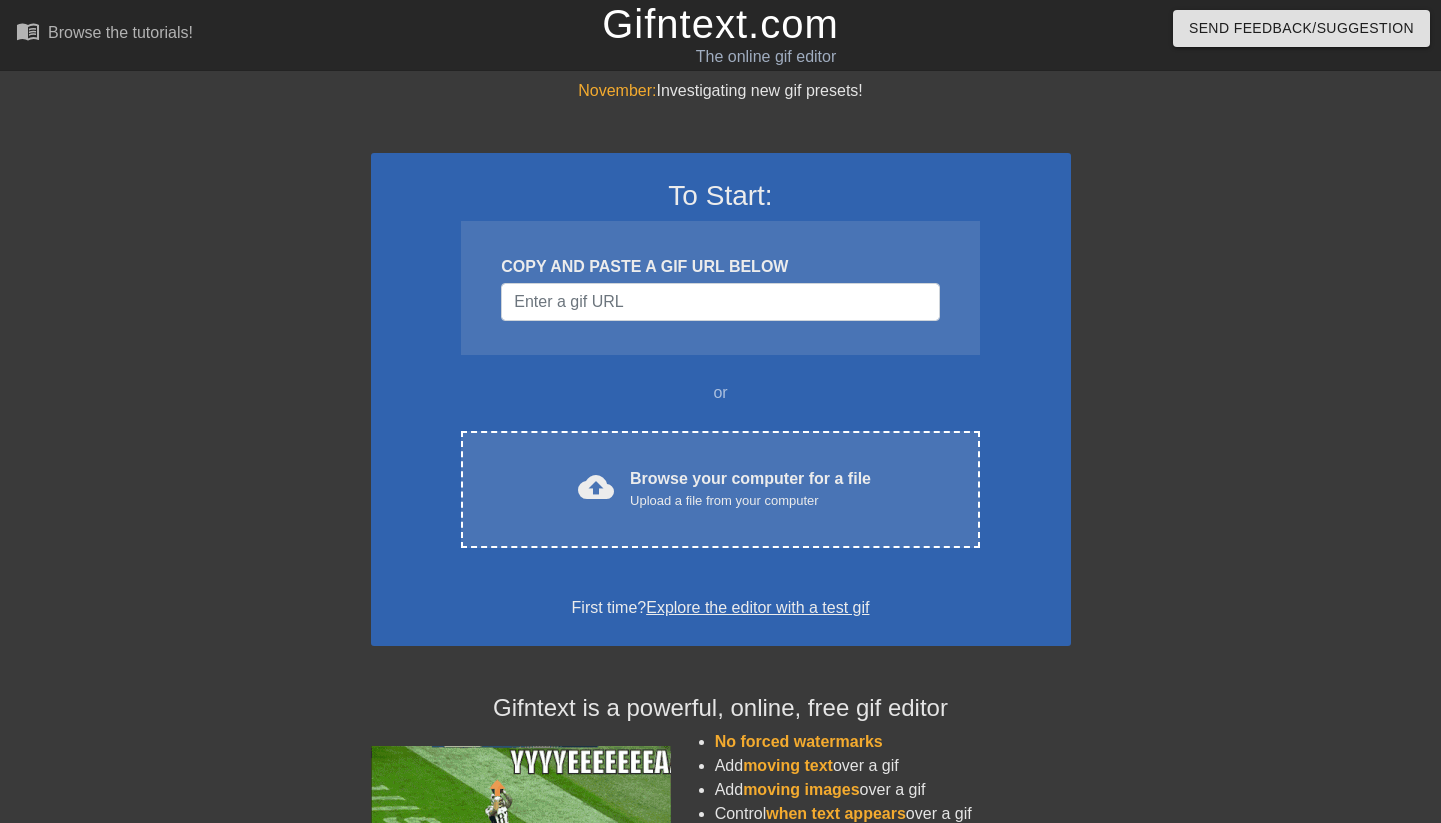 scroll, scrollTop: 0, scrollLeft: 0, axis: both 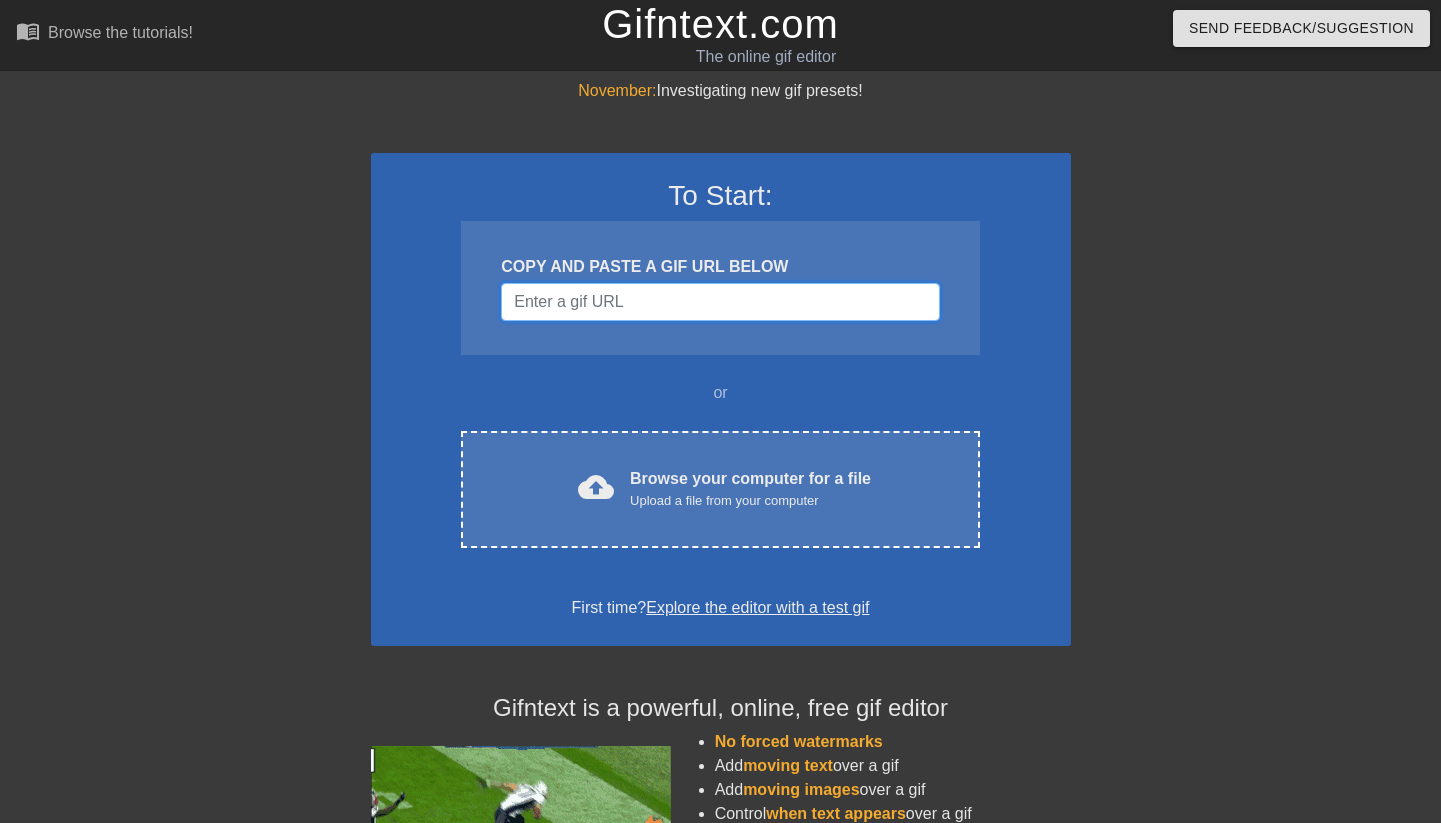 click at bounding box center (720, 302) 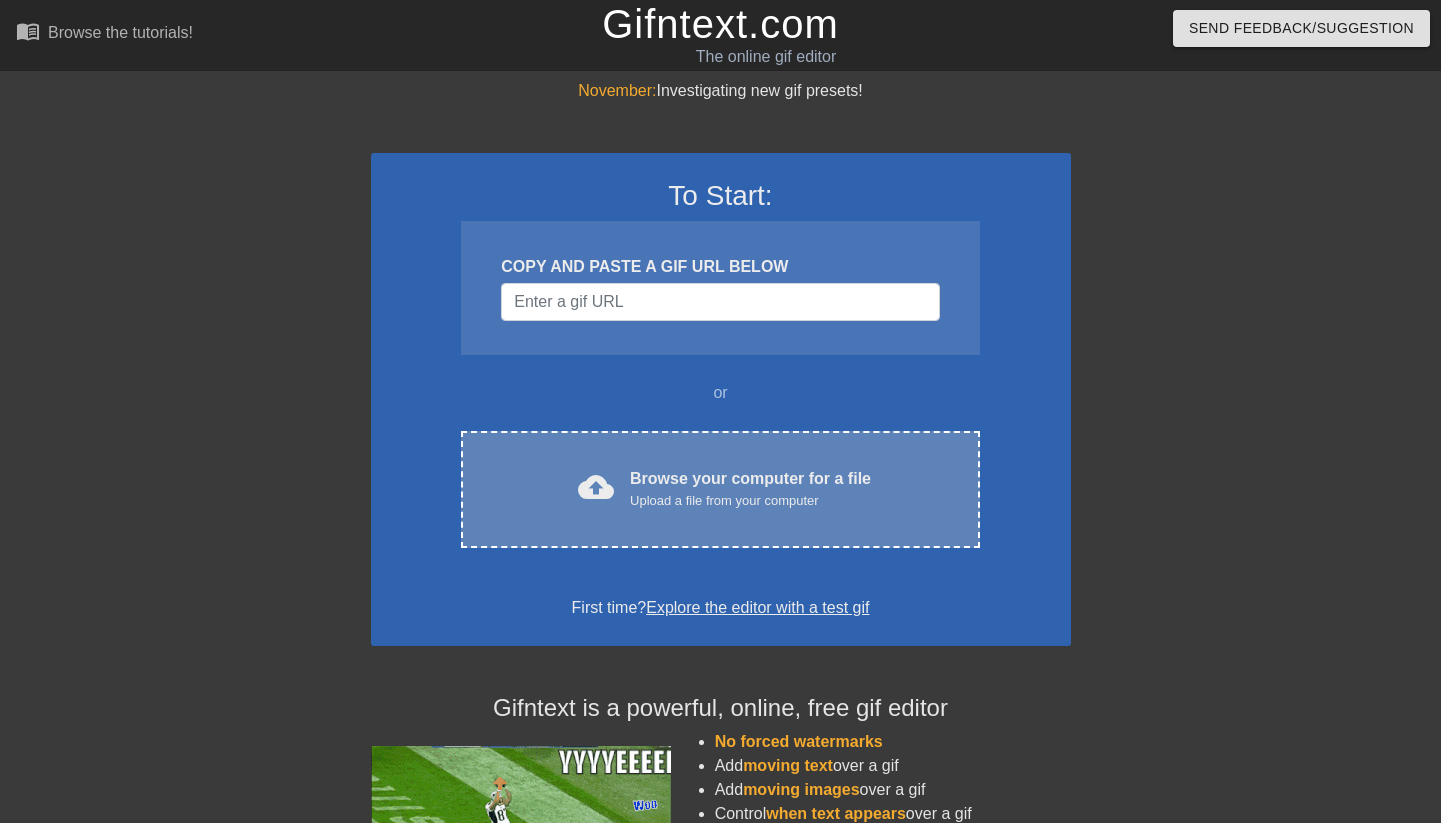 click on "Browse your computer for a file Upload a file from your computer" at bounding box center [750, 489] 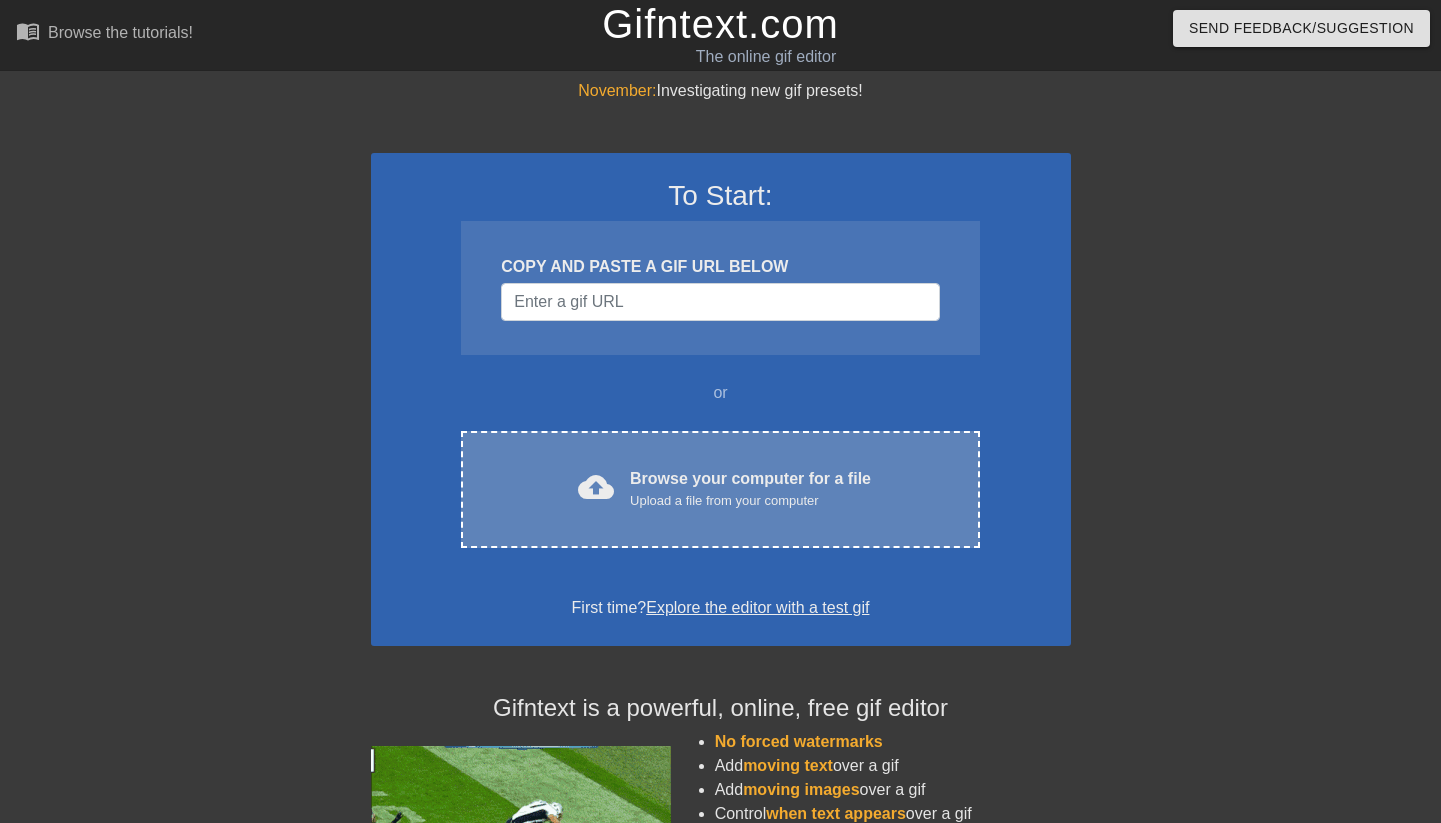 click on "cloud_upload Browse your computer for a file Upload a file from your computer" at bounding box center [720, 489] 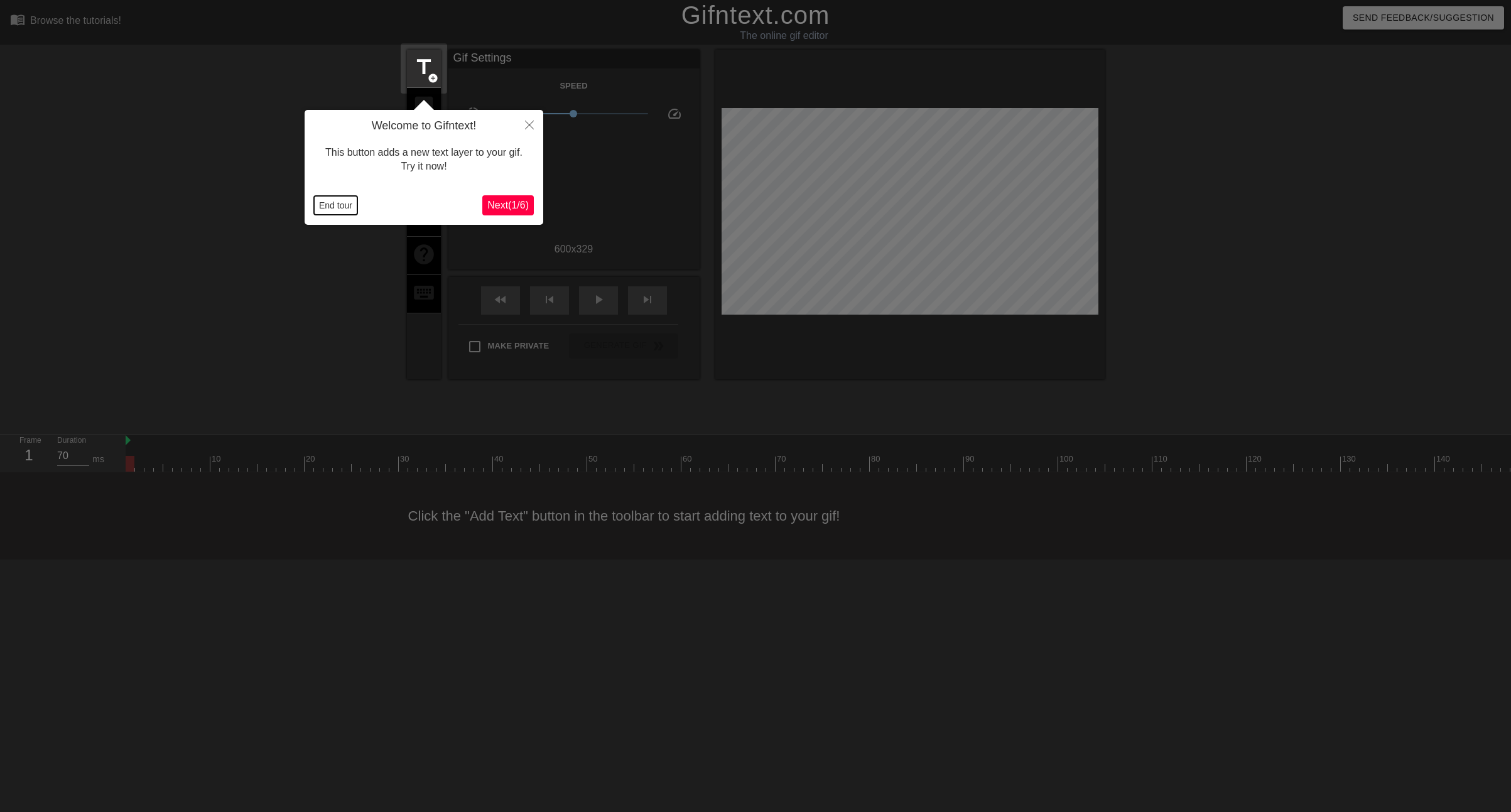 click on "End tour" at bounding box center (335, 205) 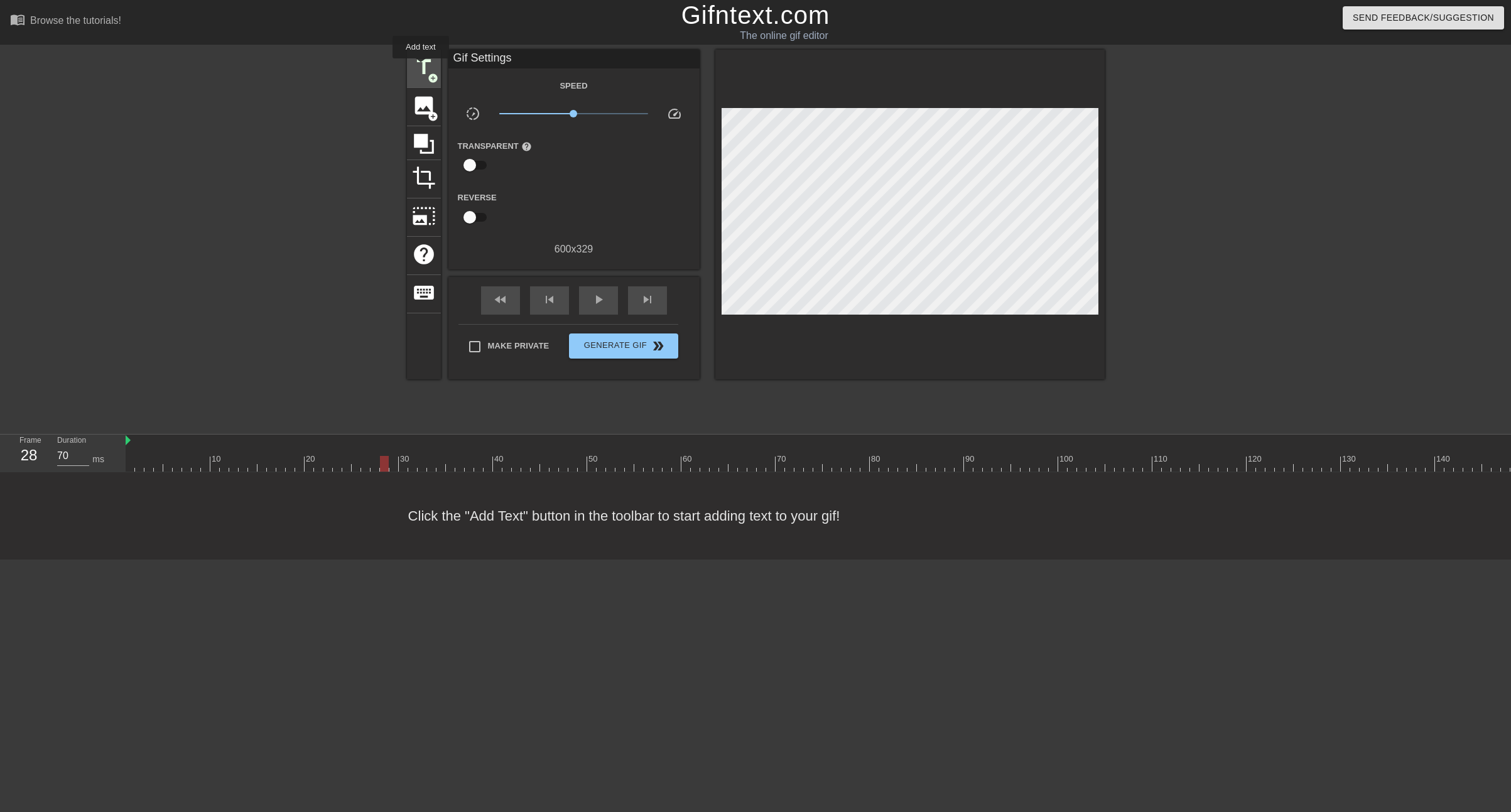 click on "title" at bounding box center [424, 67] 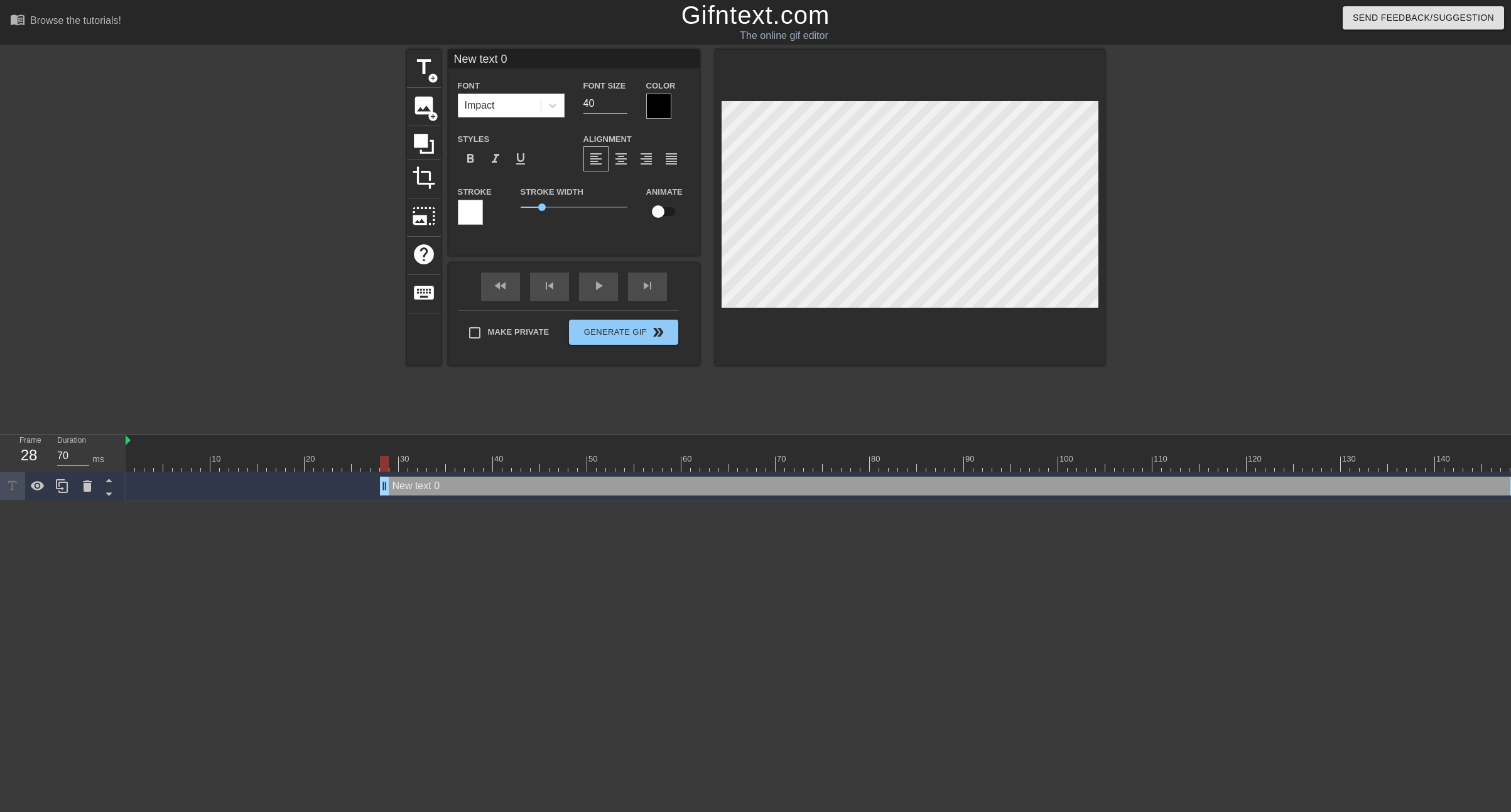 click on "New text 0" at bounding box center (574, 59) 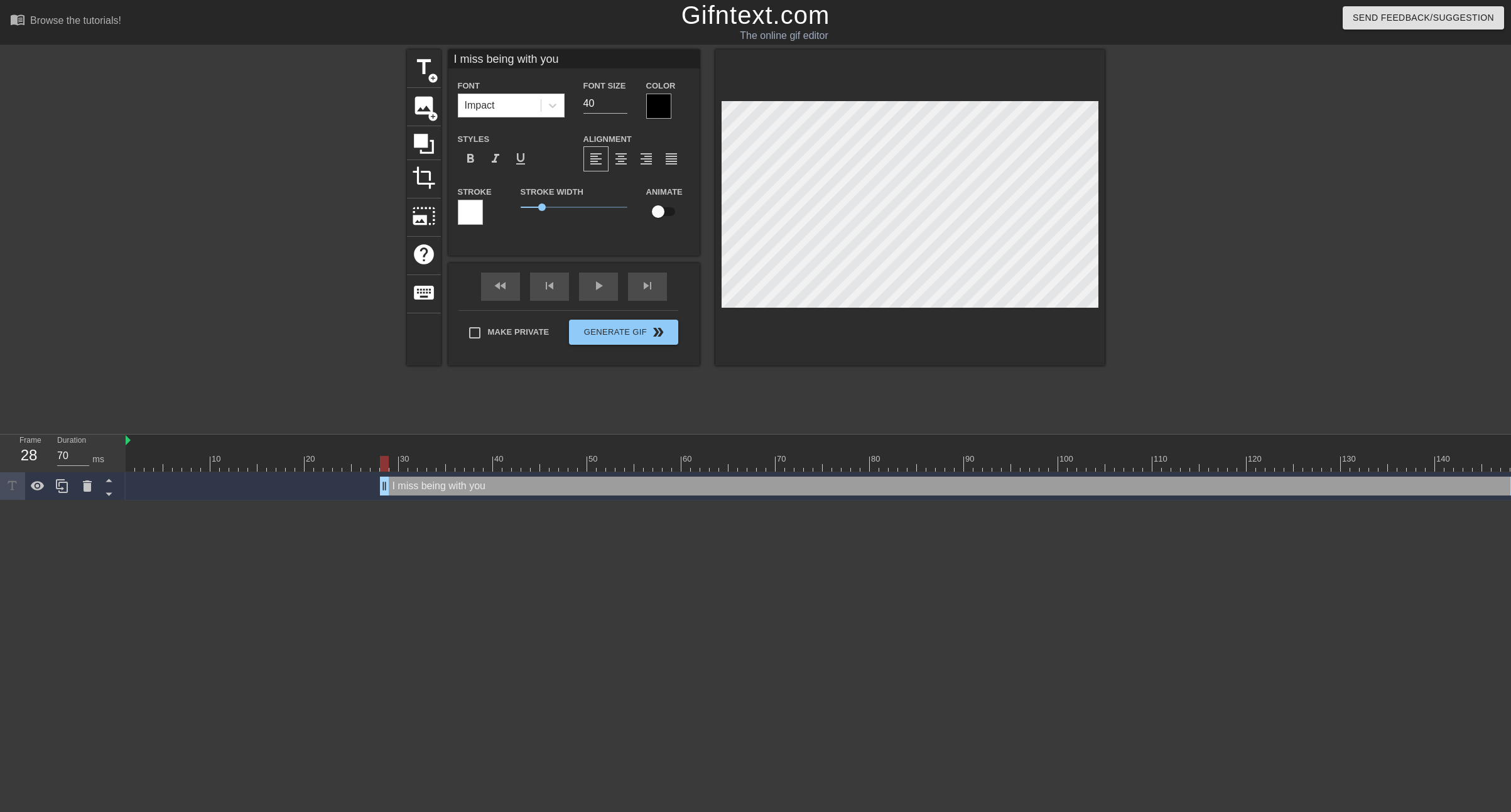 scroll, scrollTop: 0, scrollLeft: 12, axis: horizontal 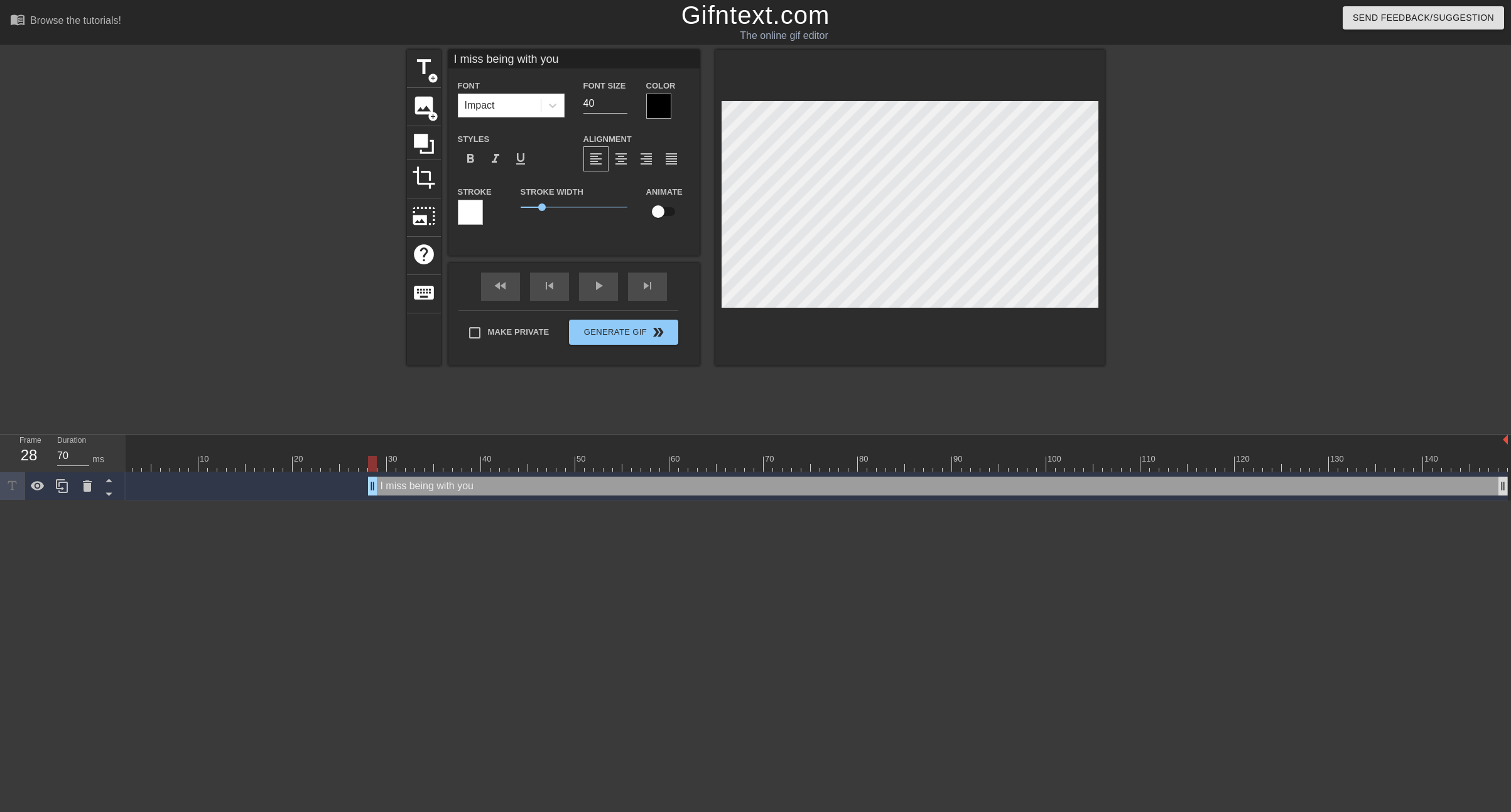 type on "I miss being with you" 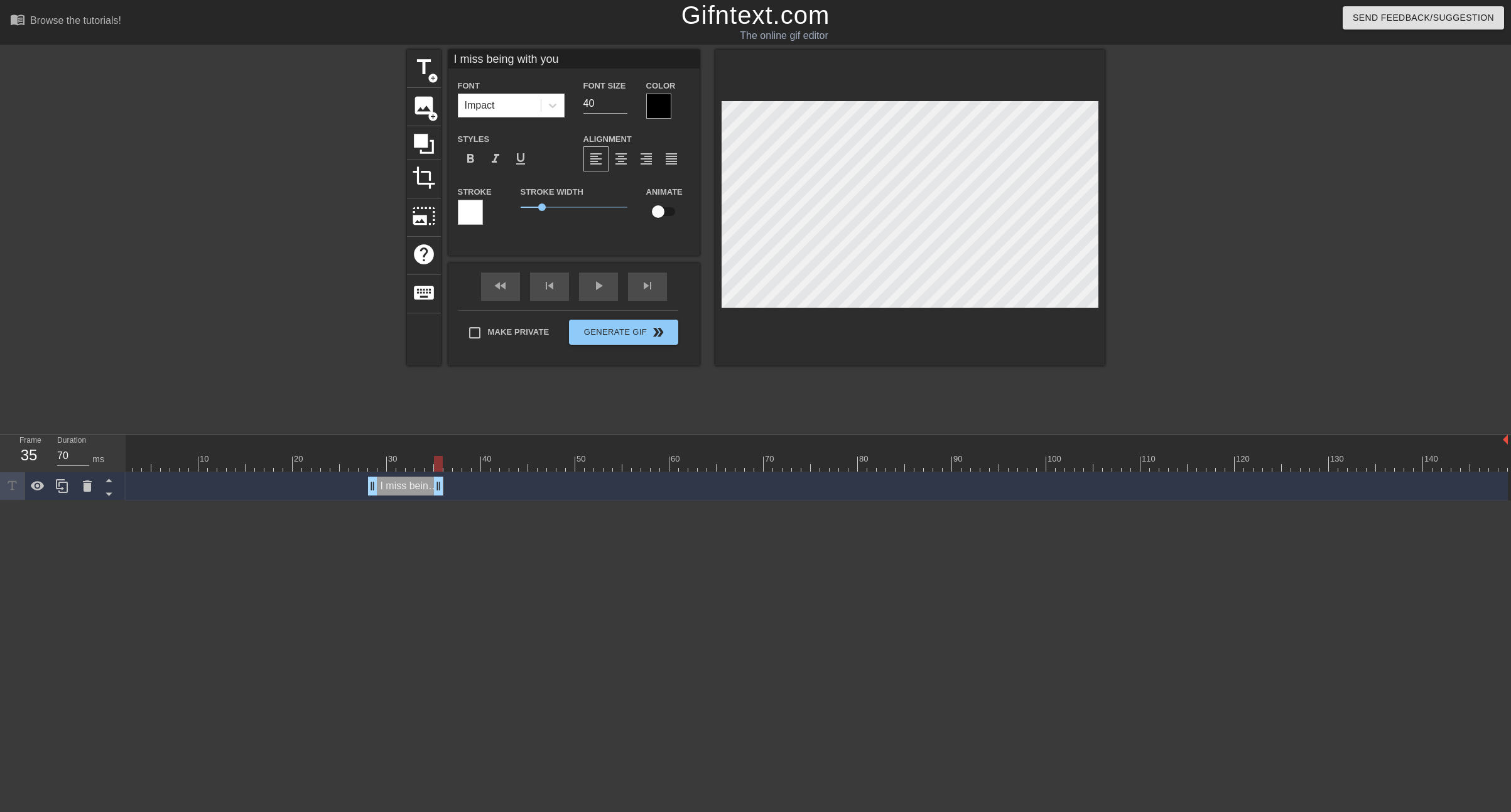 drag, startPoint x: 1502, startPoint y: 480, endPoint x: 435, endPoint y: 447, distance: 1067.5102 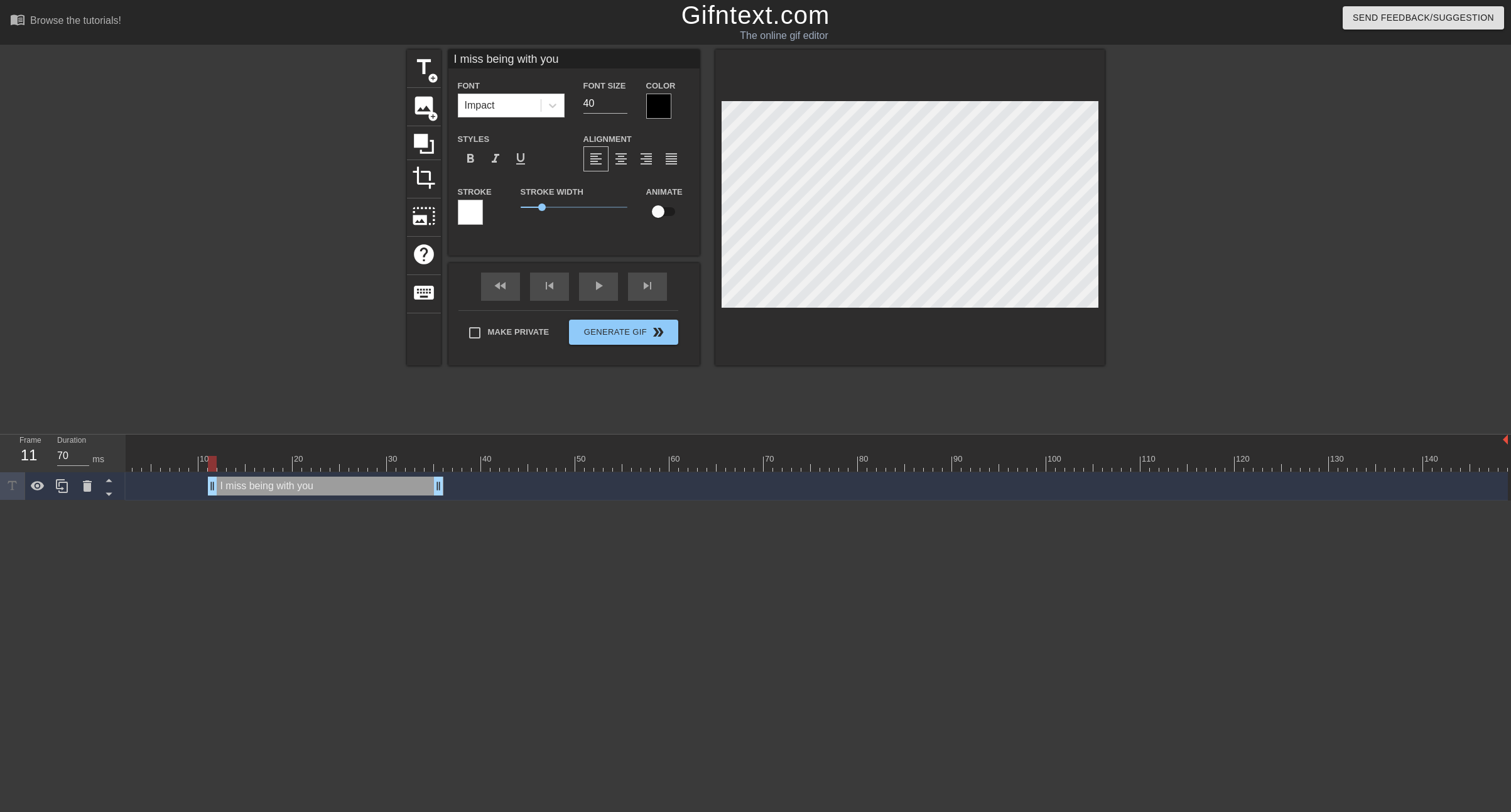 drag, startPoint x: 372, startPoint y: 485, endPoint x: 209, endPoint y: 498, distance: 163.5176 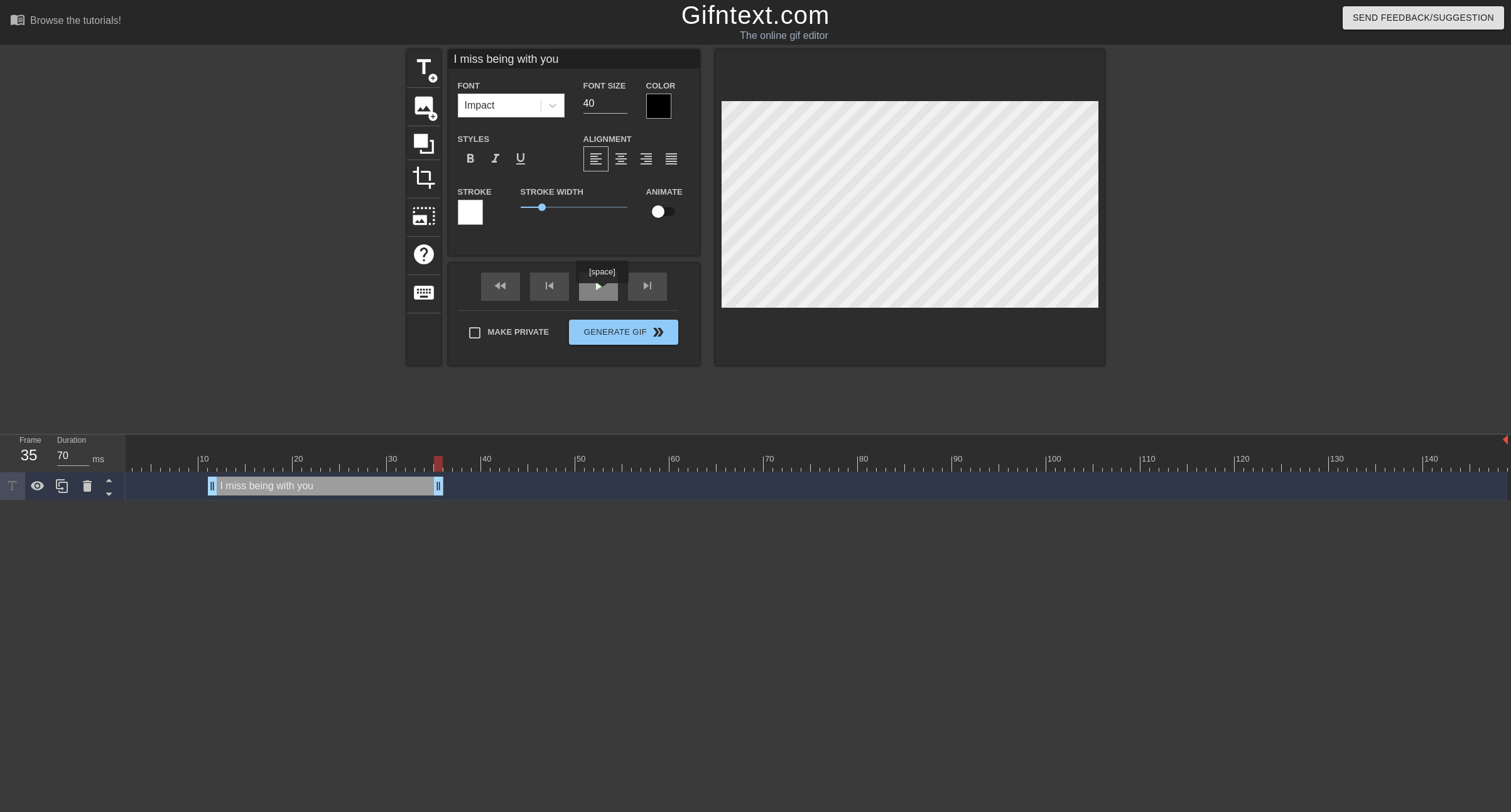 click on "play_arrow" at bounding box center (598, 286) 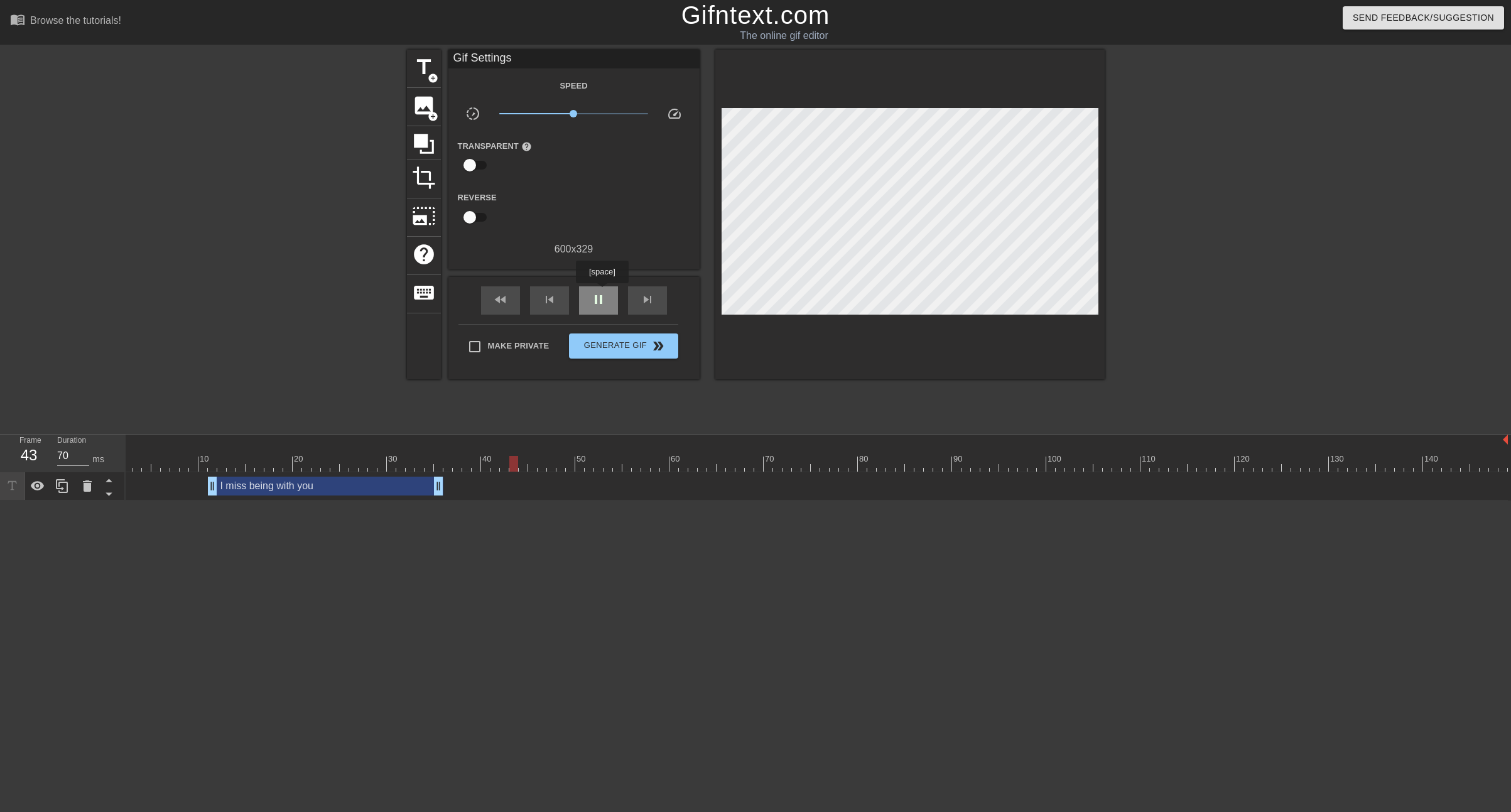click on "pause" at bounding box center (598, 300) 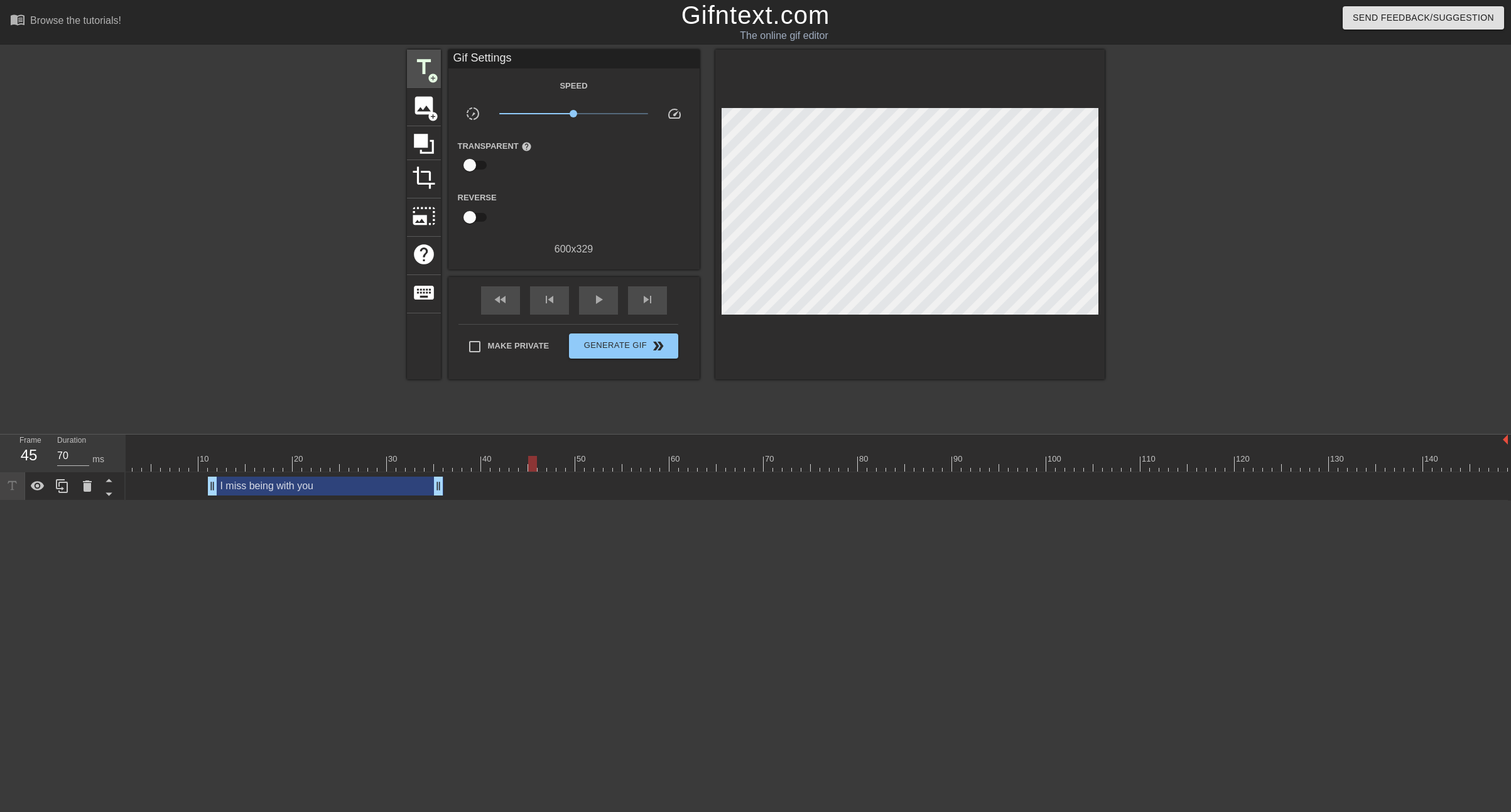 click on "title" at bounding box center [424, 67] 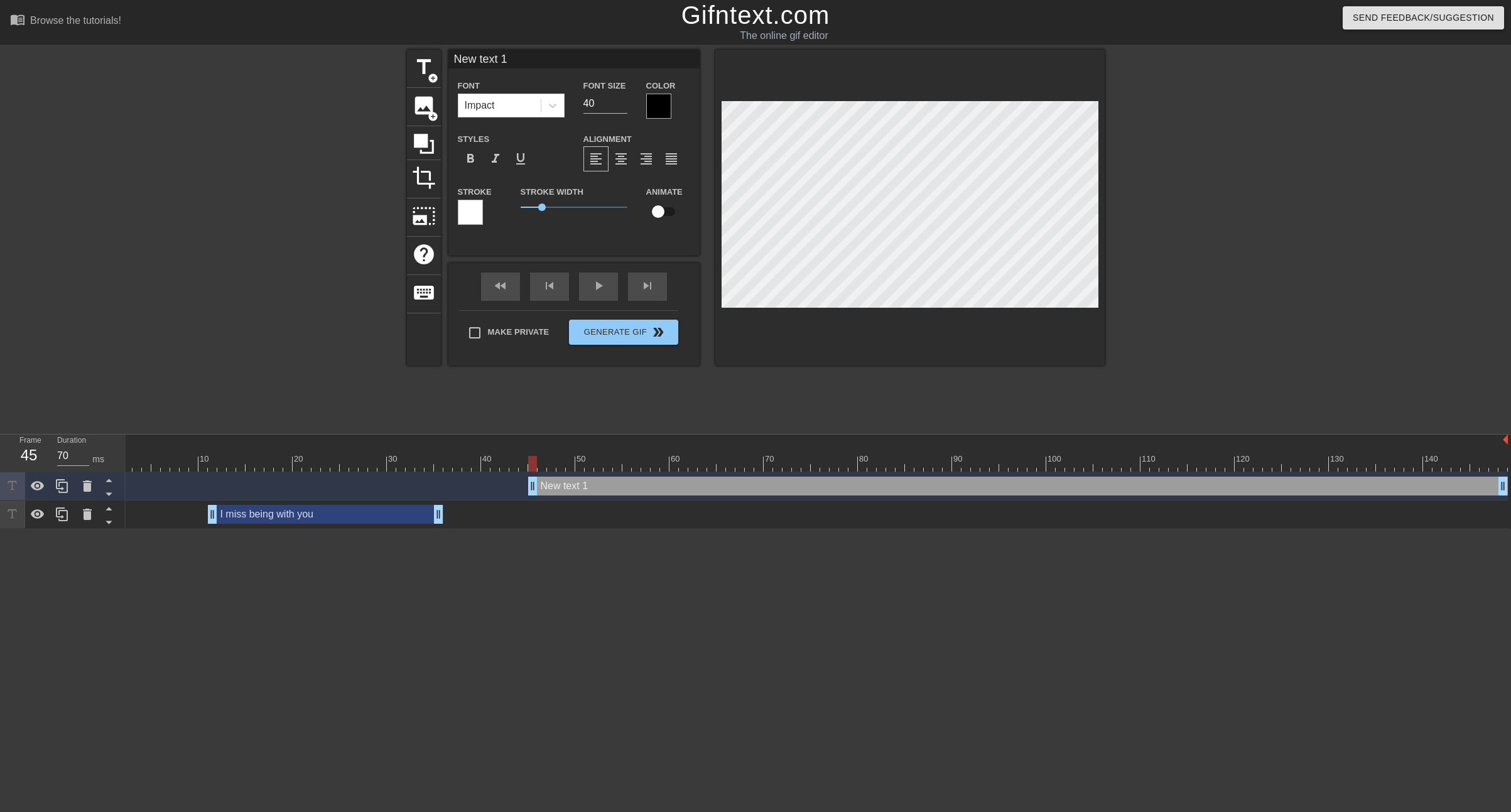 click on "New text 1" at bounding box center [574, 59] 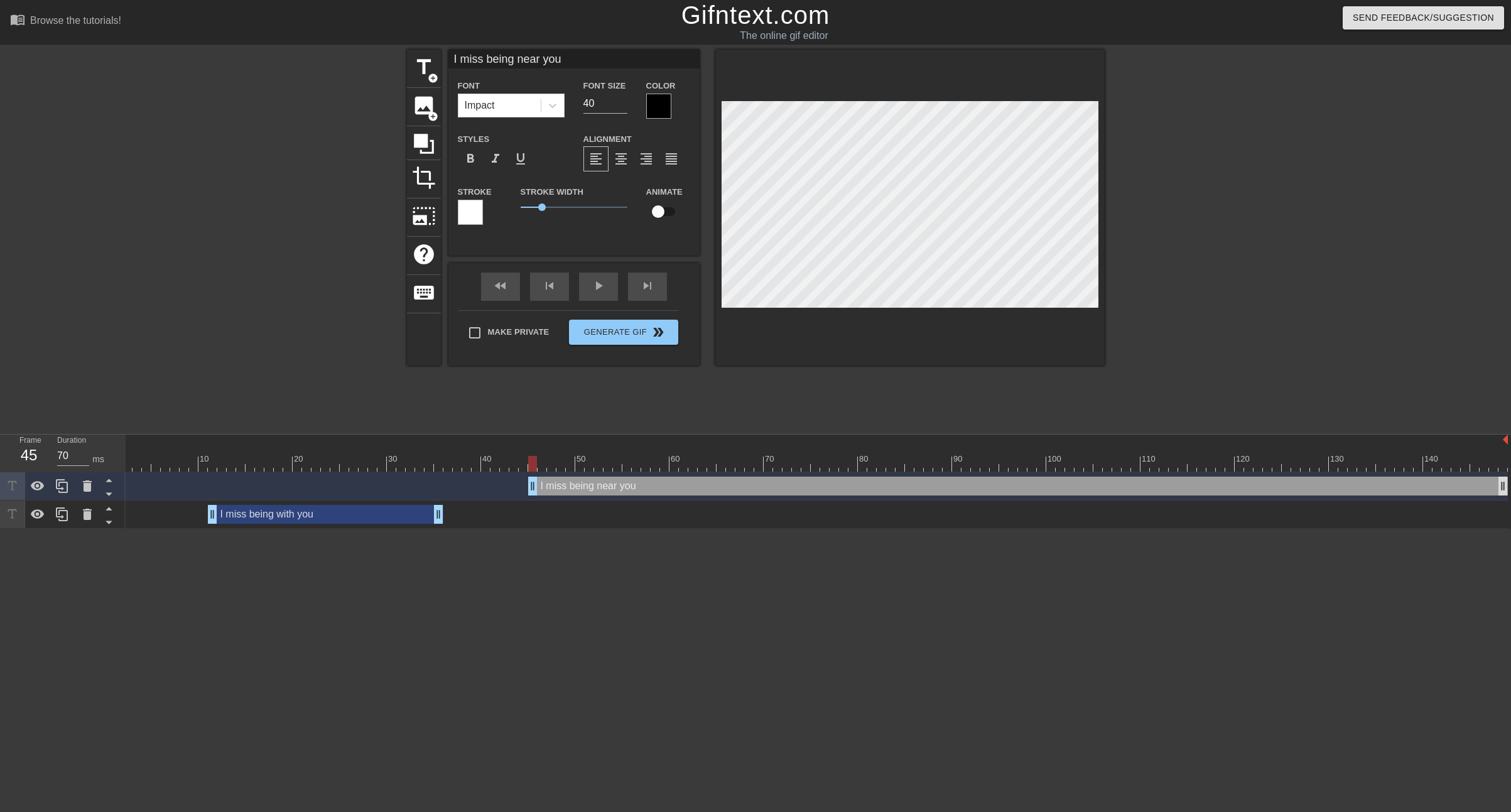 type on "I miss being near you" 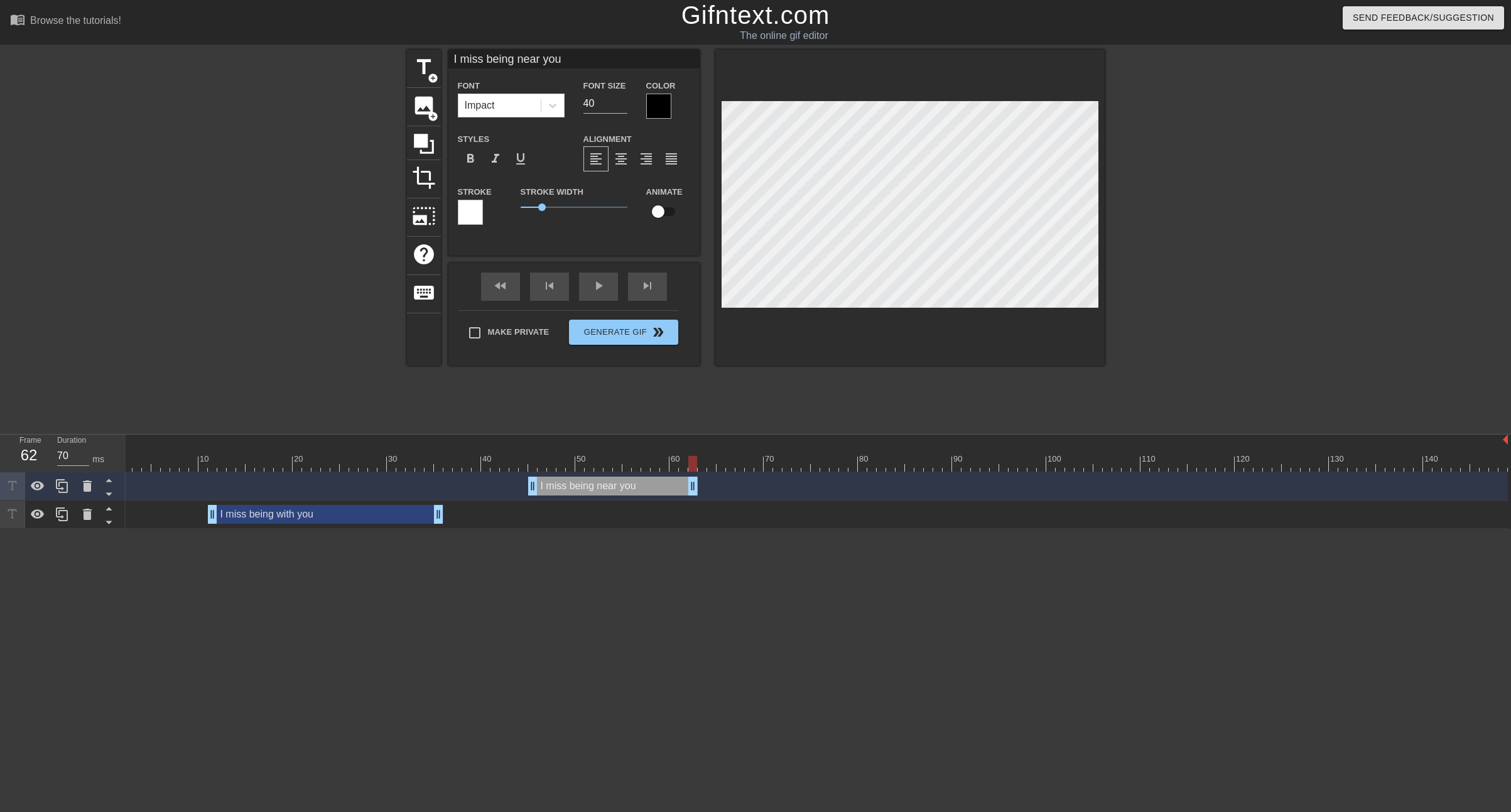 drag, startPoint x: 1498, startPoint y: 480, endPoint x: 692, endPoint y: 473, distance: 806.0304 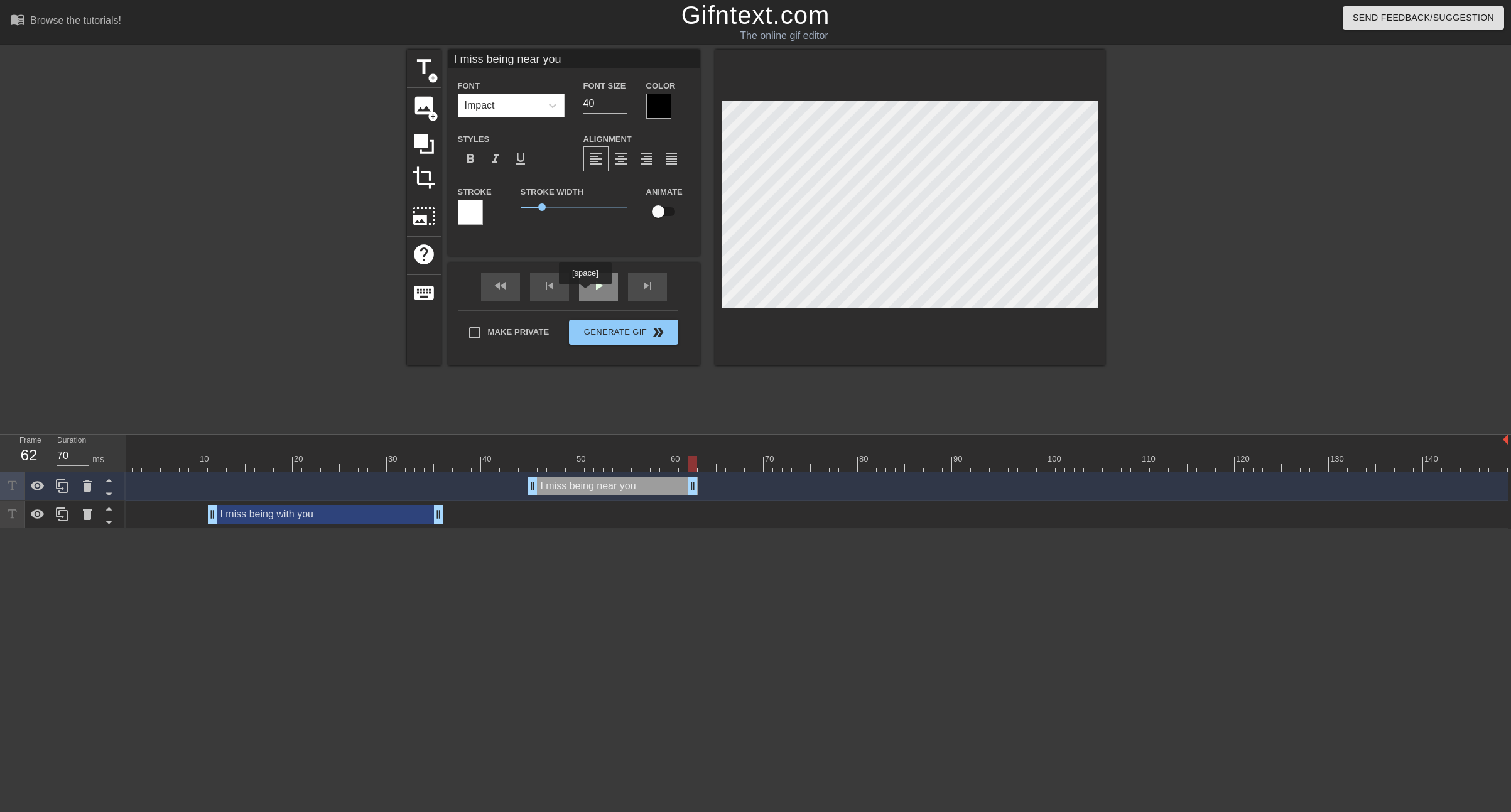 click on "play_arrow" at bounding box center (598, 286) 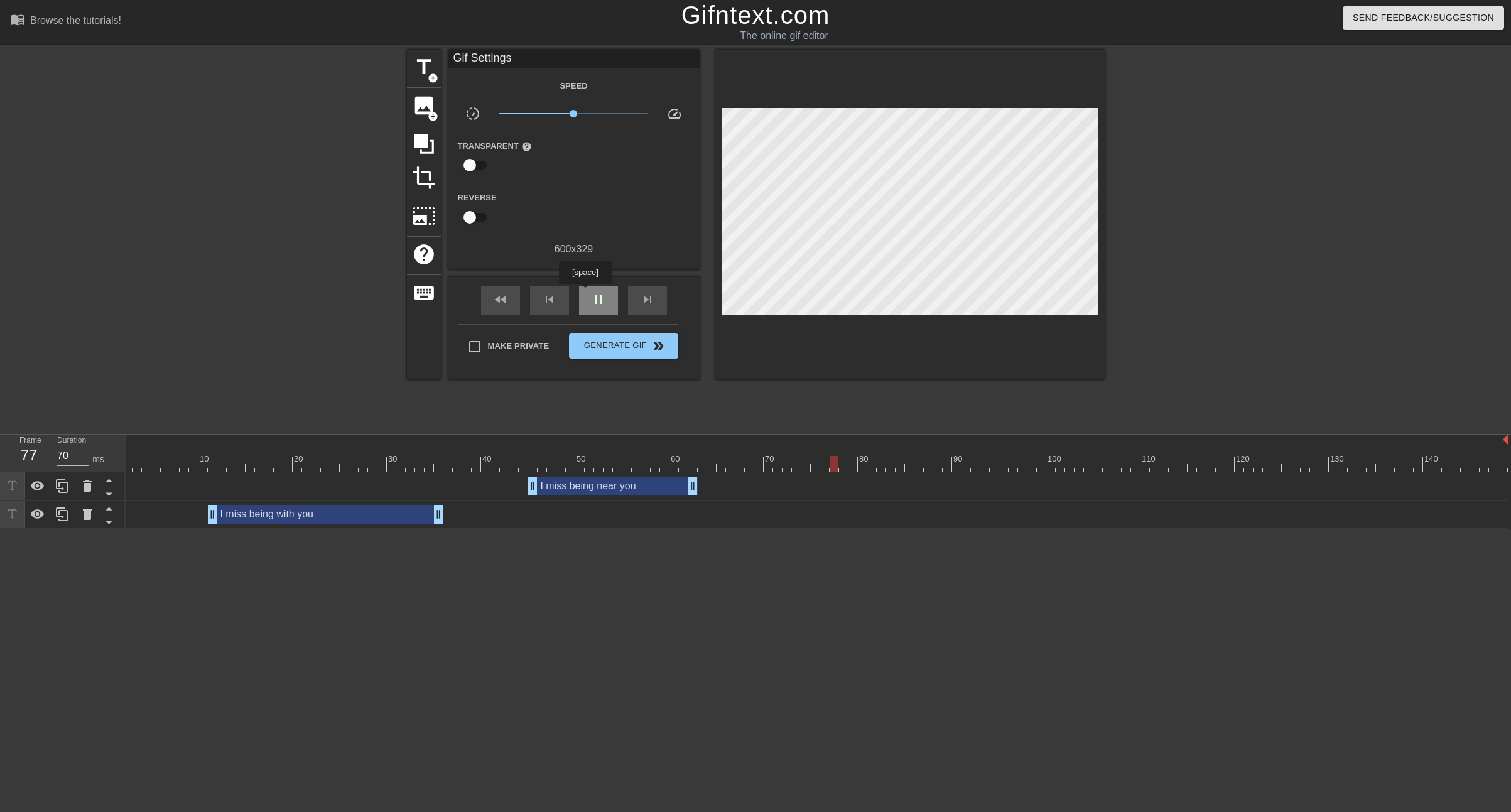 click on "pause" at bounding box center (598, 300) 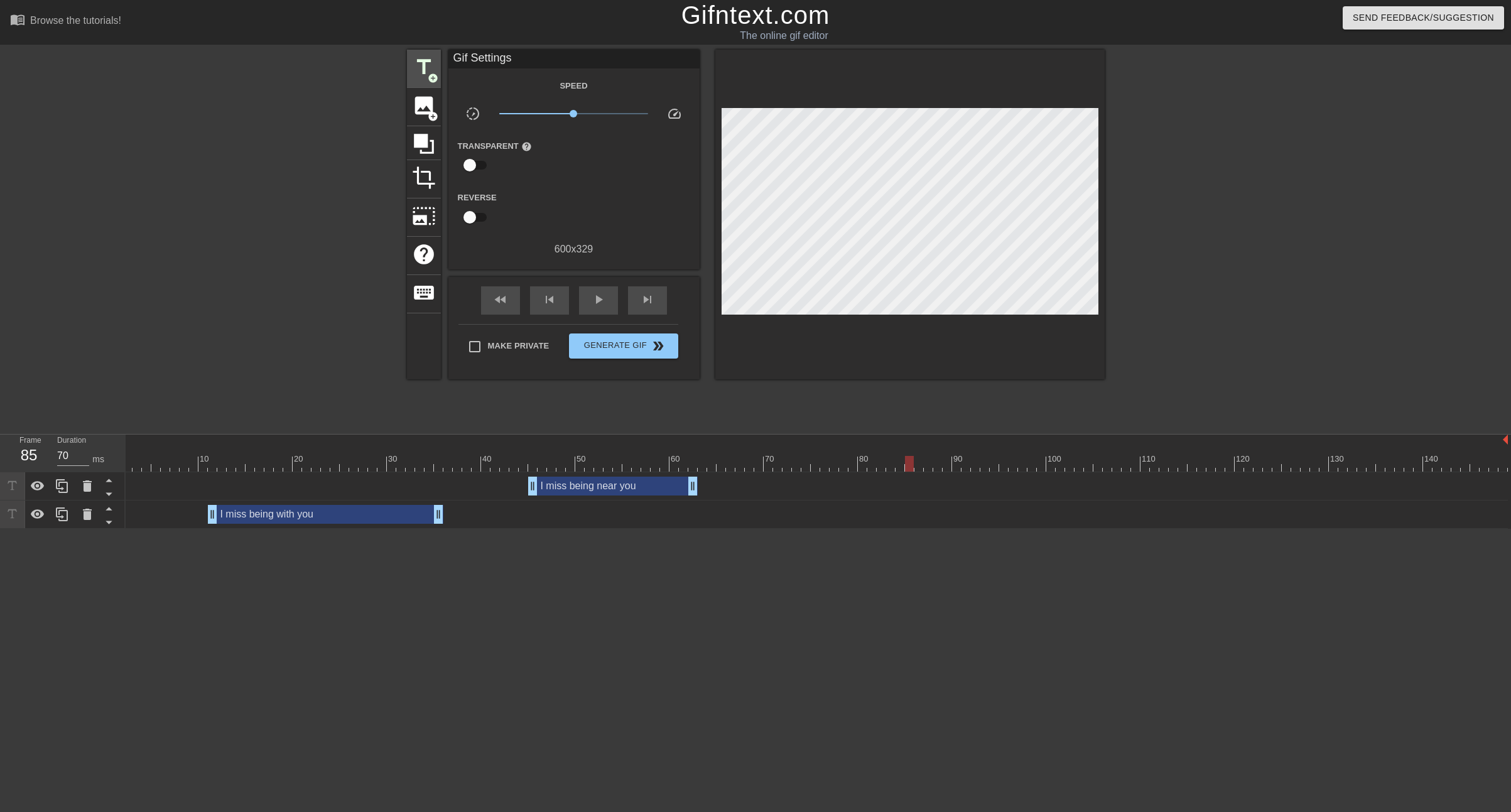 click on "add_circle" at bounding box center [433, 78] 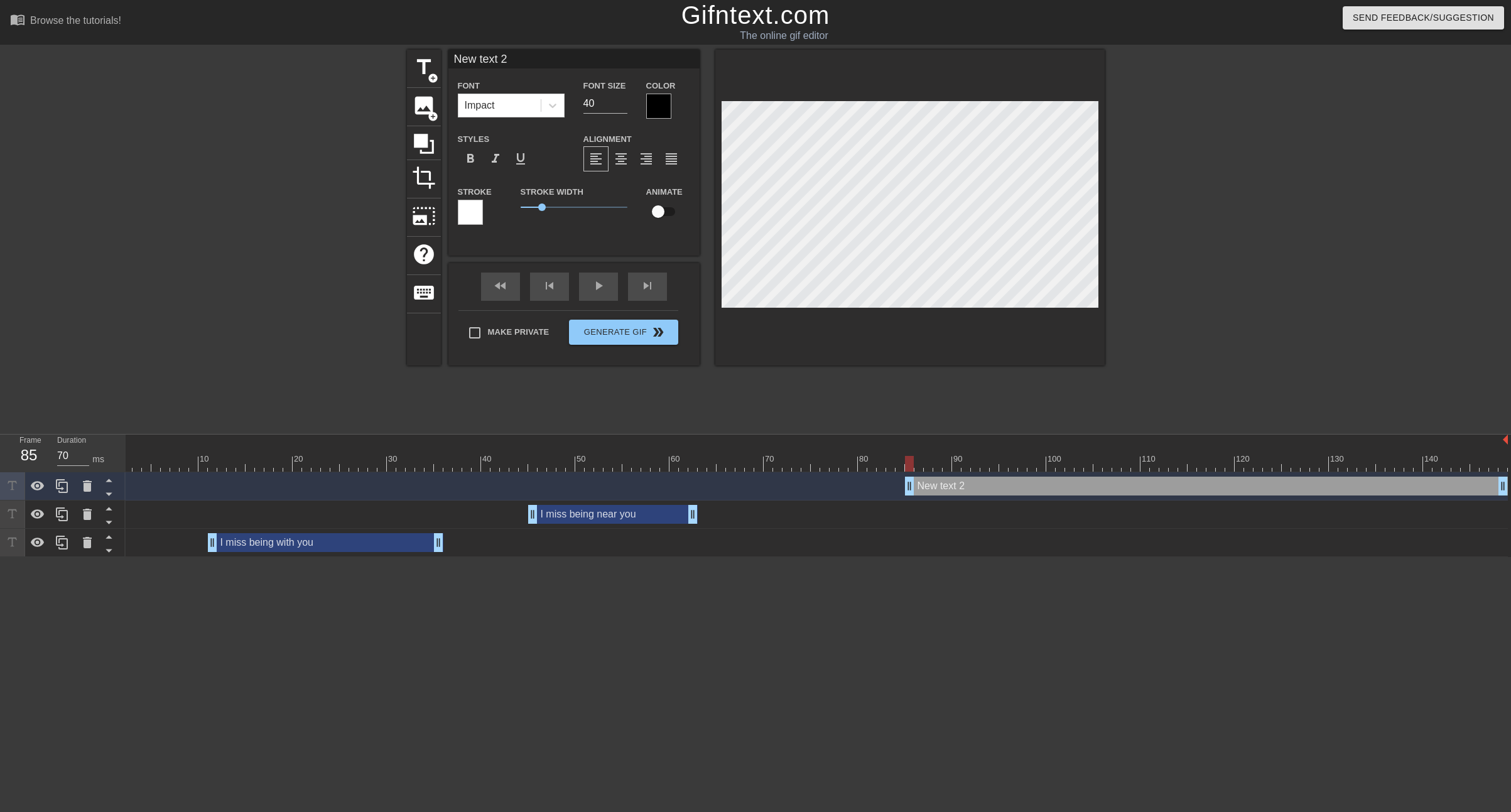 click on "New text 2" at bounding box center [574, 59] 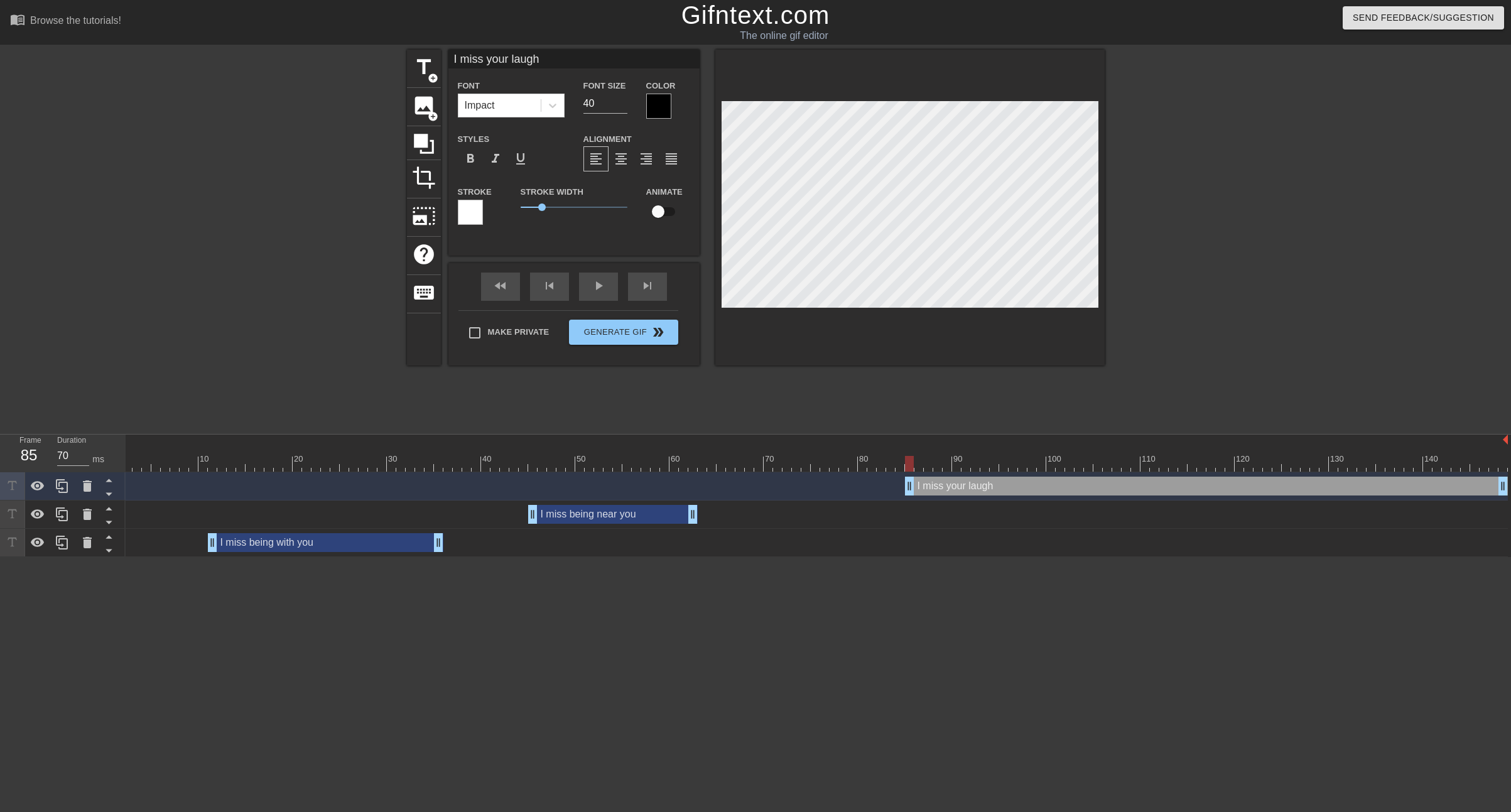type on "I miss your laugh" 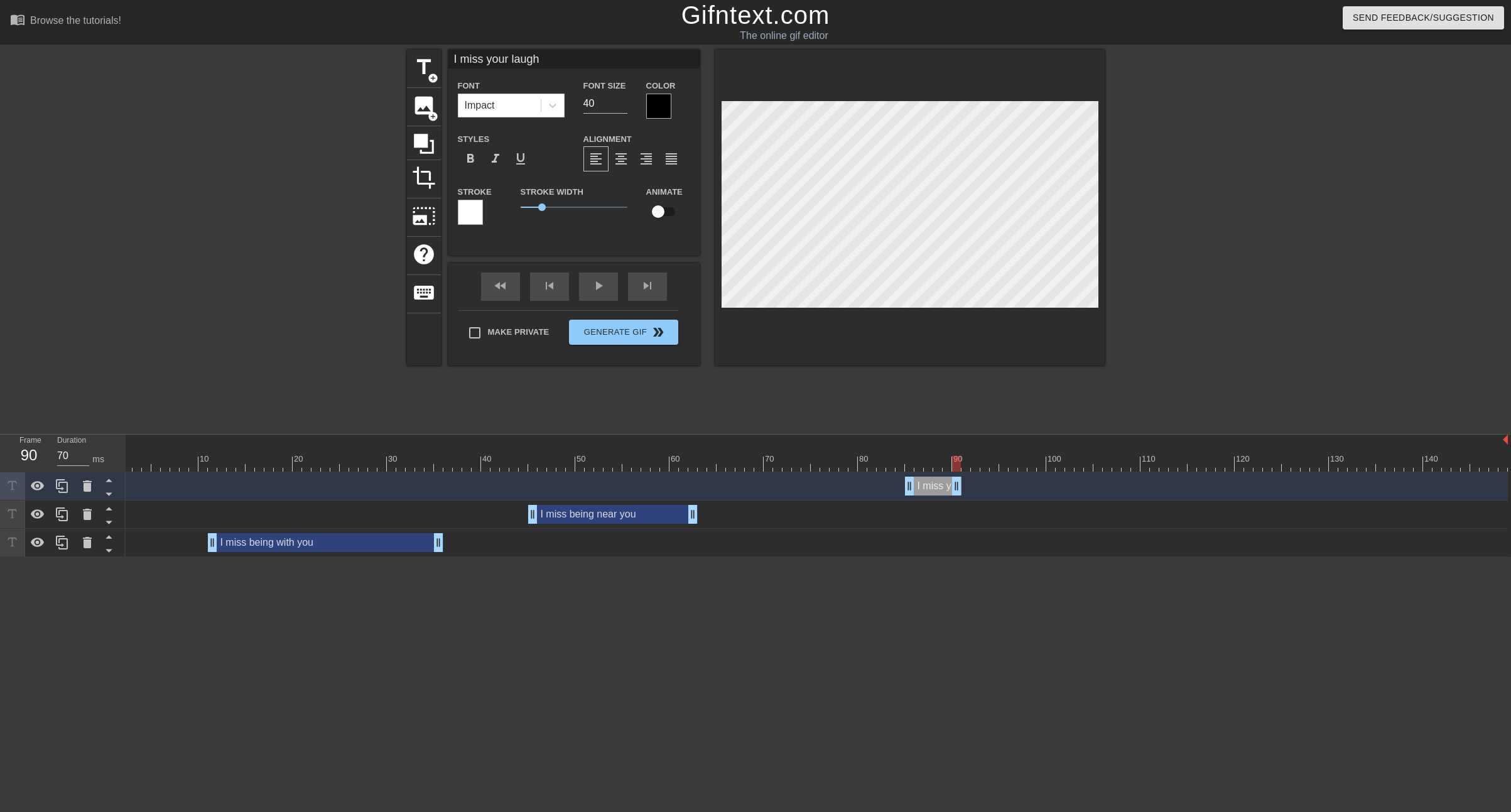 drag, startPoint x: 1502, startPoint y: 482, endPoint x: 953, endPoint y: 456, distance: 549.61532 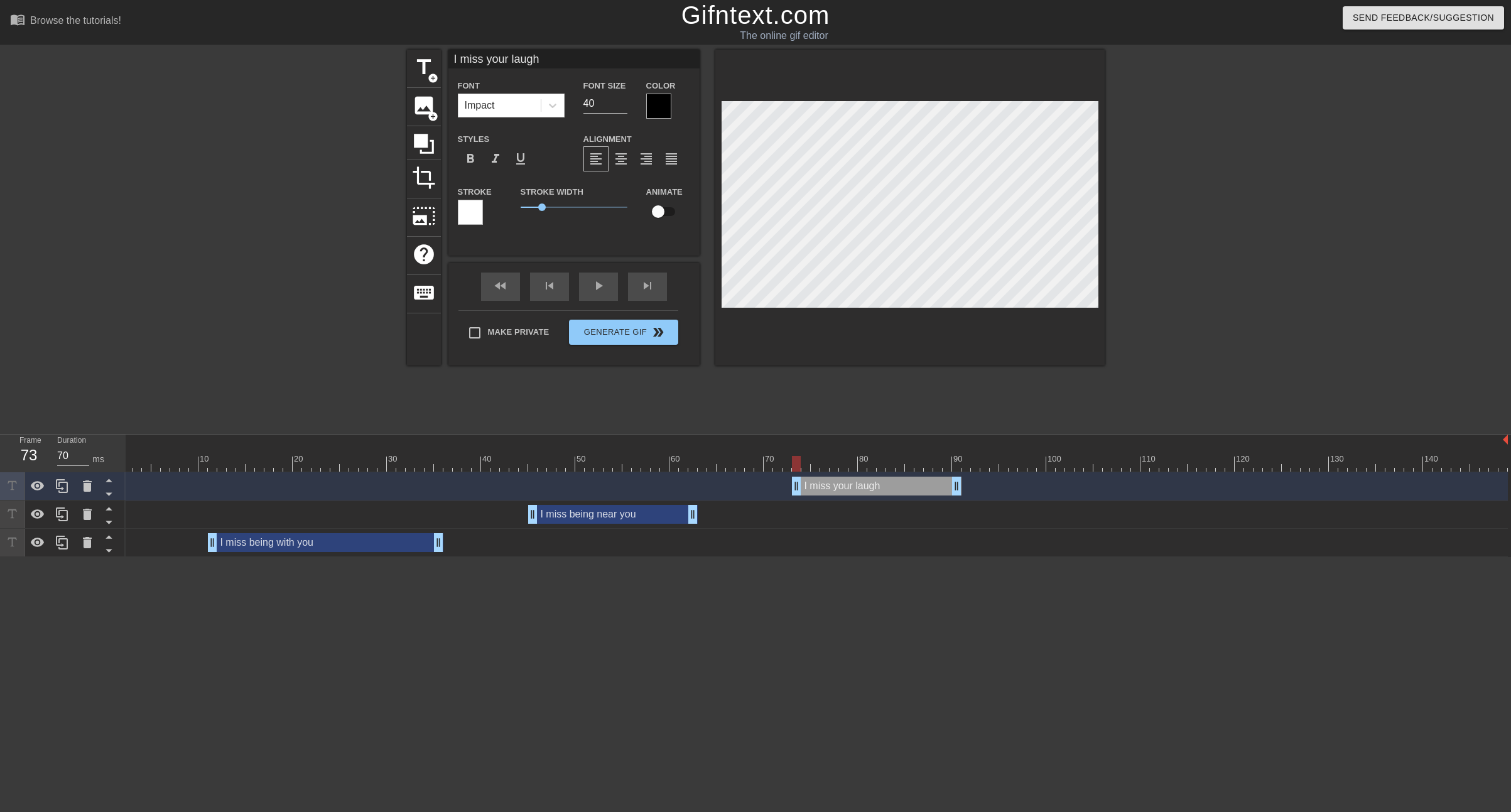 drag, startPoint x: 907, startPoint y: 481, endPoint x: 791, endPoint y: 481, distance: 116 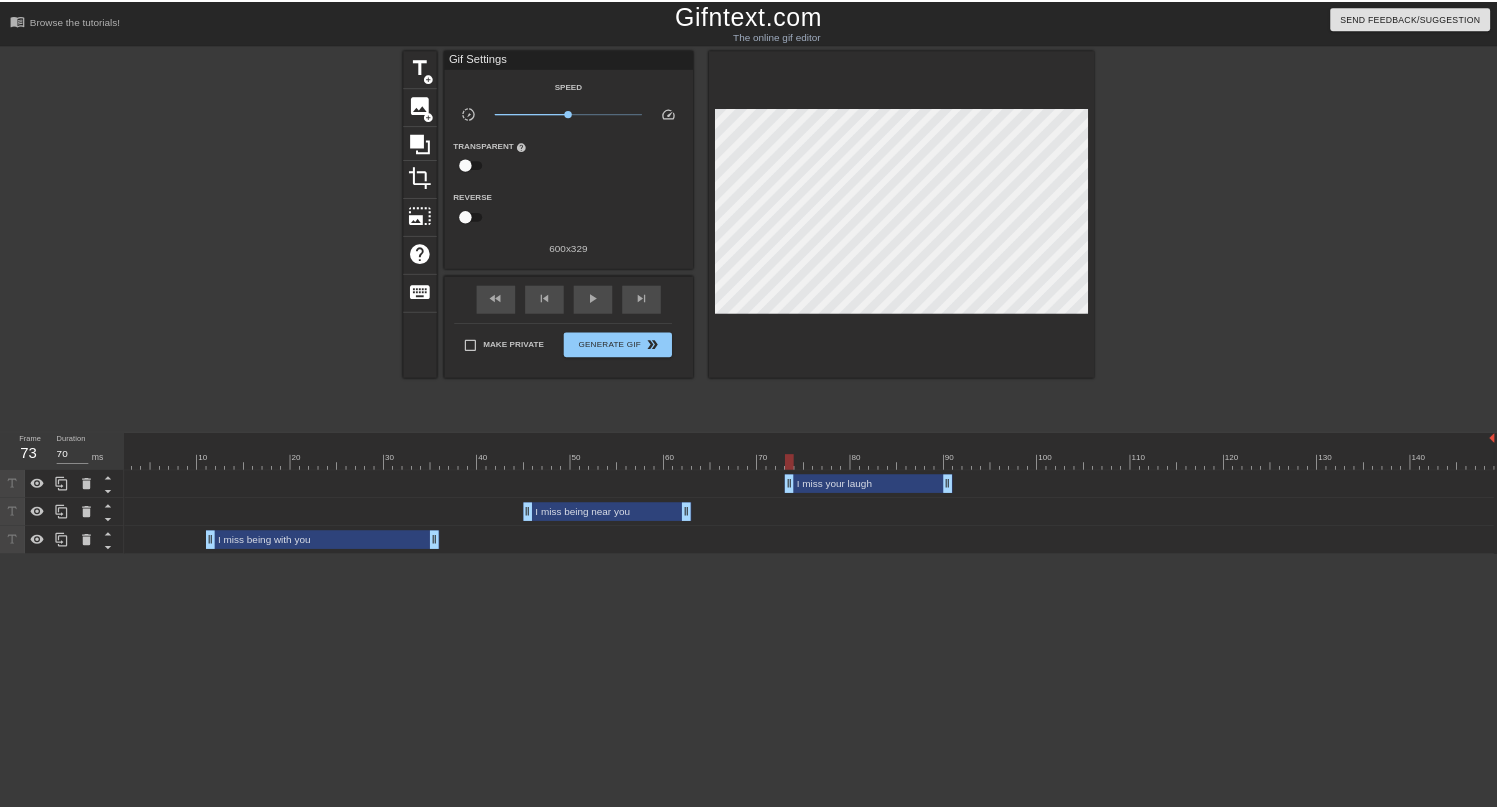 scroll, scrollTop: 0, scrollLeft: 0, axis: both 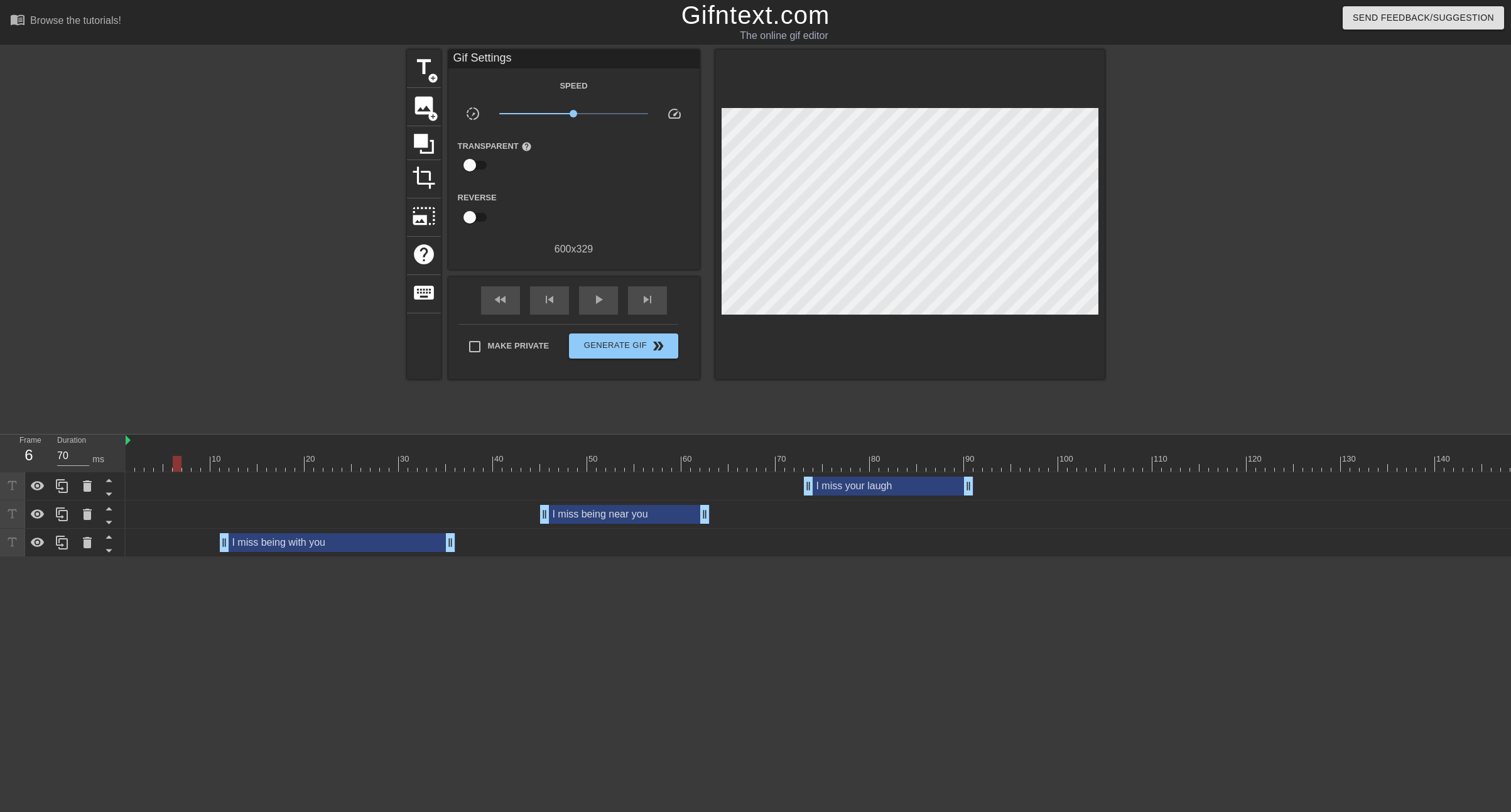 click at bounding box center (823, 463) 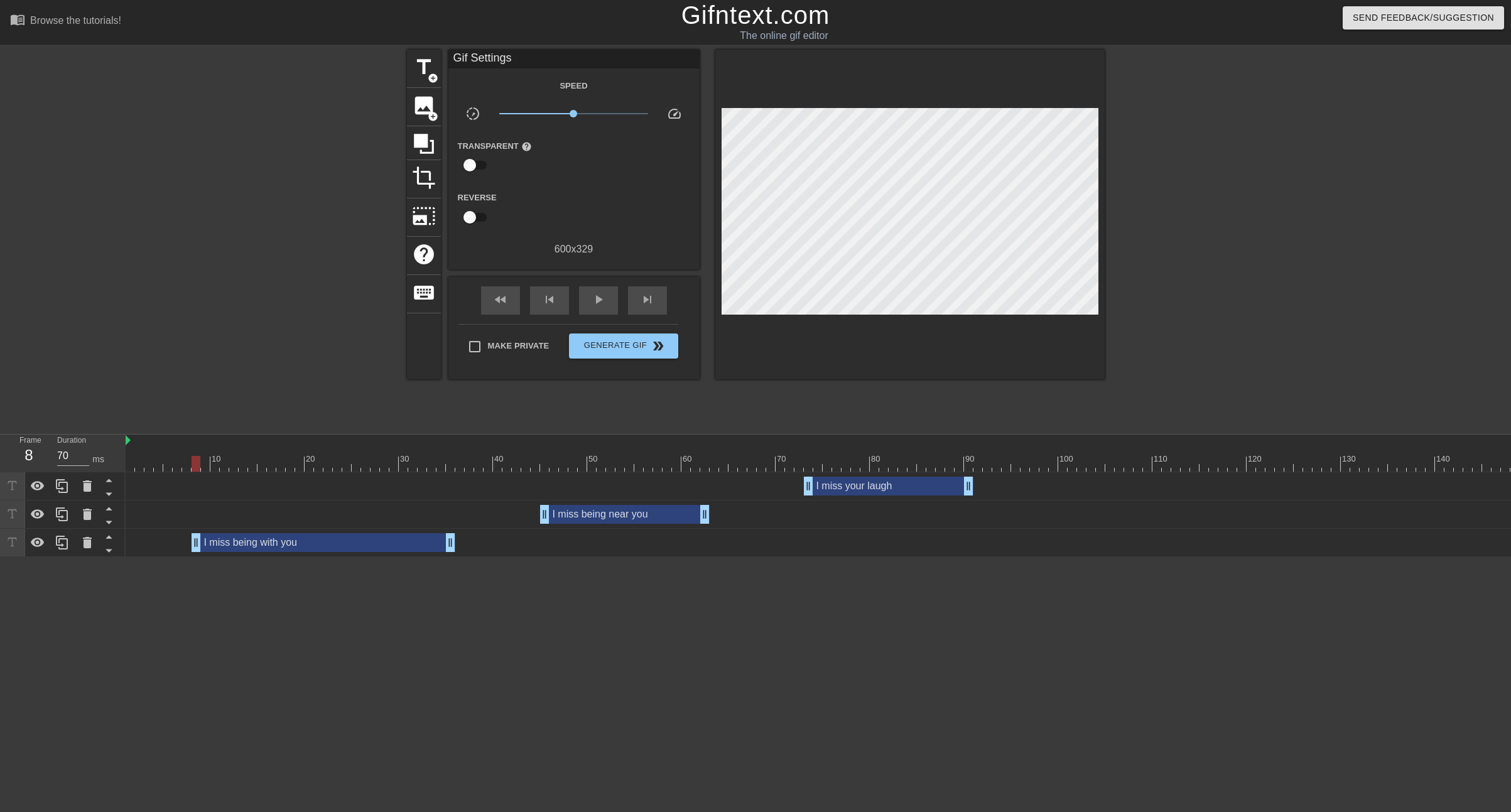 drag, startPoint x: 223, startPoint y: 541, endPoint x: 195, endPoint y: 541, distance: 28 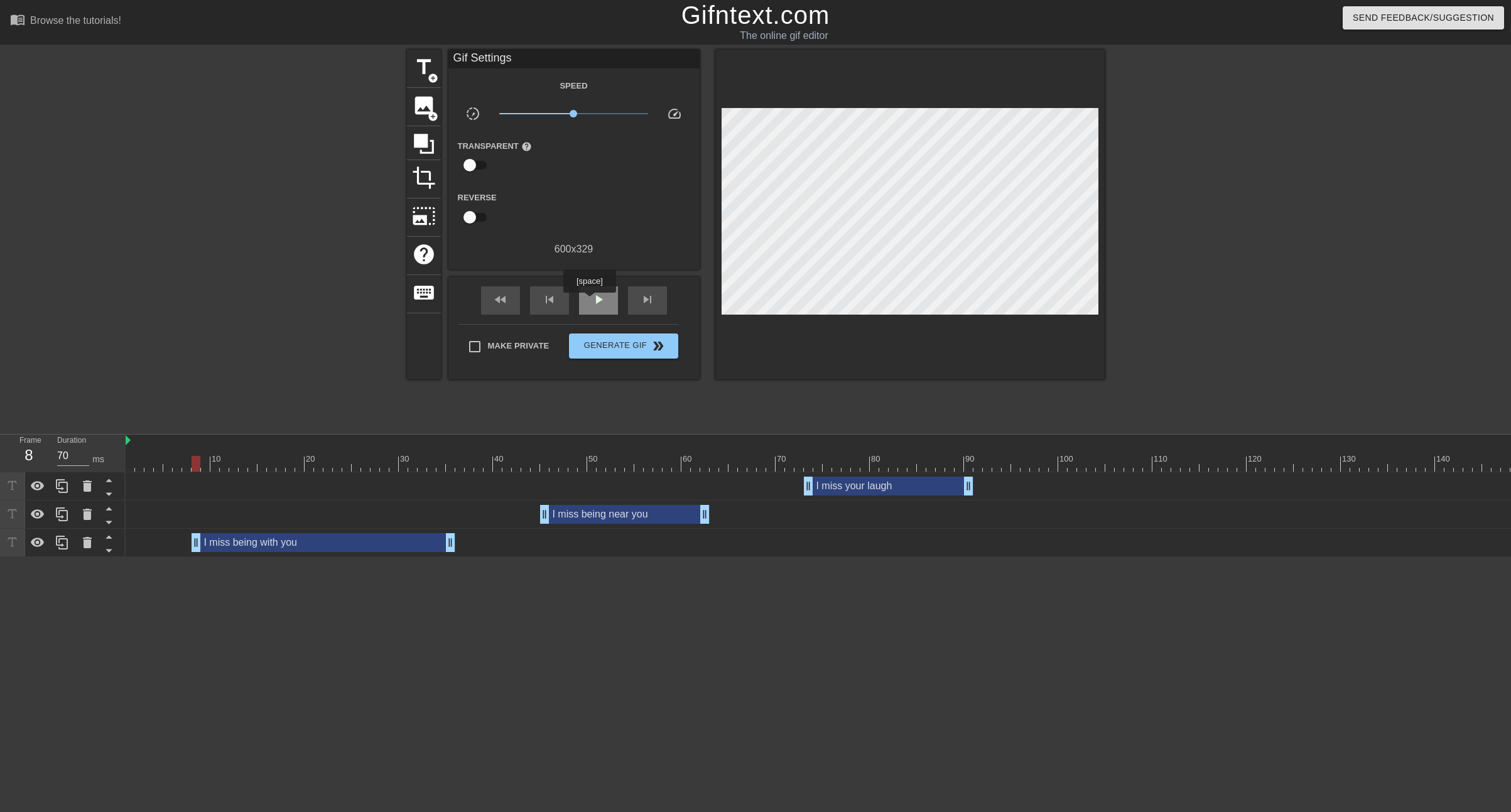 click on "play_arrow" at bounding box center [598, 300] 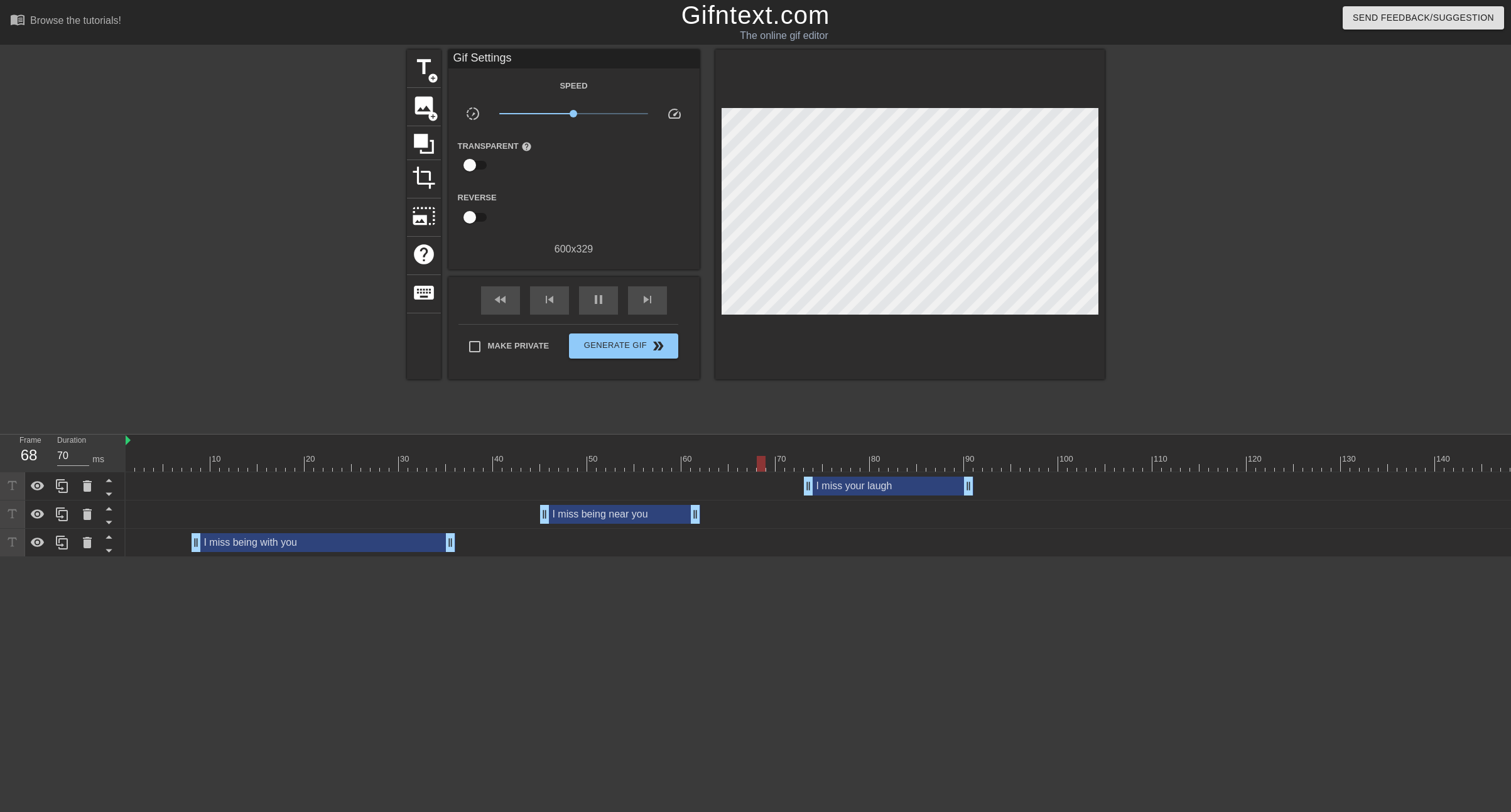 drag, startPoint x: 701, startPoint y: 516, endPoint x: 691, endPoint y: 514, distance: 10.19804 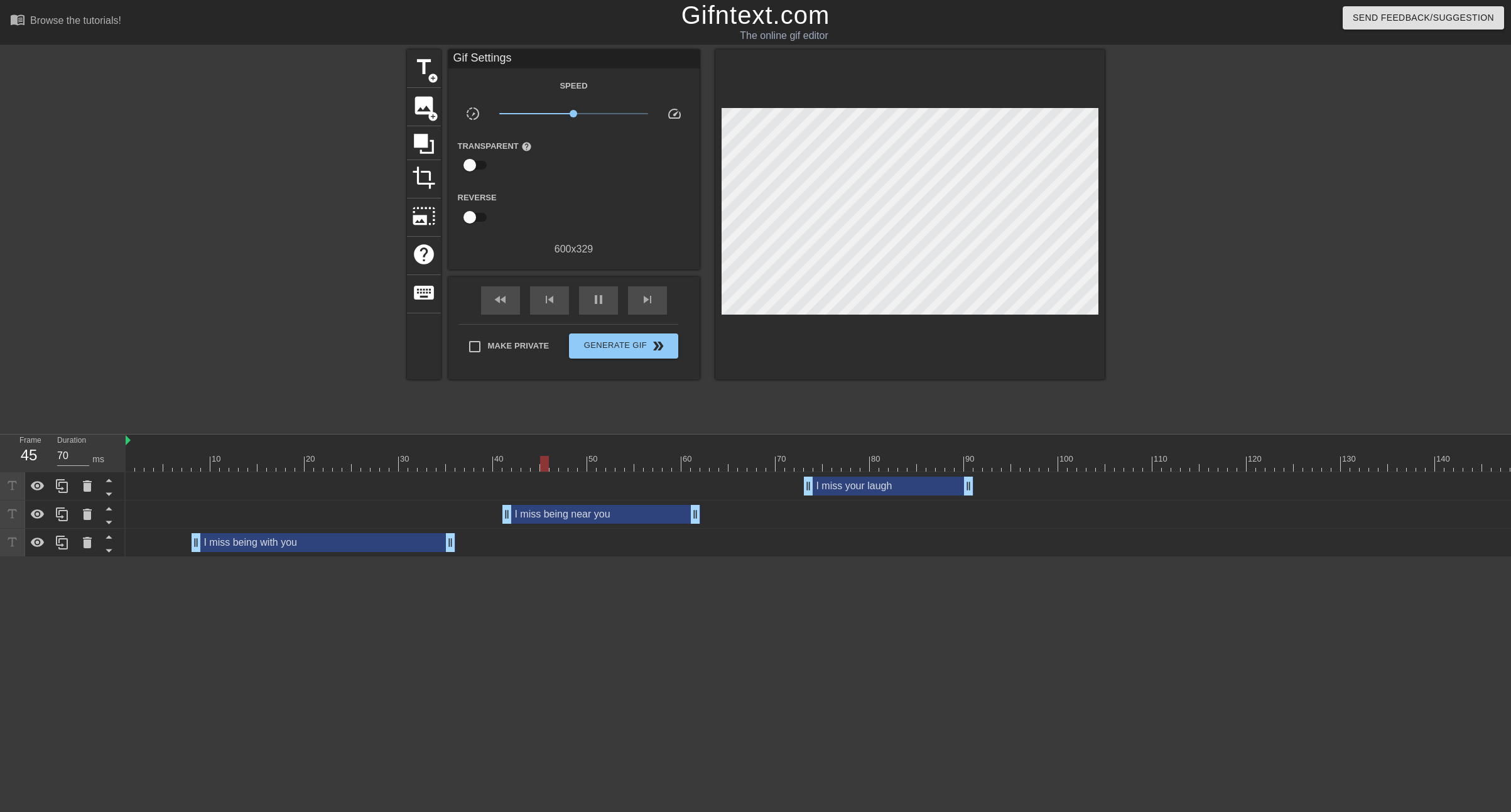 drag, startPoint x: 540, startPoint y: 512, endPoint x: 504, endPoint y: 511, distance: 36.01389 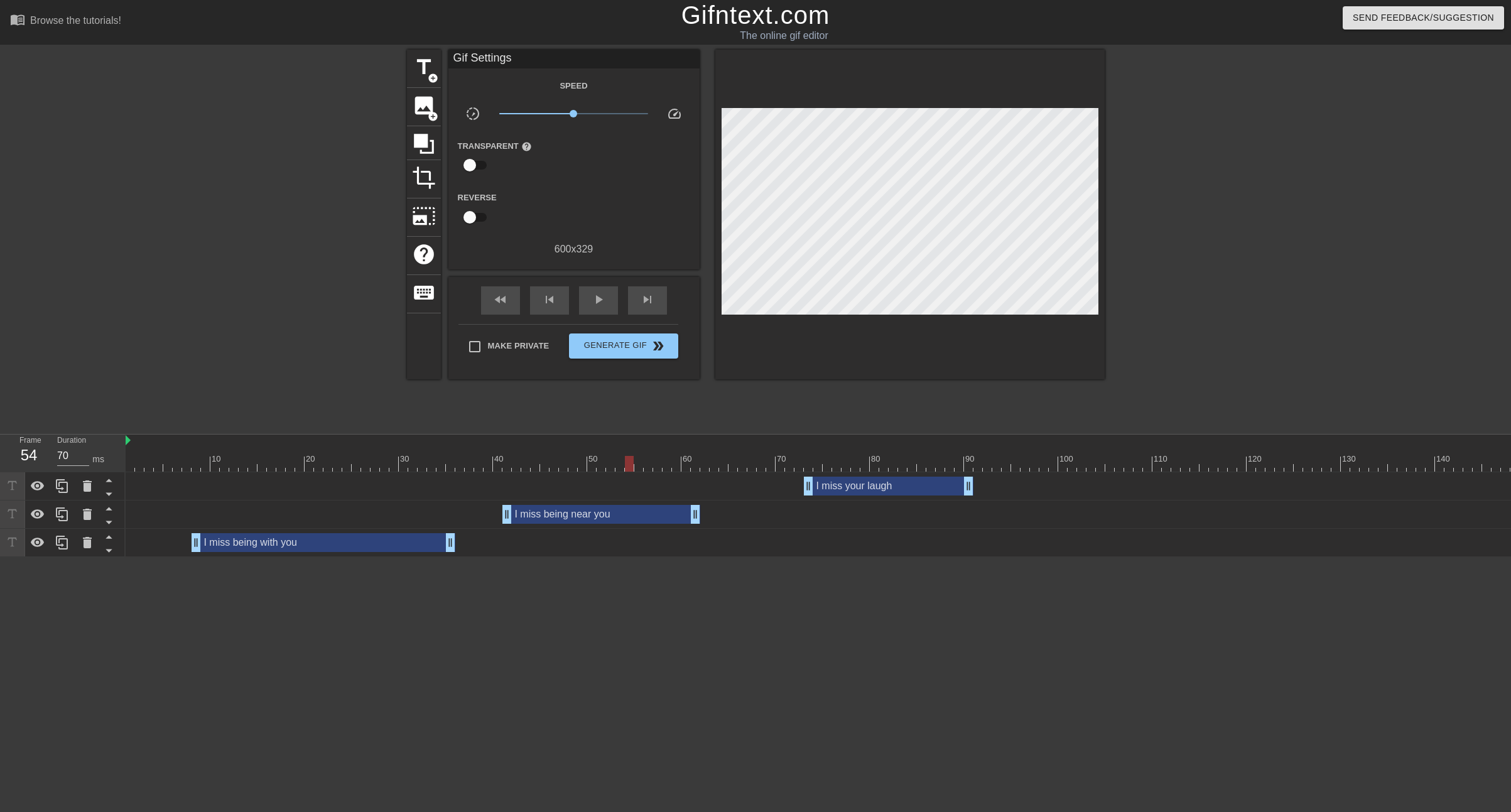click at bounding box center (823, 463) 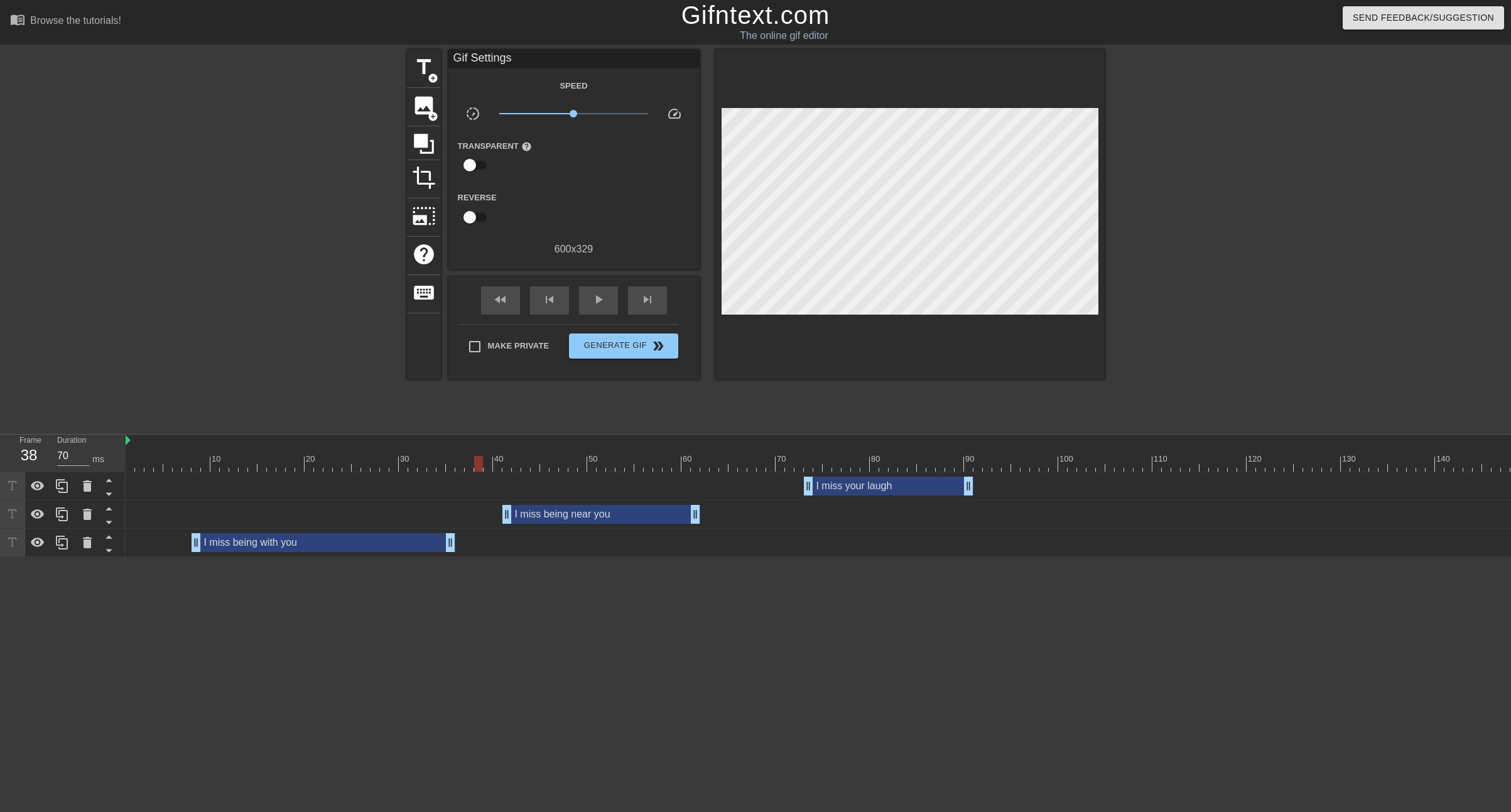 drag, startPoint x: 509, startPoint y: 467, endPoint x: 477, endPoint y: 467, distance: 32 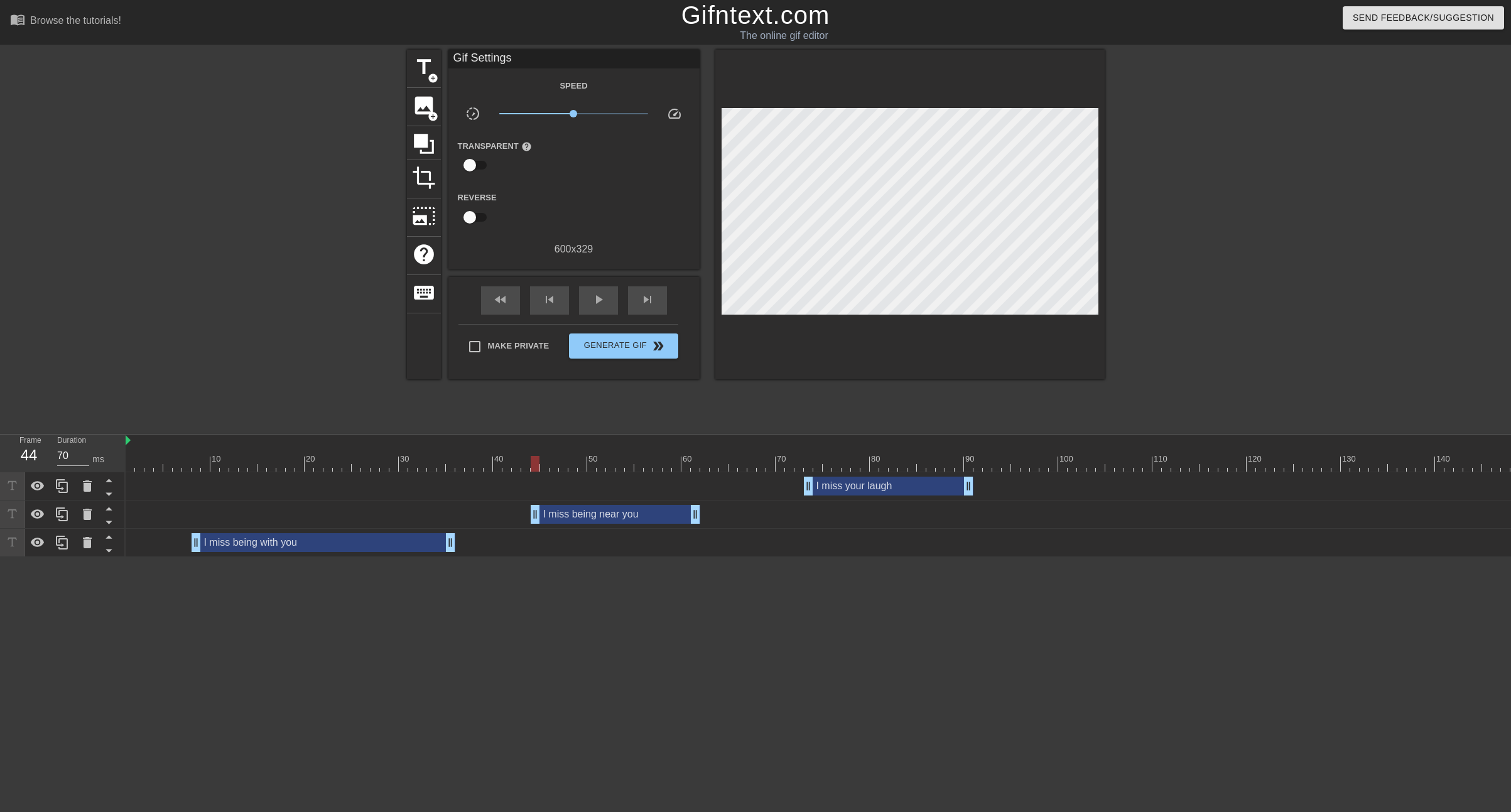 drag, startPoint x: 509, startPoint y: 519, endPoint x: 542, endPoint y: 519, distance: 33 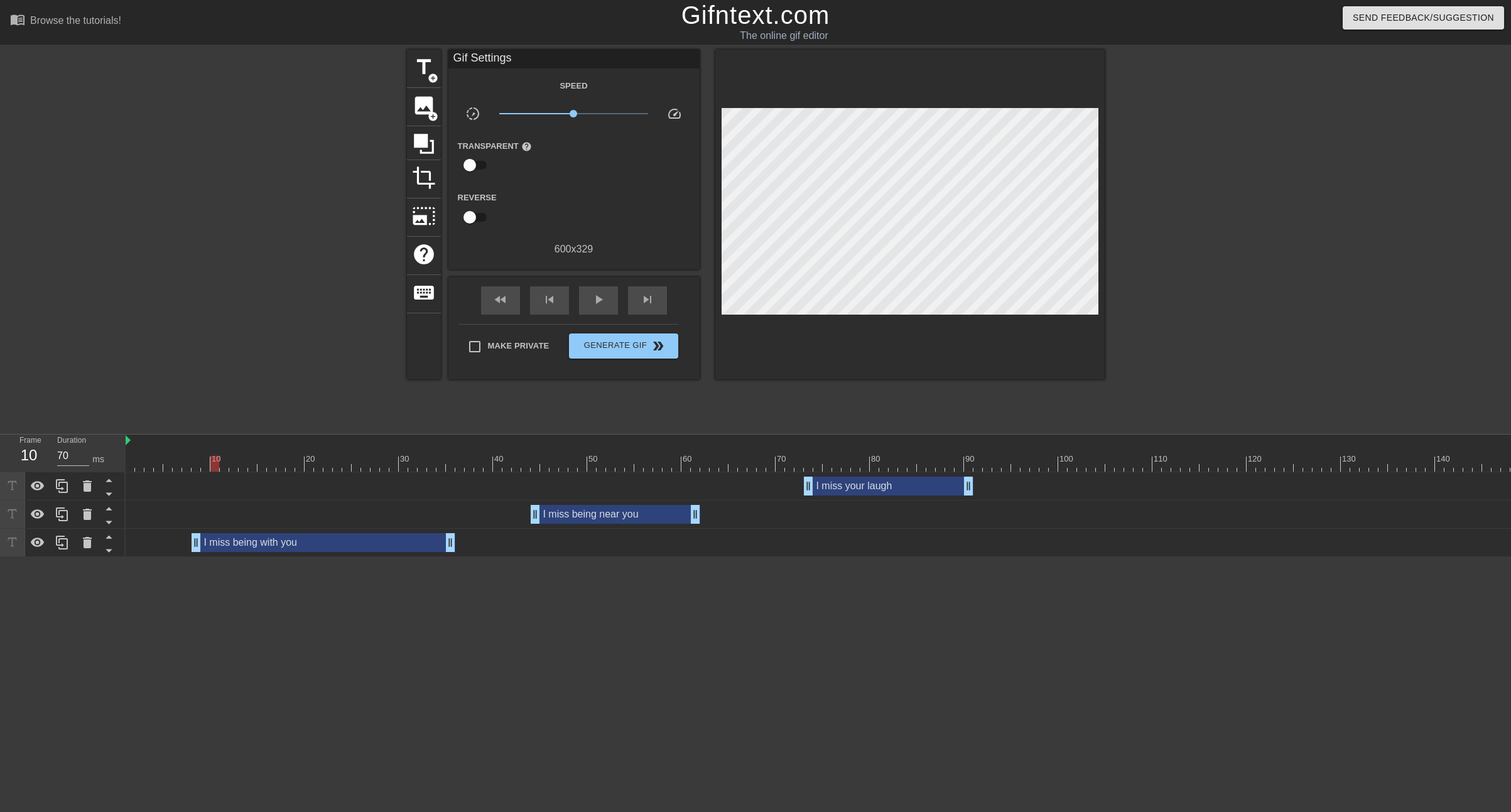 click at bounding box center [823, 463] 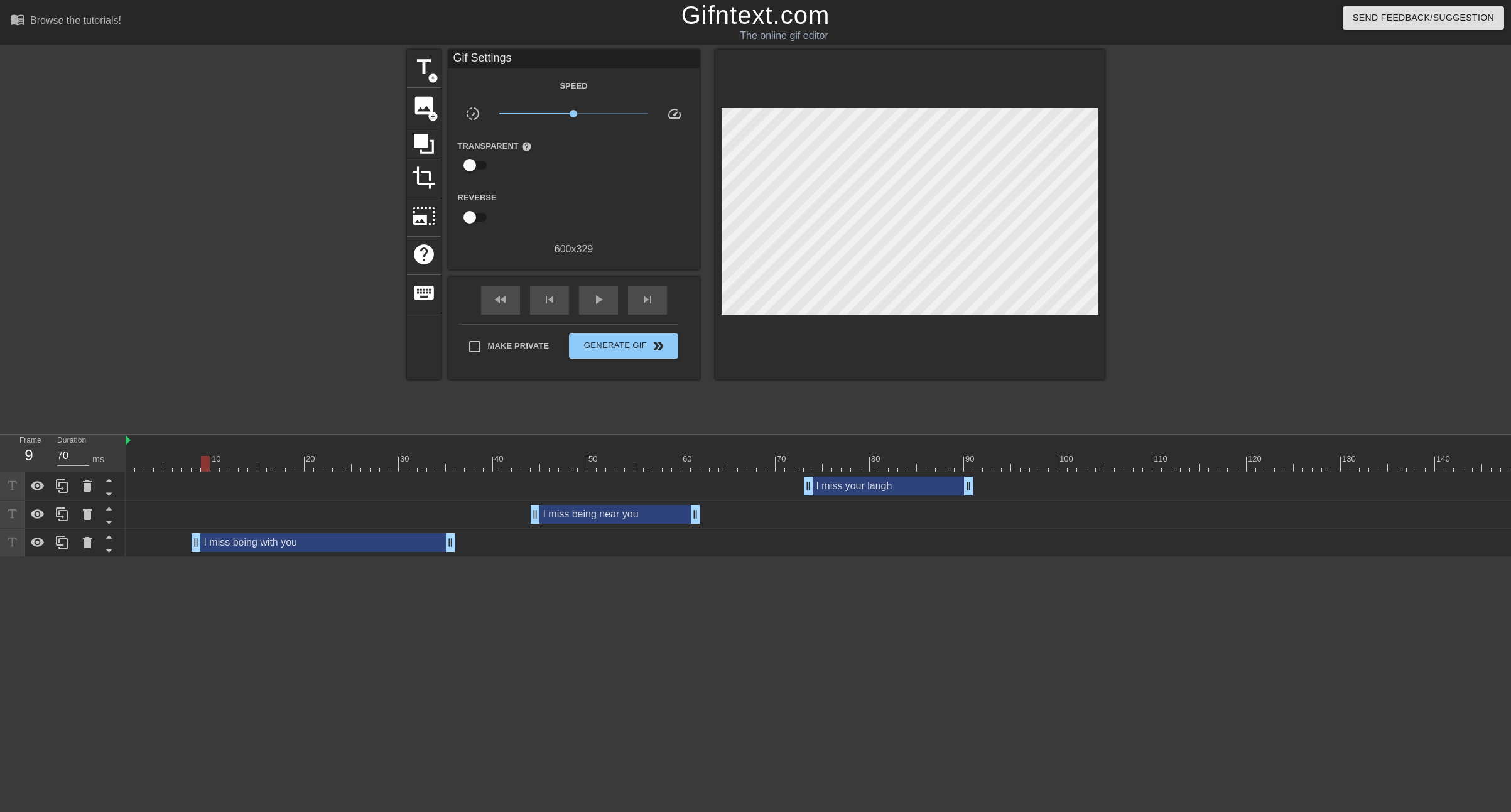 drag, startPoint x: 210, startPoint y: 468, endPoint x: 191, endPoint y: 467, distance: 19.026298 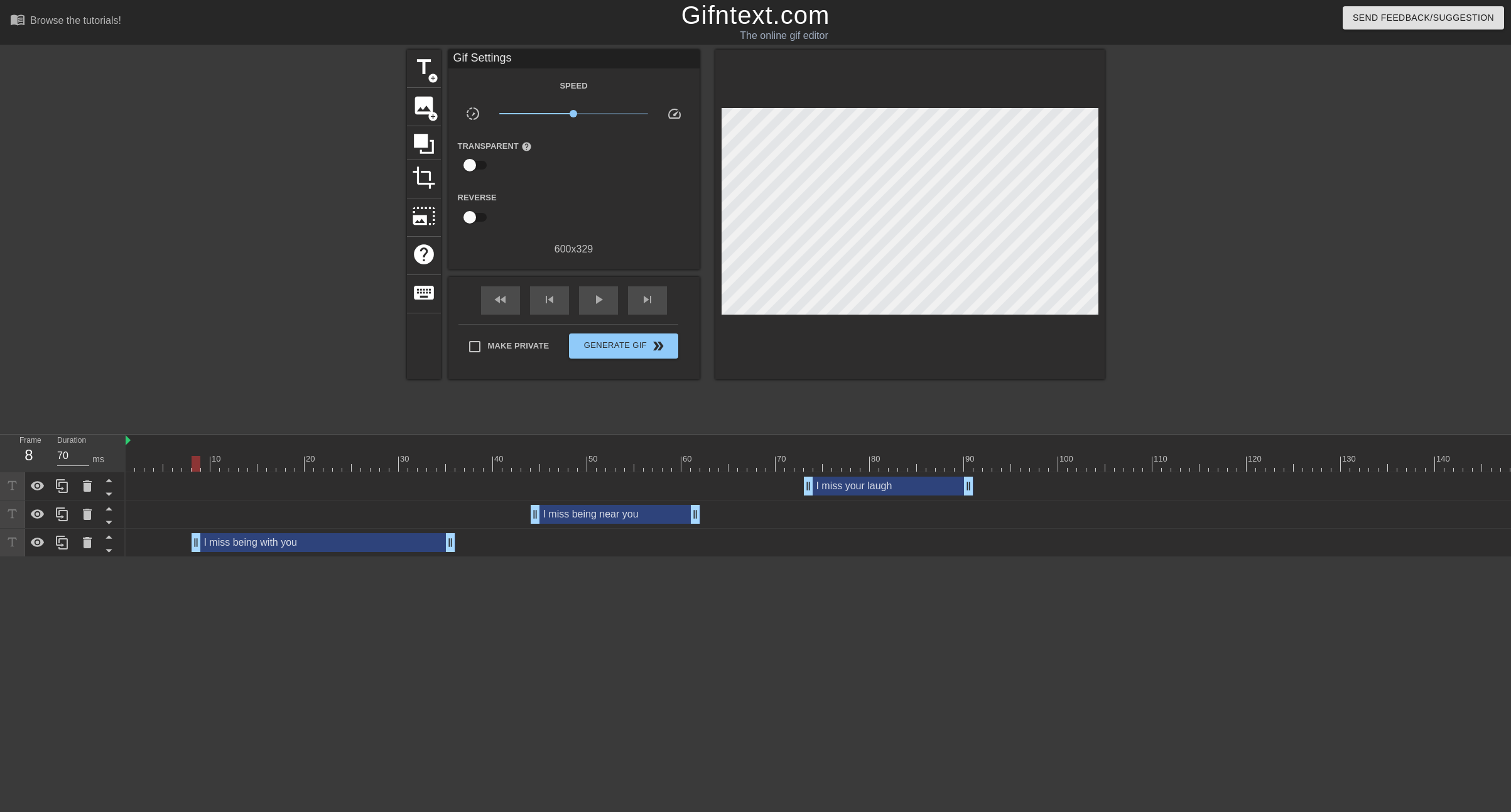 click on "I miss being with you drag_handle drag_handle" at bounding box center [323, 543] 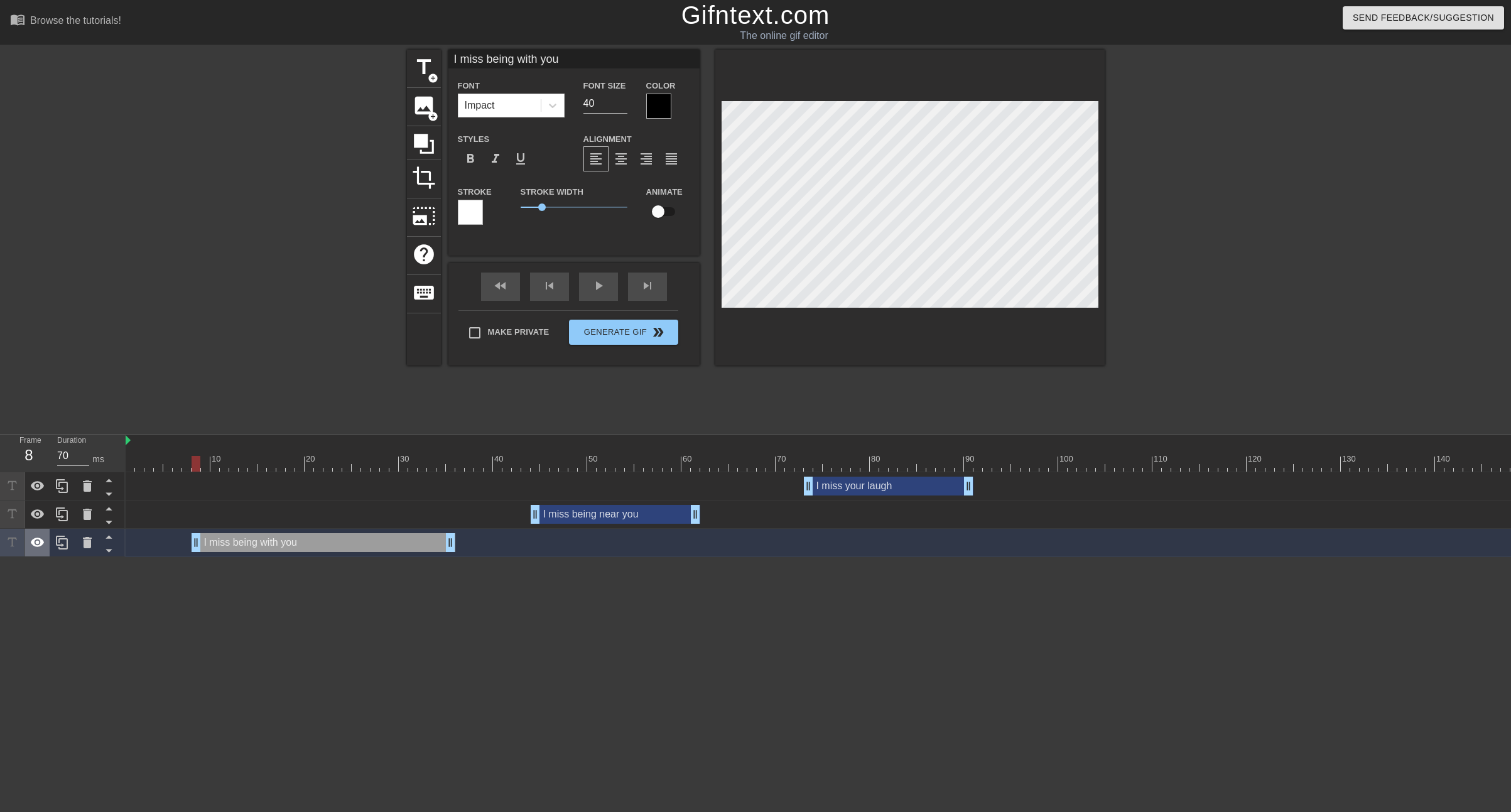 click 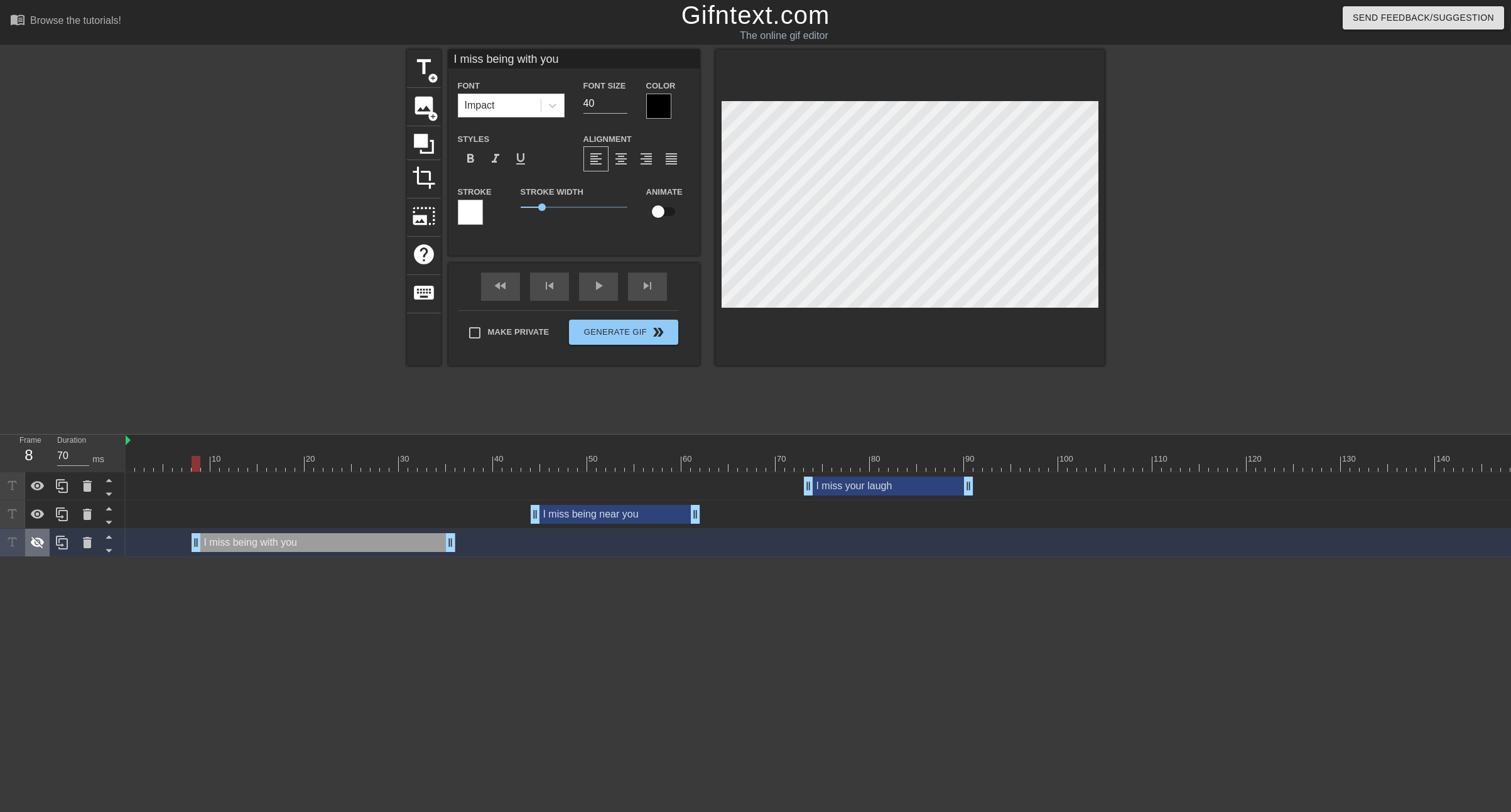 click 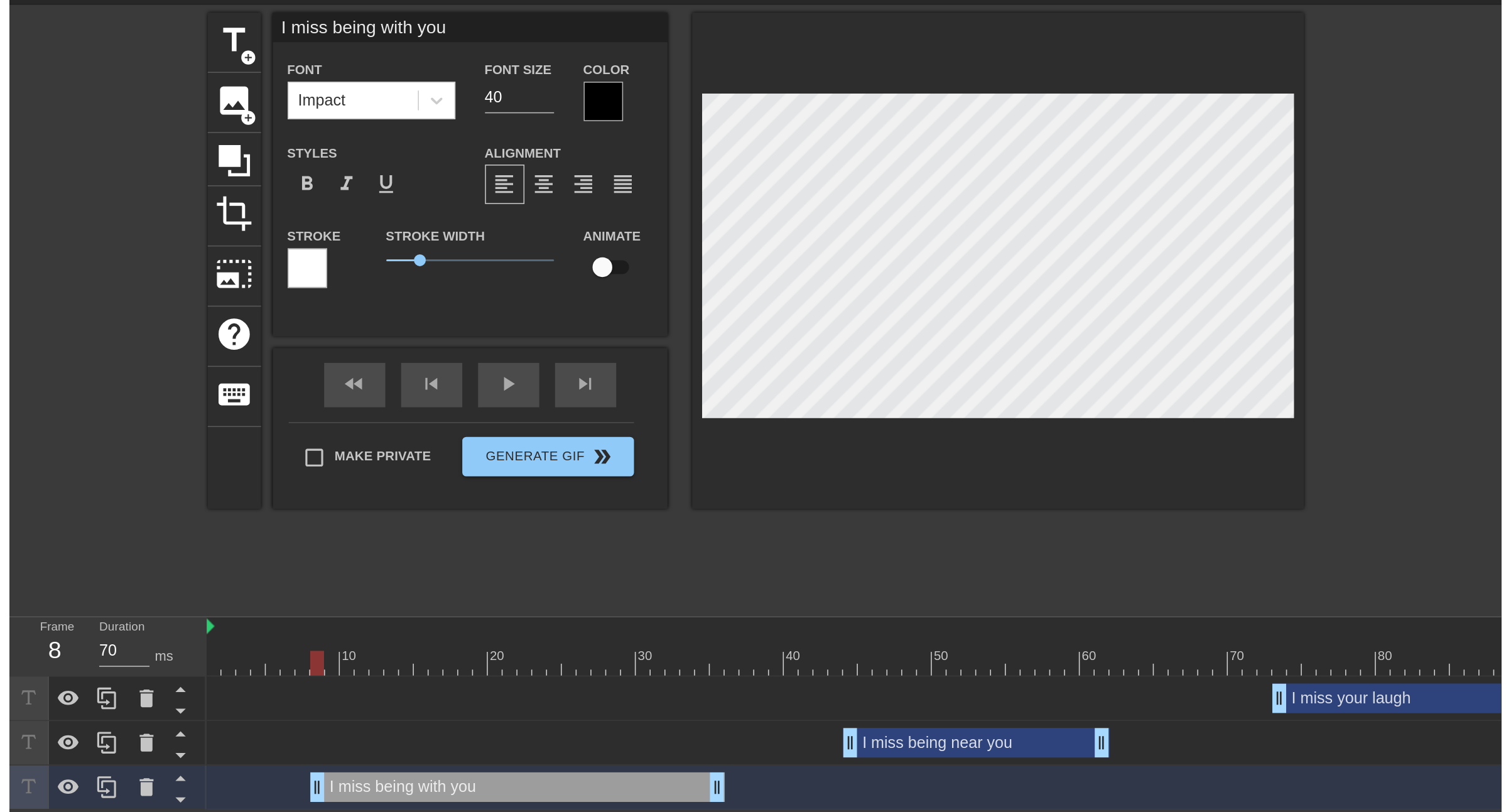 scroll, scrollTop: 0, scrollLeft: 0, axis: both 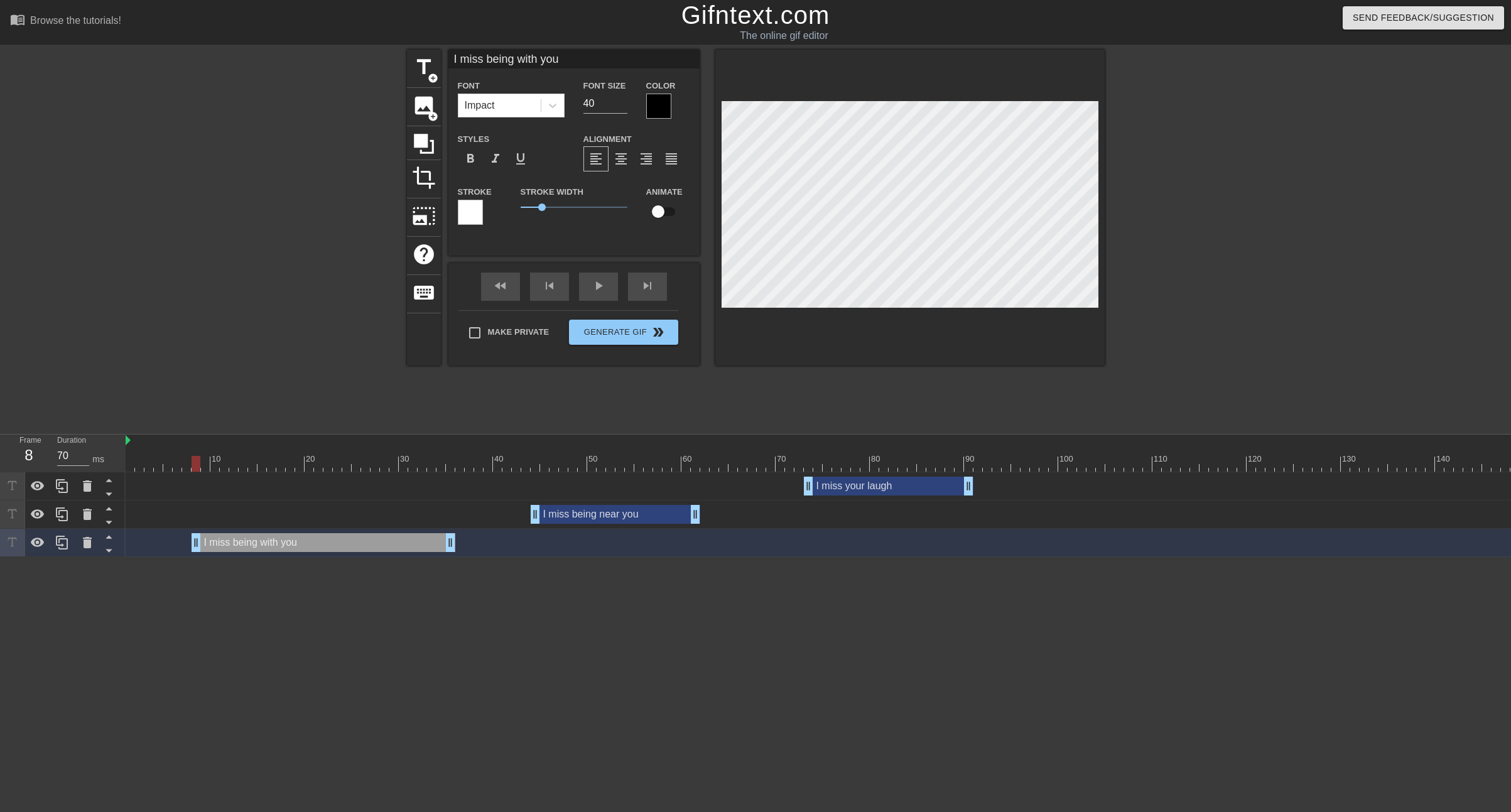 click at bounding box center [196, 463] 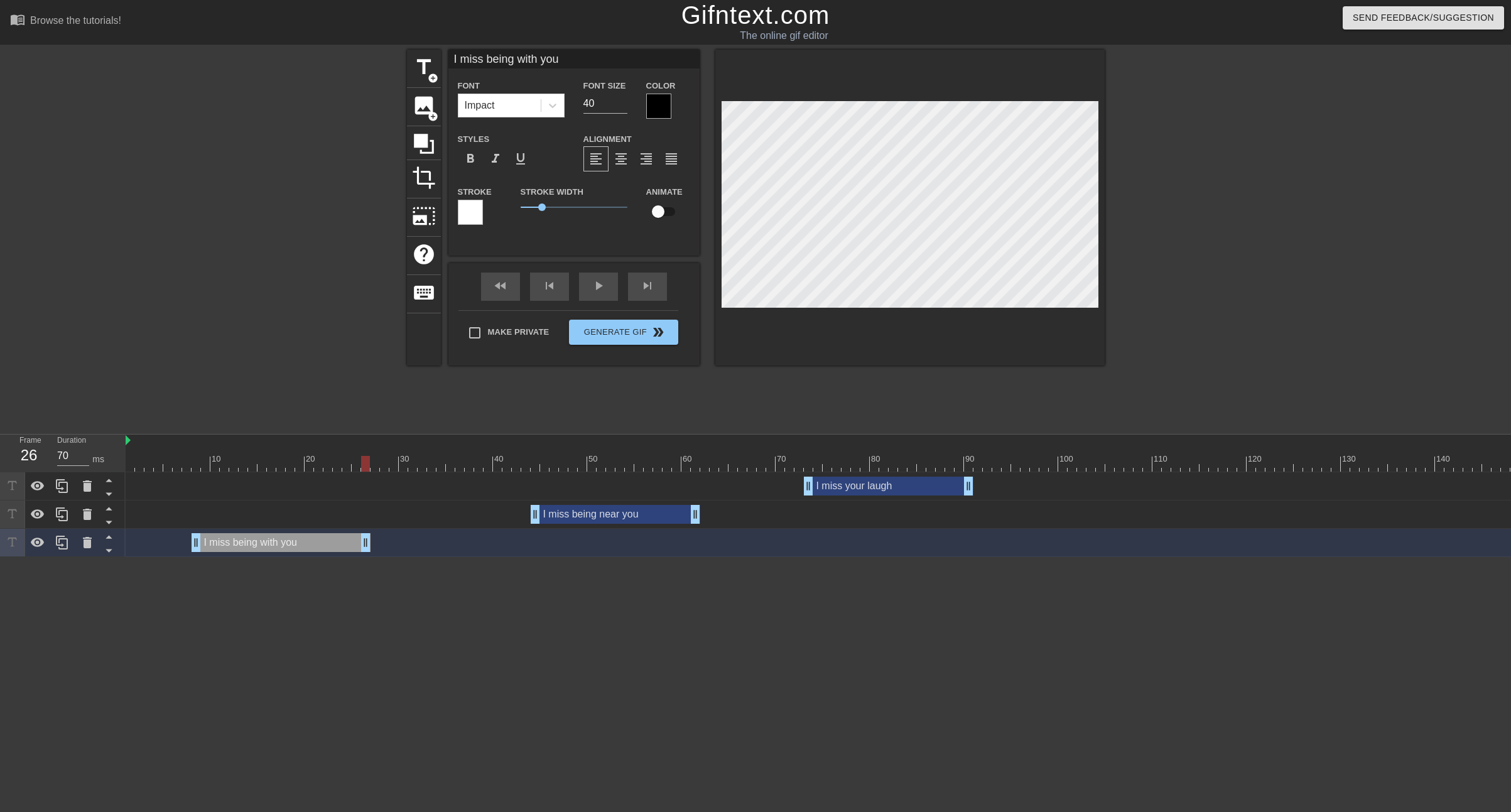 drag, startPoint x: 452, startPoint y: 543, endPoint x: 368, endPoint y: 536, distance: 84.29116 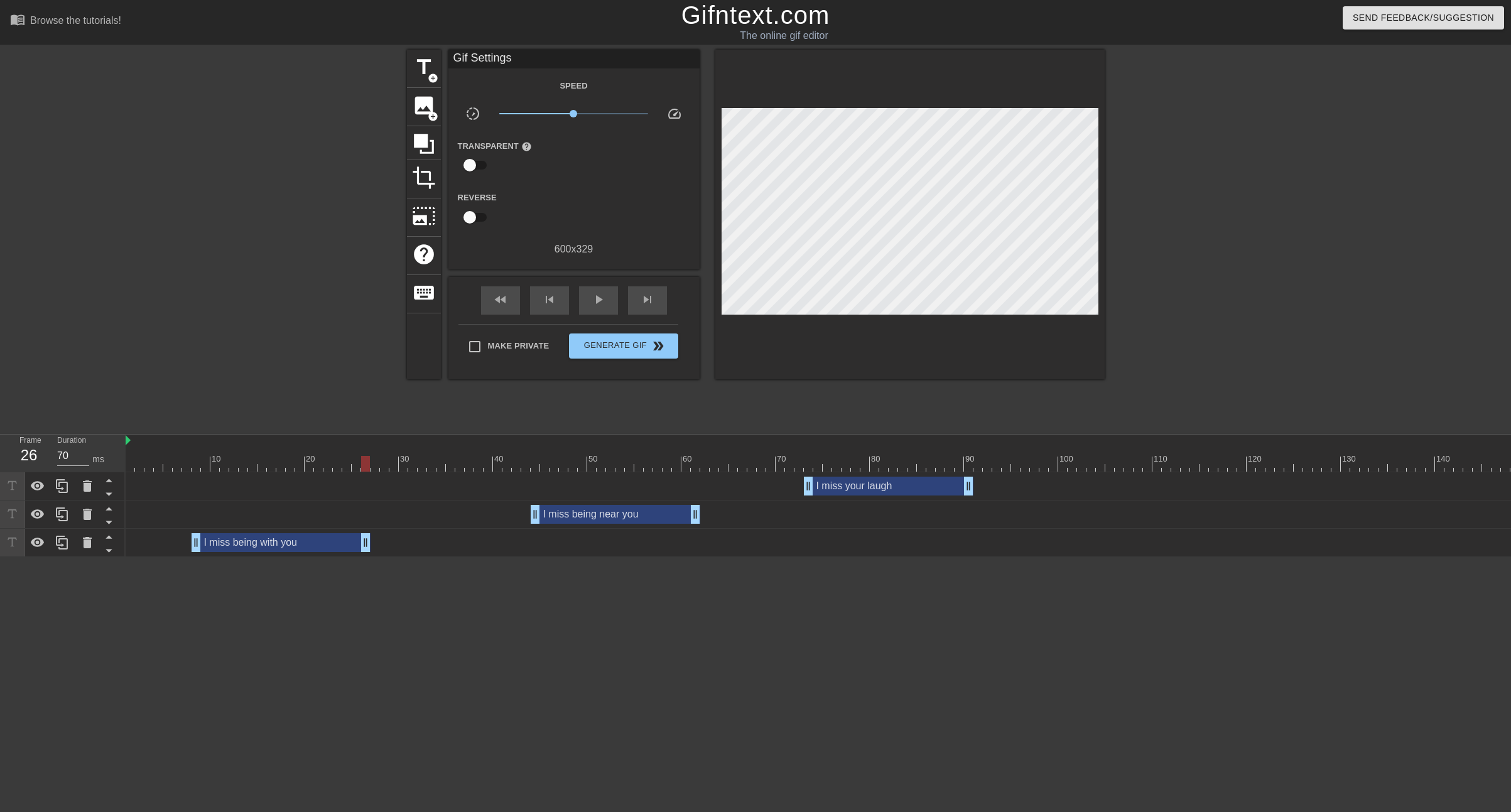 click on "title add_circle image add_circle crop photo_size_select_large help keyboardGif Settings Speed slow_motion_video x1.00 speed Transparent help Reverse 600 x 329 fast_rewind skip_previous play_arrow skip_next Make Private Generate Gif double_arrow" at bounding box center (756, 238) 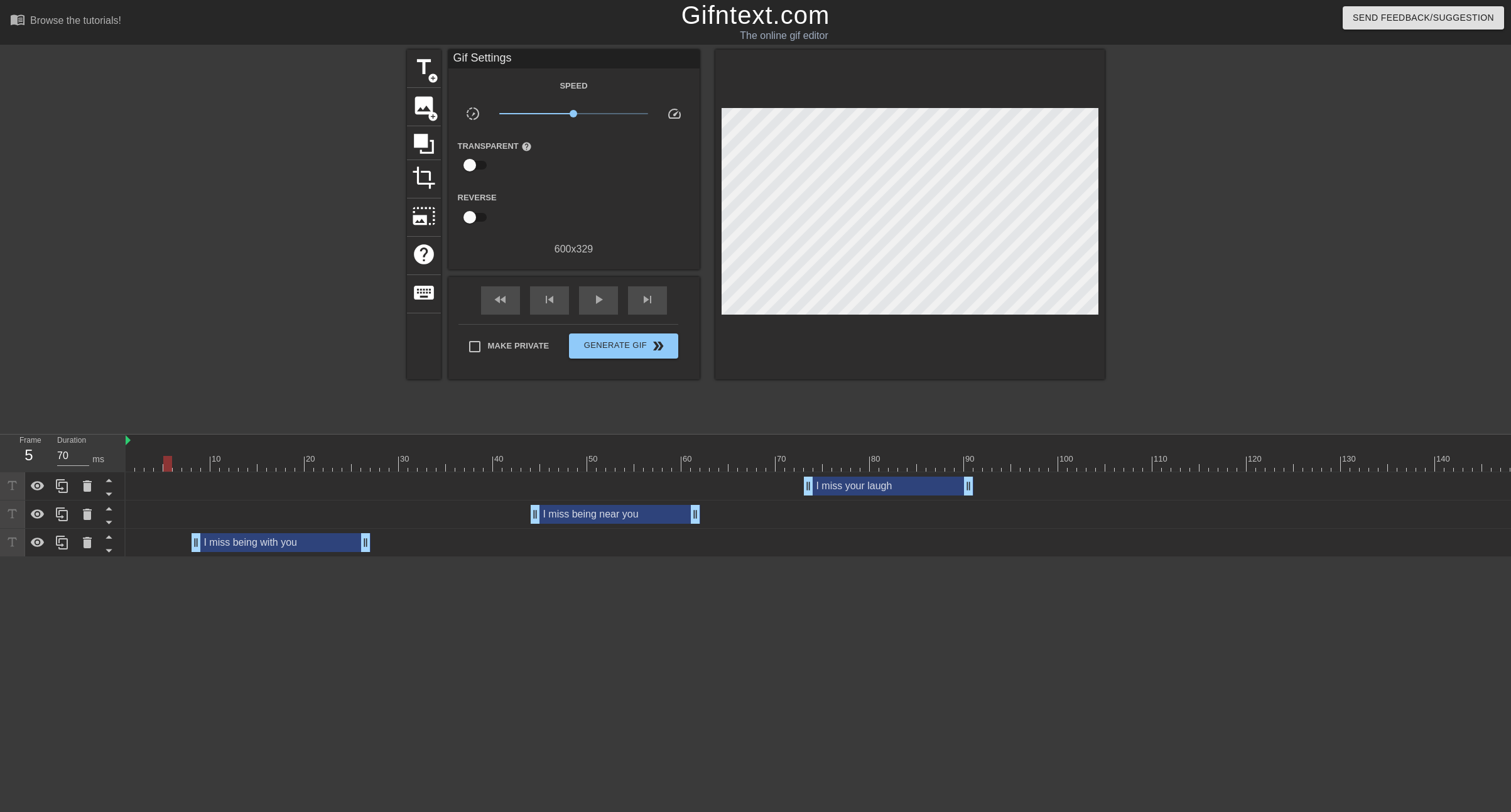 click at bounding box center (823, 463) 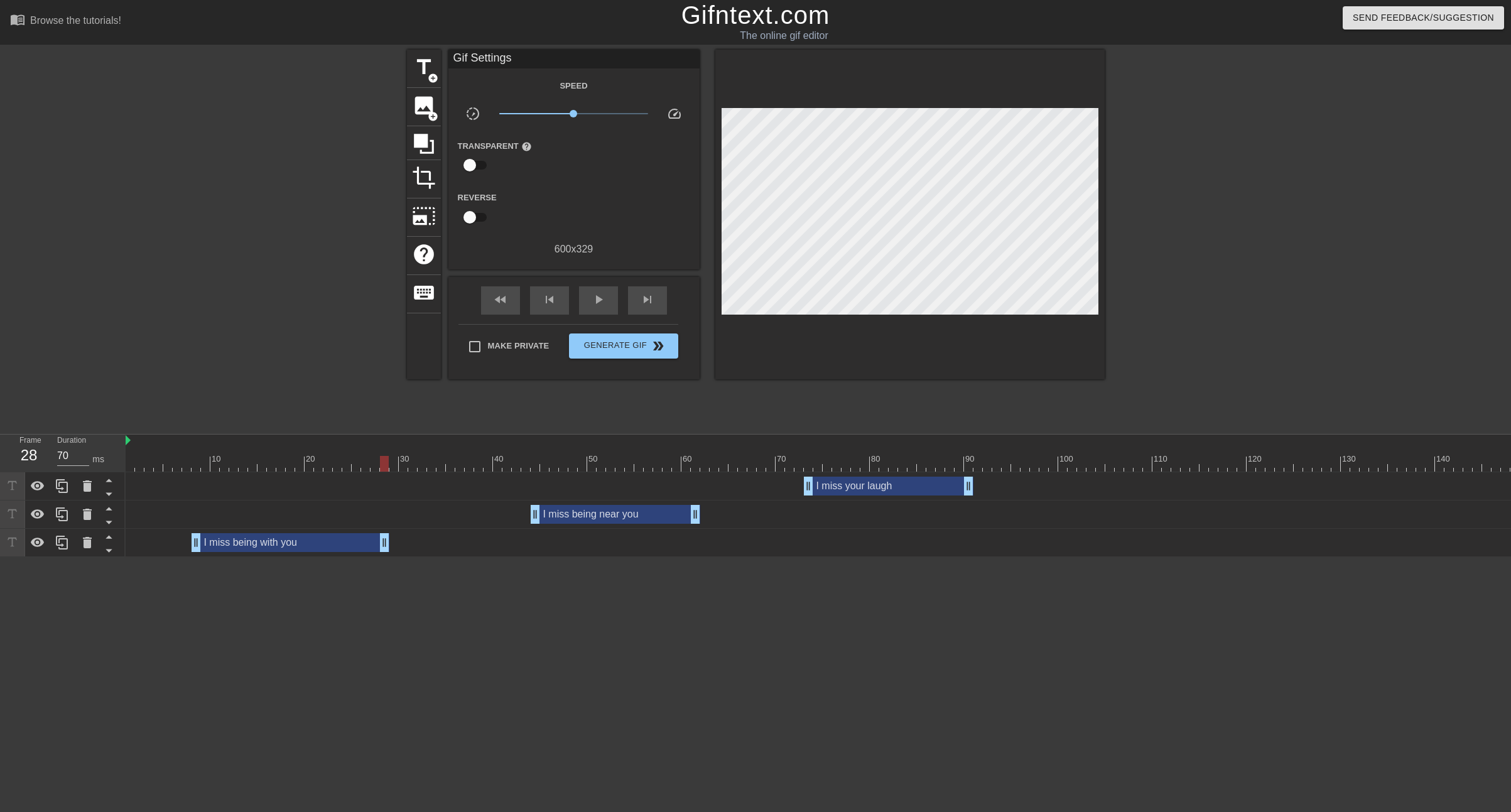drag, startPoint x: 366, startPoint y: 541, endPoint x: 382, endPoint y: 541, distance: 16 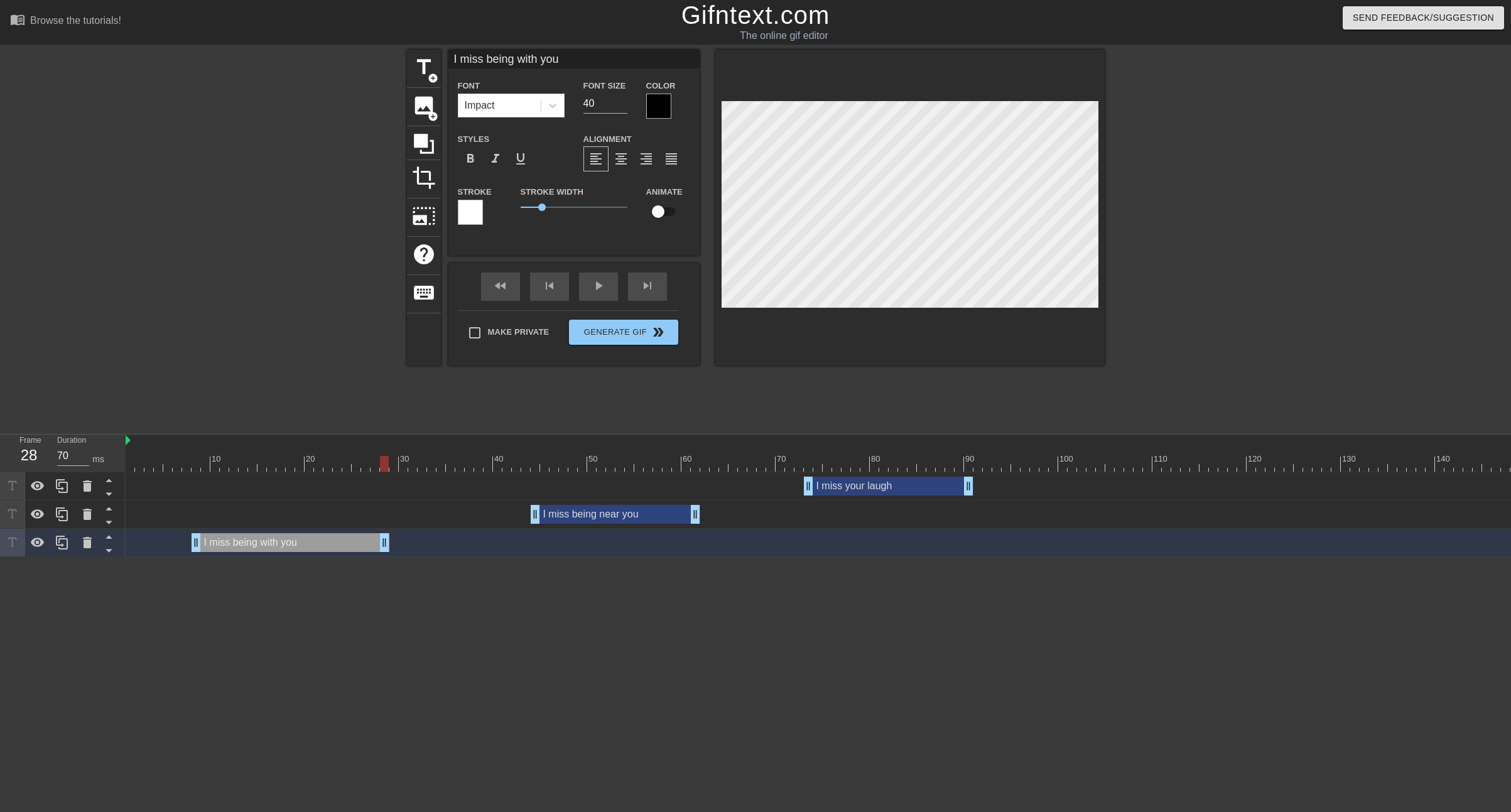 click at bounding box center (659, 106) 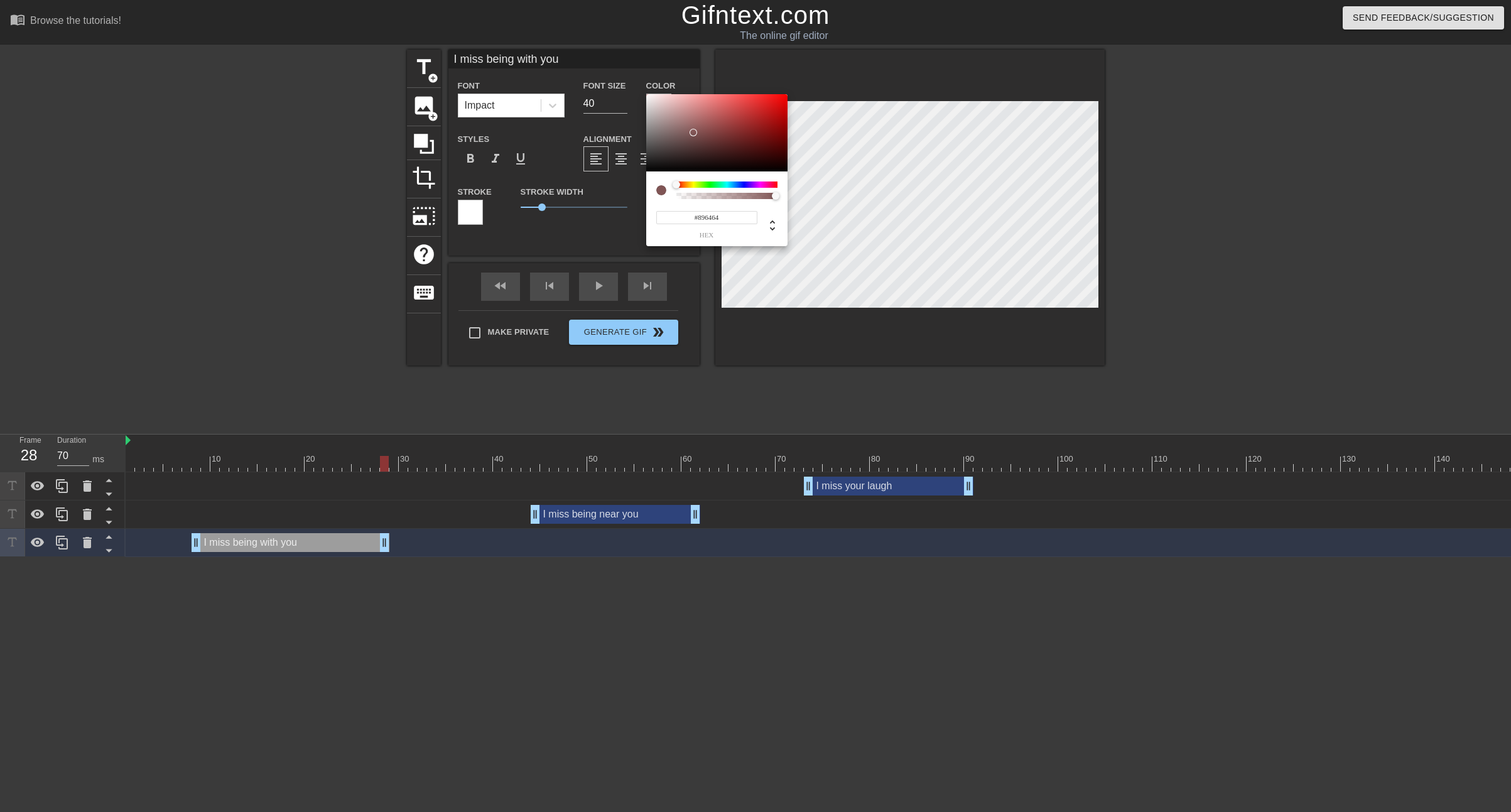 type on "#FFFFFF" 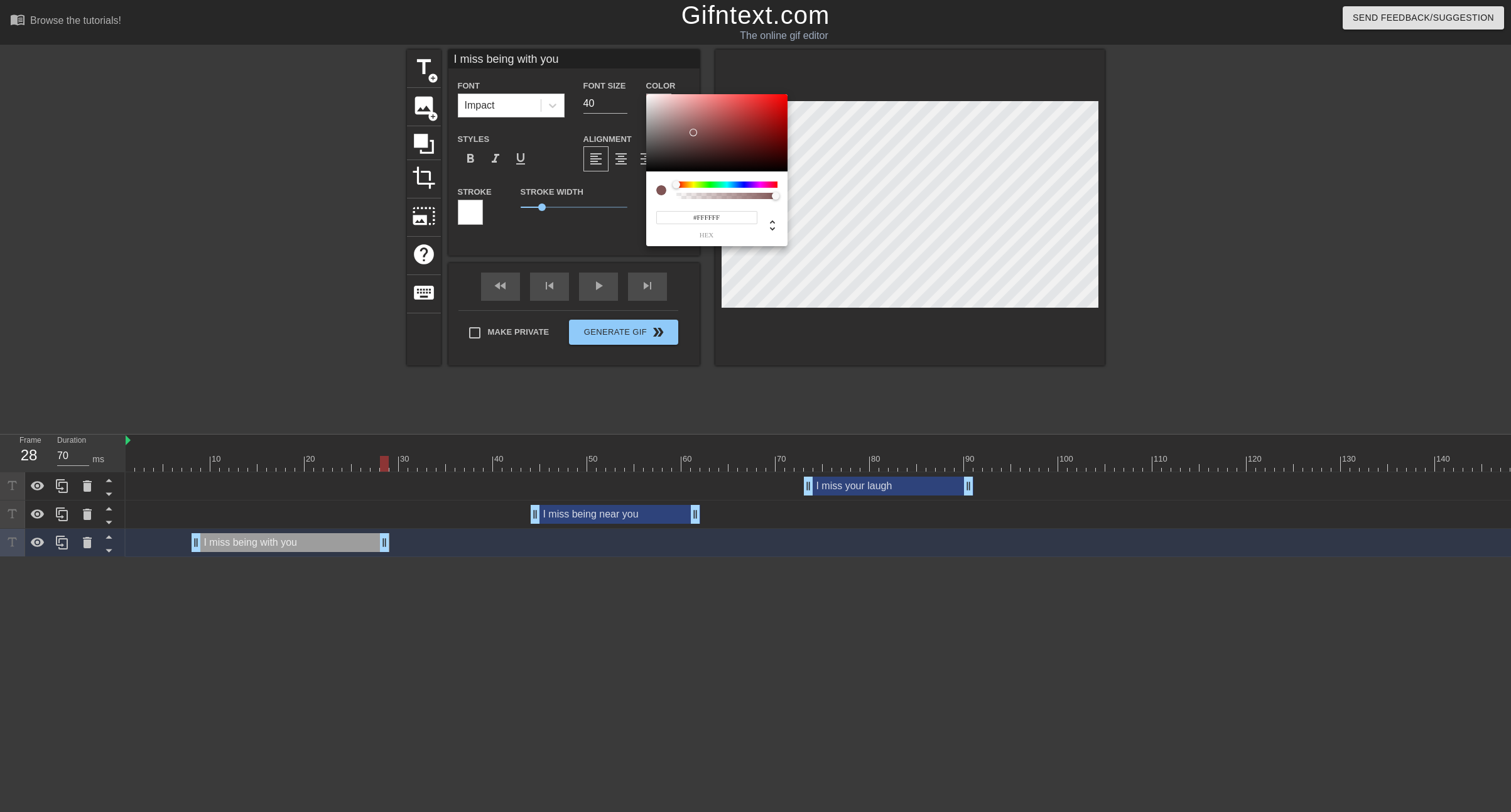 drag, startPoint x: 688, startPoint y: 132, endPoint x: 597, endPoint y: 74, distance: 107.912 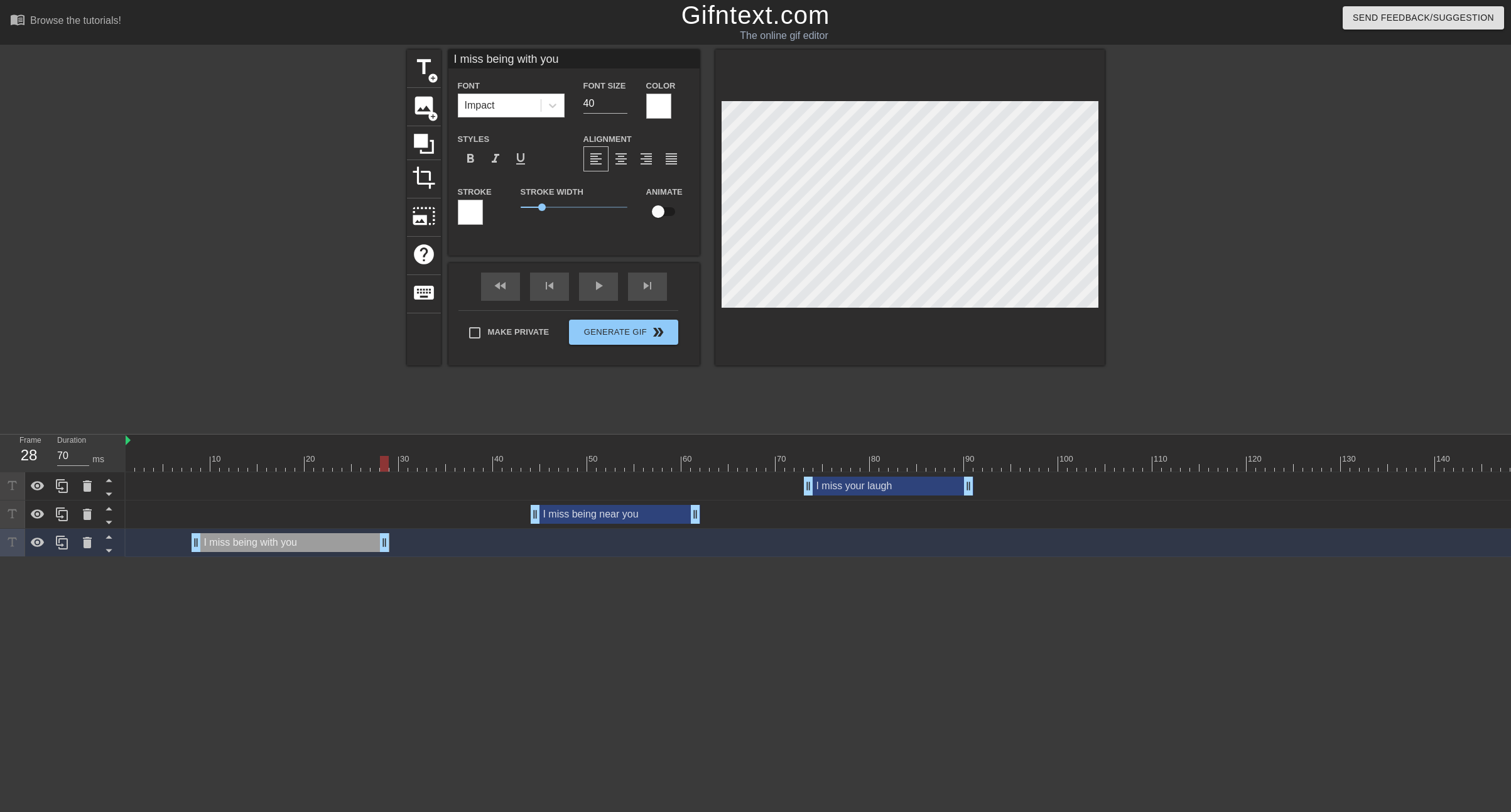 click at bounding box center [470, 212] 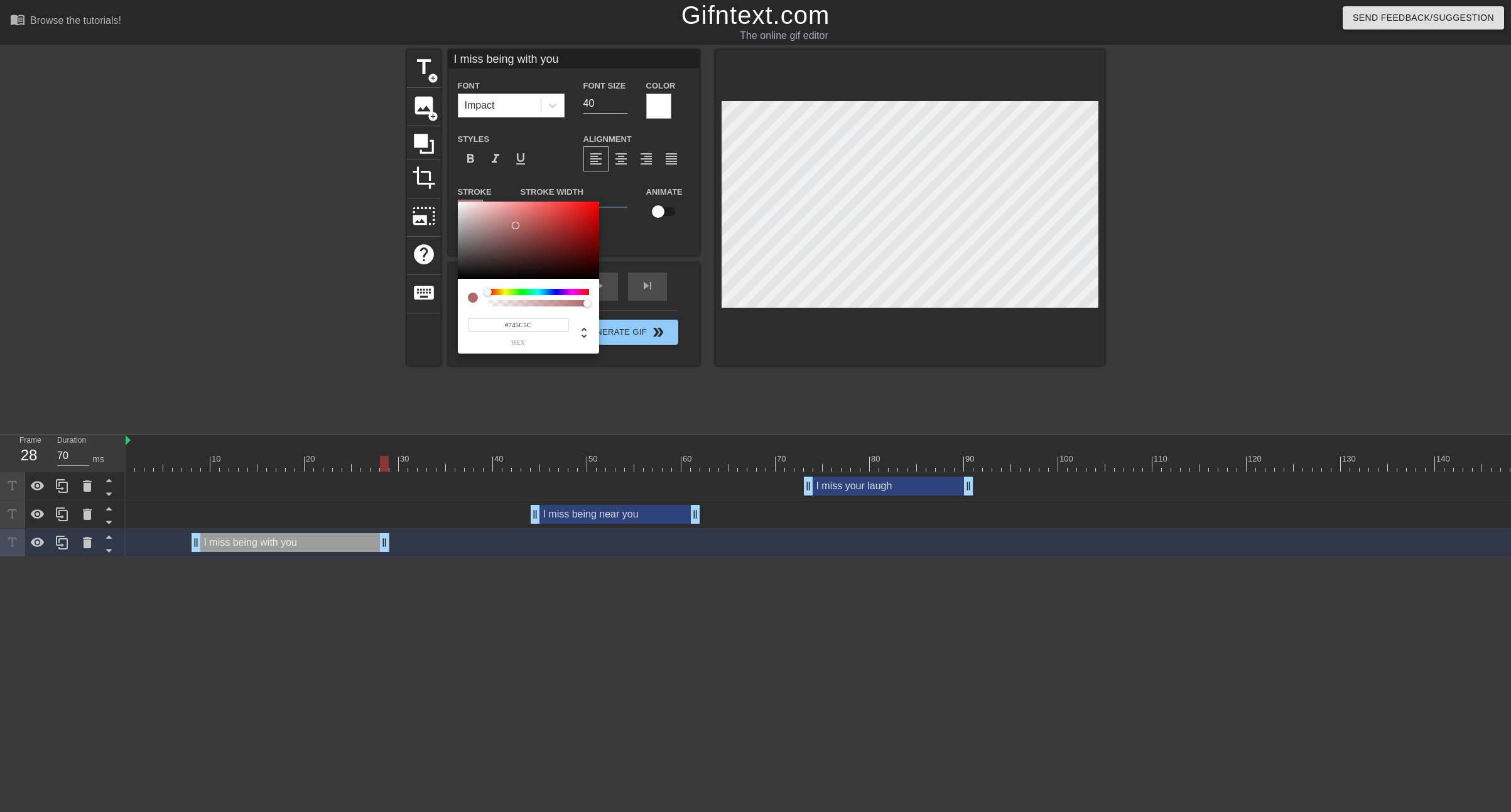 type on "#000000" 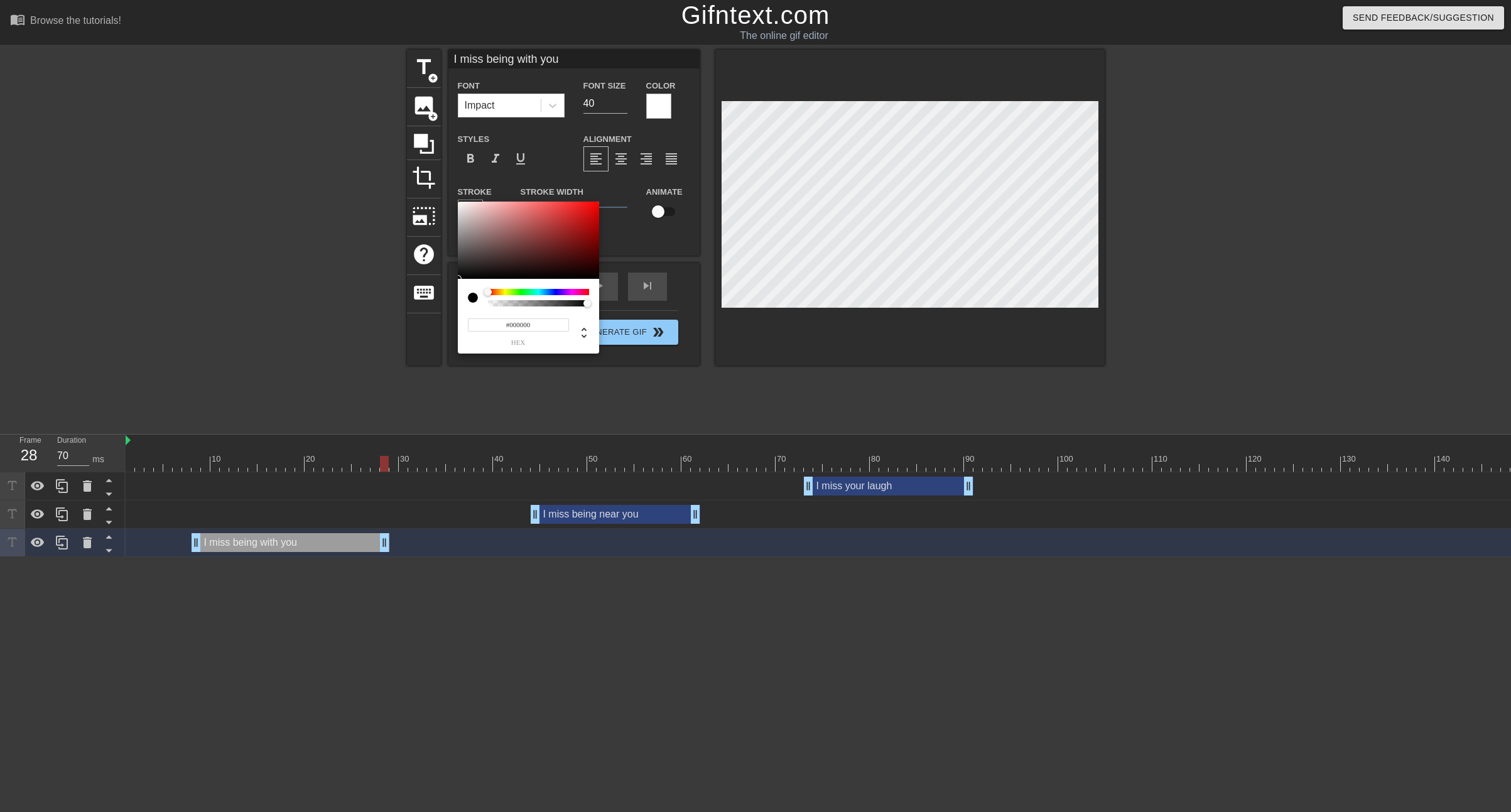 drag, startPoint x: 515, startPoint y: 226, endPoint x: 339, endPoint y: 384, distance: 236.51638 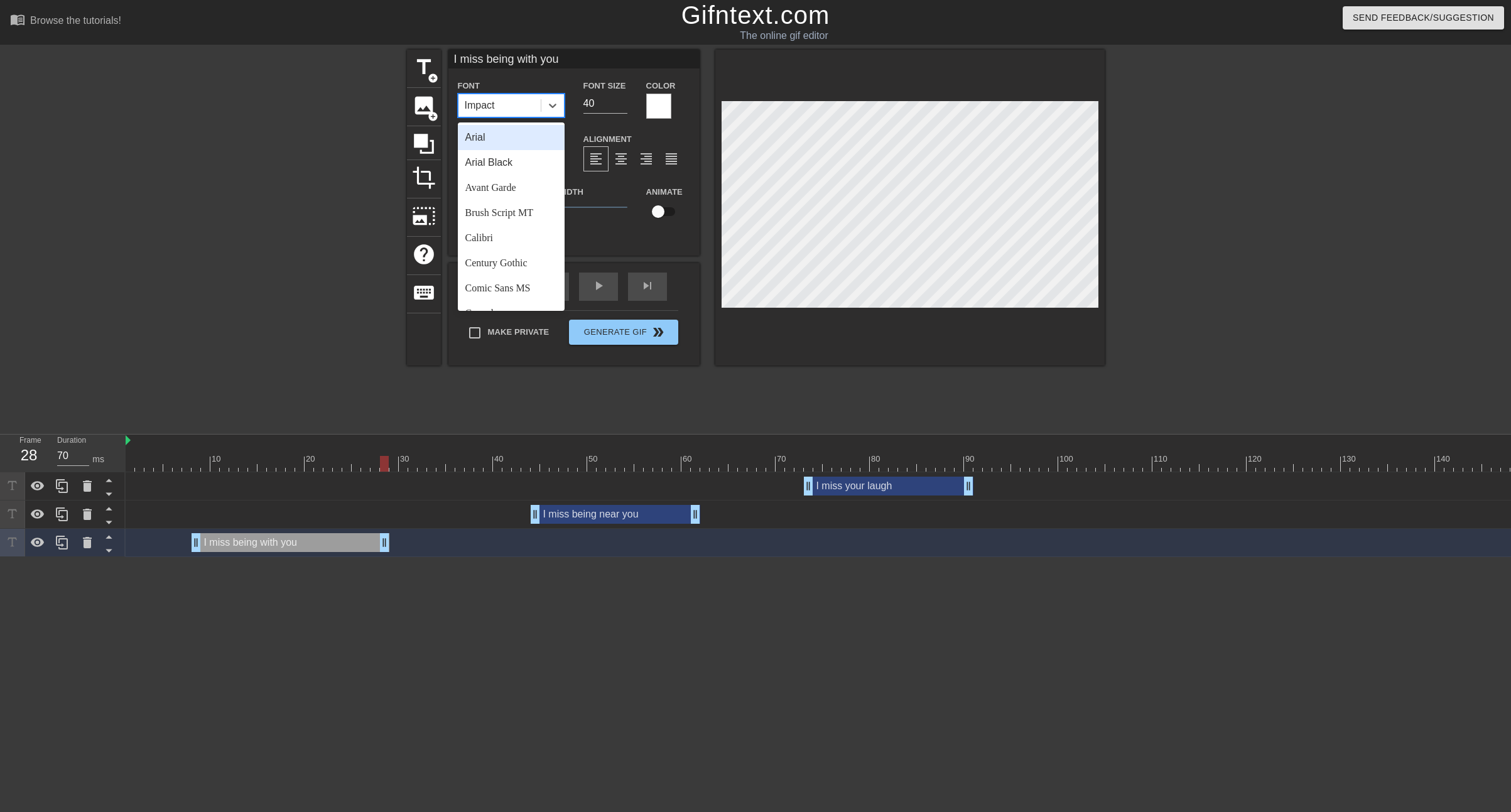 click on "Impact" at bounding box center (499, 106) 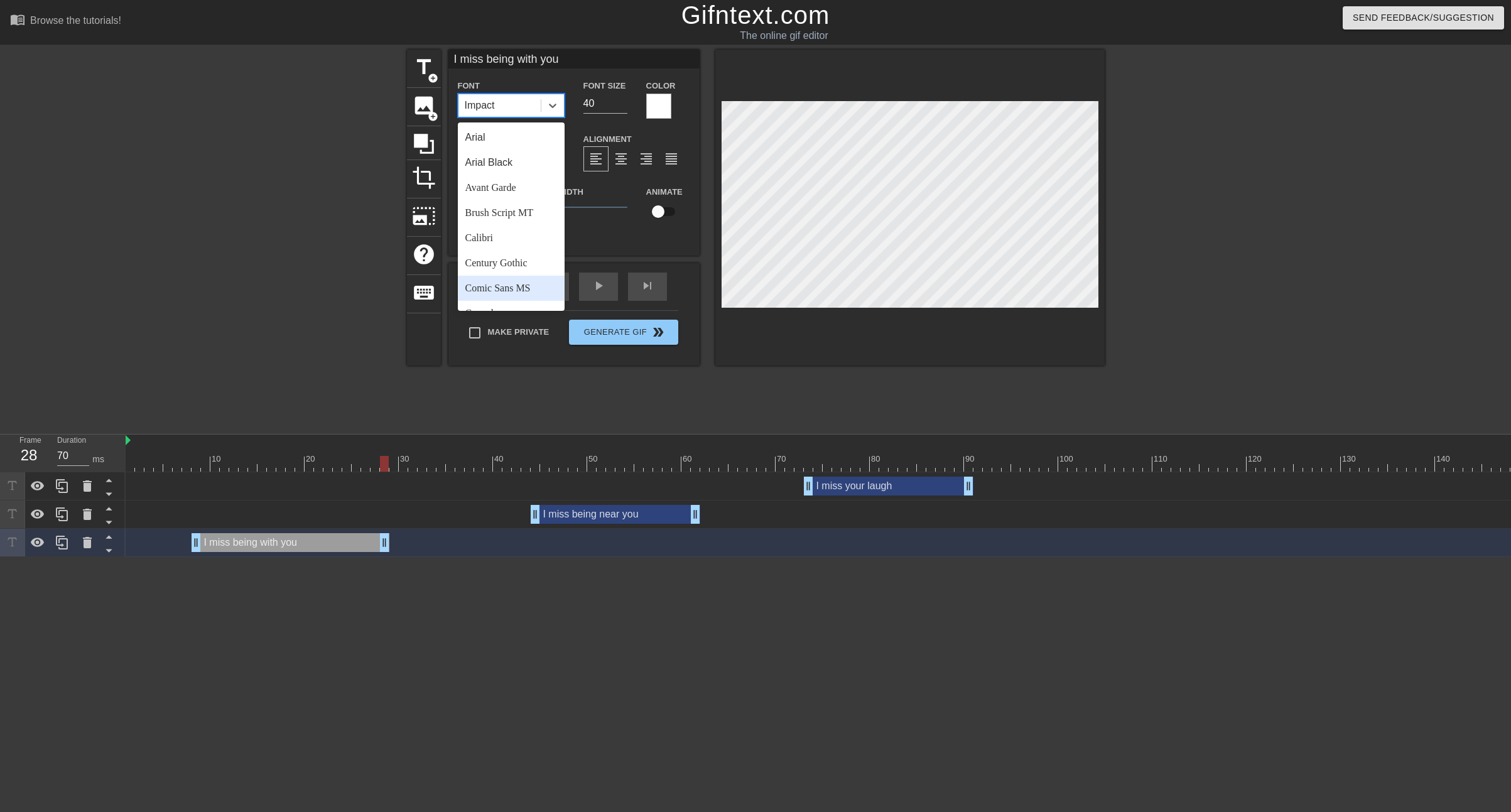 click on "Comic Sans MS" at bounding box center (511, 288) 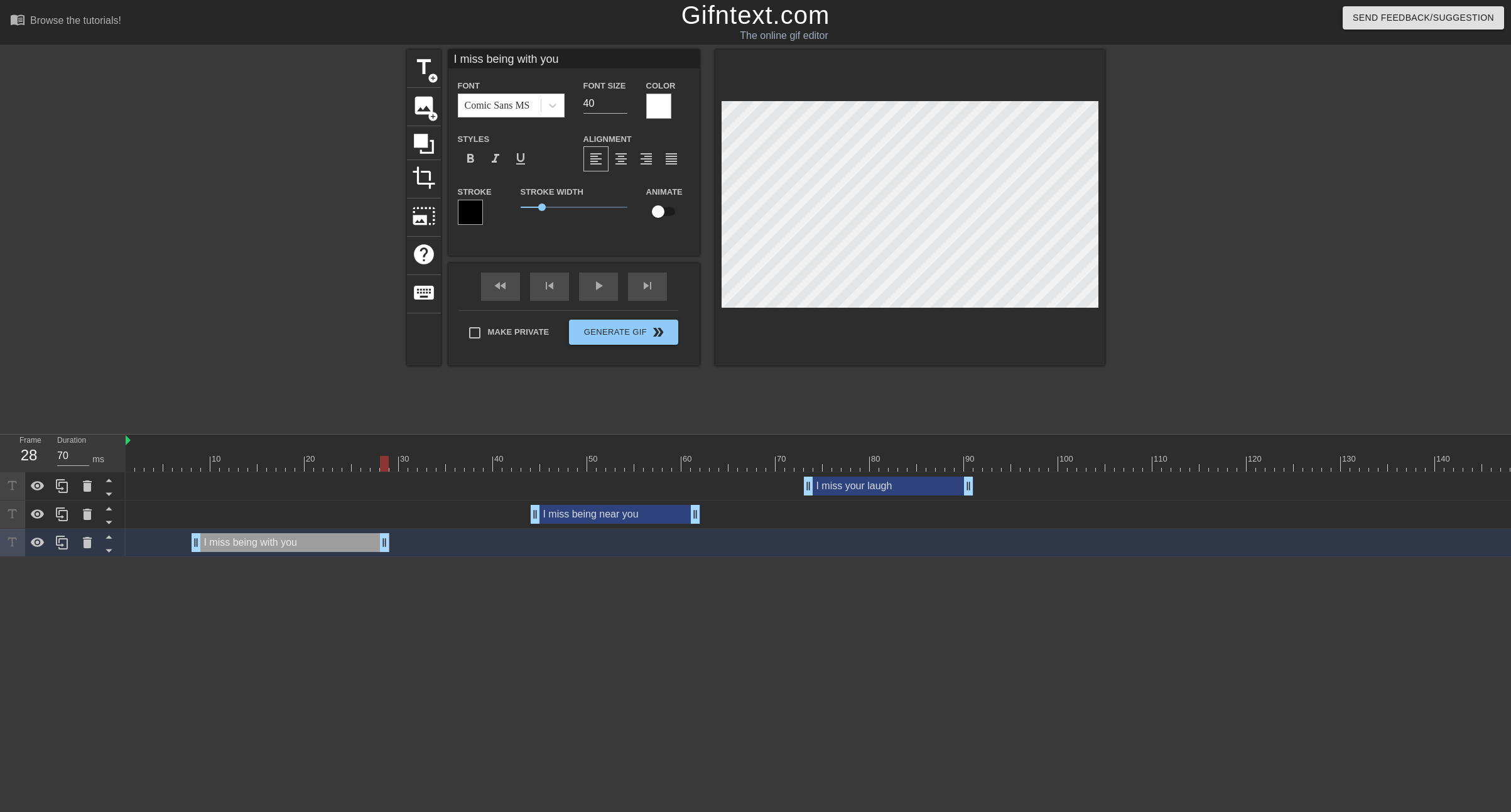scroll, scrollTop: 0, scrollLeft: 4, axis: horizontal 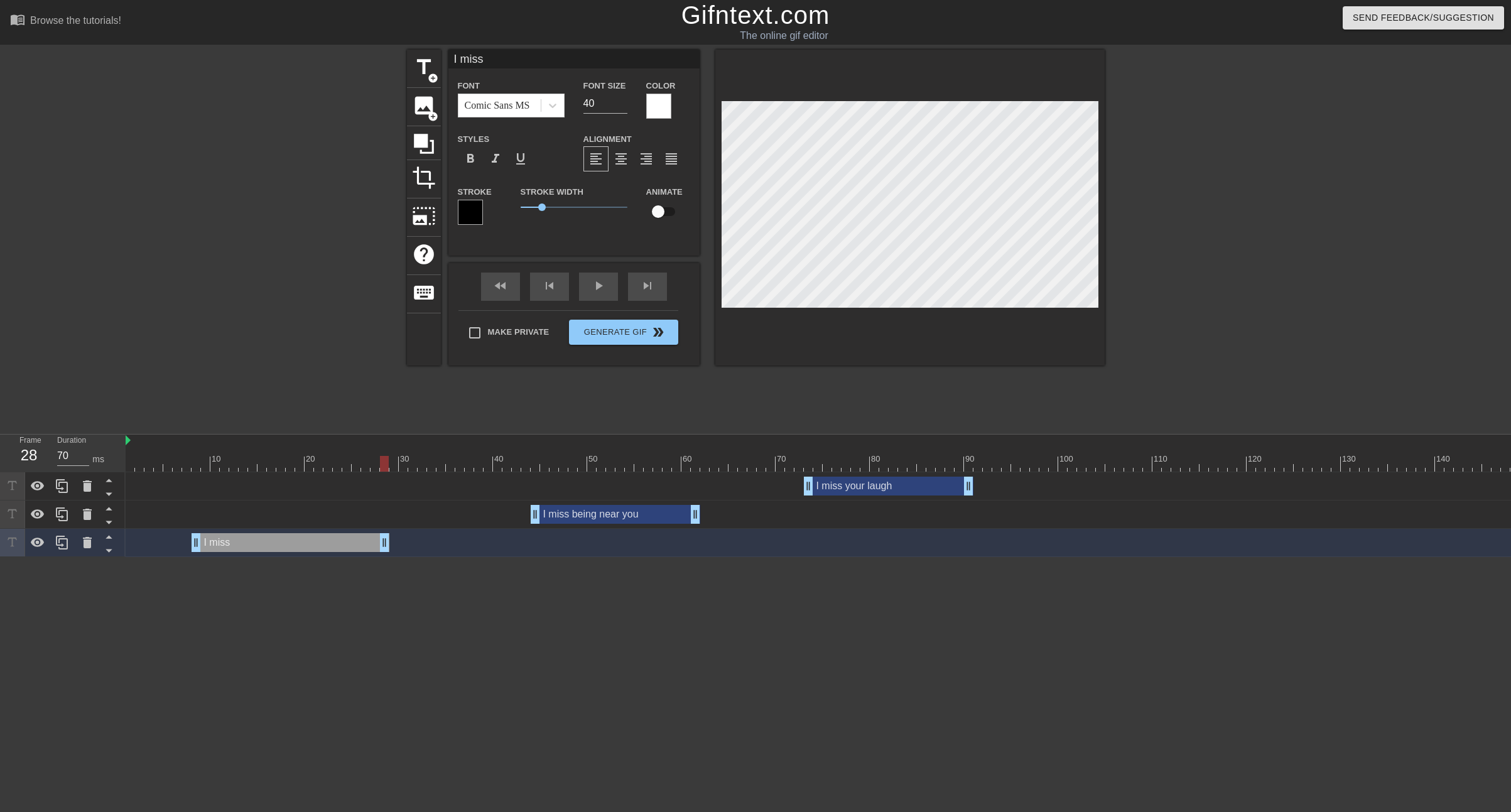 type on "I miss" 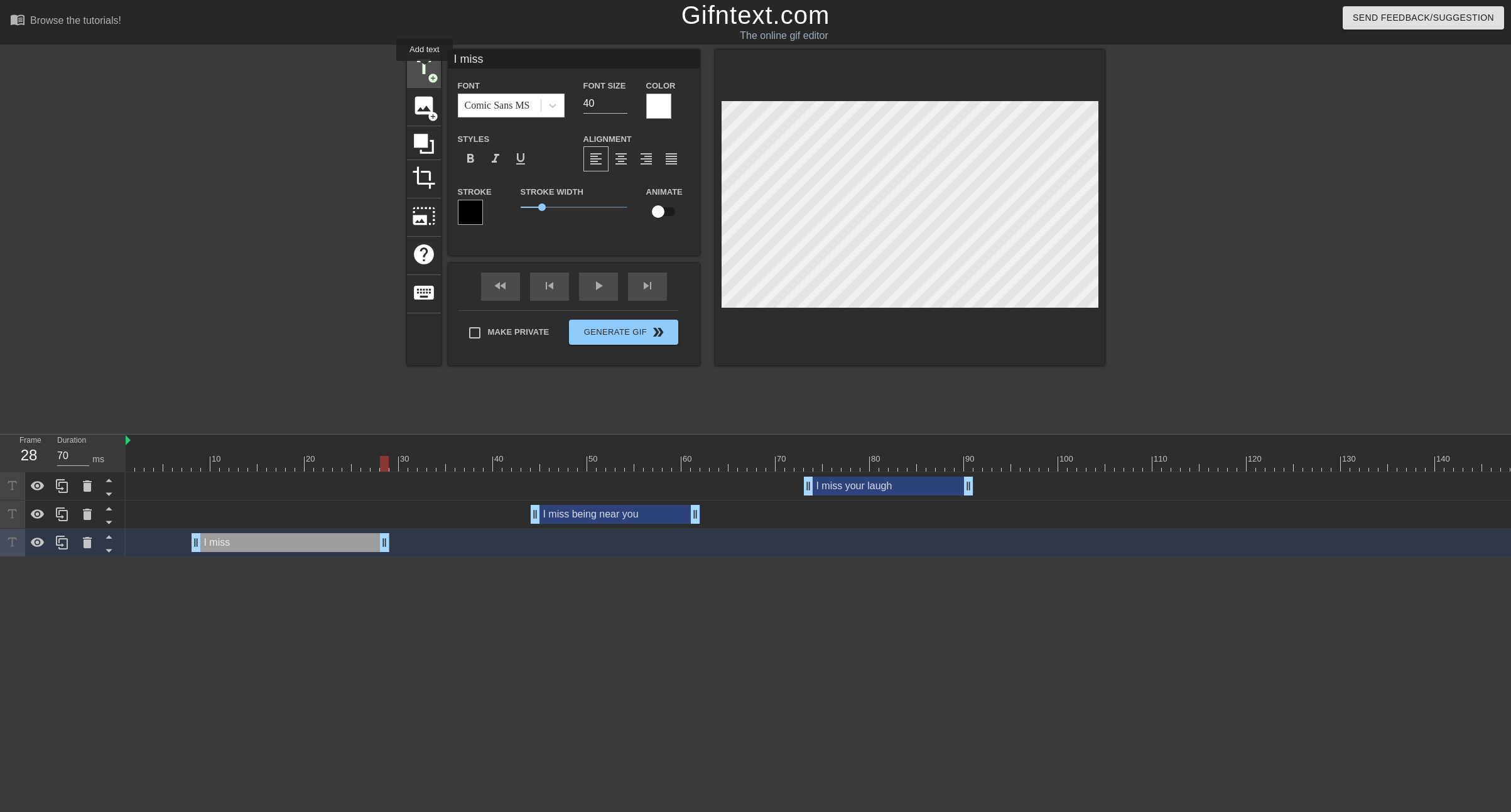 click on "title" at bounding box center (424, 67) 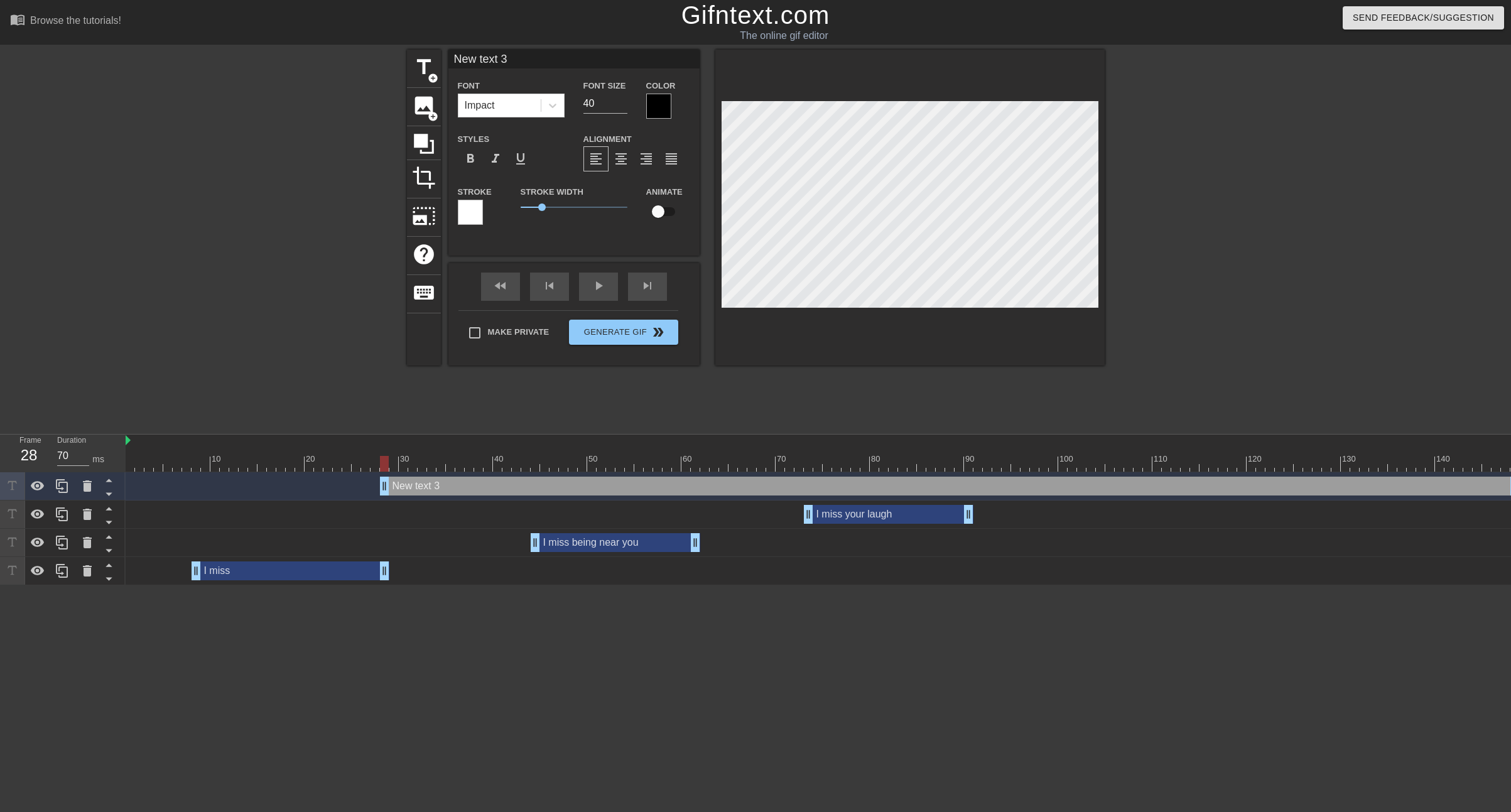 click on "New text 3" at bounding box center [574, 59] 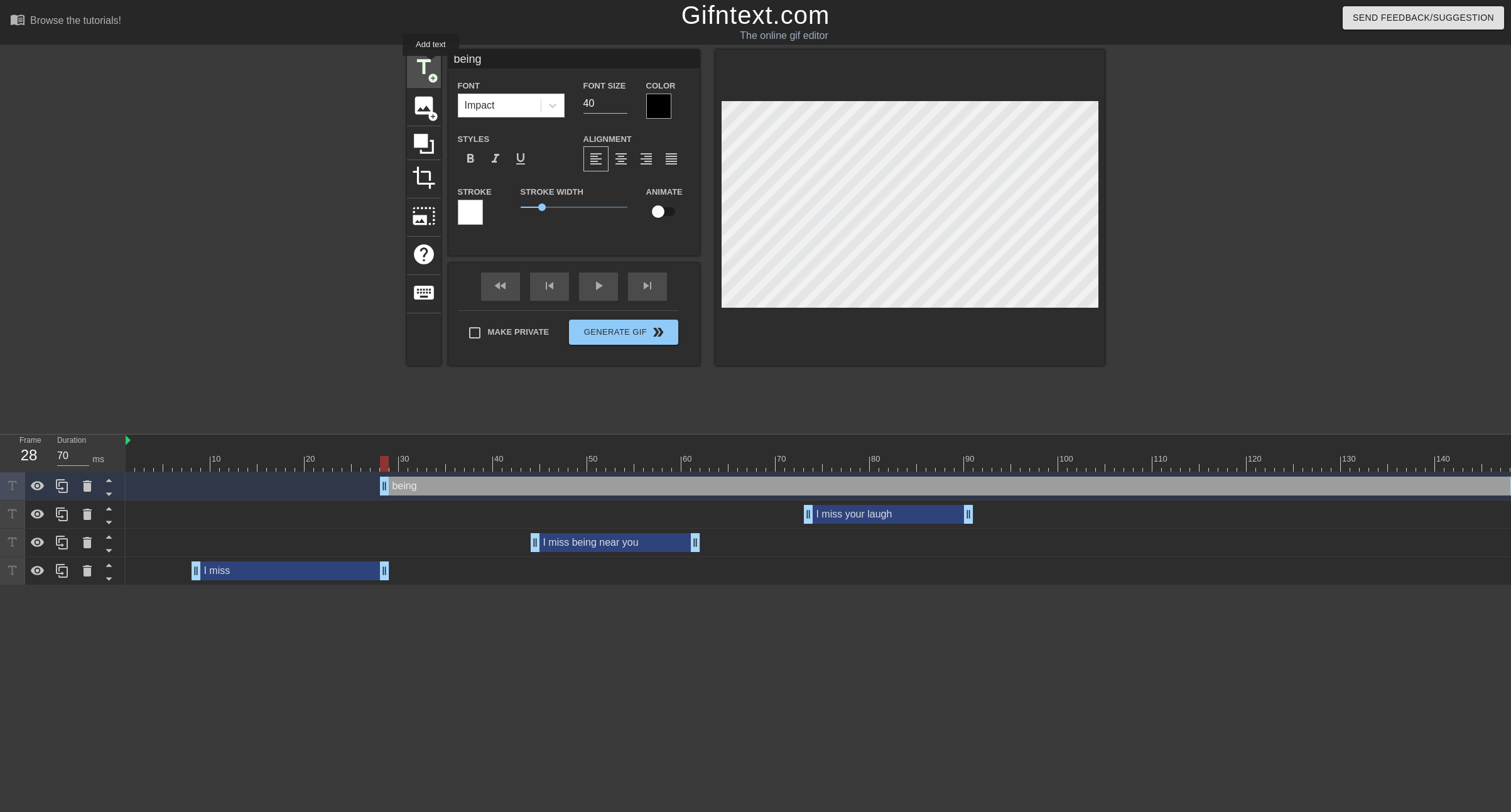 click on "title" at bounding box center (424, 67) 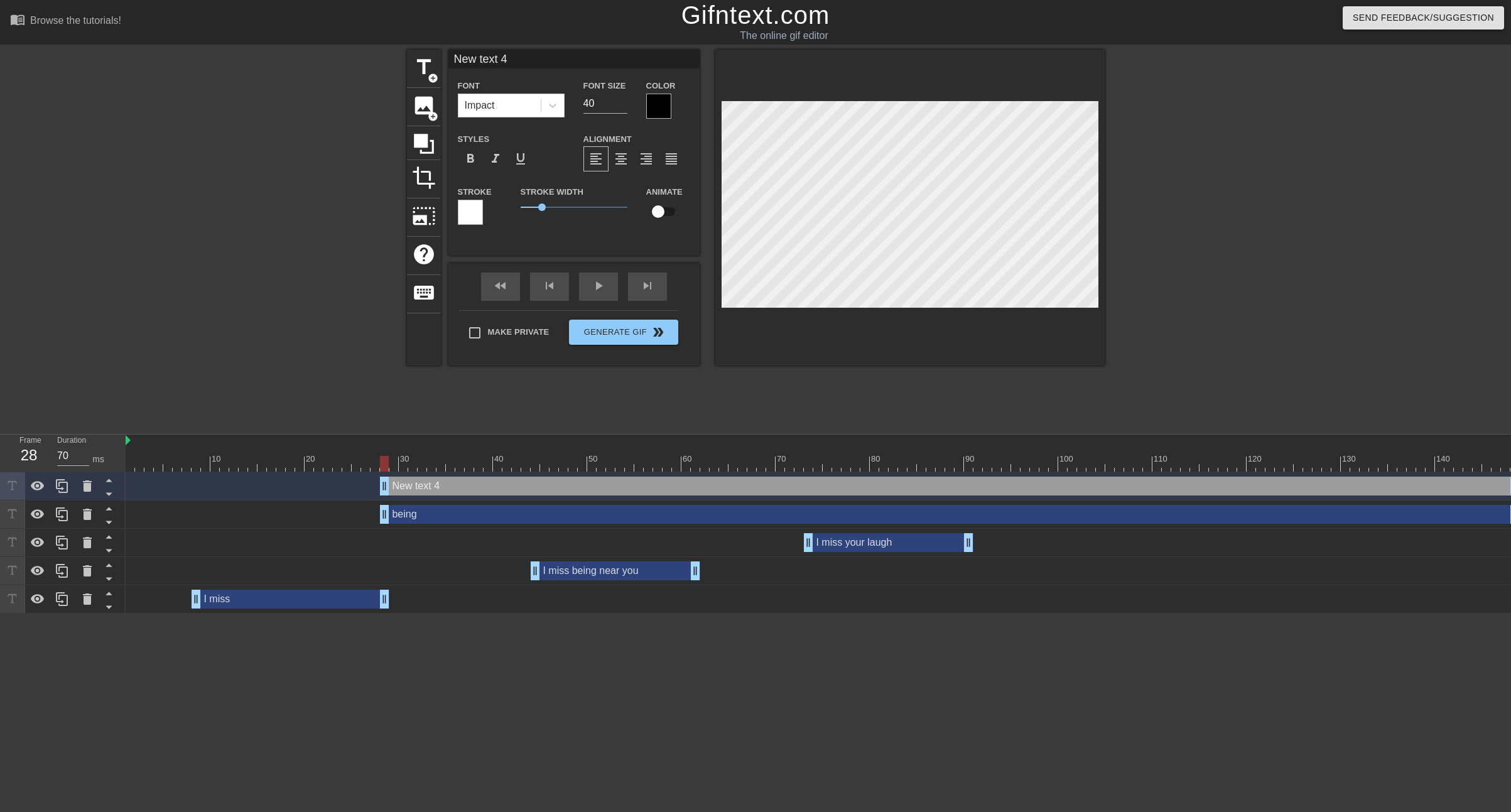 click on "New text 4" at bounding box center [574, 59] 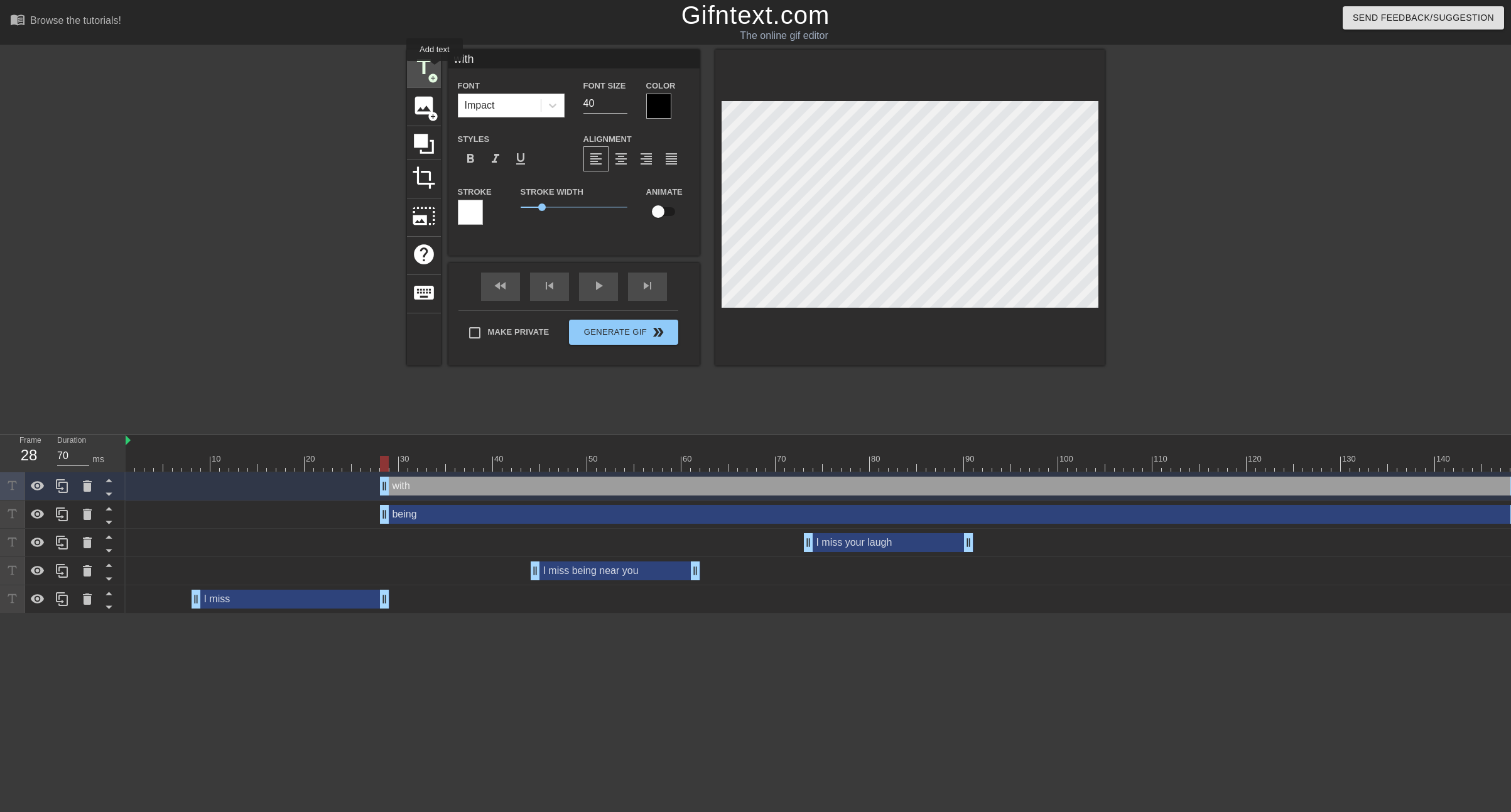 click on "title" at bounding box center (424, 67) 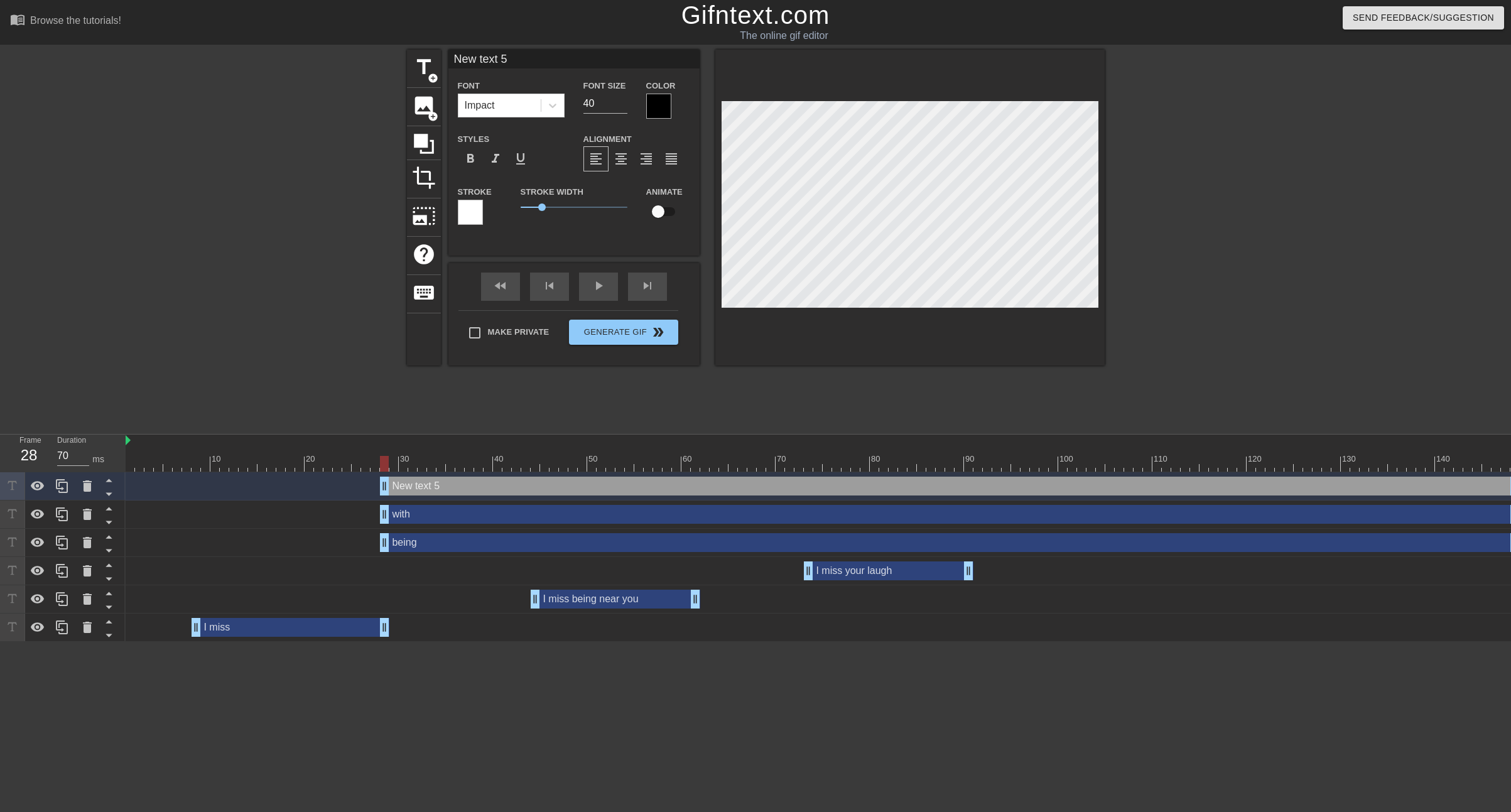 click on "New text 5" at bounding box center (574, 59) 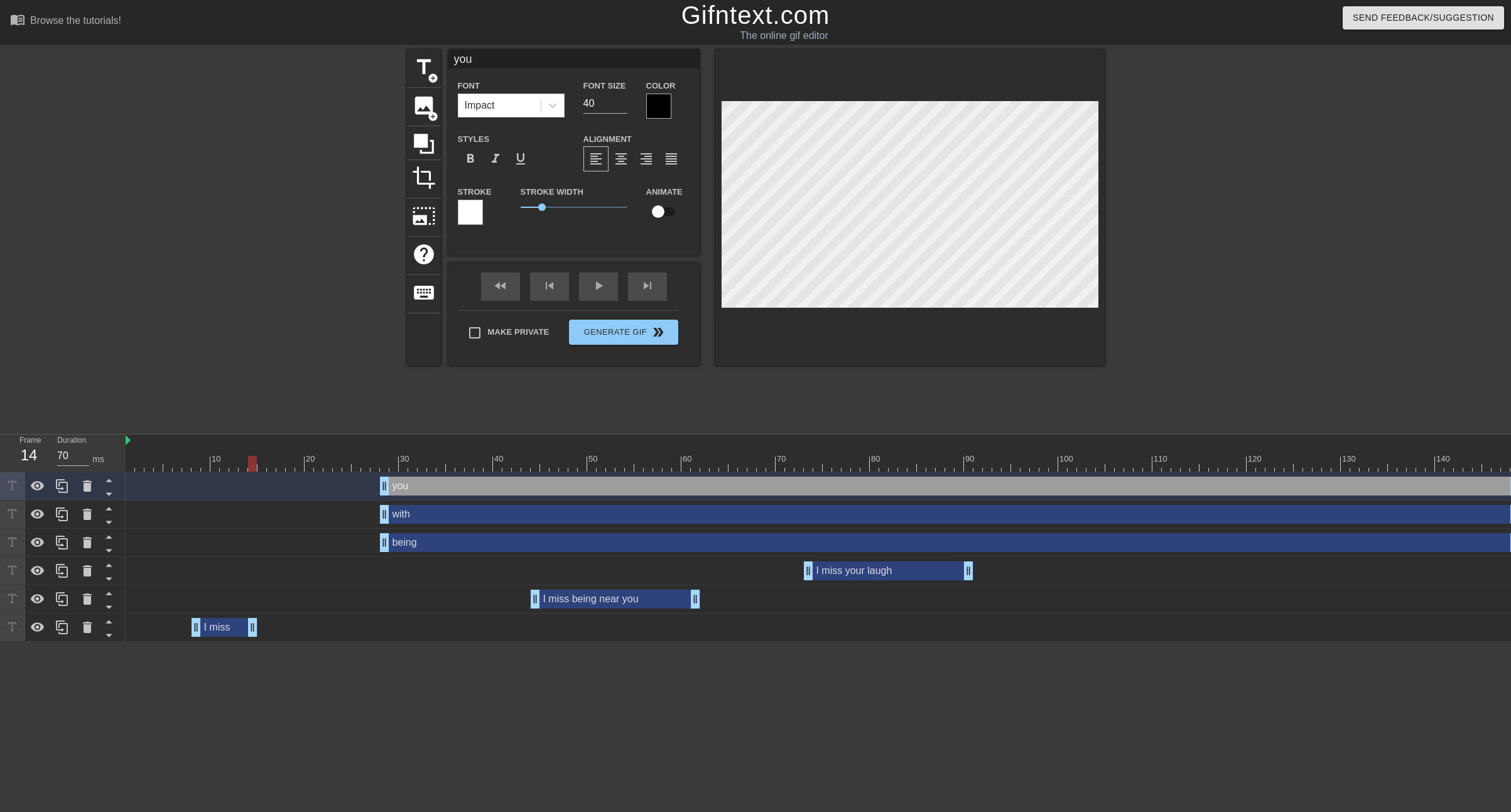 drag, startPoint x: 384, startPoint y: 631, endPoint x: 251, endPoint y: 620, distance: 133.45411 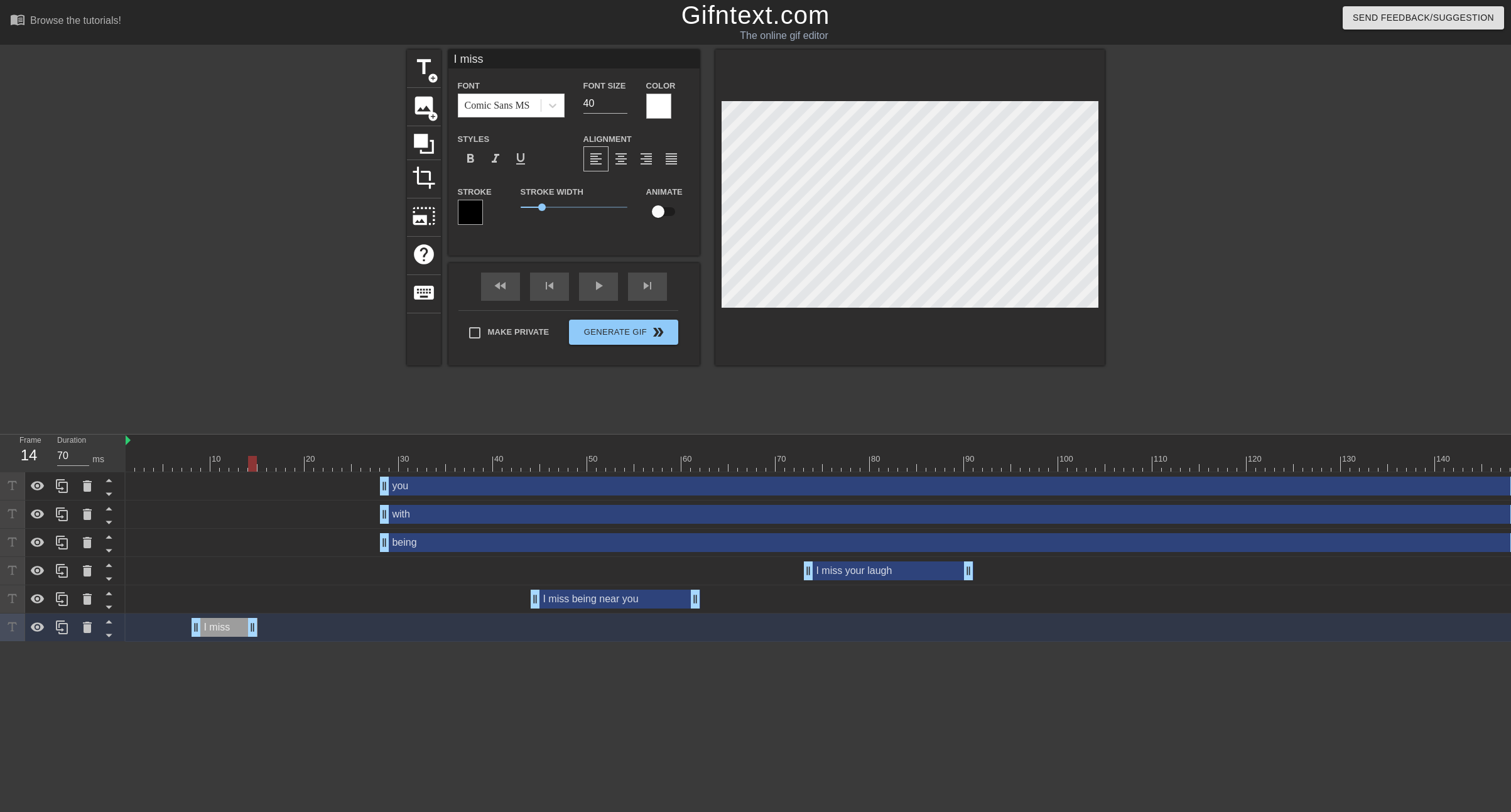 click on "I miss" at bounding box center (574, 59) 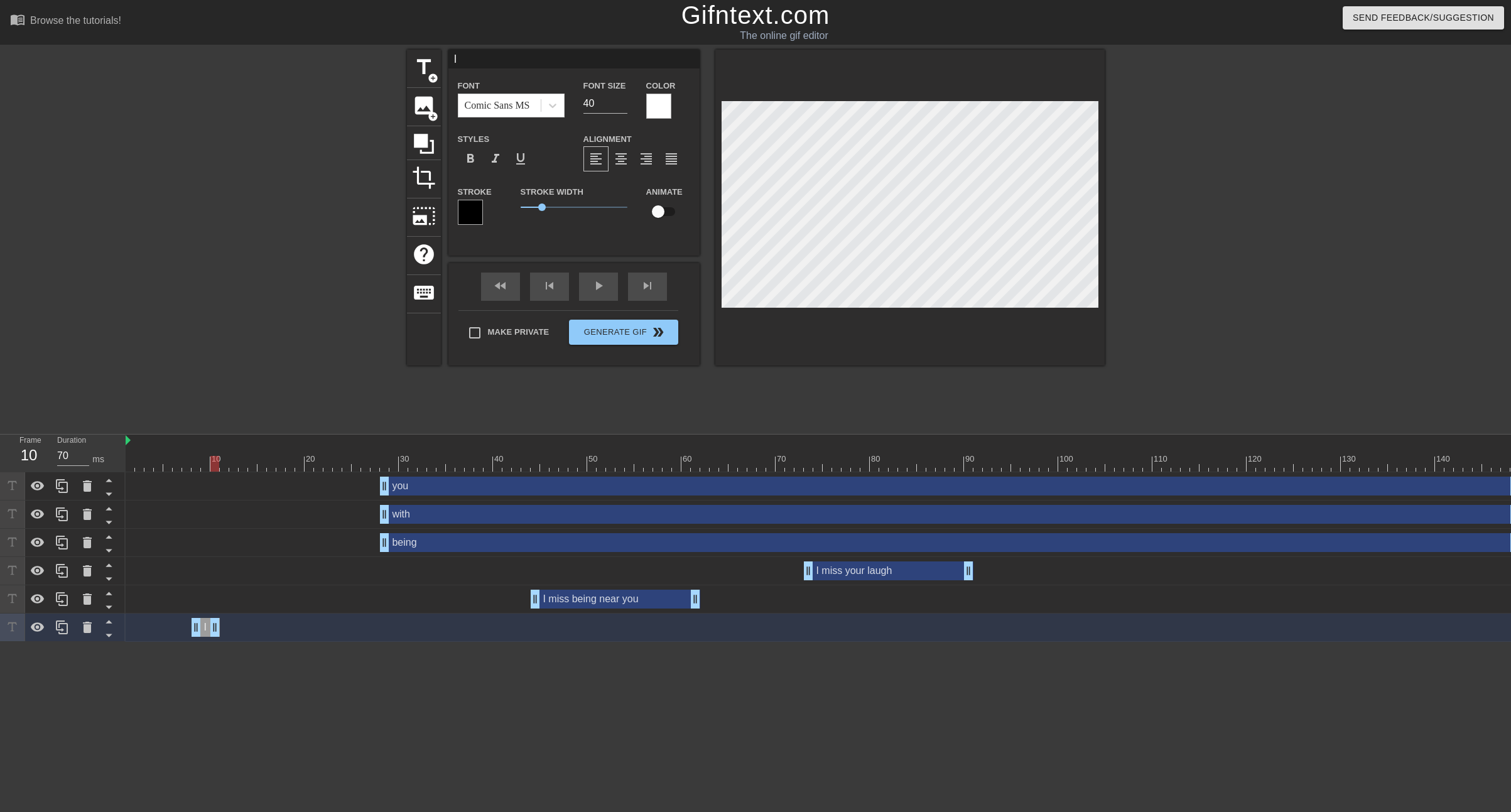 drag, startPoint x: 251, startPoint y: 631, endPoint x: 217, endPoint y: 630, distance: 34.014703 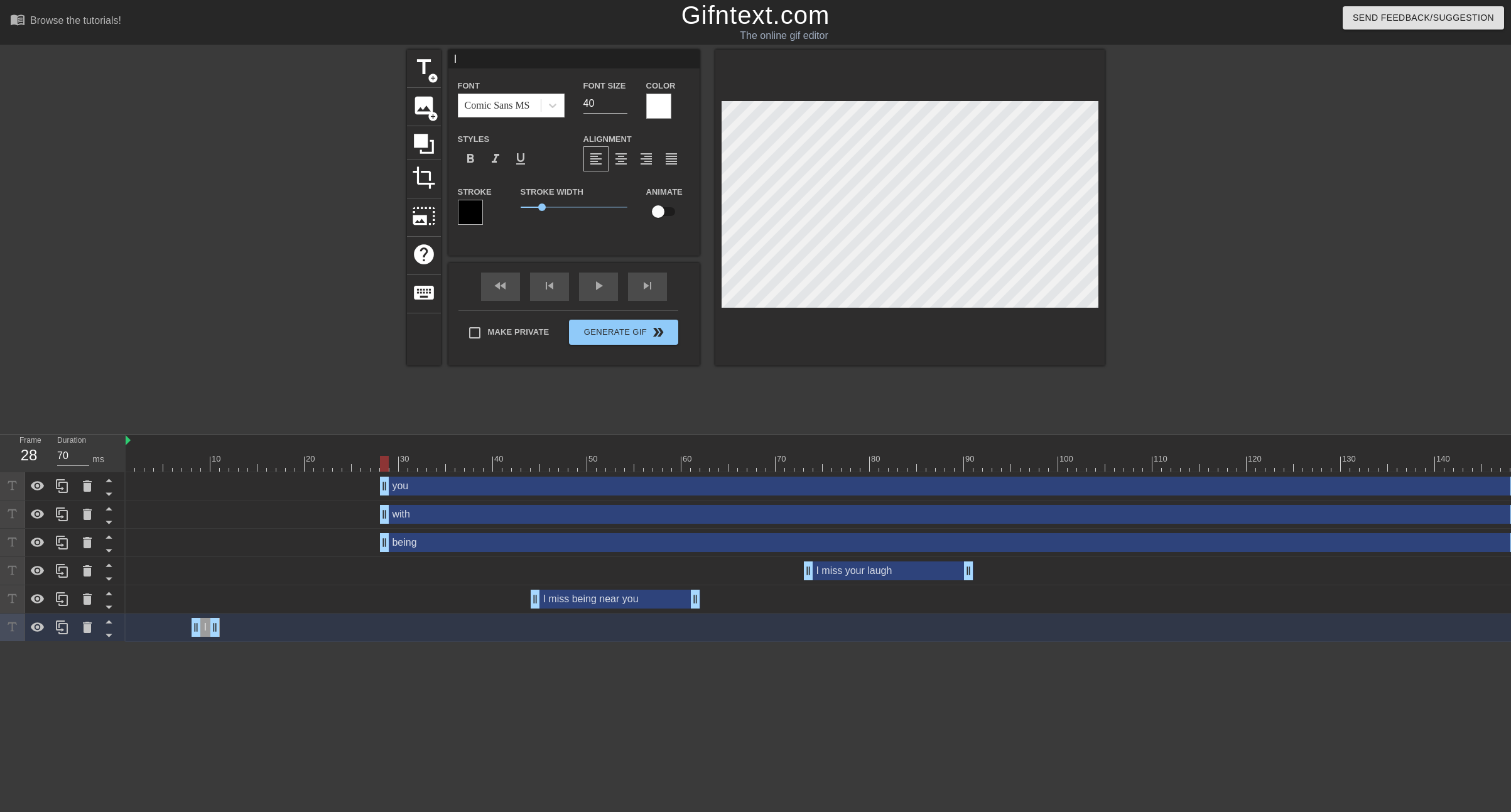 drag, startPoint x: 435, startPoint y: 539, endPoint x: 438, endPoint y: 605, distance: 66.06815 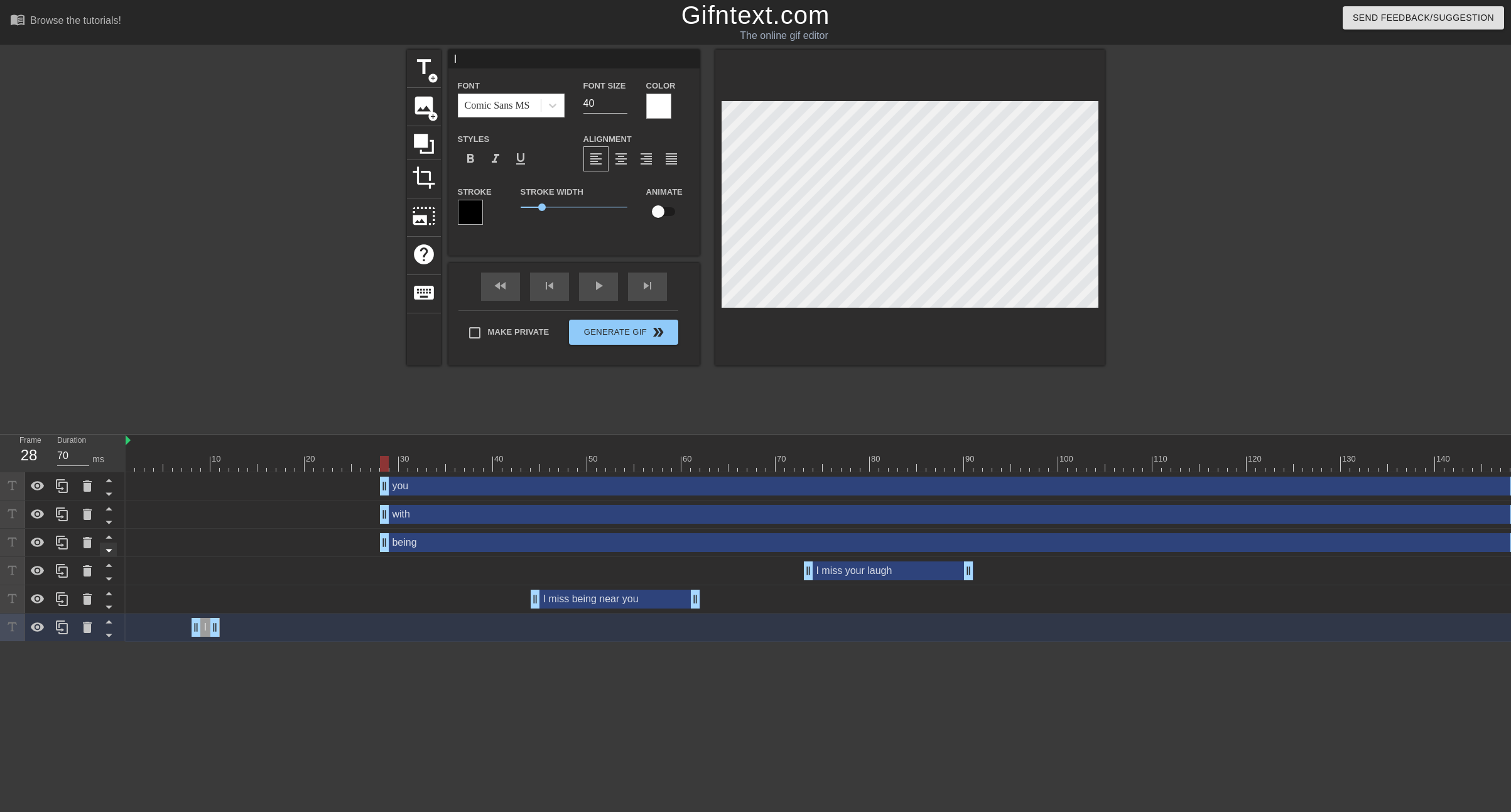 click 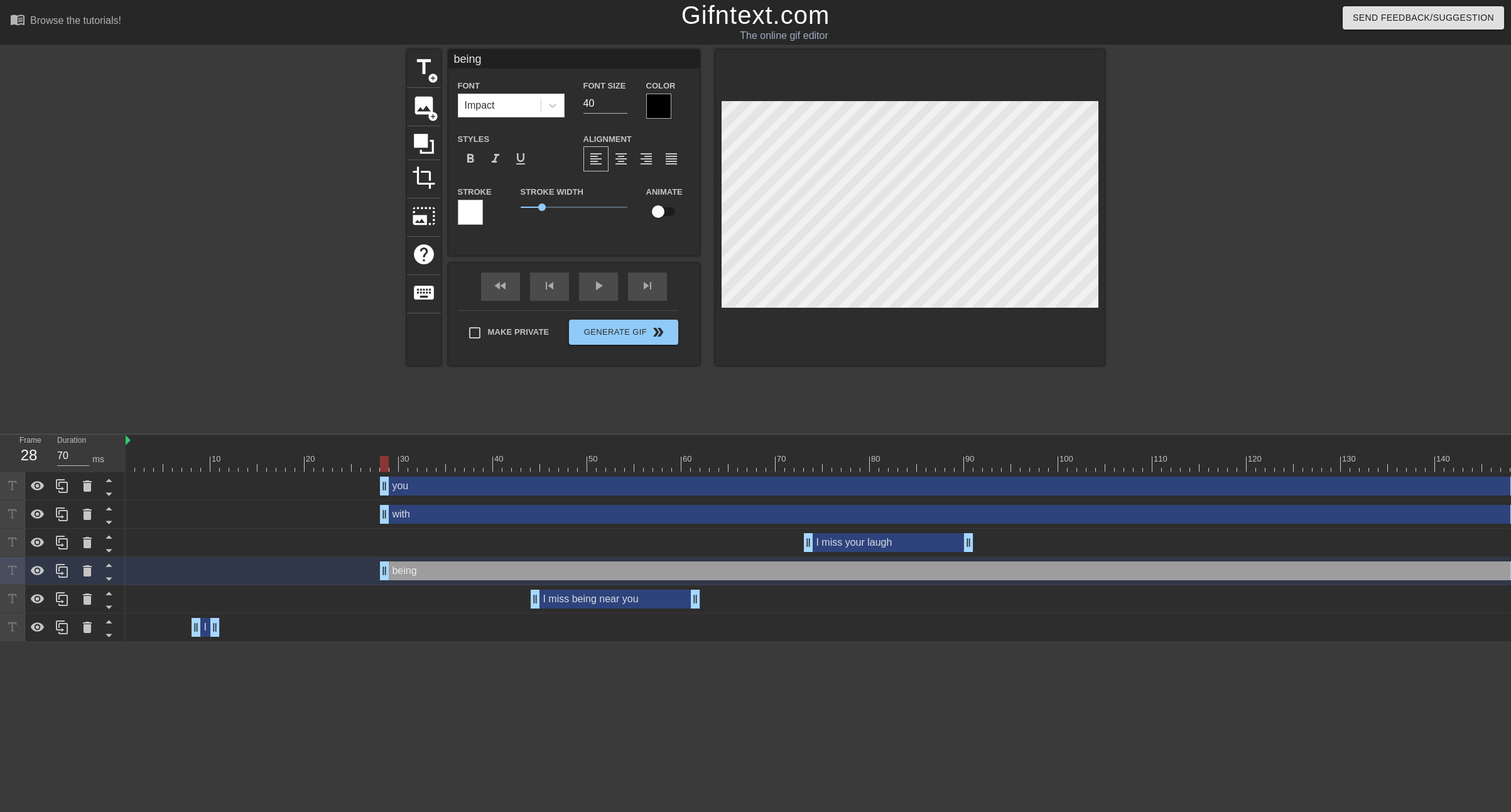 click 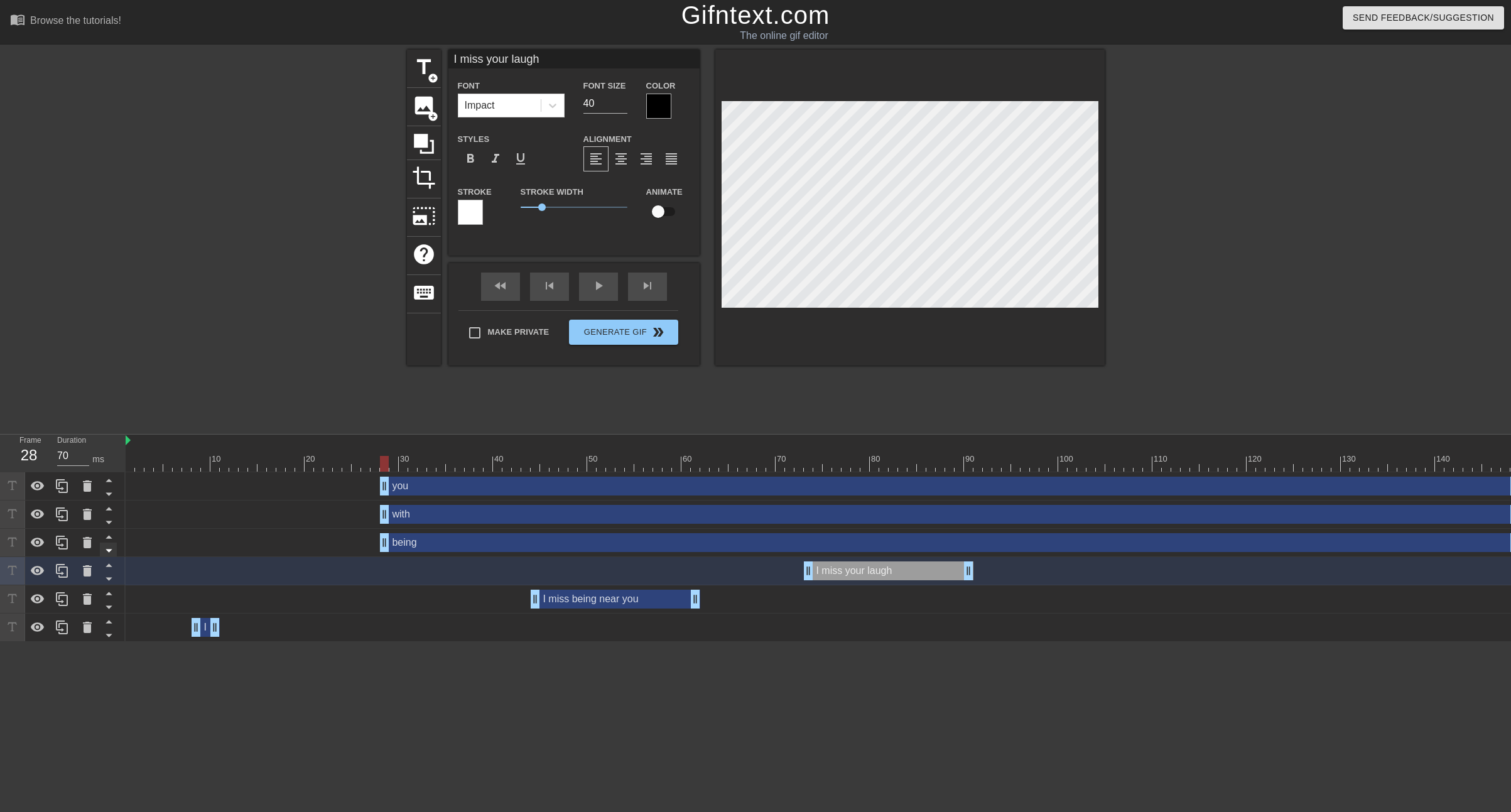 click 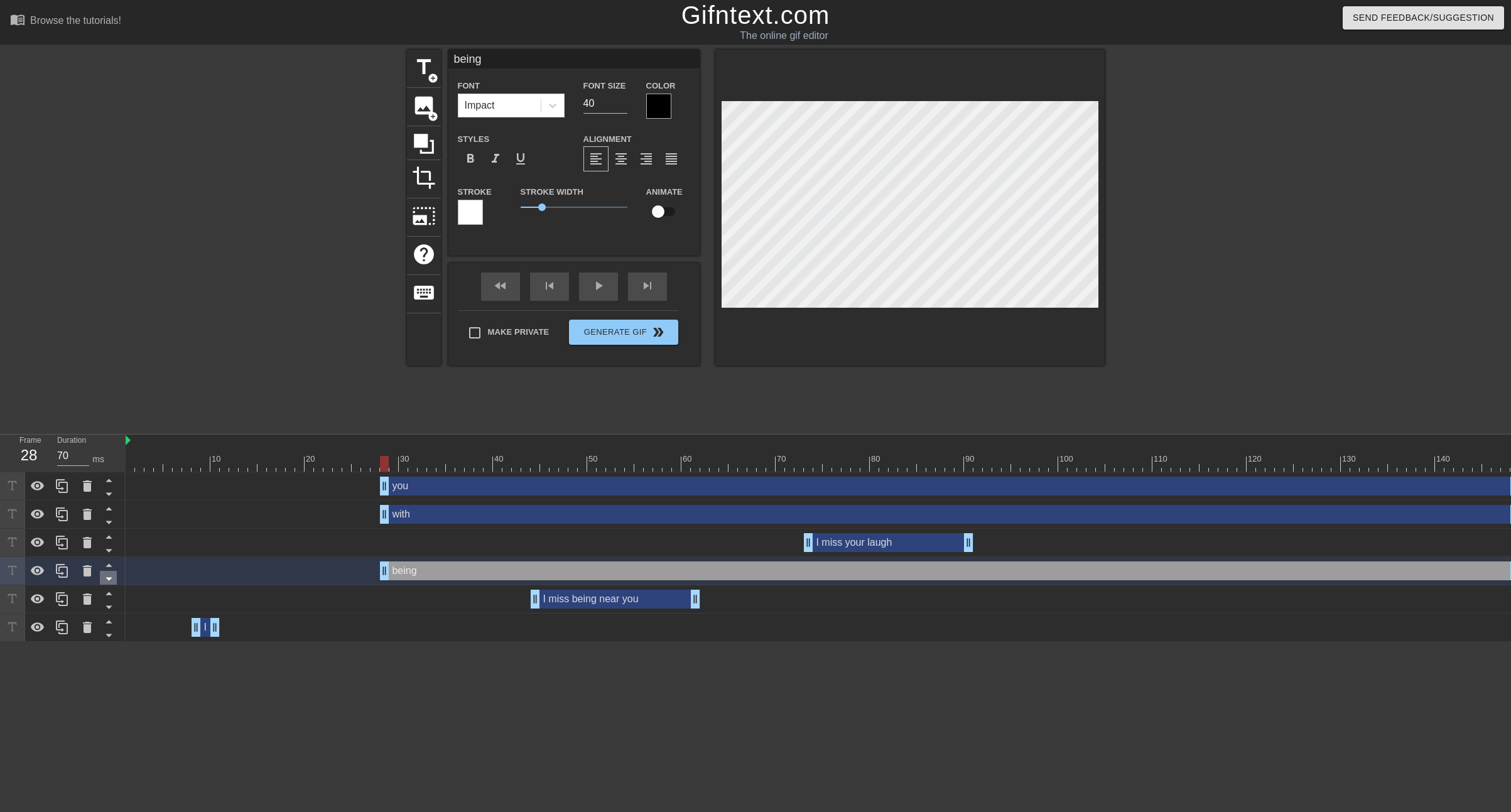 click 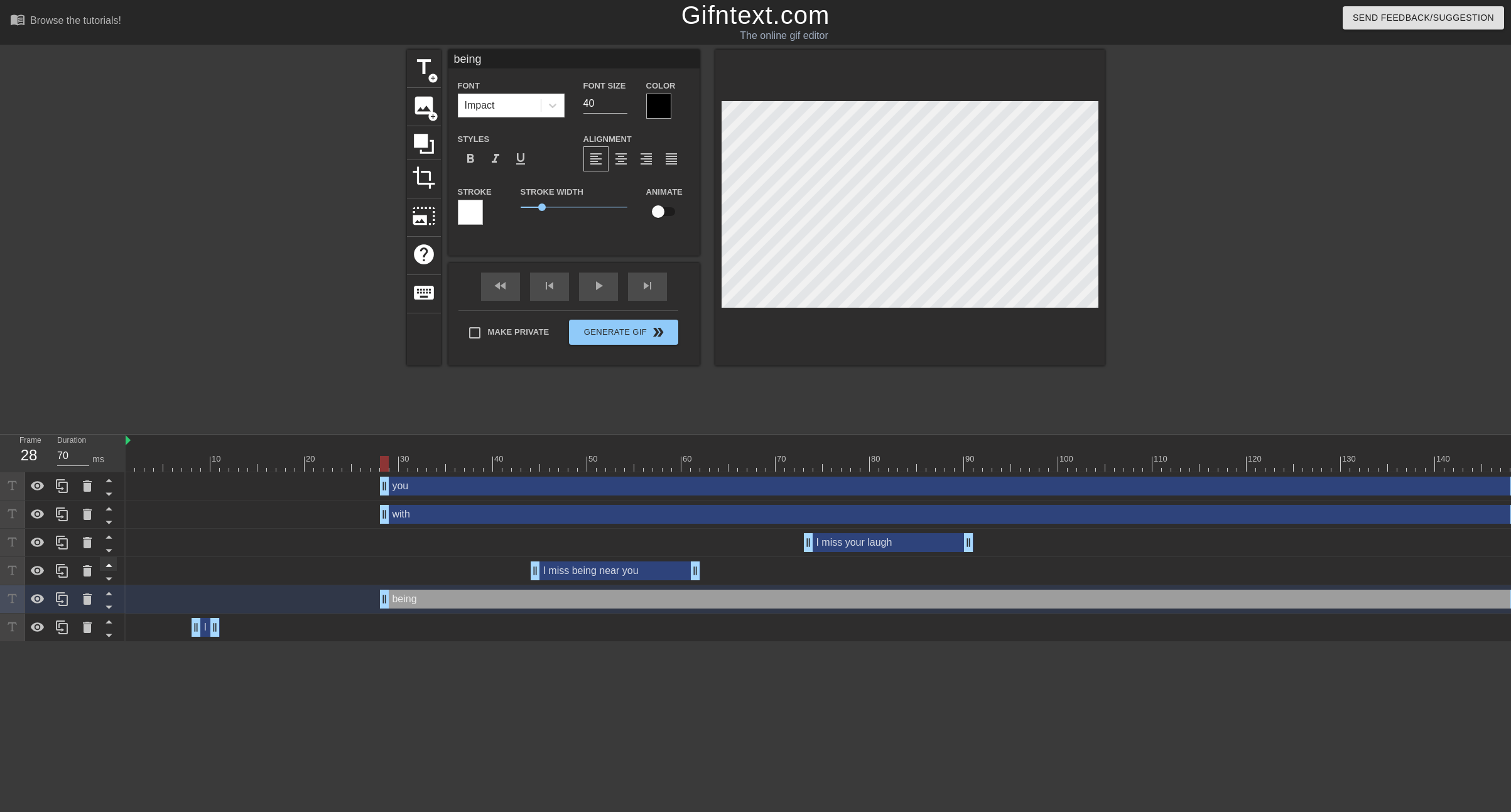 click 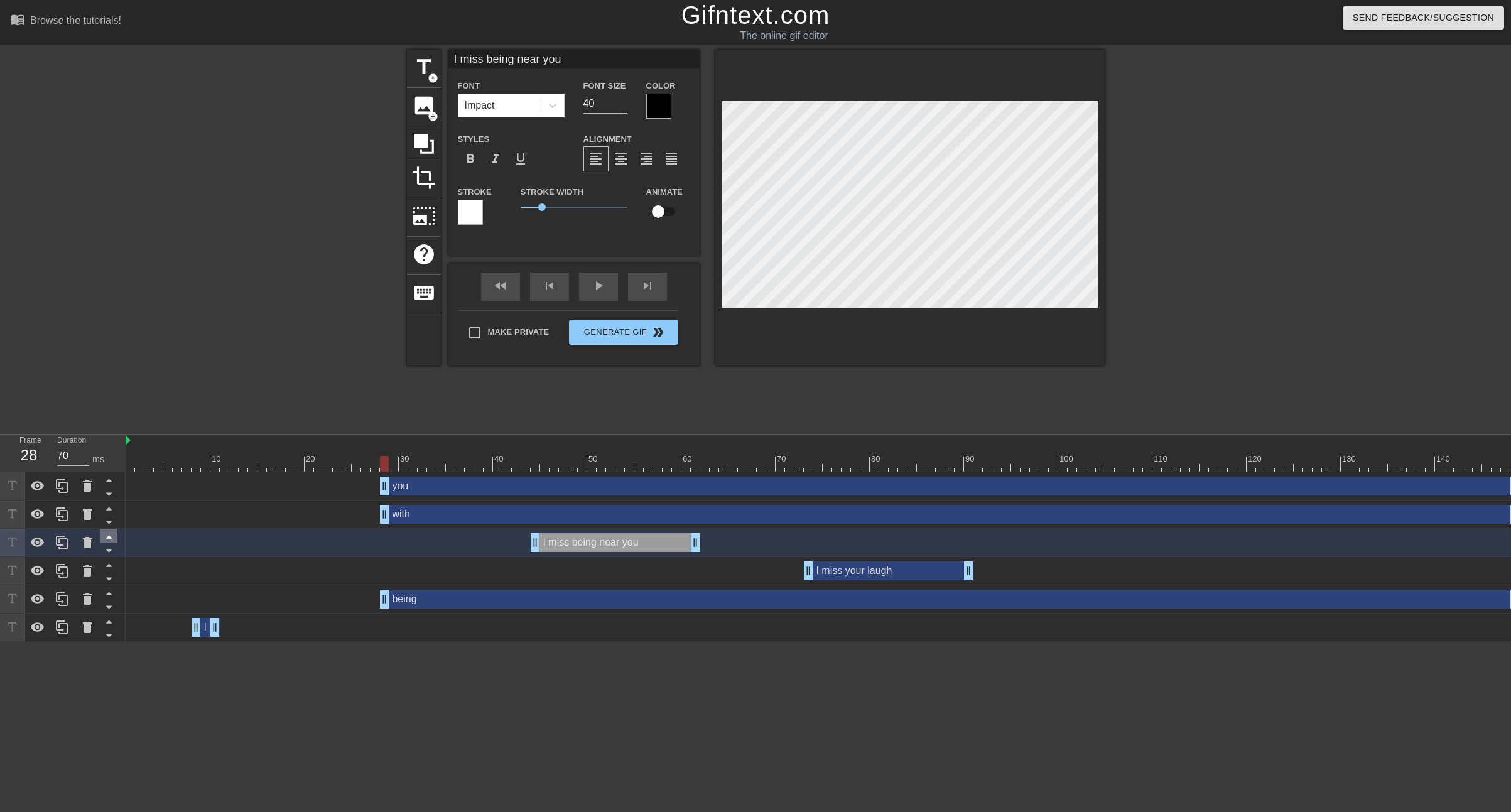 click 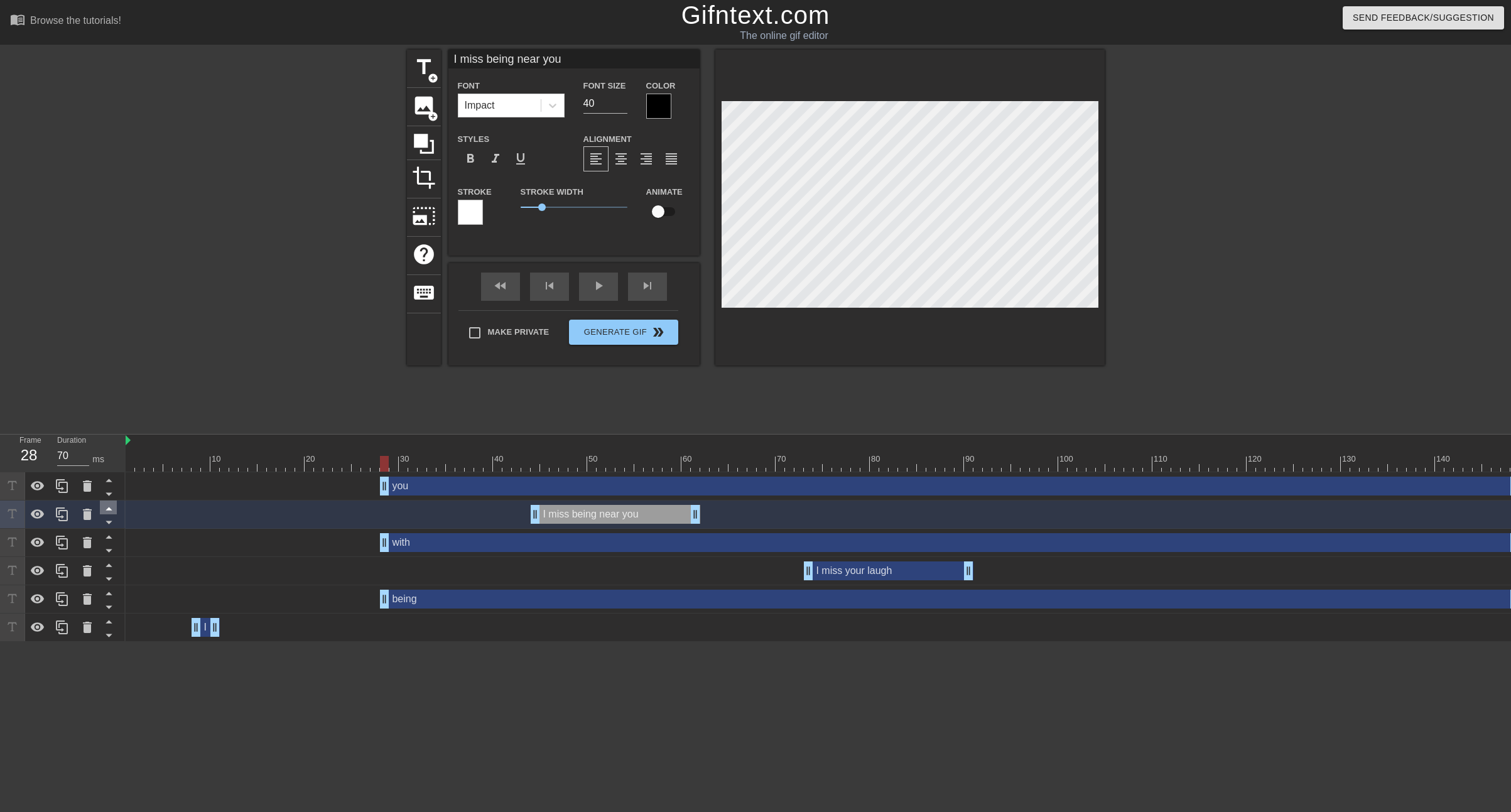 click 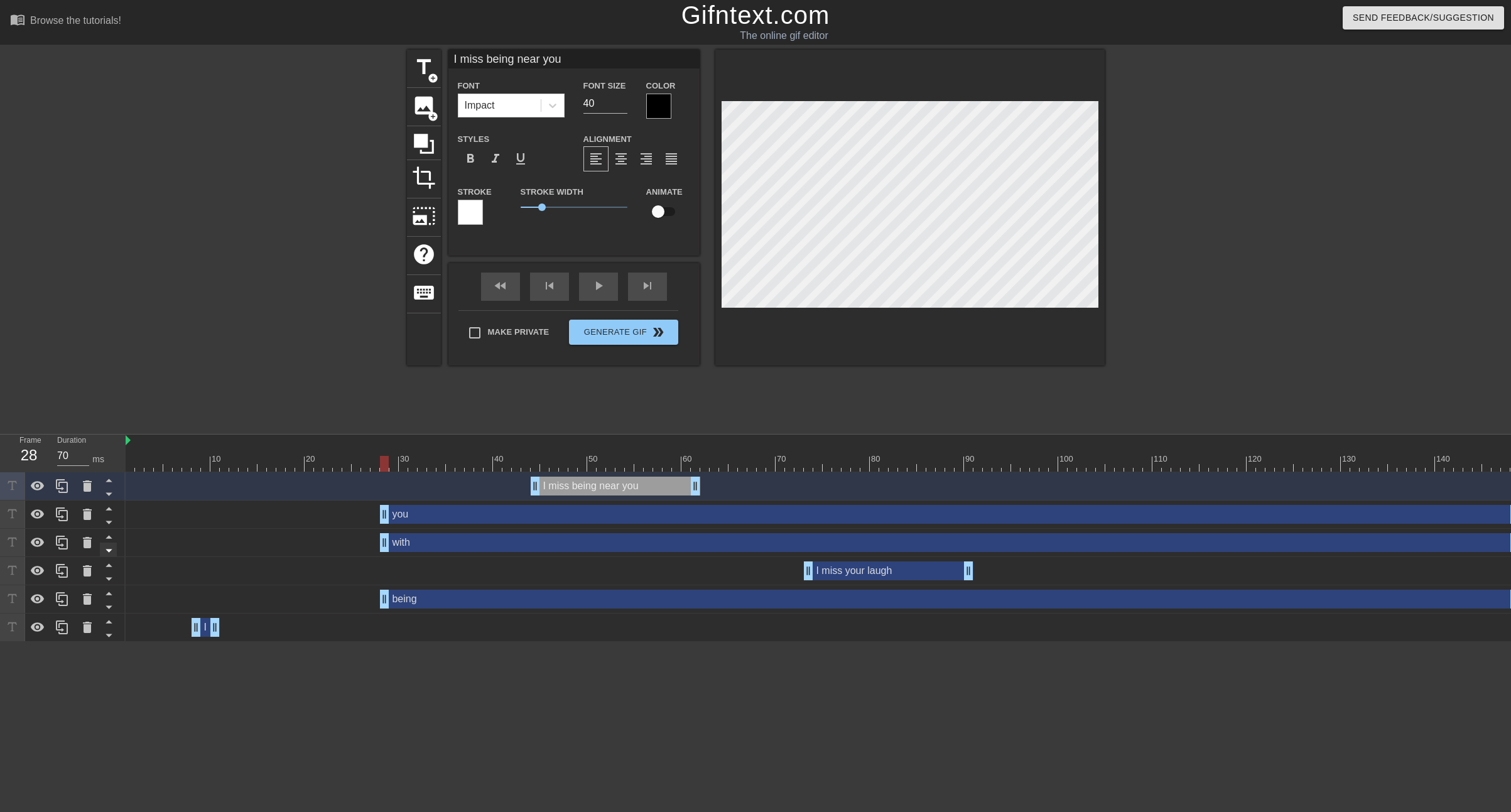 click 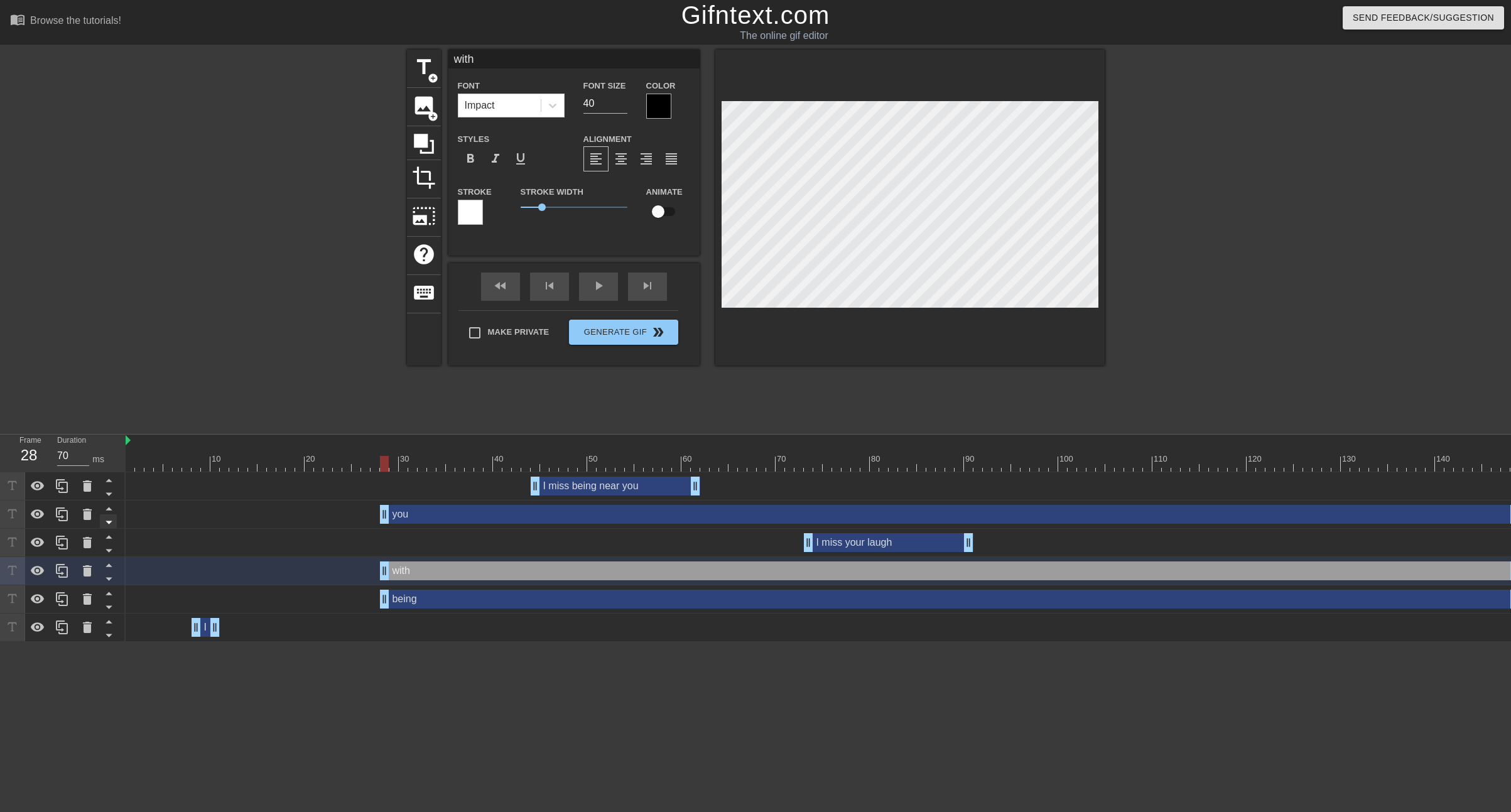 click 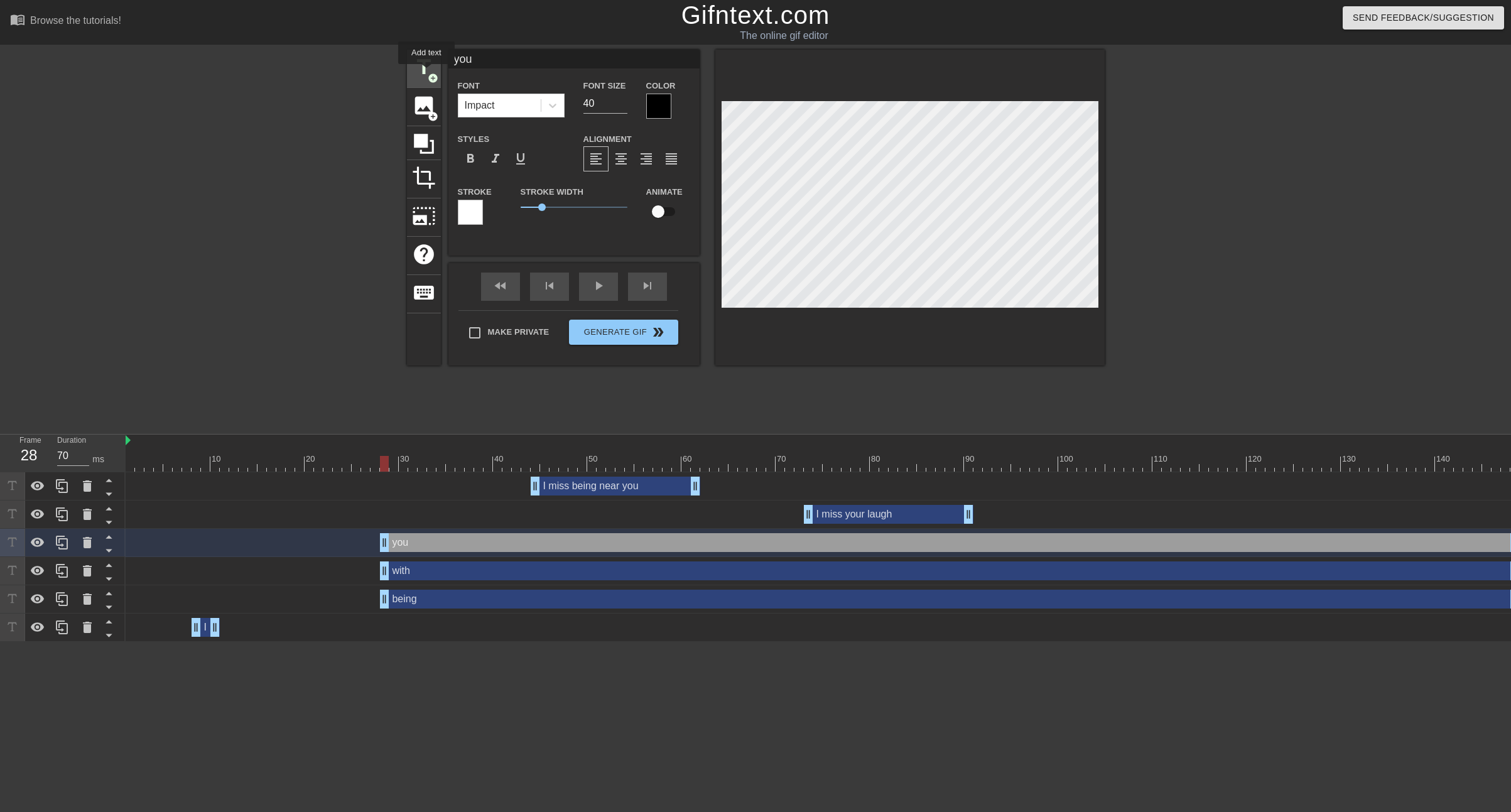 click on "add_circle" at bounding box center (433, 78) 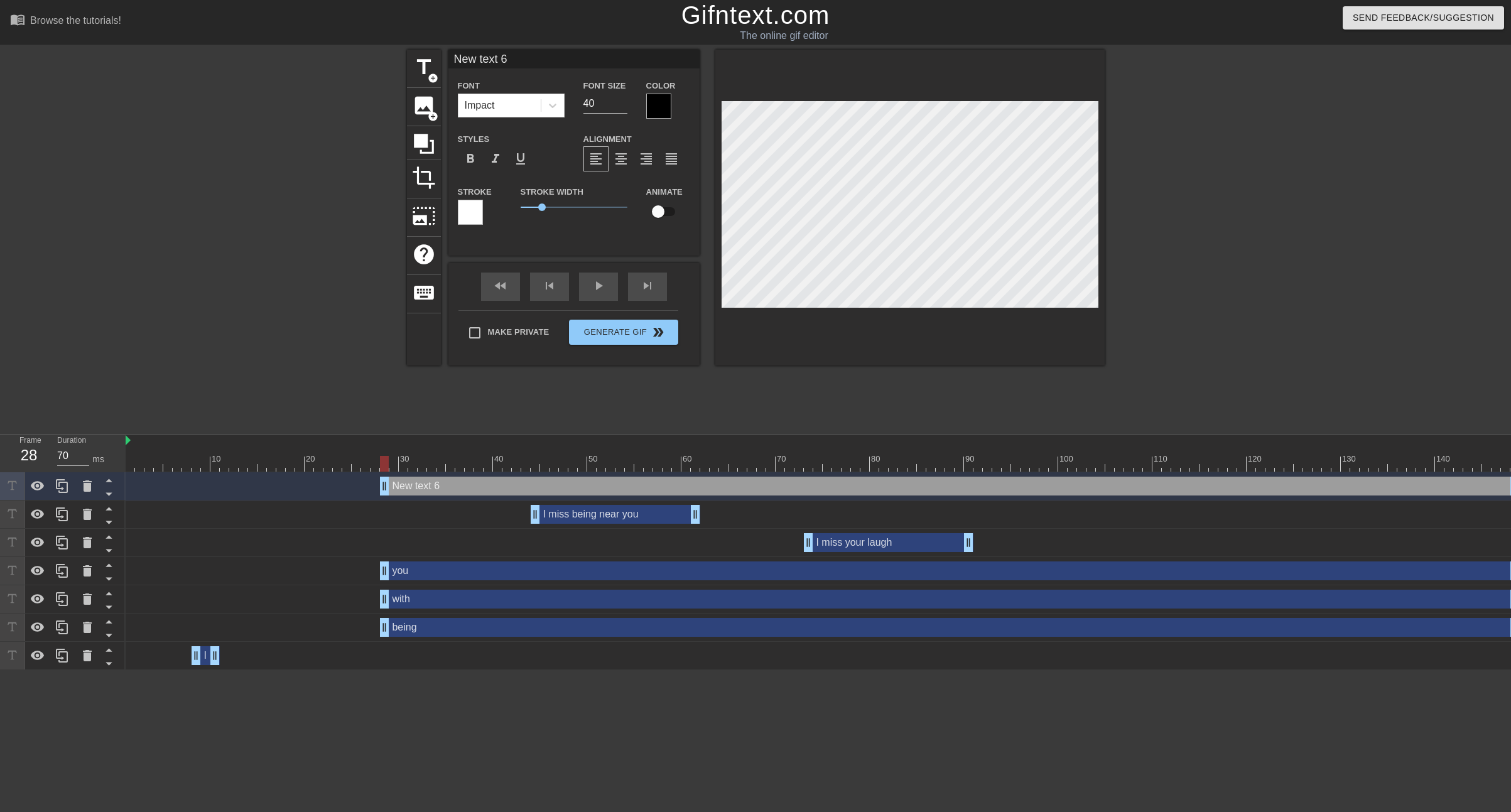 click on "New text 6" at bounding box center [574, 59] 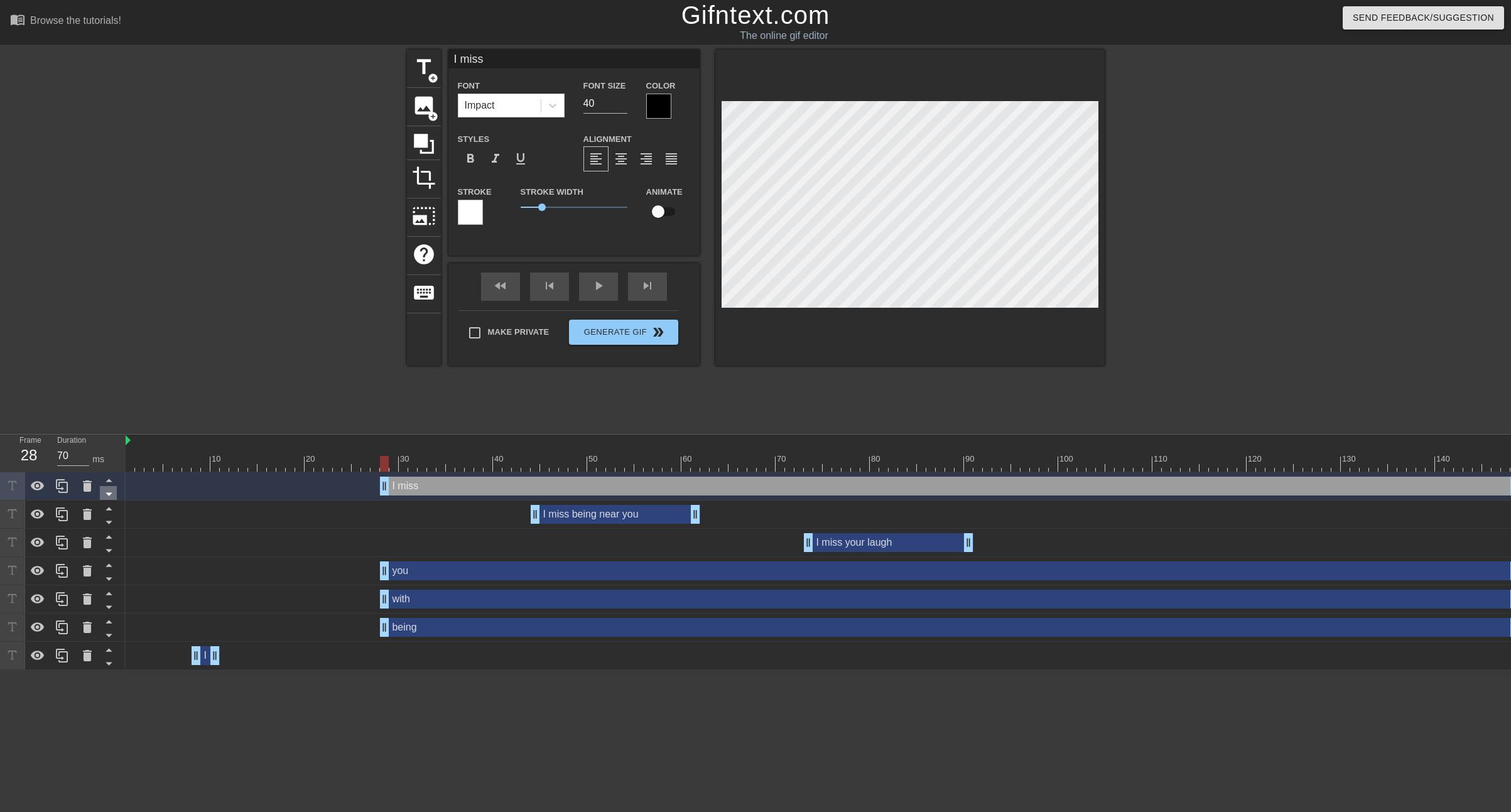 click 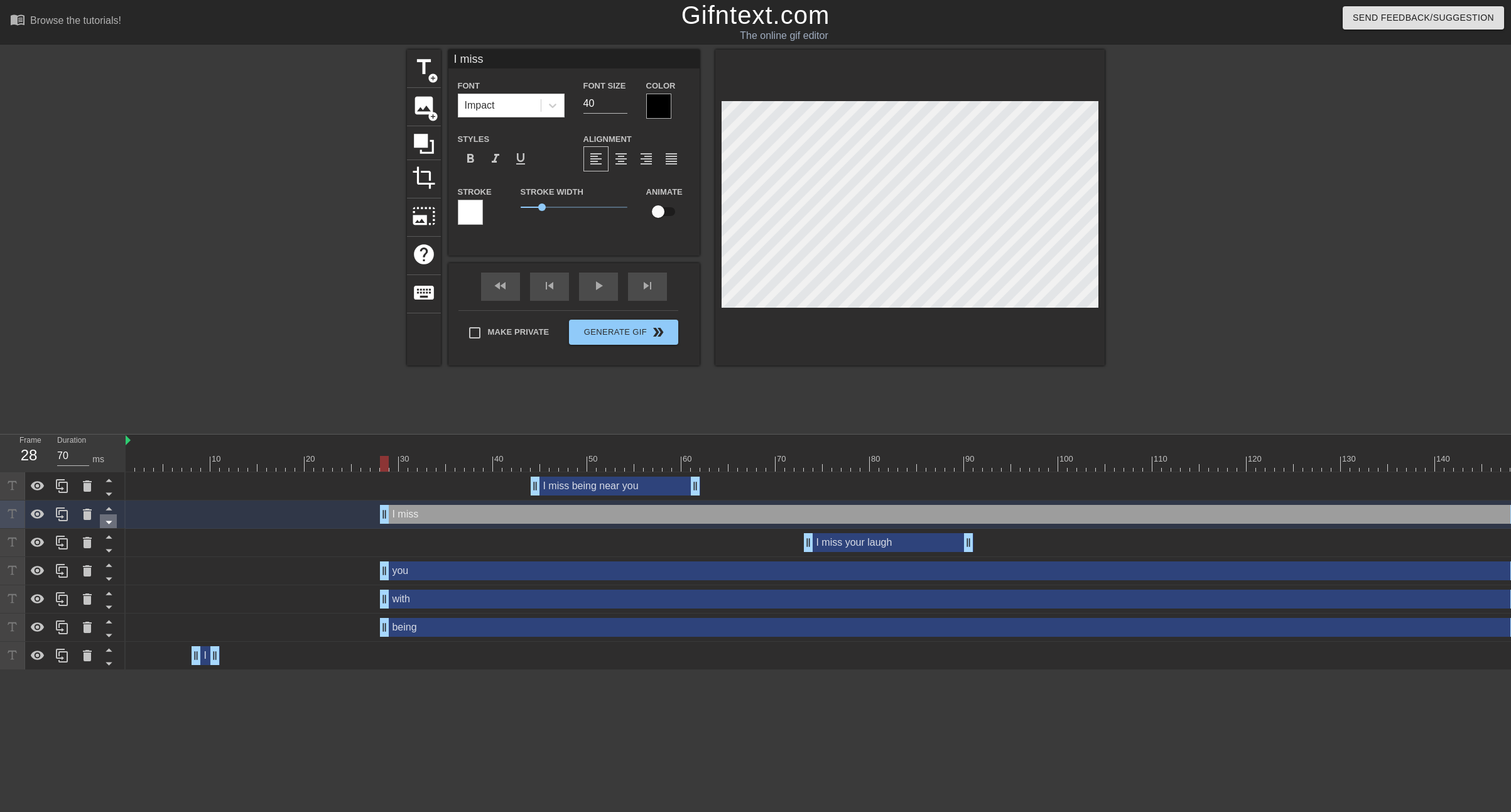 click 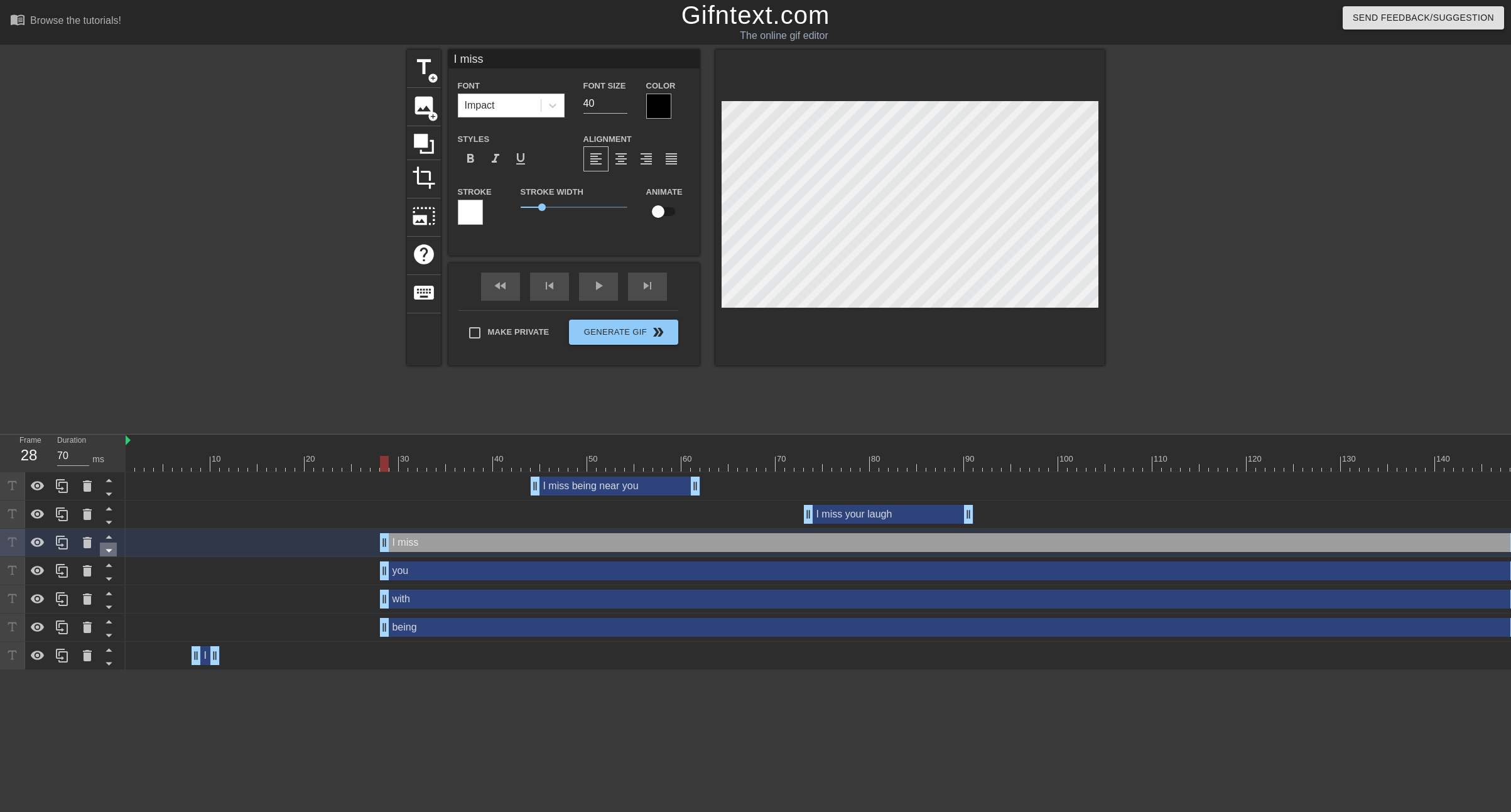 click 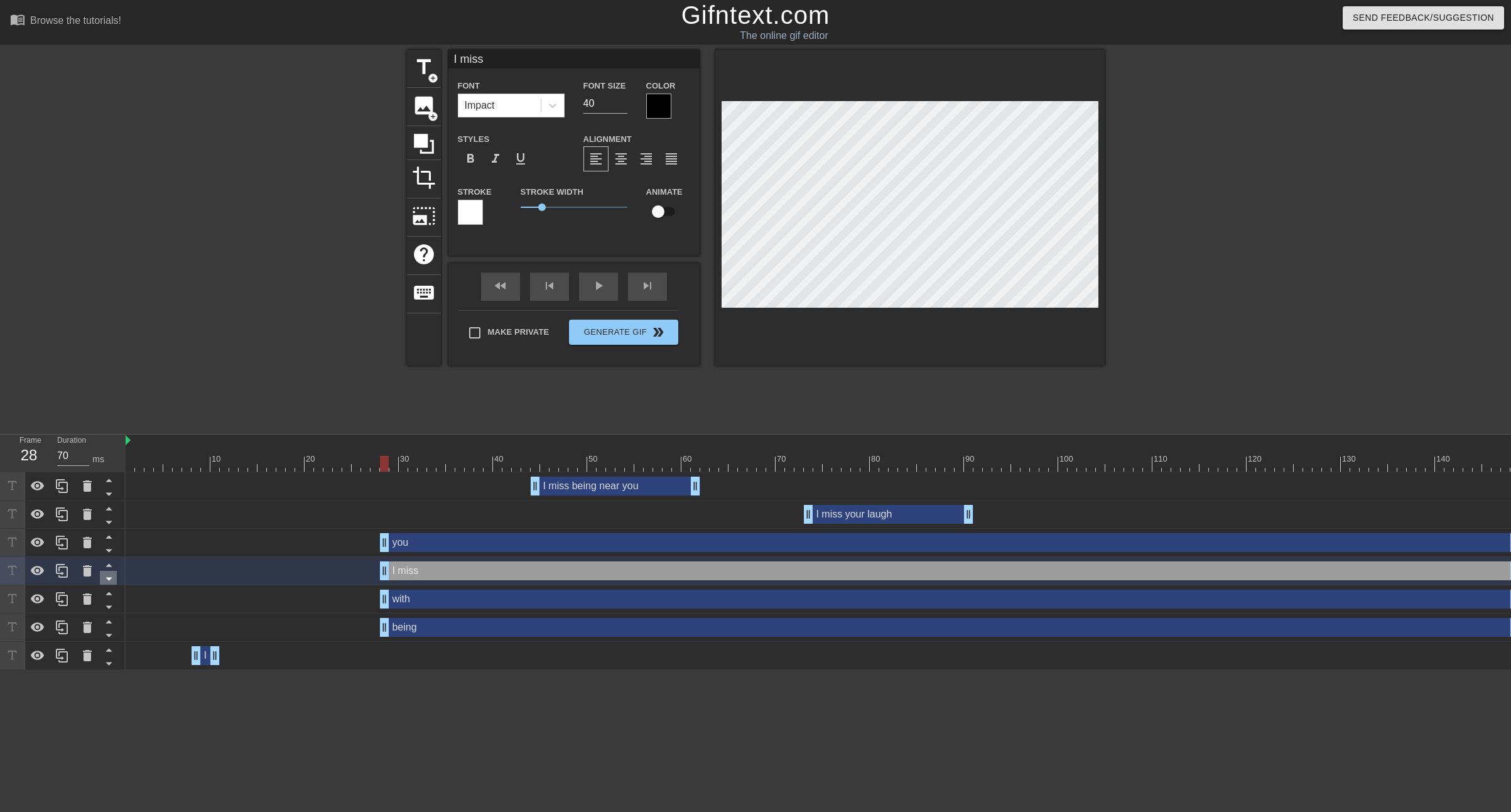click 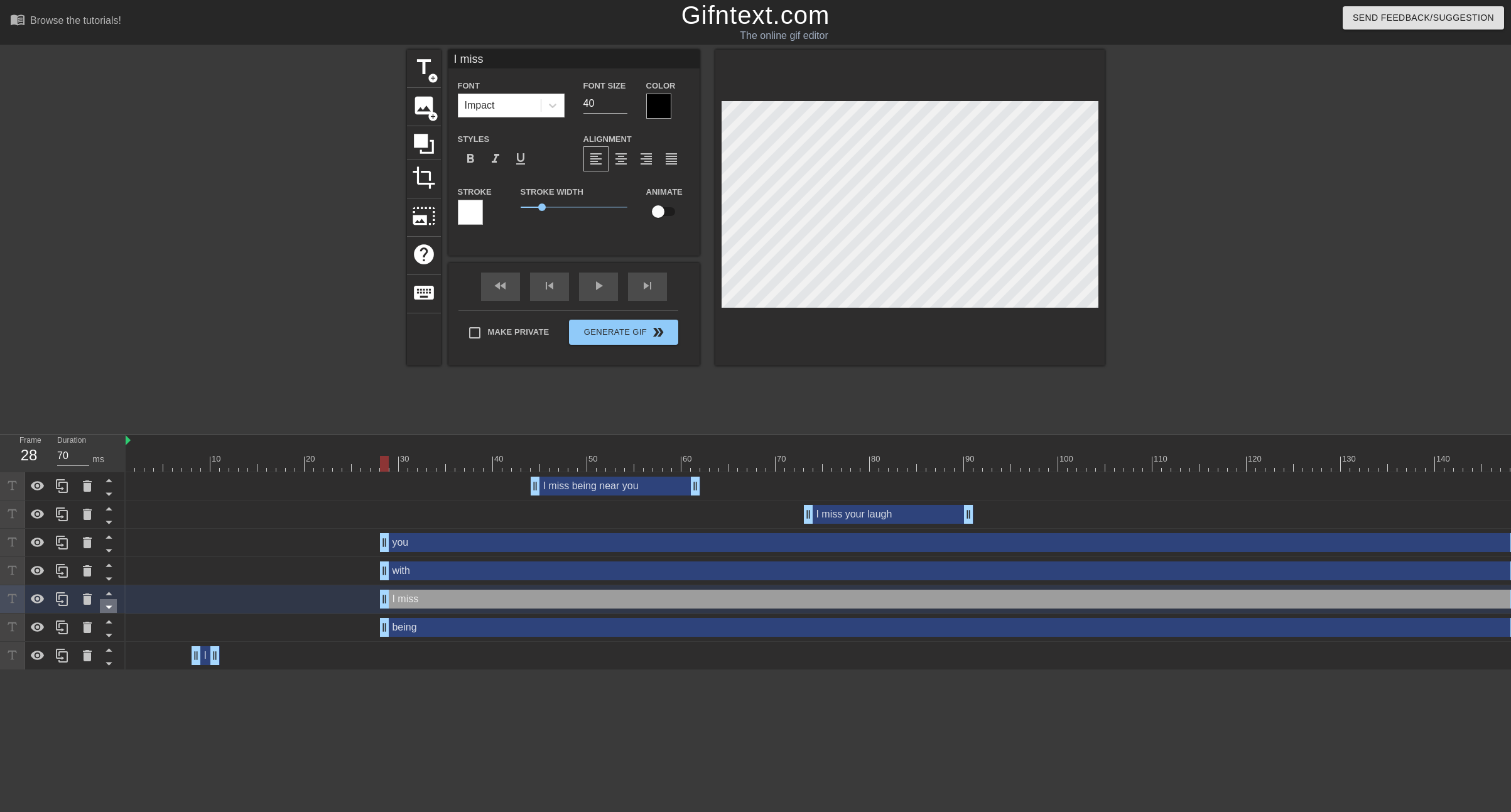 click 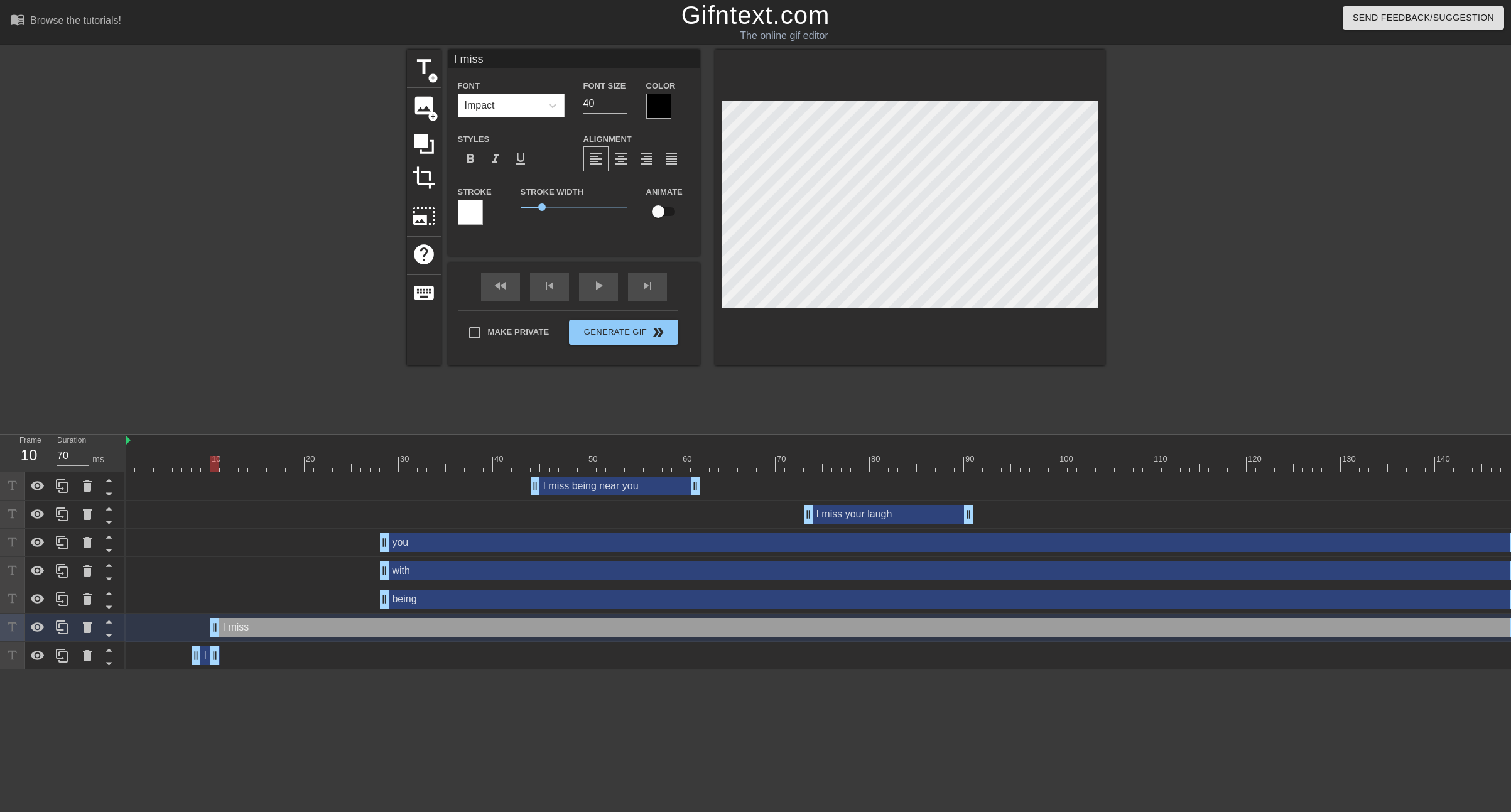 drag, startPoint x: 386, startPoint y: 627, endPoint x: 214, endPoint y: 620, distance: 172.14238 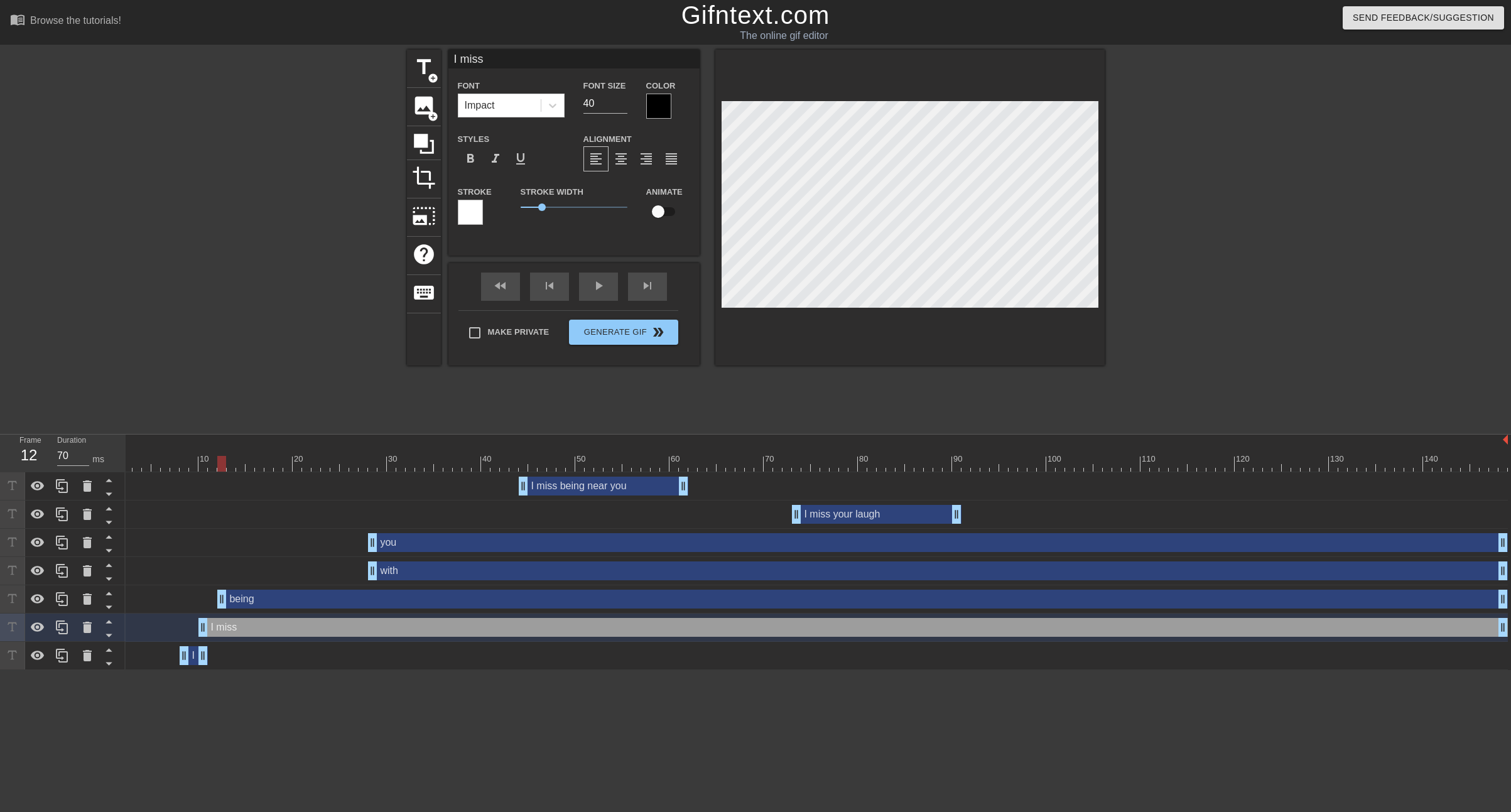 drag, startPoint x: 371, startPoint y: 600, endPoint x: 218, endPoint y: 588, distance: 153.46987 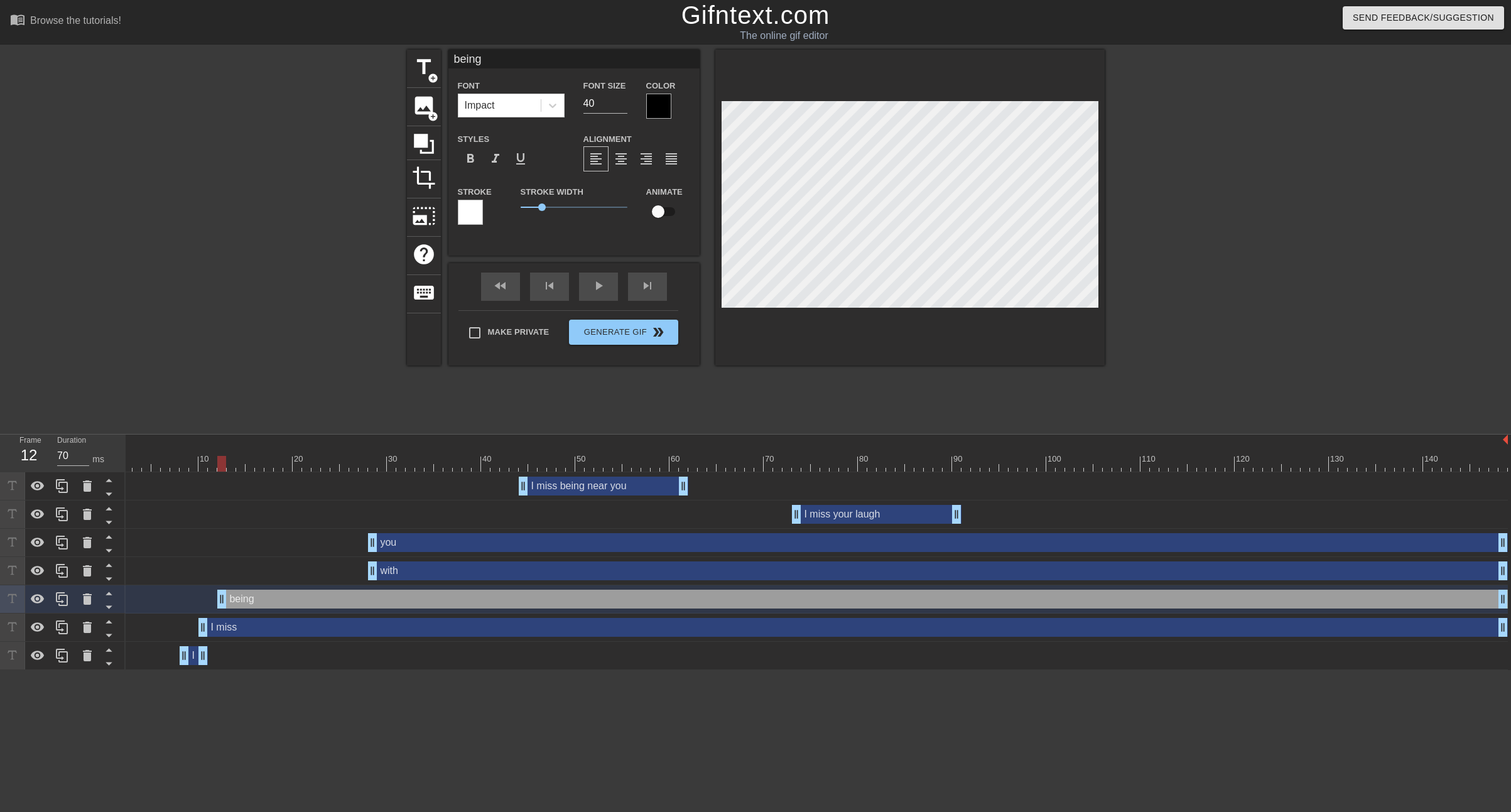click on "being" at bounding box center (574, 59) 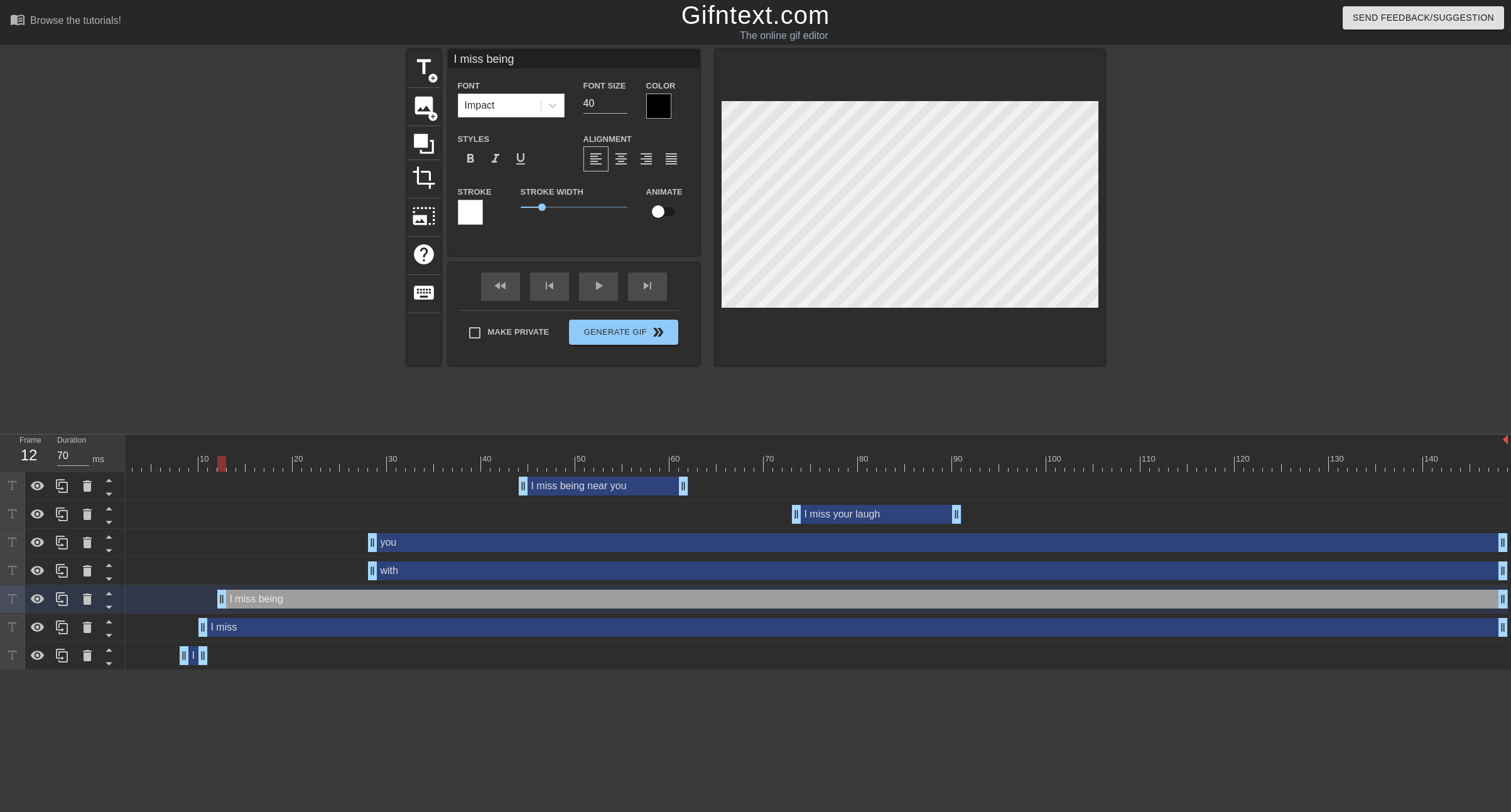 click on "with drag_handle drag_handle" at bounding box center (938, 571) 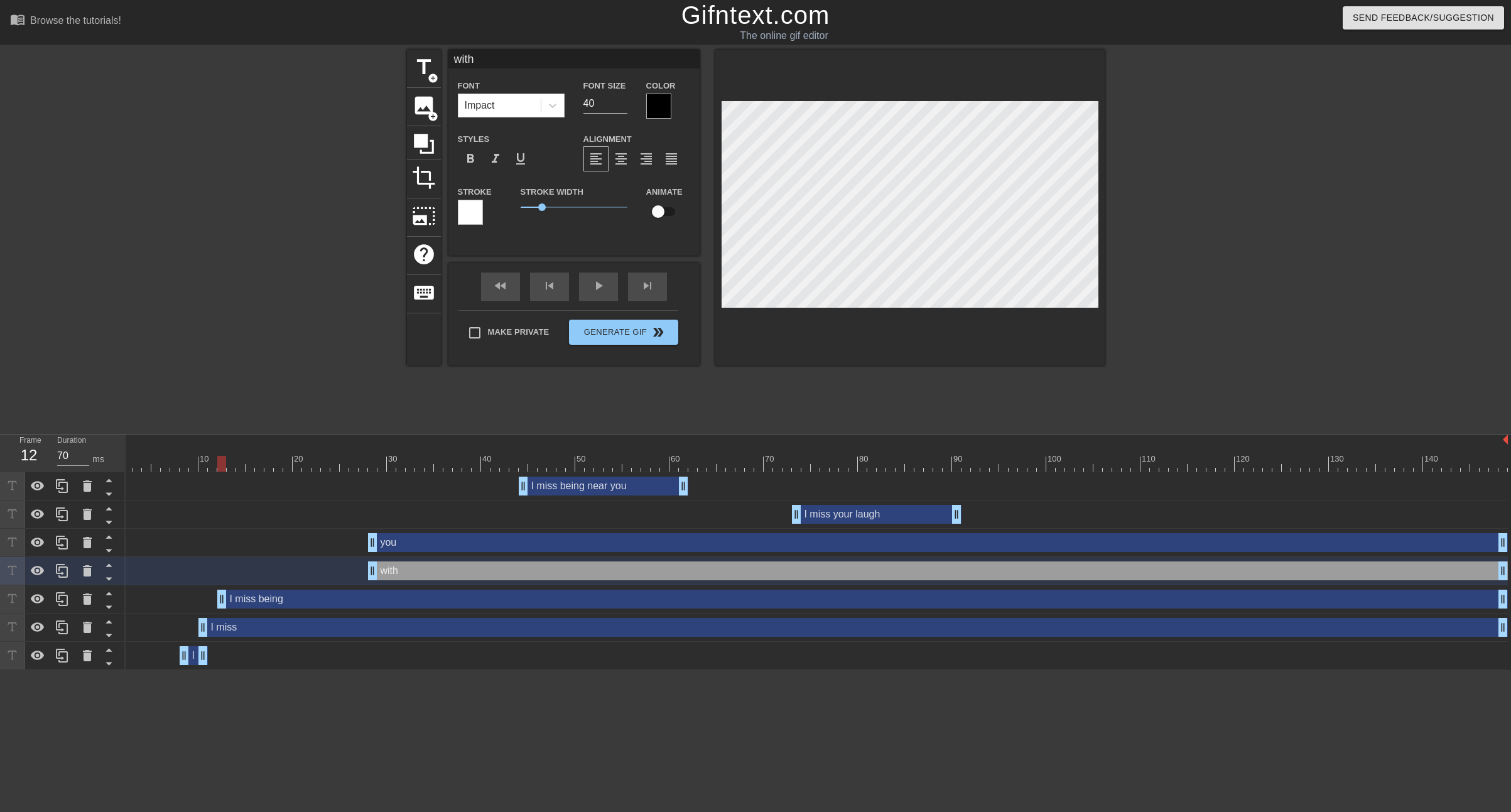 click on "with" at bounding box center (574, 59) 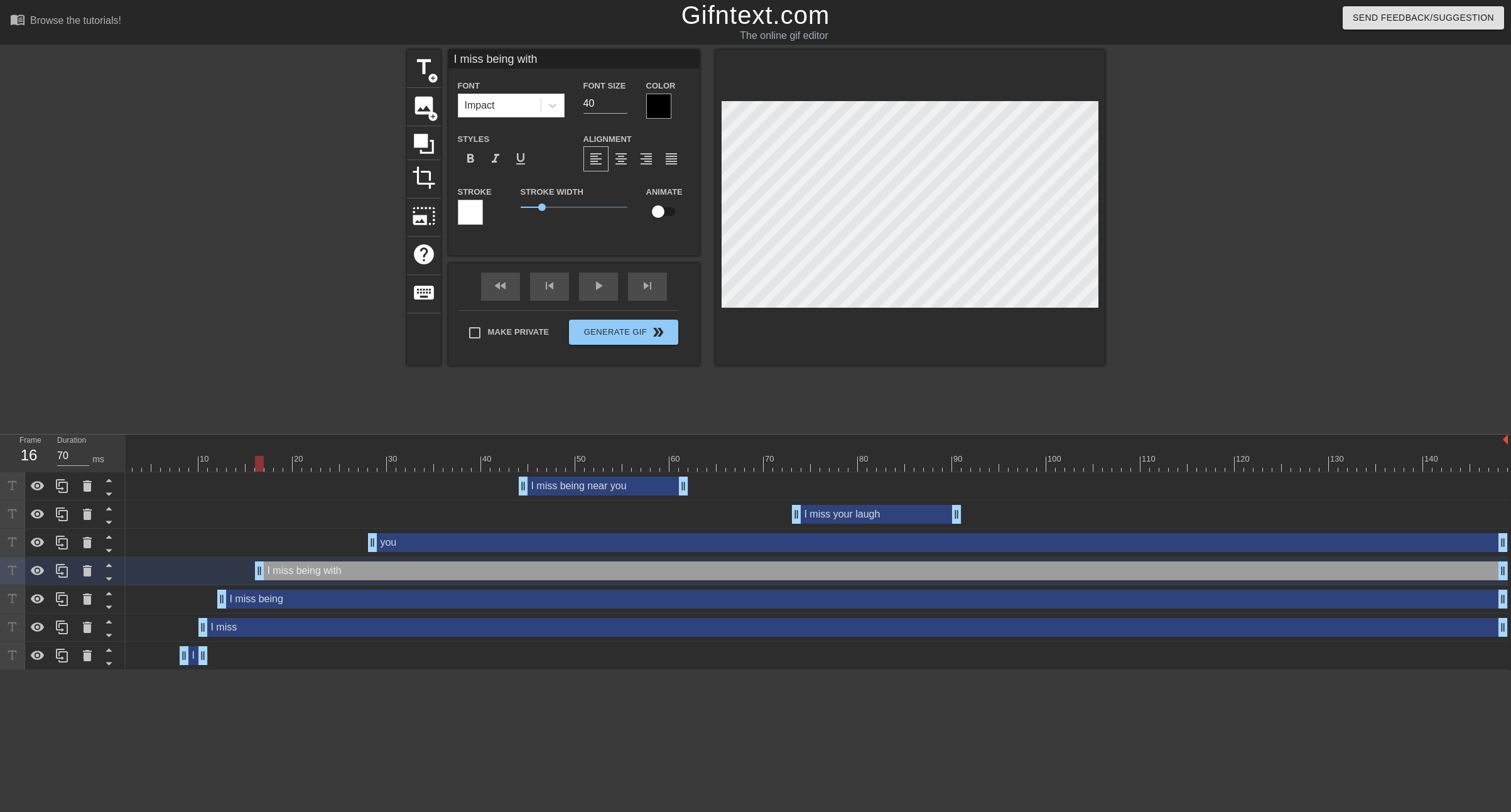 drag, startPoint x: 373, startPoint y: 568, endPoint x: 259, endPoint y: 567, distance: 114.00439 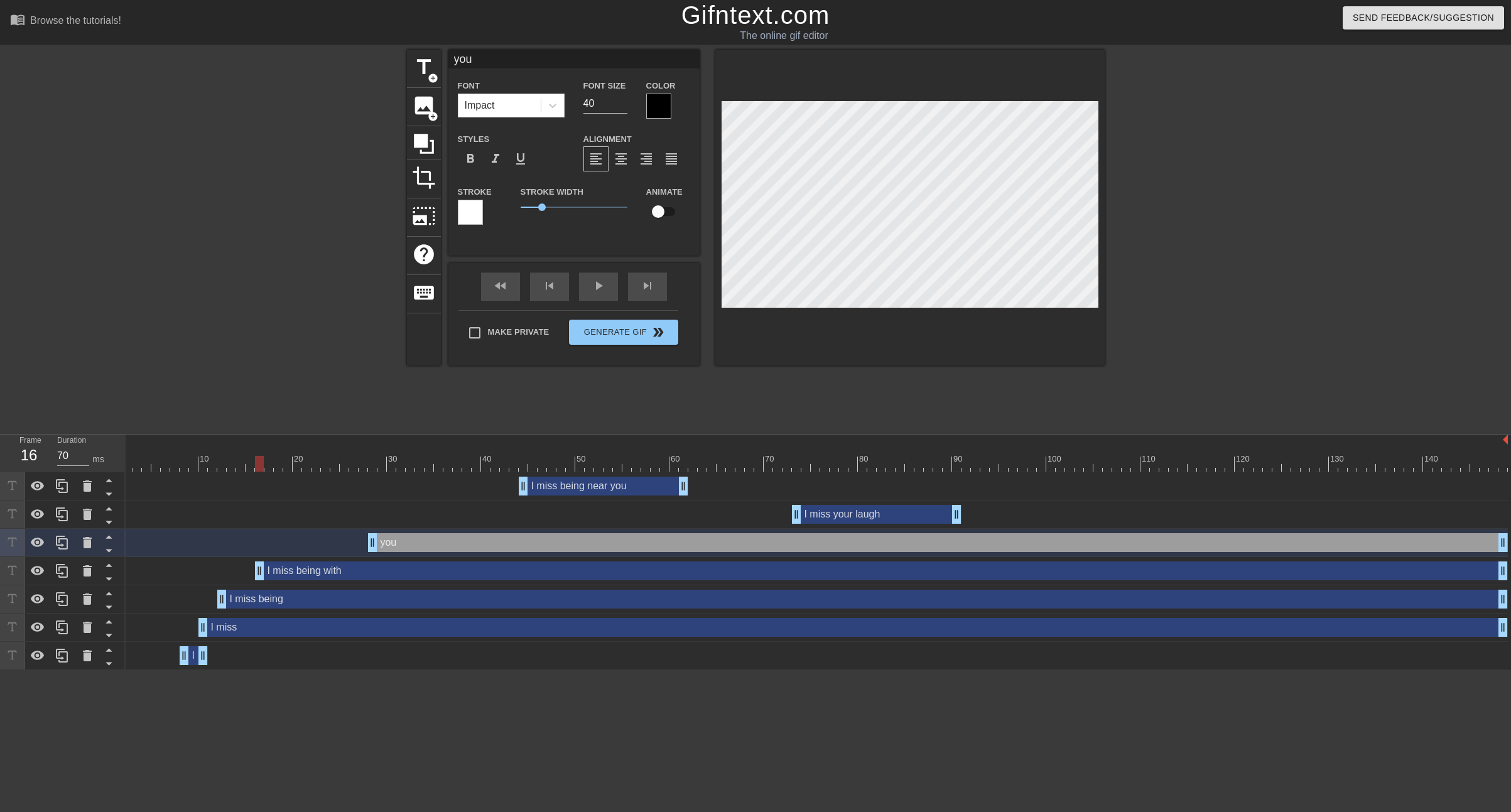 click on "you" at bounding box center [574, 59] 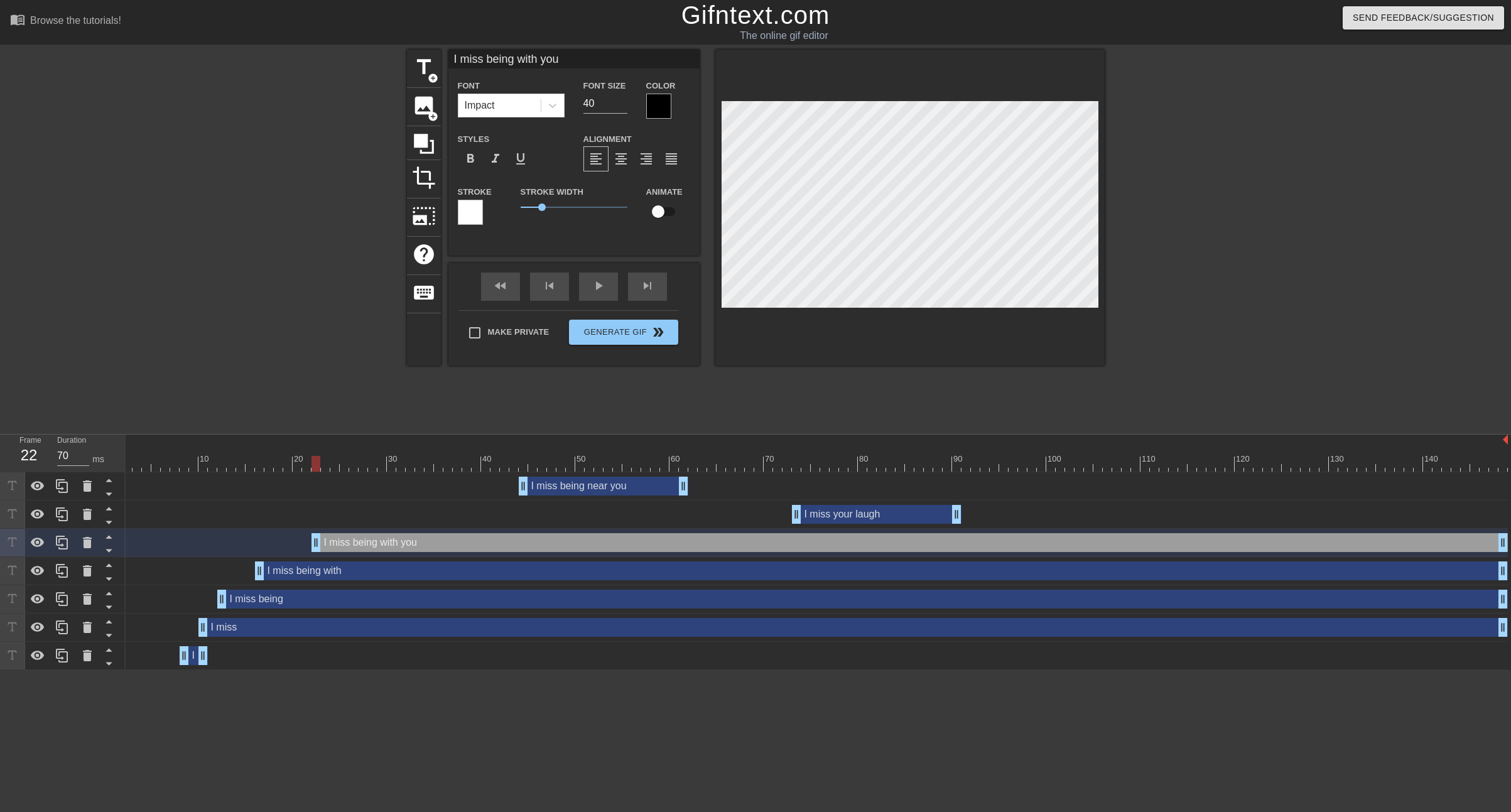 drag, startPoint x: 376, startPoint y: 539, endPoint x: 316, endPoint y: 530, distance: 60.67125 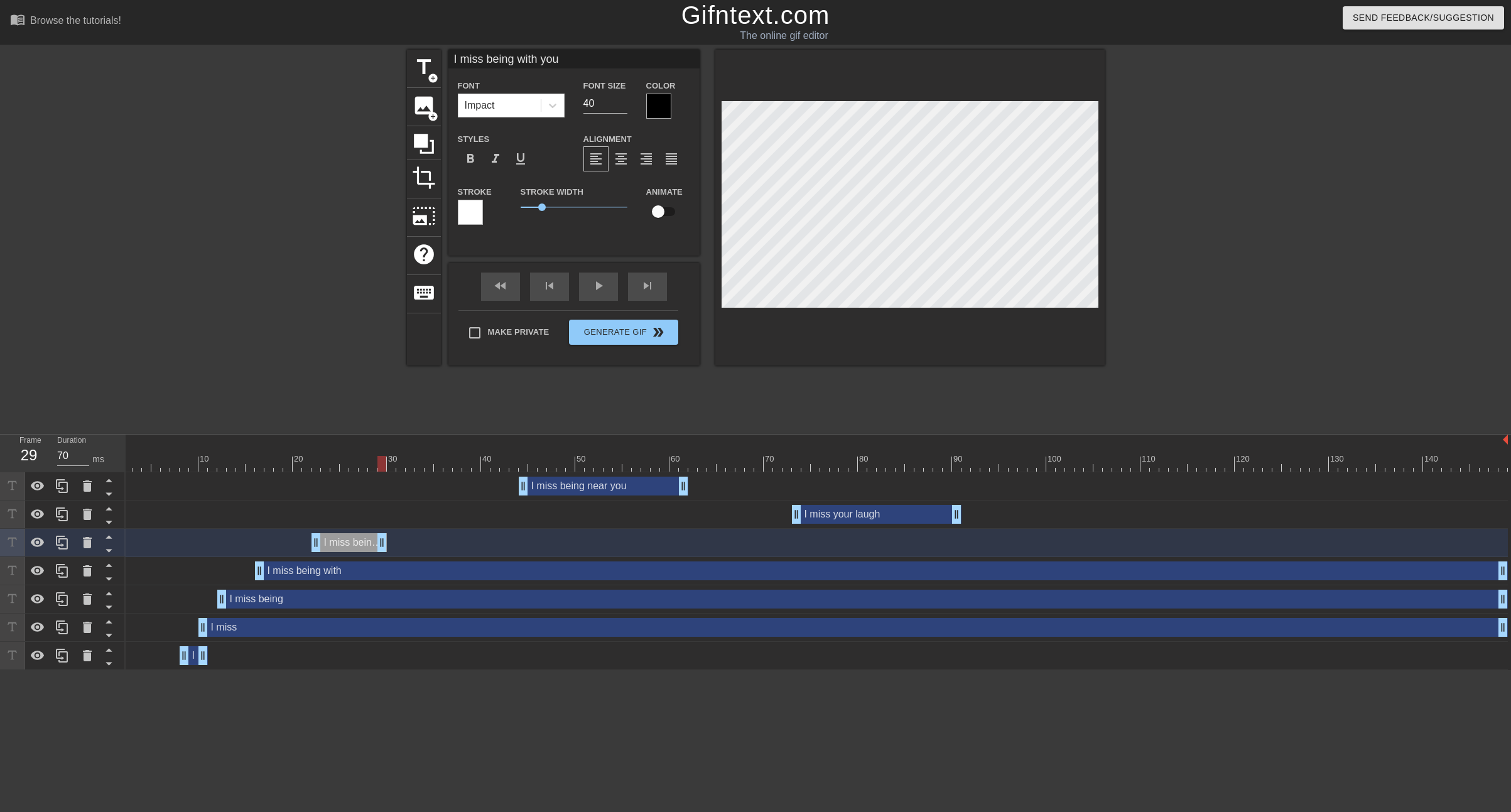 drag, startPoint x: 1500, startPoint y: 542, endPoint x: 381, endPoint y: 540, distance: 1119.0018 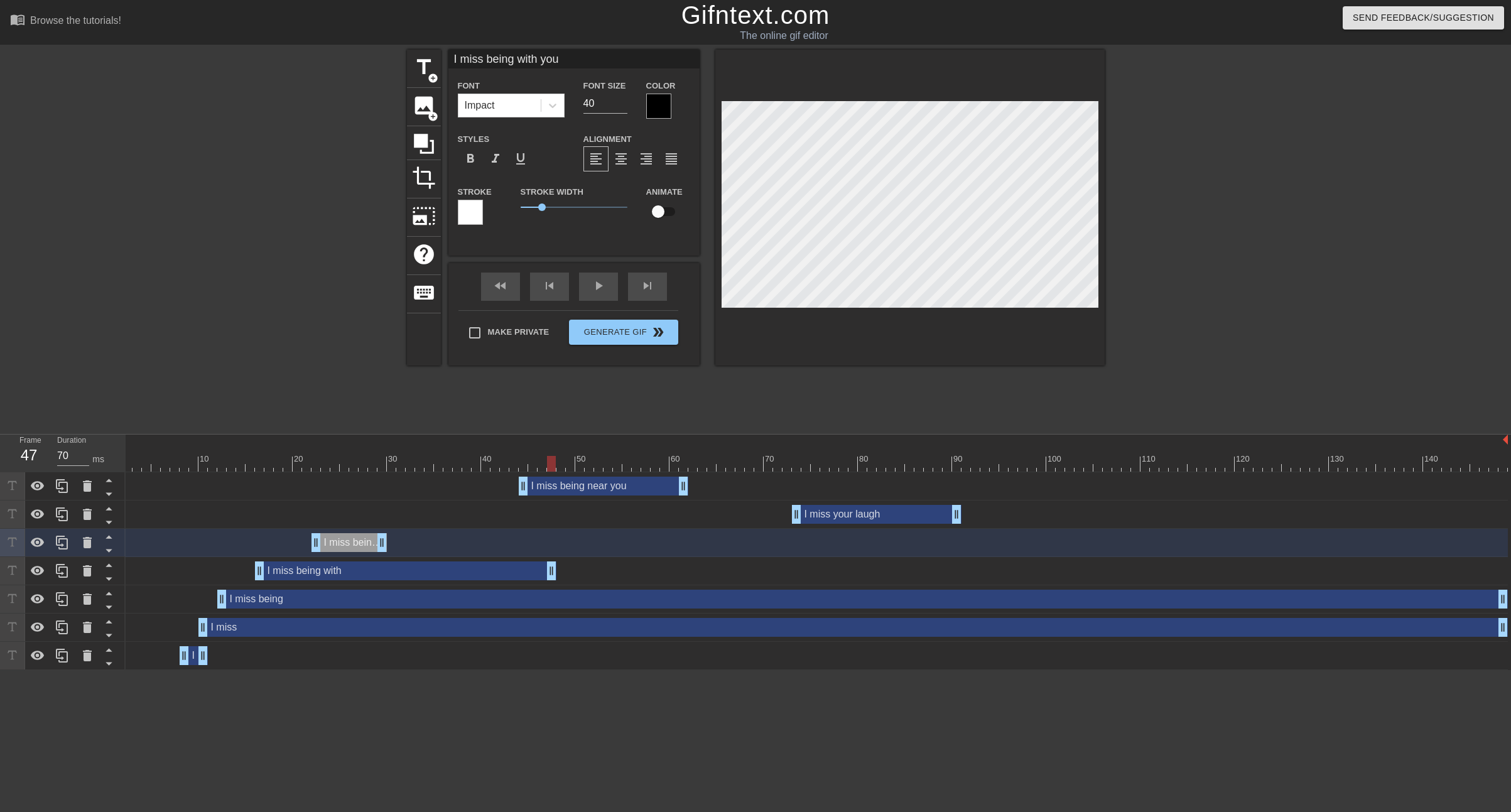 drag, startPoint x: 1502, startPoint y: 568, endPoint x: 521, endPoint y: 662, distance: 985.4933 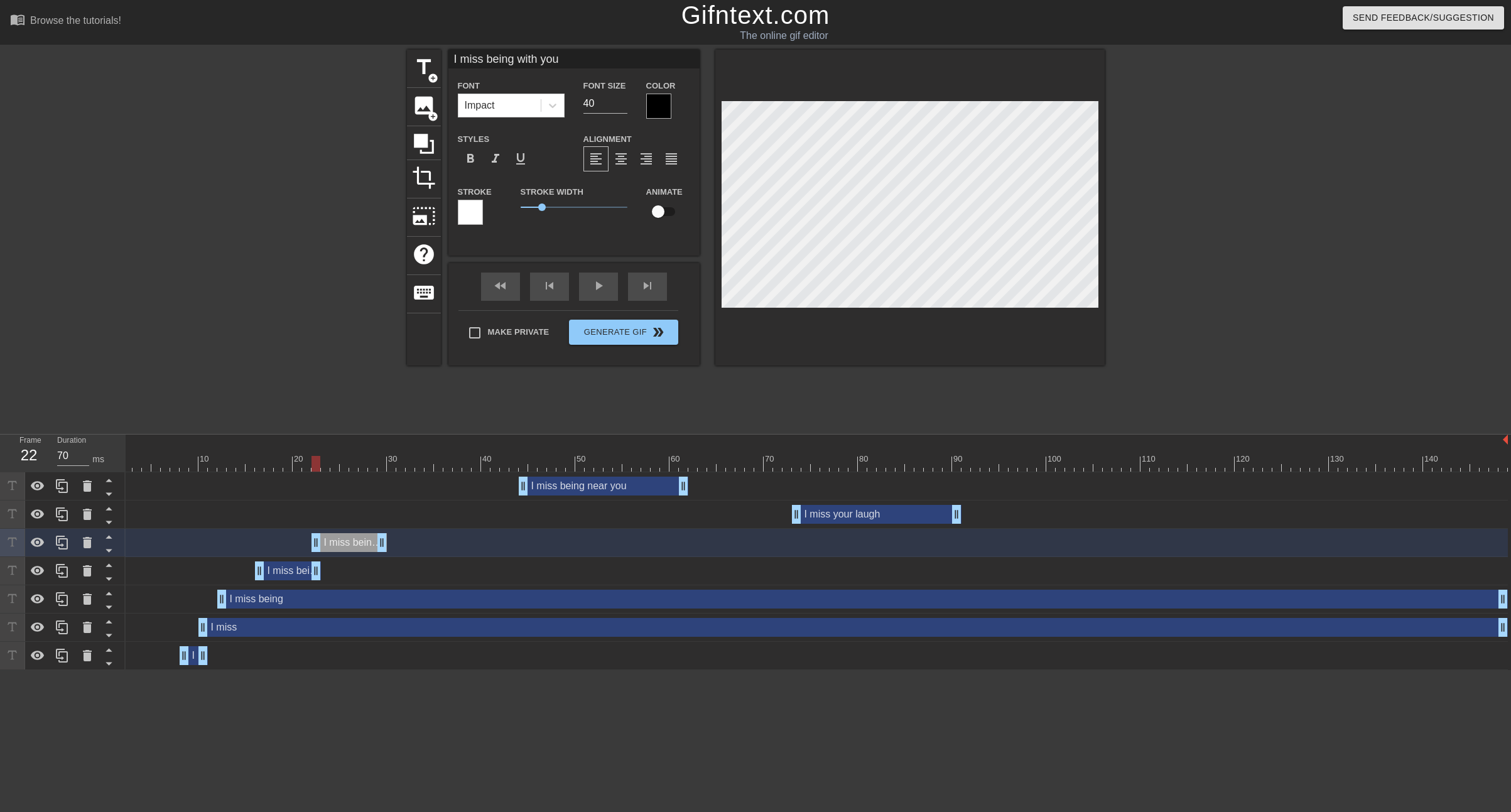 drag, startPoint x: 523, startPoint y: 574, endPoint x: 315, endPoint y: 569, distance: 208.06009 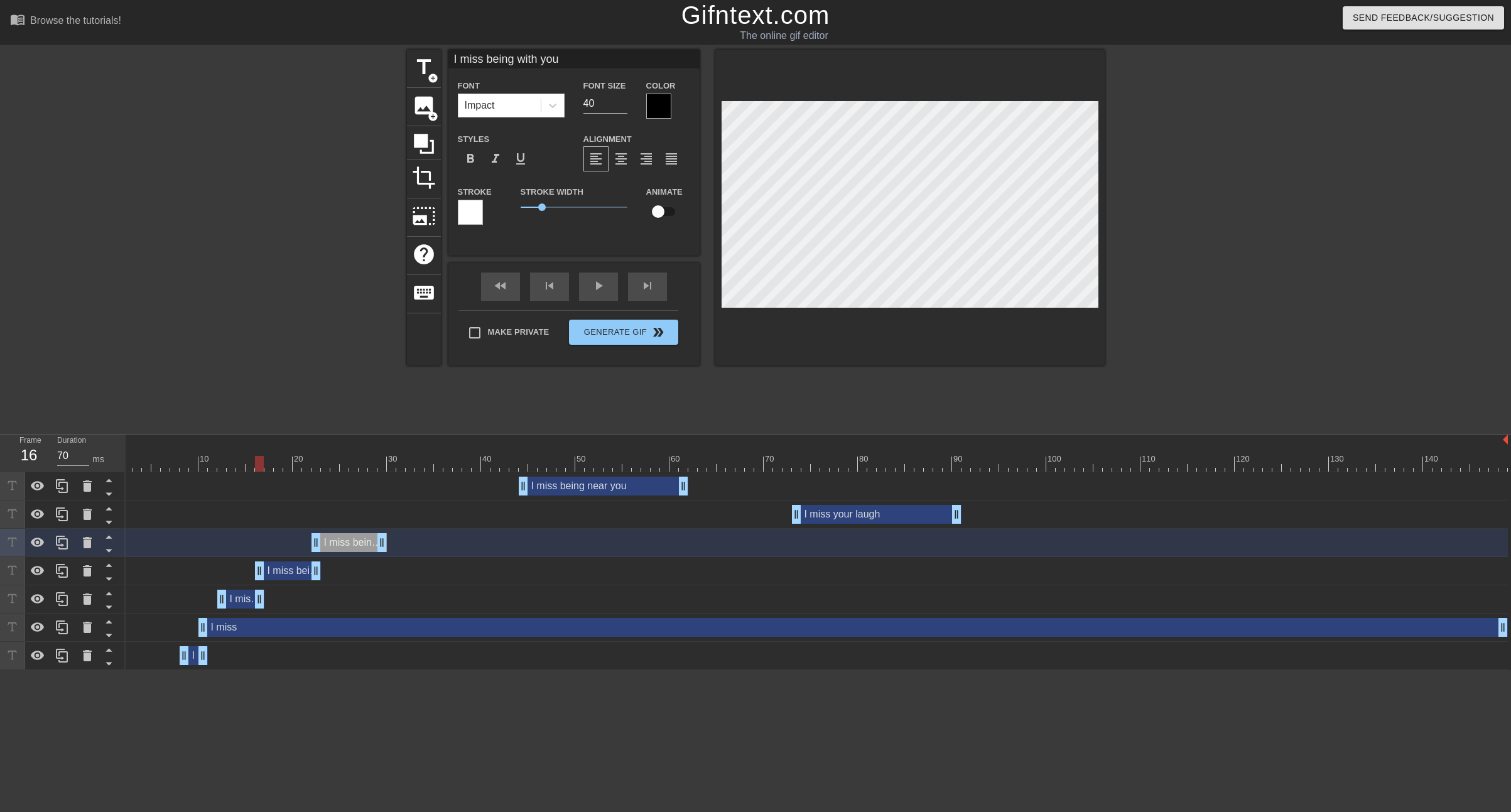 drag, startPoint x: 1503, startPoint y: 603, endPoint x: 259, endPoint y: 596, distance: 1244.0197 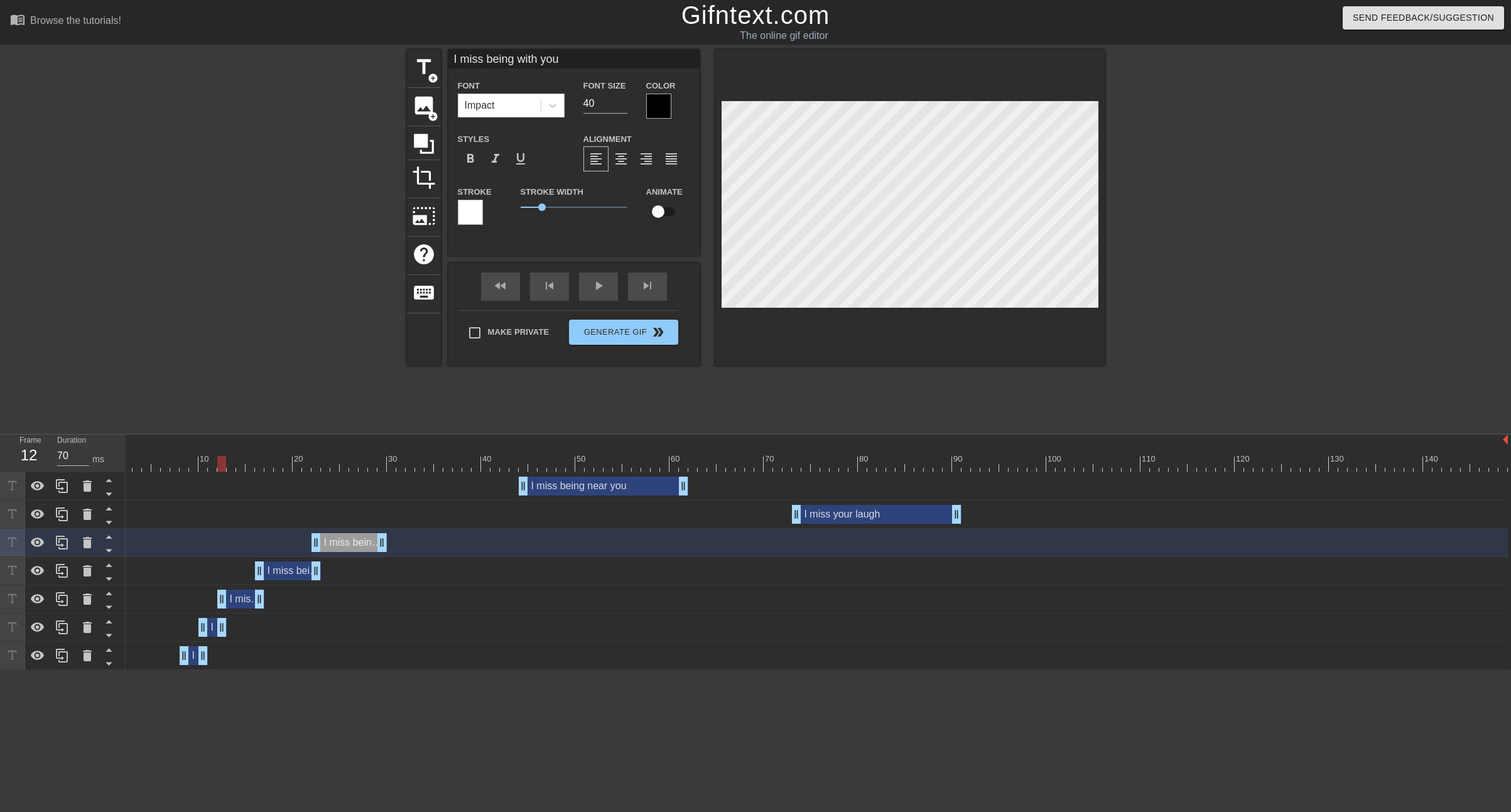 drag, startPoint x: 1500, startPoint y: 627, endPoint x: 222, endPoint y: 709, distance: 1280.628 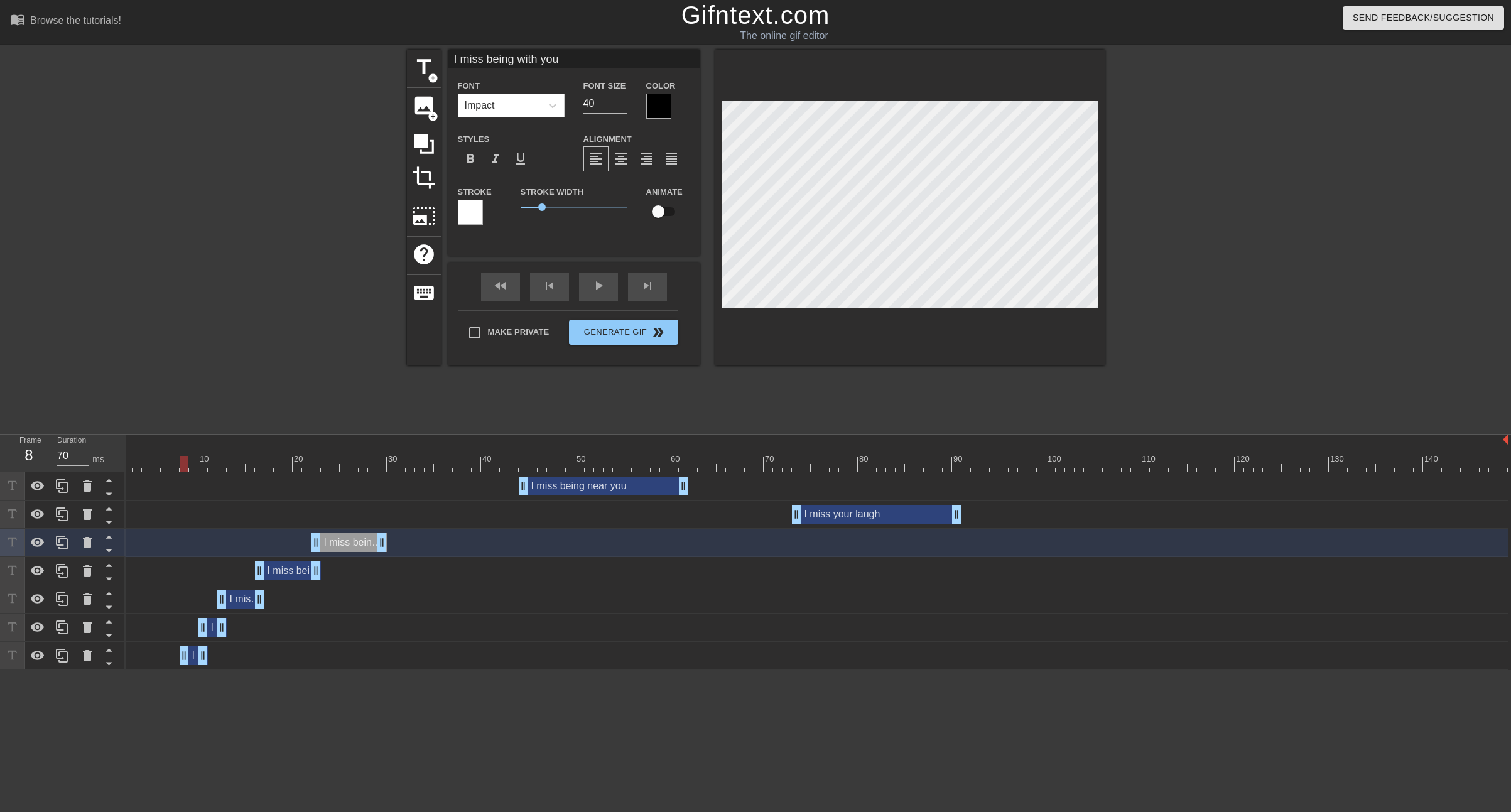 click at bounding box center (811, 463) 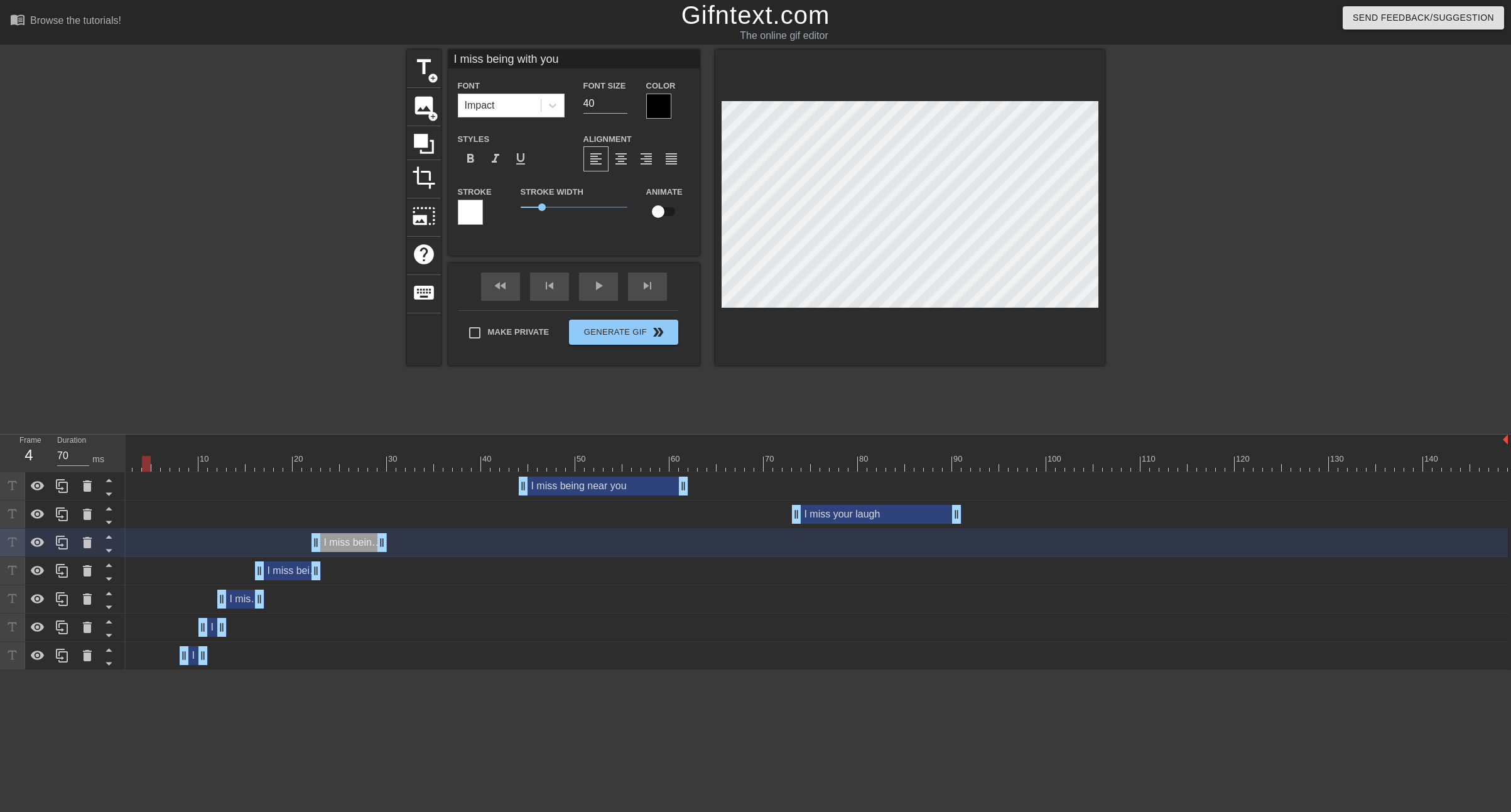 click at bounding box center [811, 463] 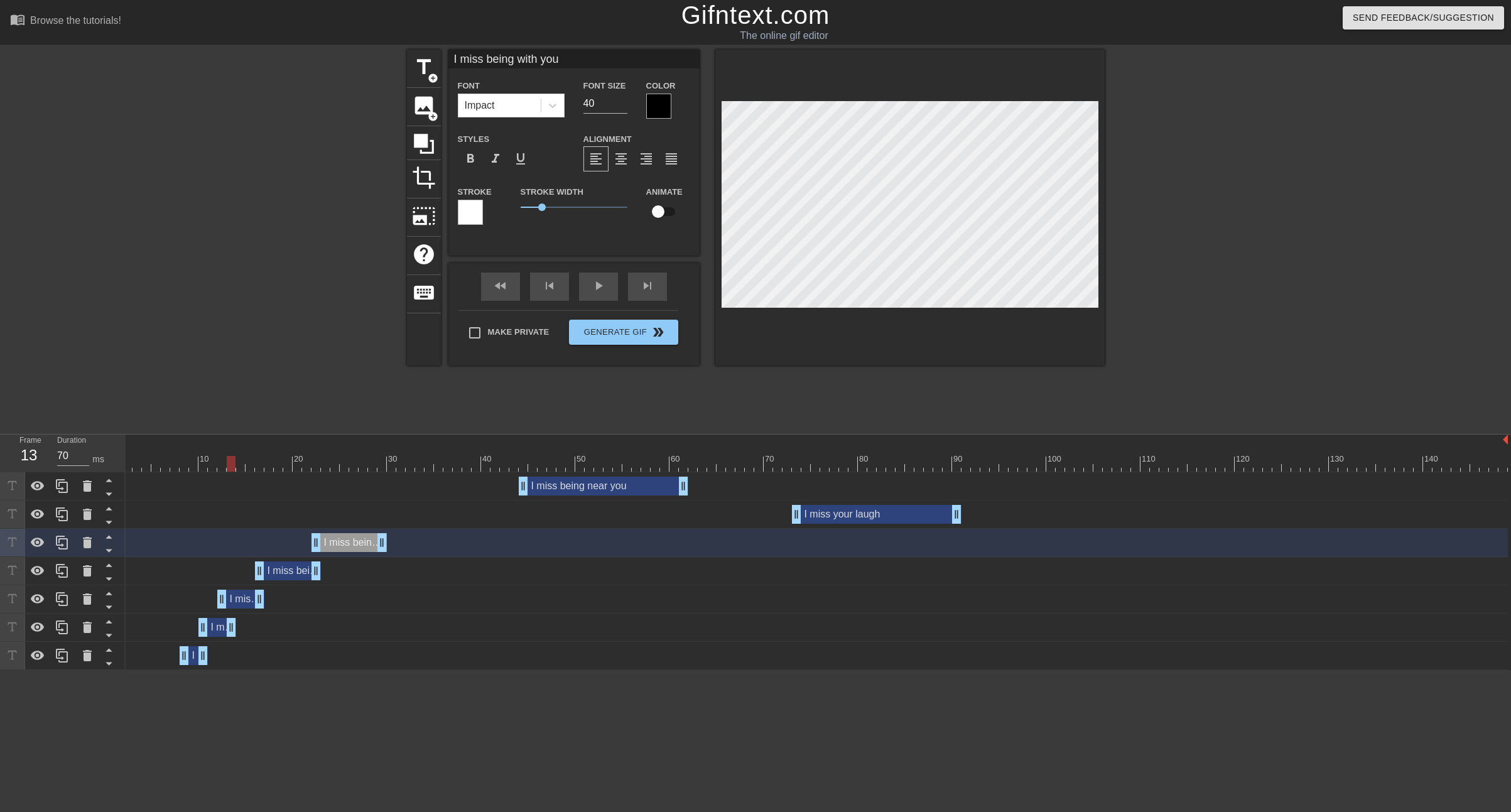 drag, startPoint x: 220, startPoint y: 628, endPoint x: 227, endPoint y: 628, distance: 7 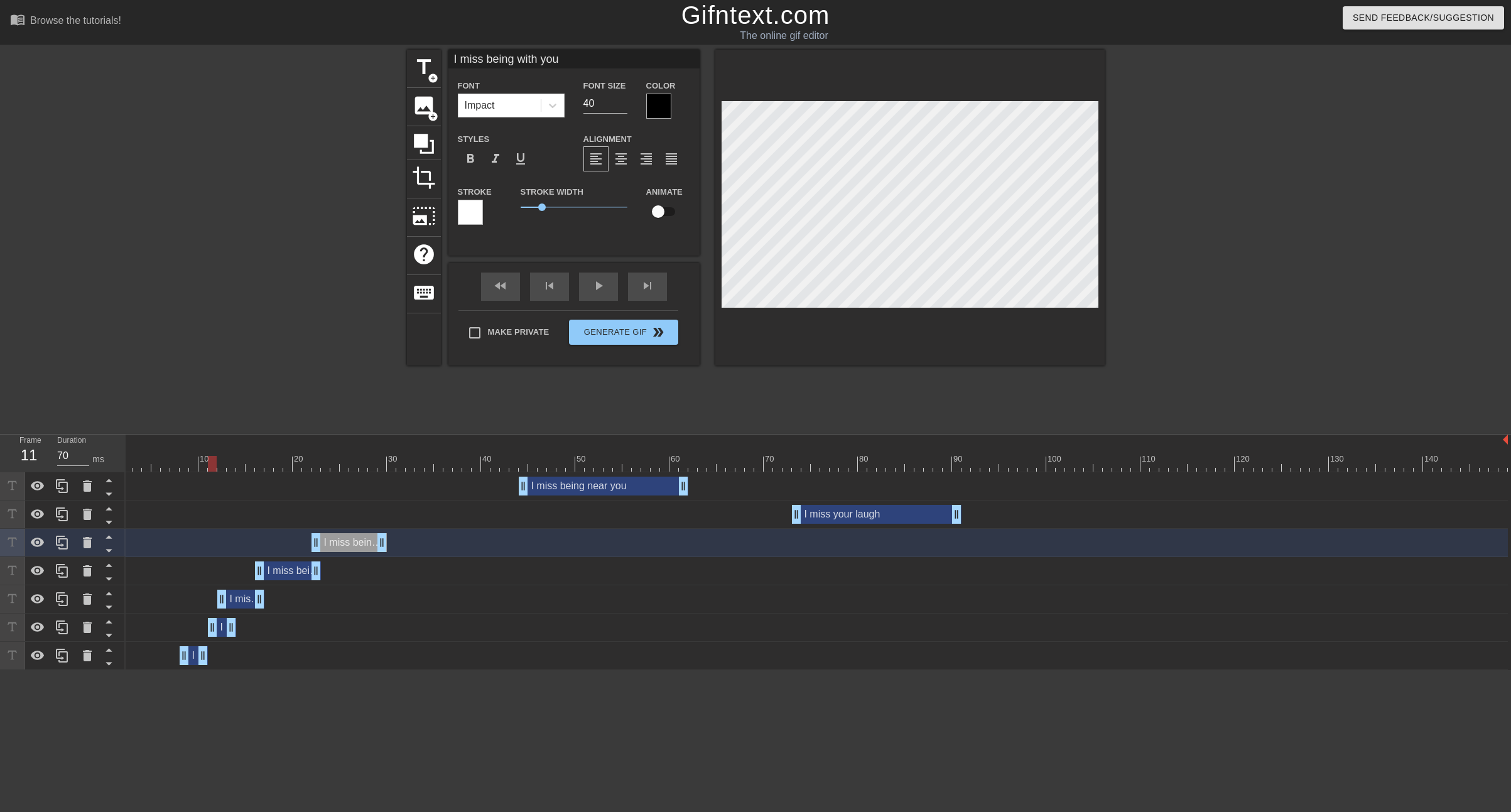 drag, startPoint x: 207, startPoint y: 628, endPoint x: 214, endPoint y: 628, distance: 7 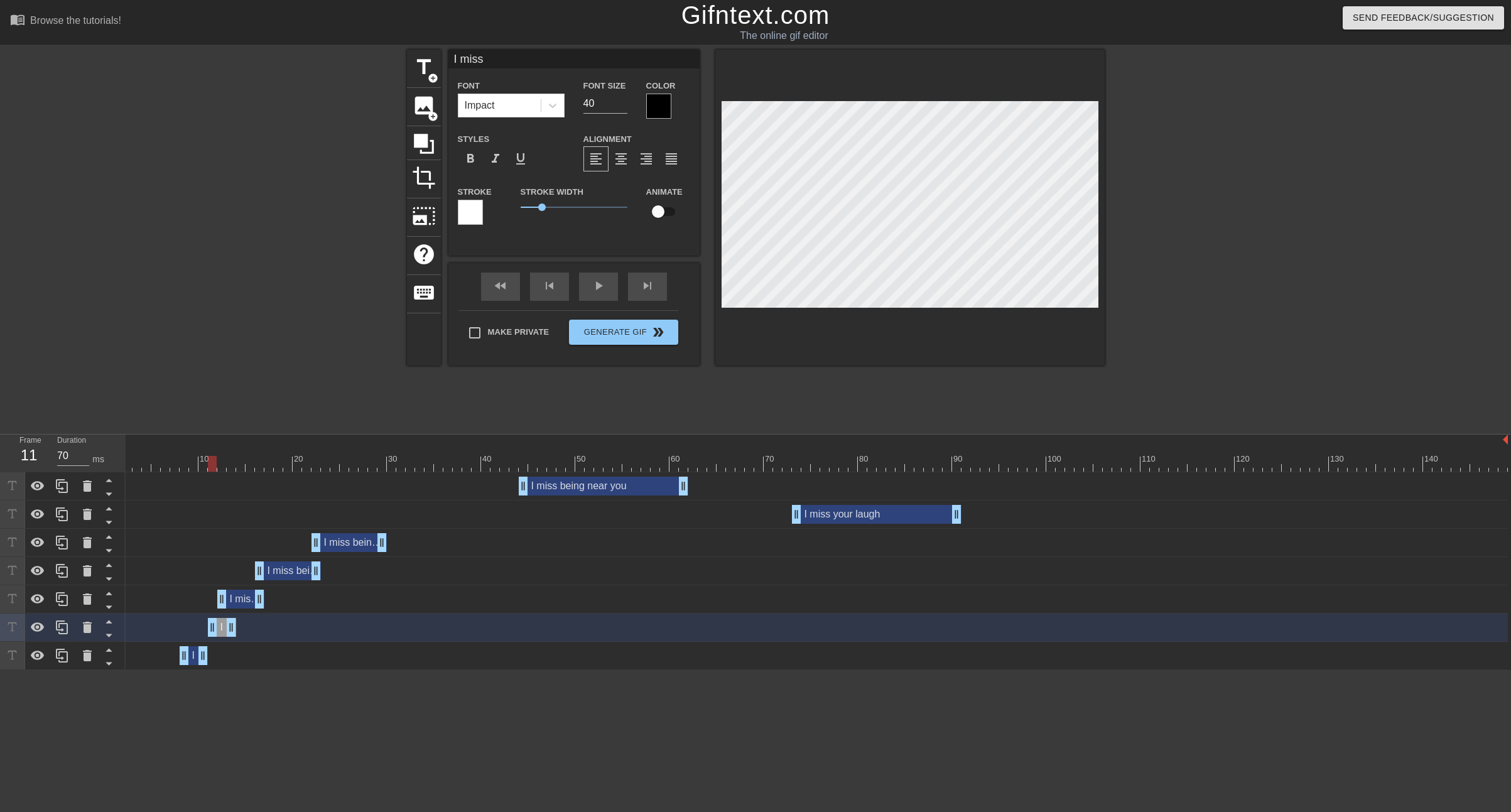 click on "I miss being drag_handle drag_handle" at bounding box center [241, 599] 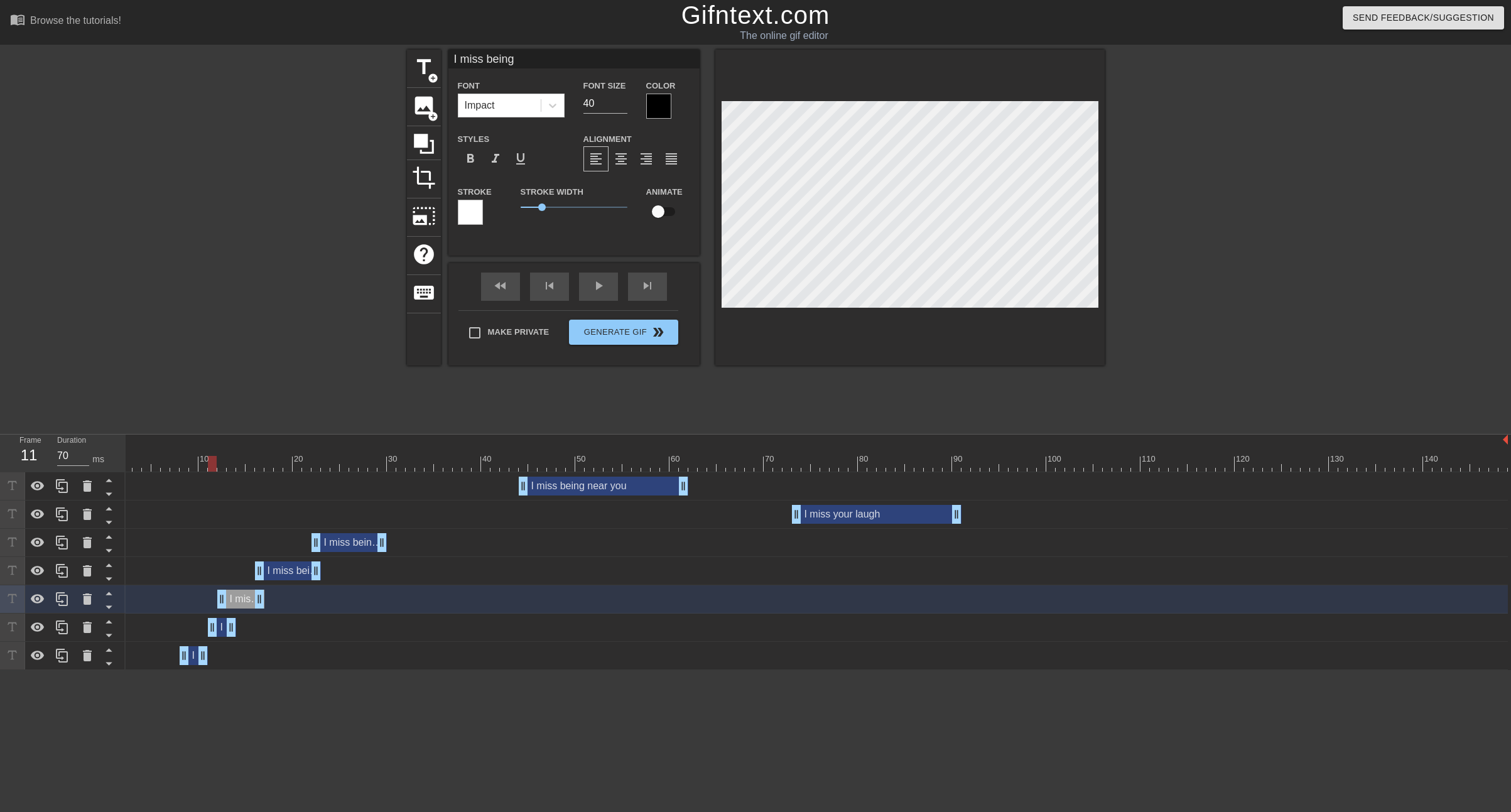 click on "I drag_handle drag_handle" at bounding box center [193, 656] 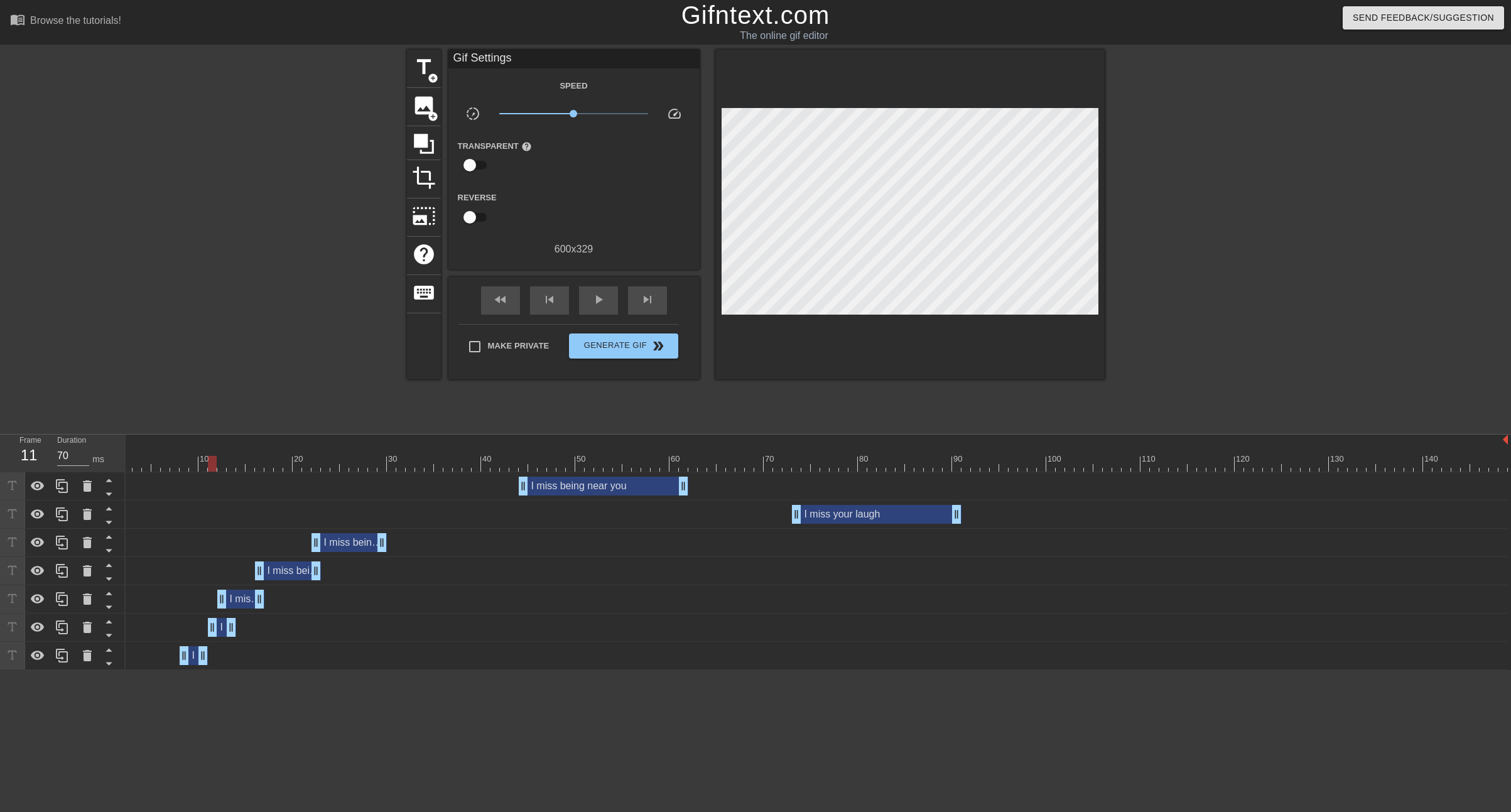 click on "I drag_handle drag_handle" at bounding box center [193, 656] 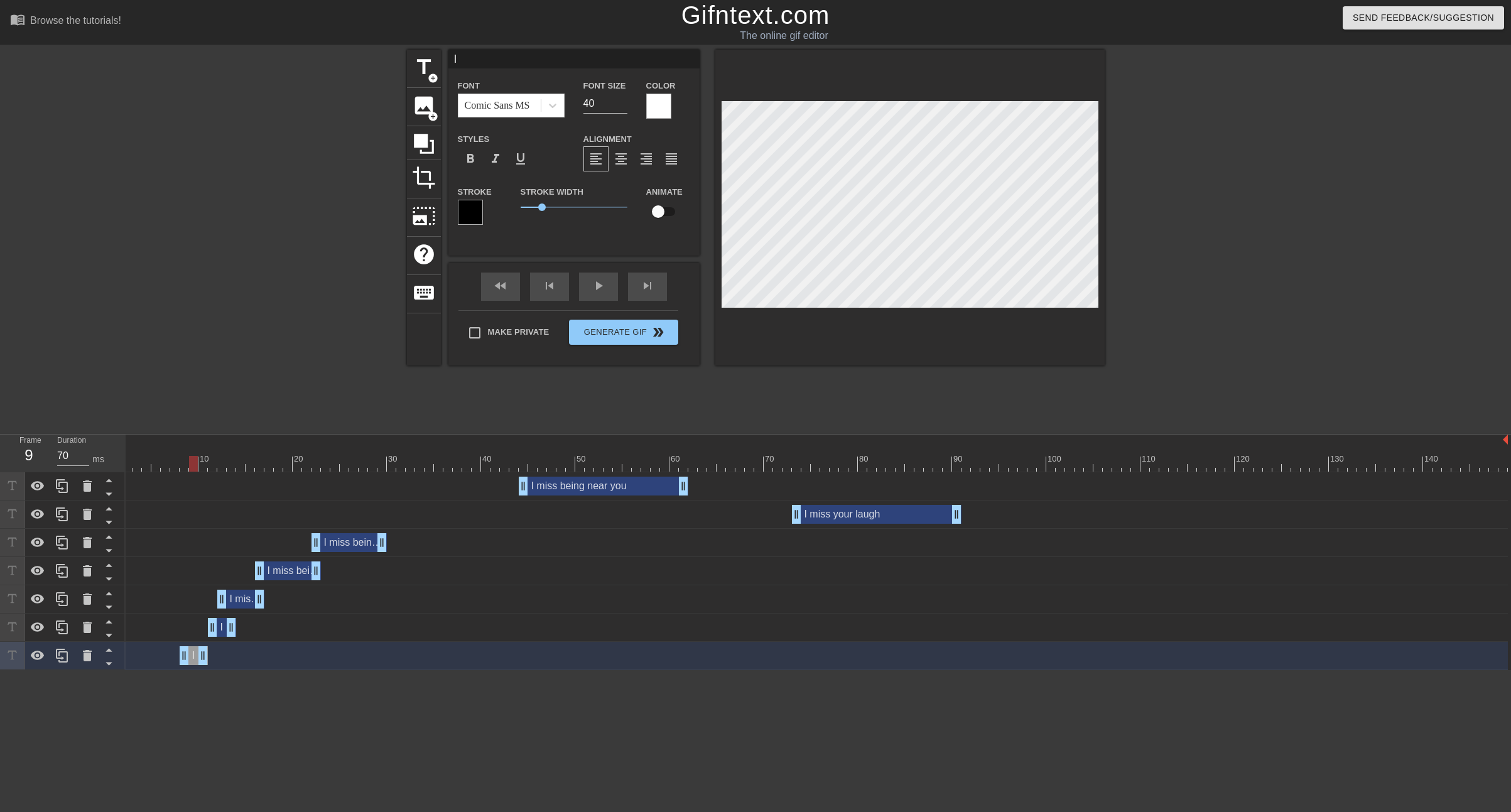 click on "Font Size 40" at bounding box center (605, 98) 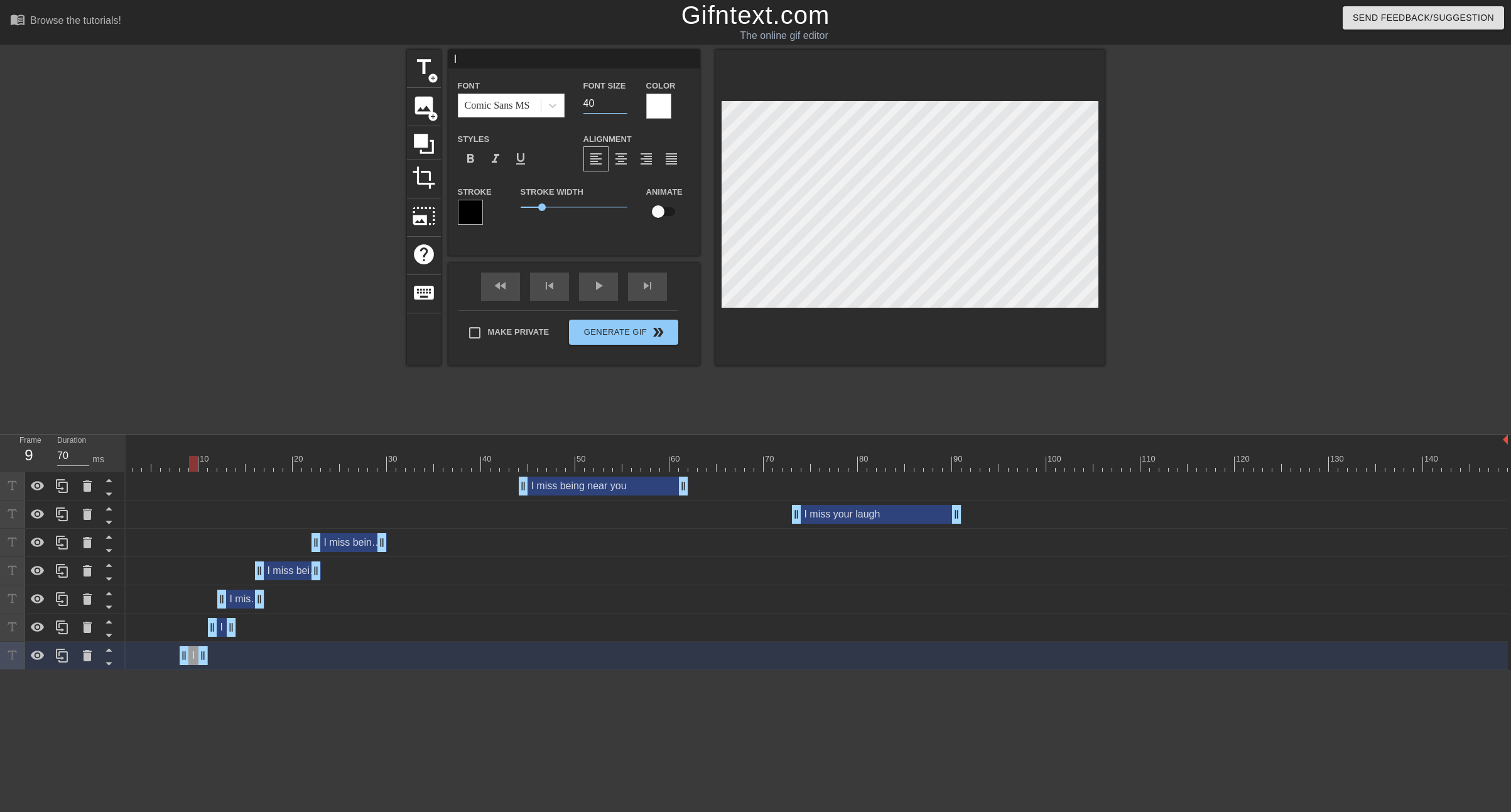 click on "40" at bounding box center (605, 104) 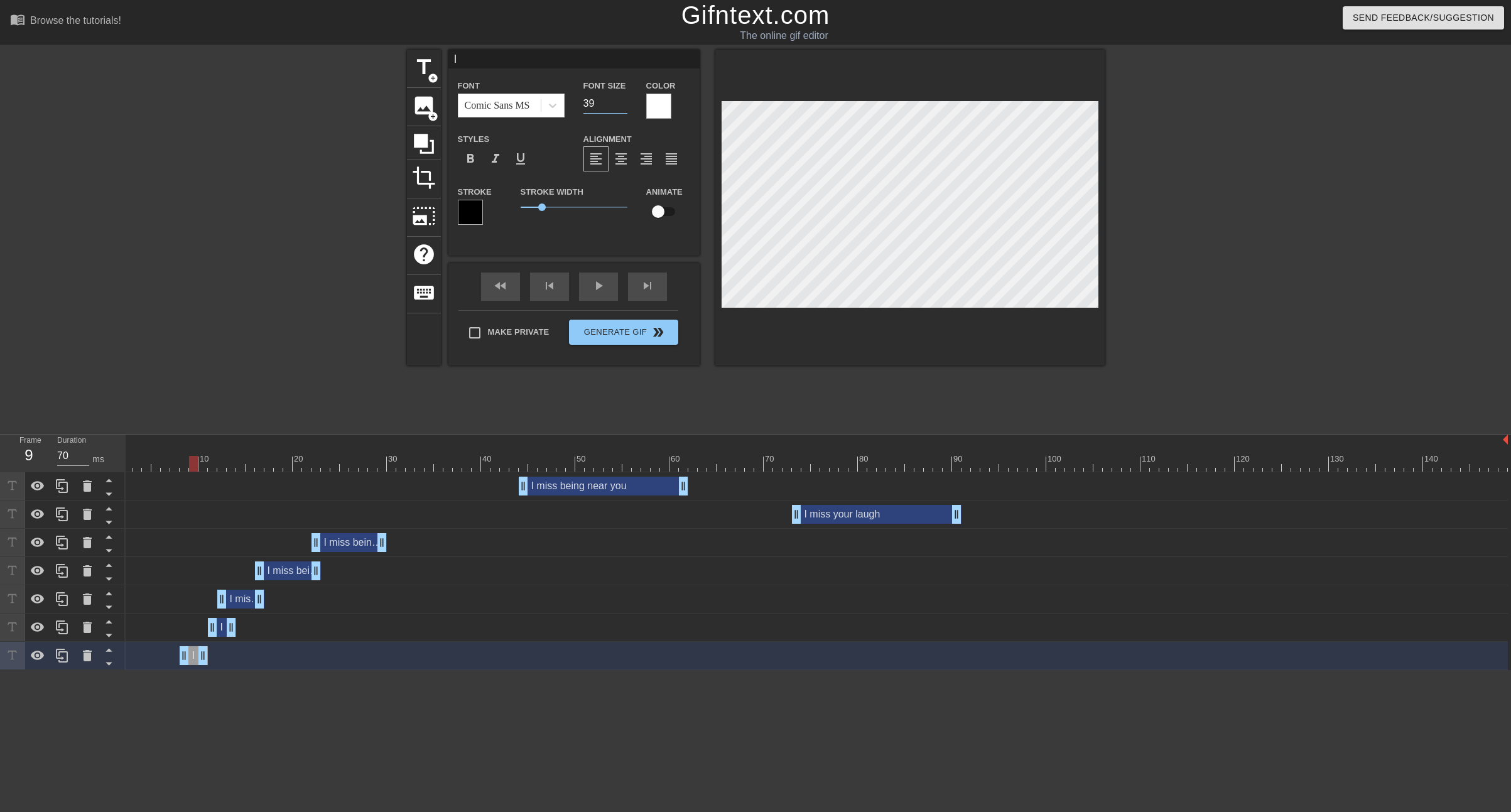 click on "39" at bounding box center (605, 104) 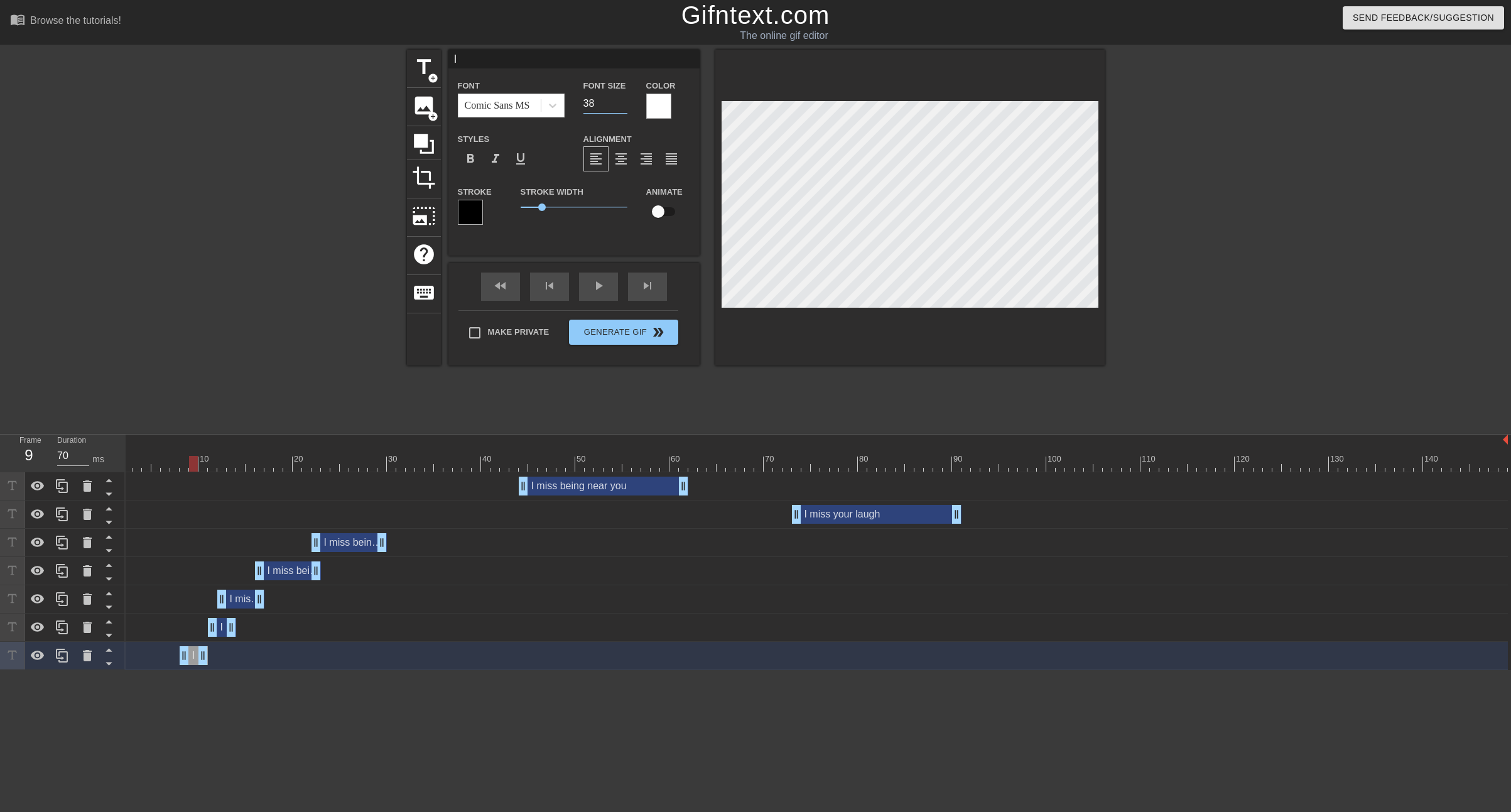 click on "38" at bounding box center (605, 104) 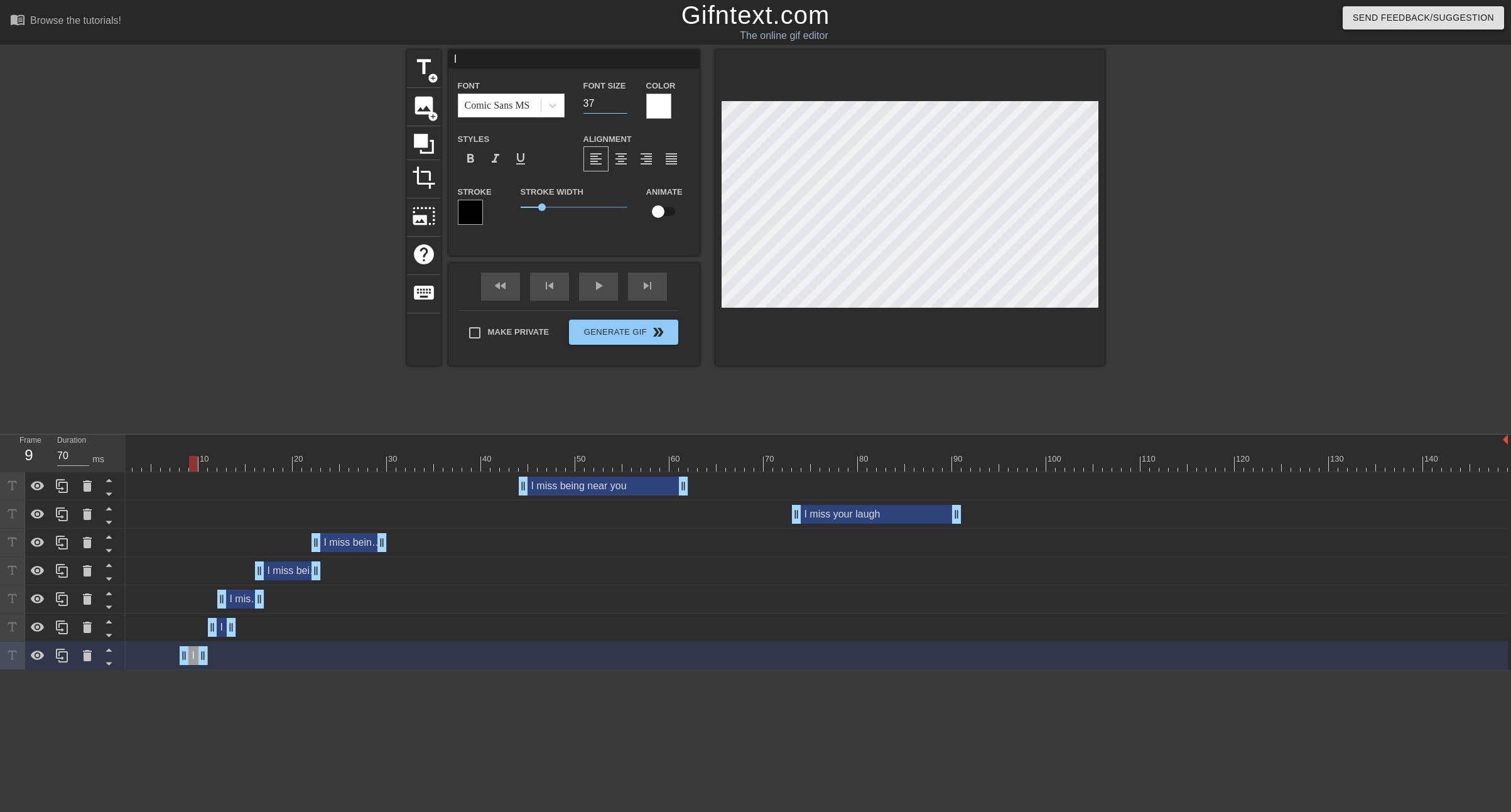 click on "37" at bounding box center [605, 104] 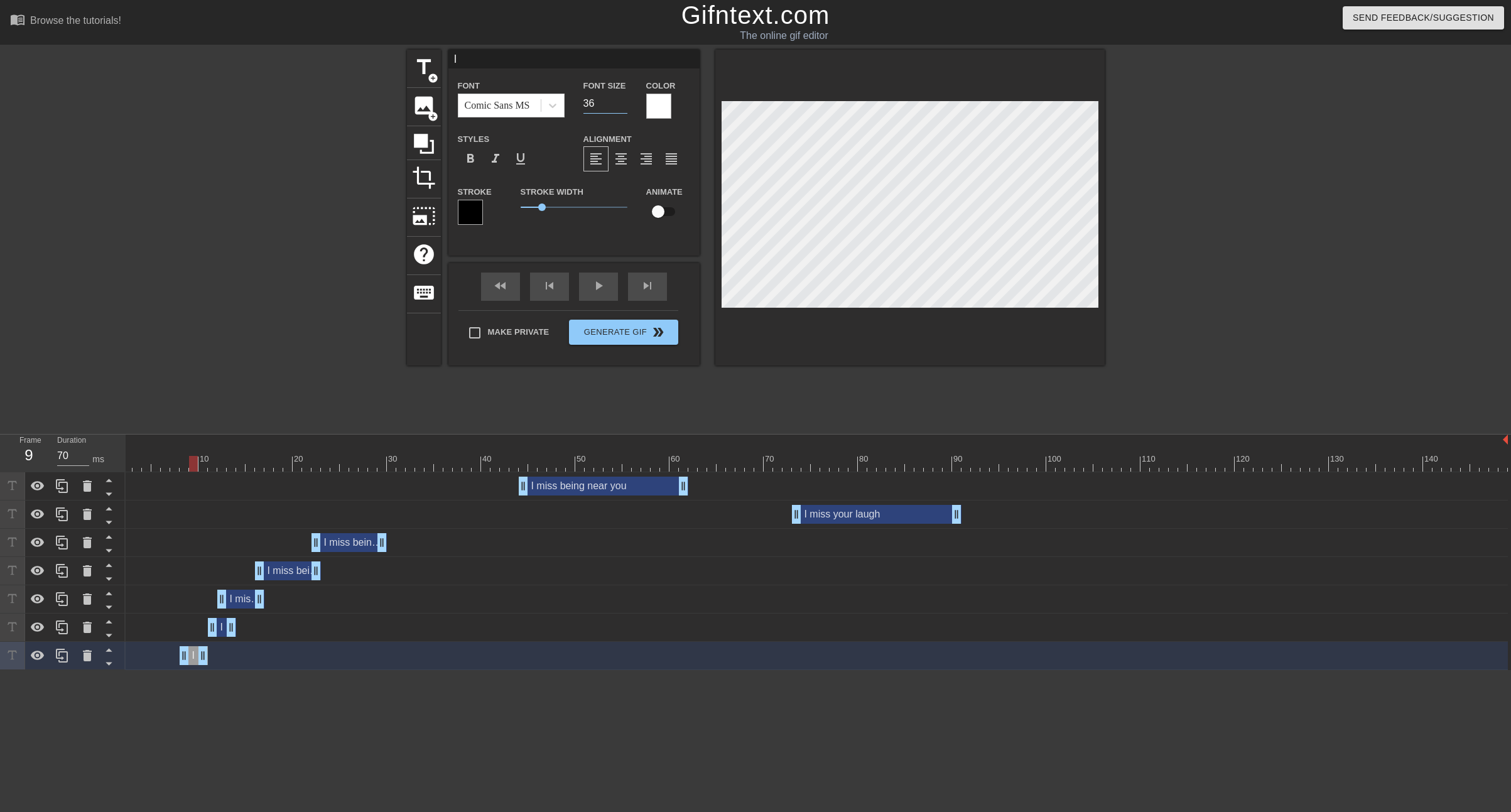 click on "36" at bounding box center (605, 104) 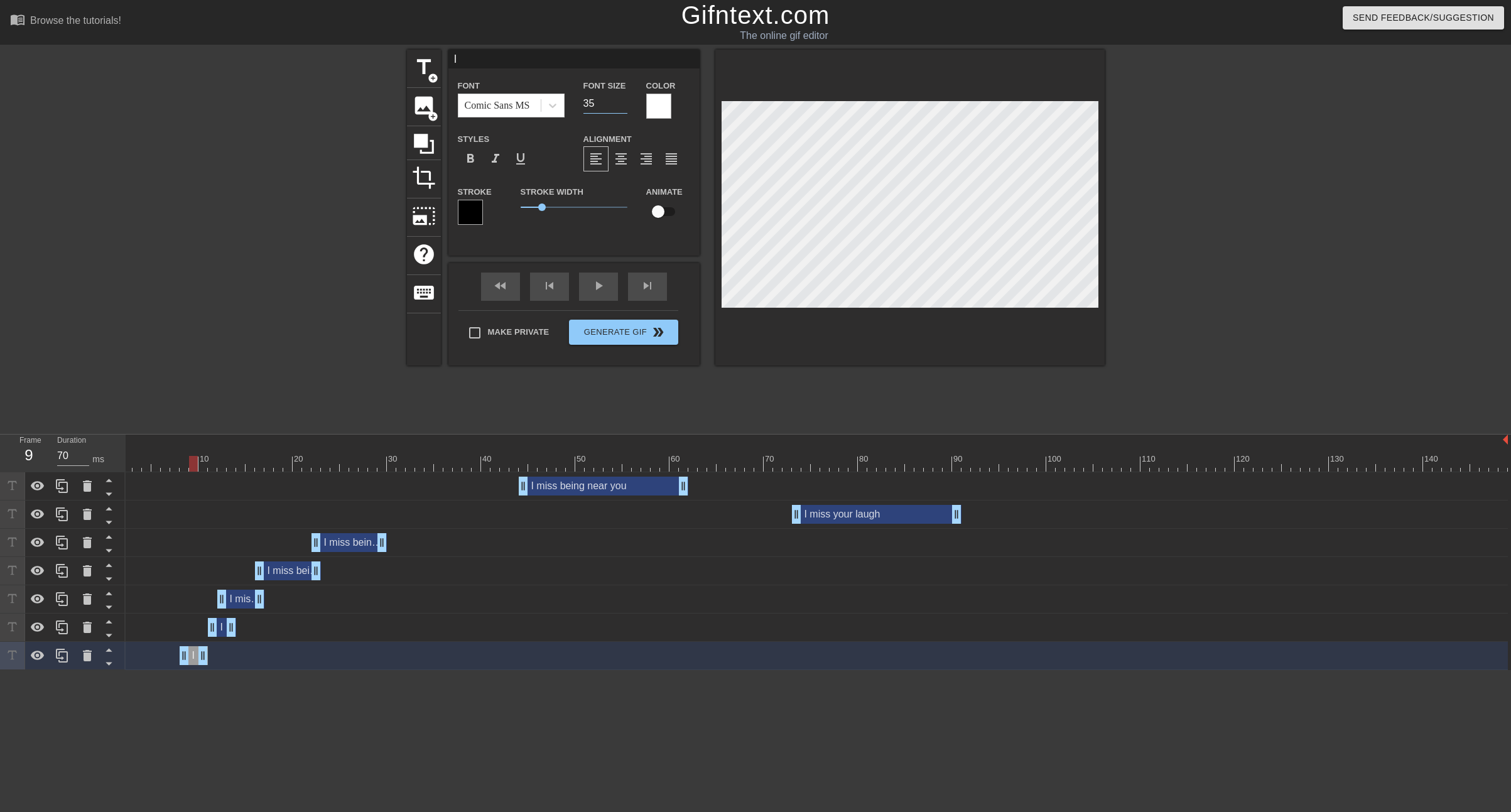 click on "35" at bounding box center [605, 104] 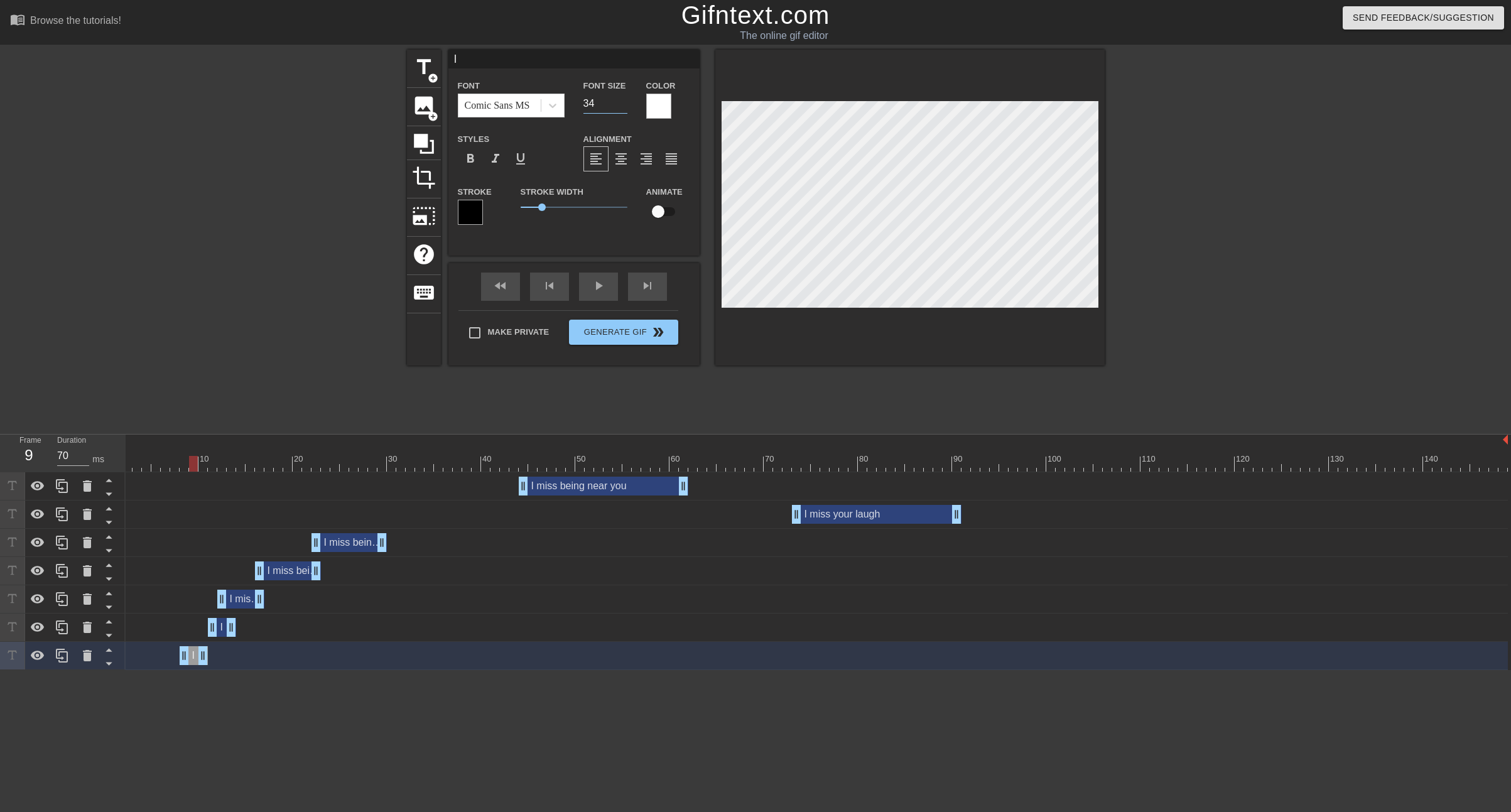 click on "34" at bounding box center (605, 104) 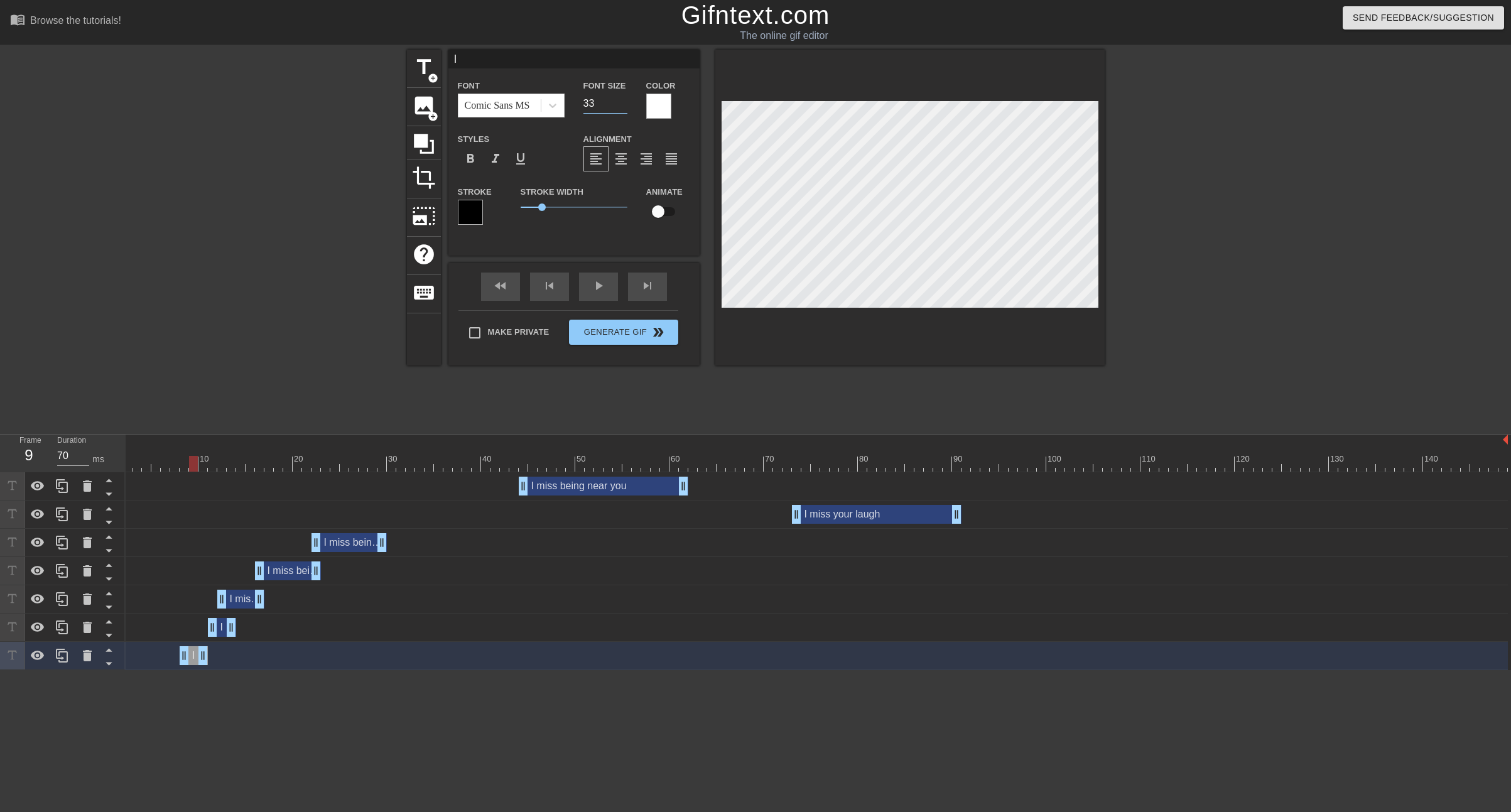 click on "33" at bounding box center [605, 104] 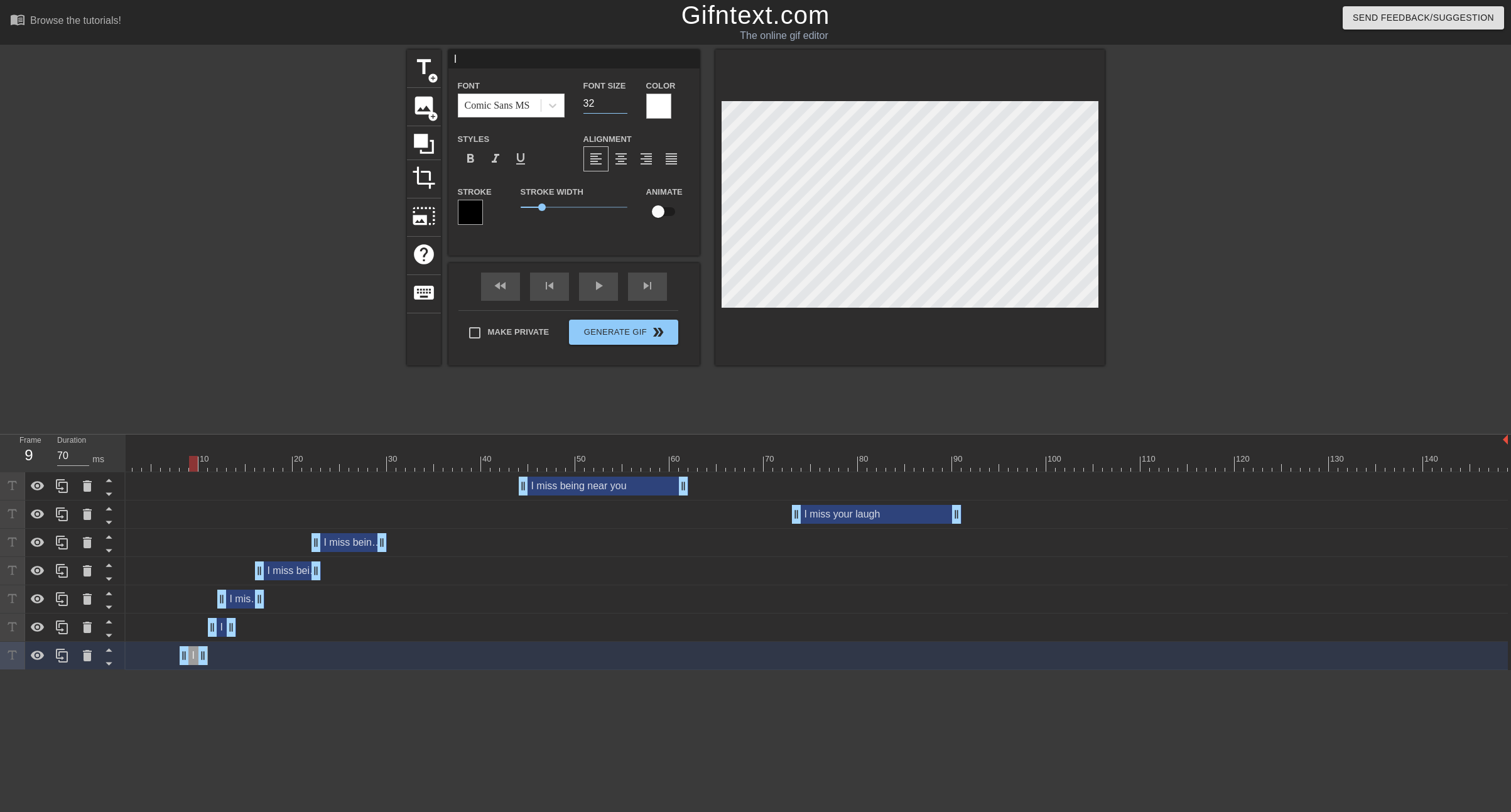 click on "32" at bounding box center [605, 104] 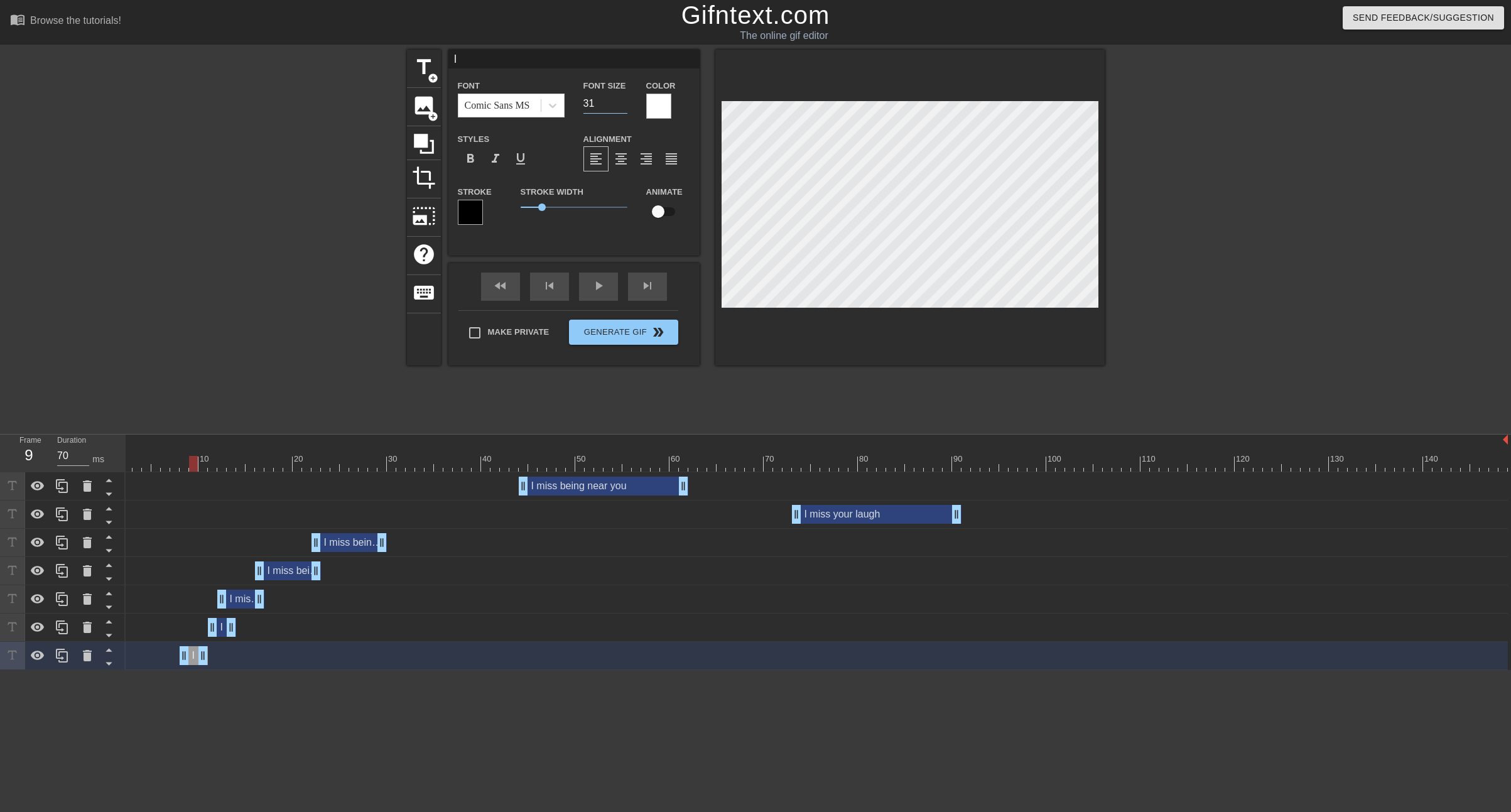 click on "31" at bounding box center [605, 104] 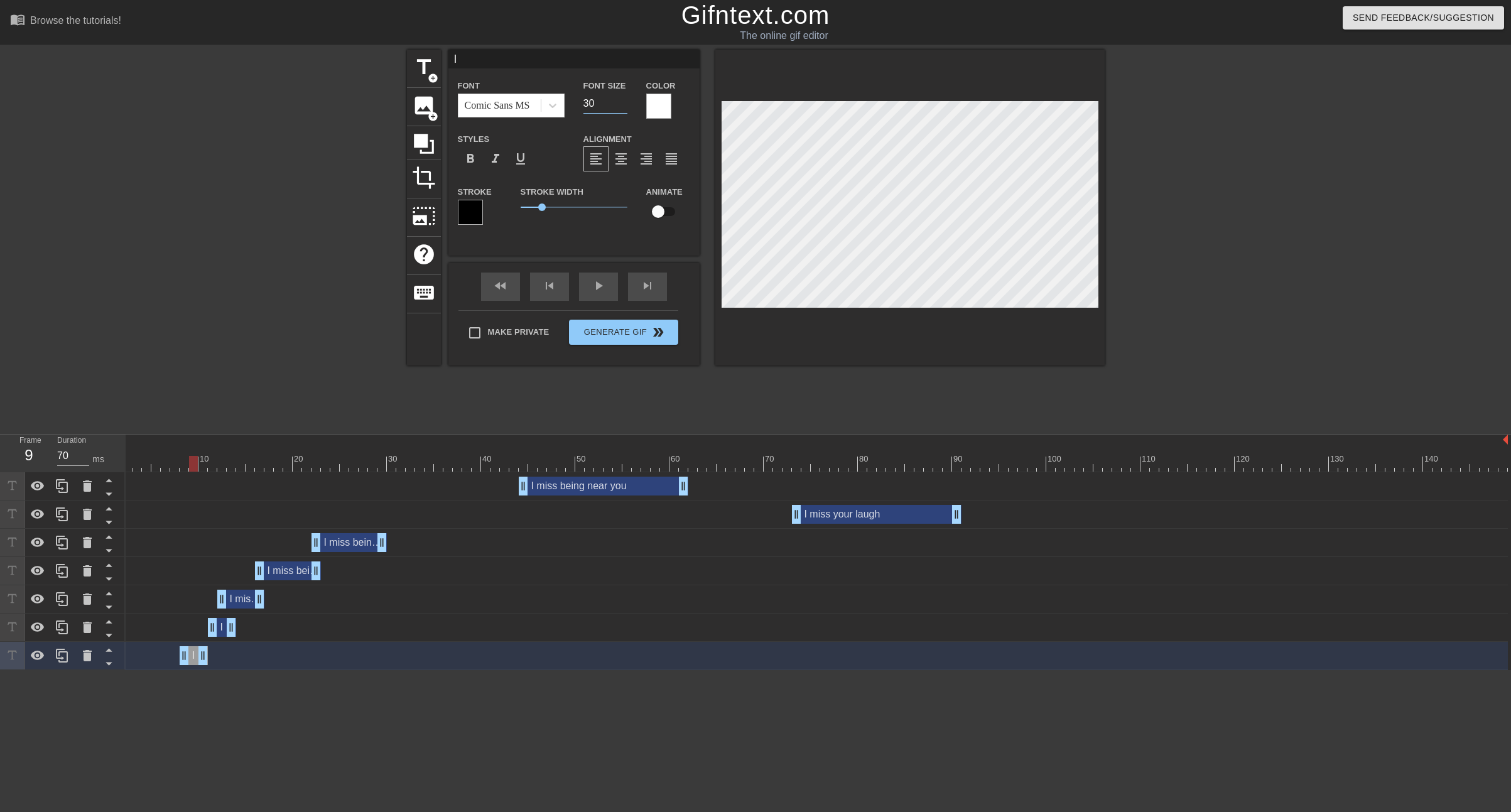 click on "30" at bounding box center [605, 104] 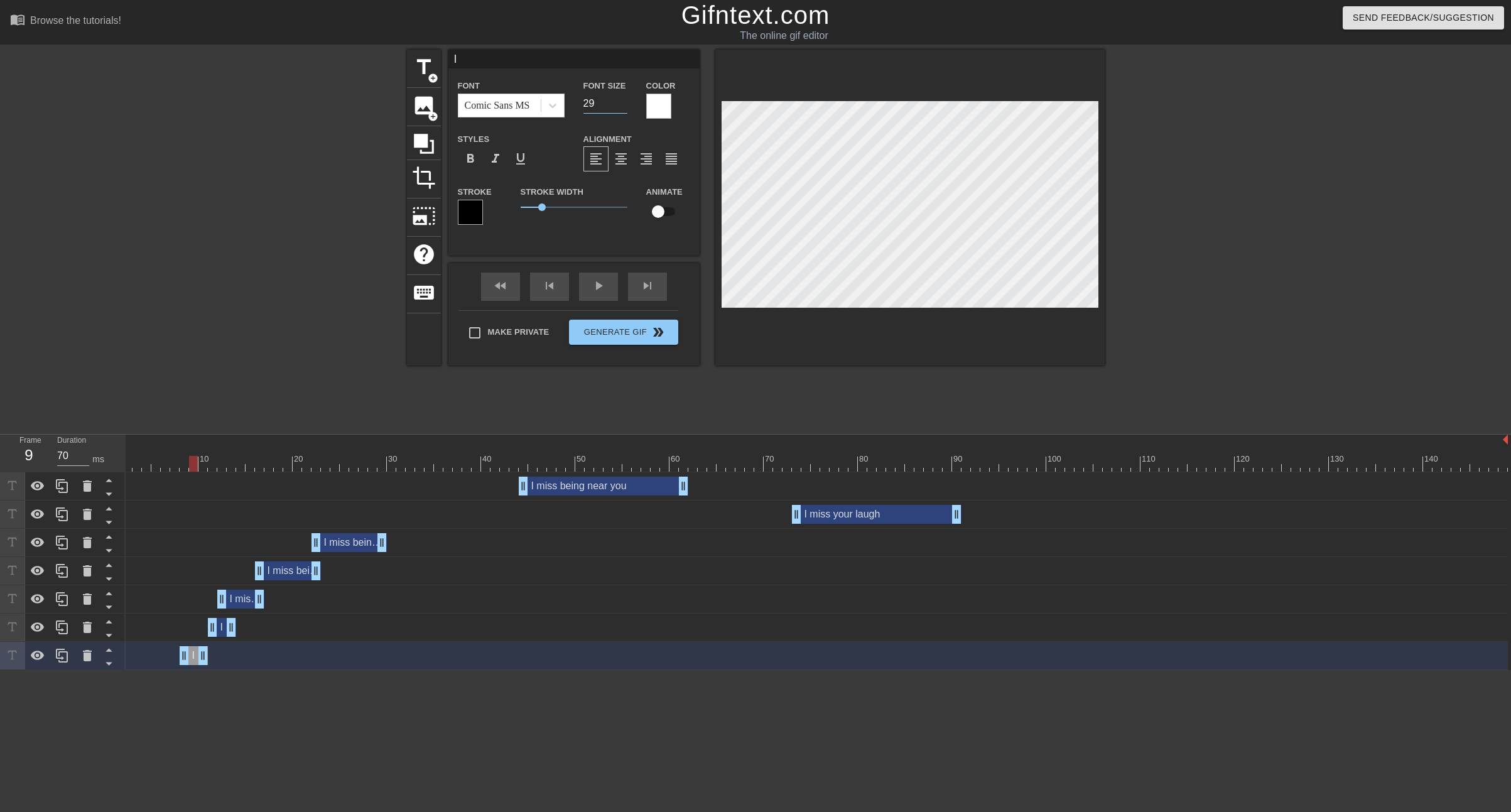 click on "29" at bounding box center (605, 104) 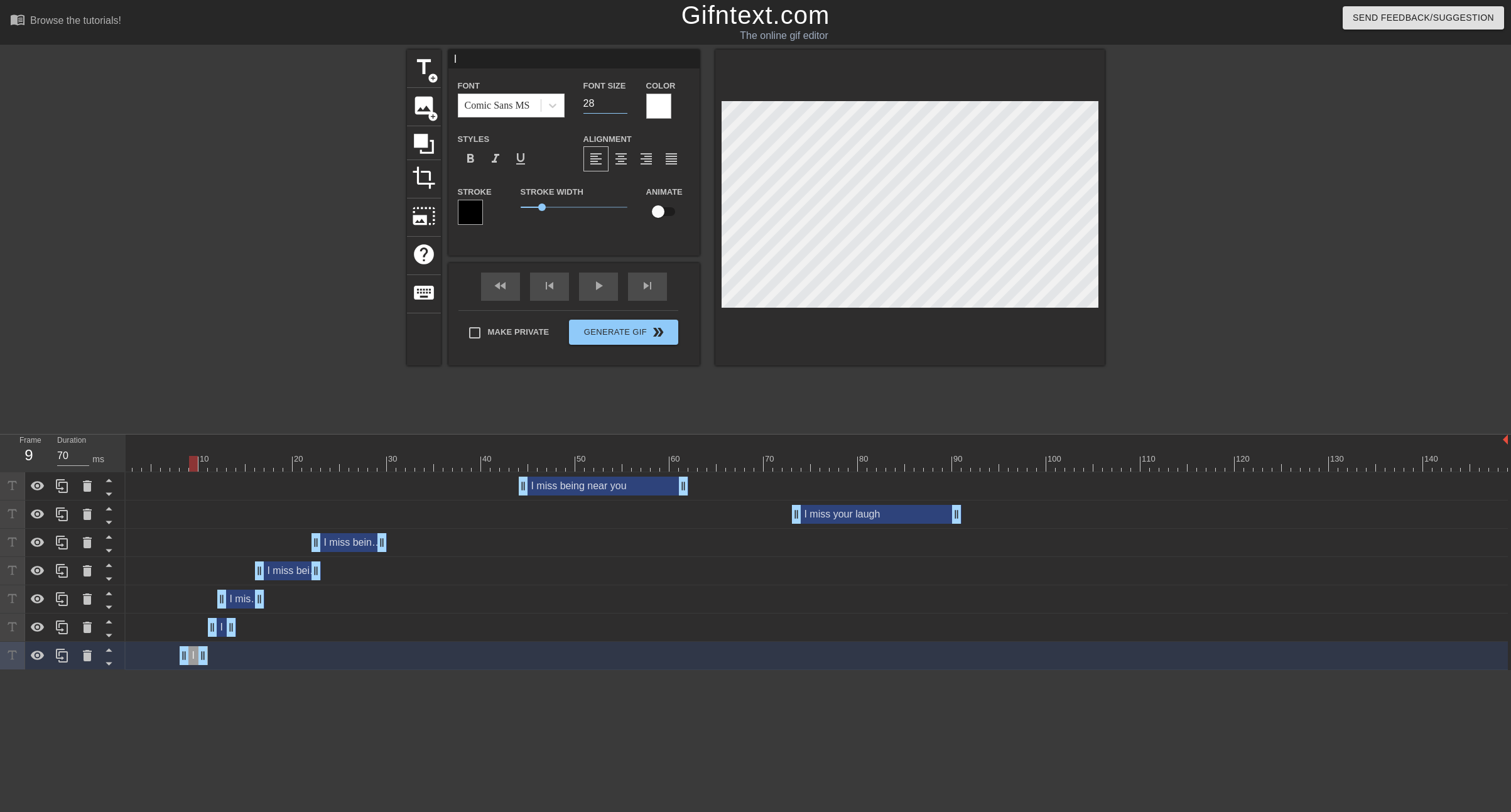 type on "28" 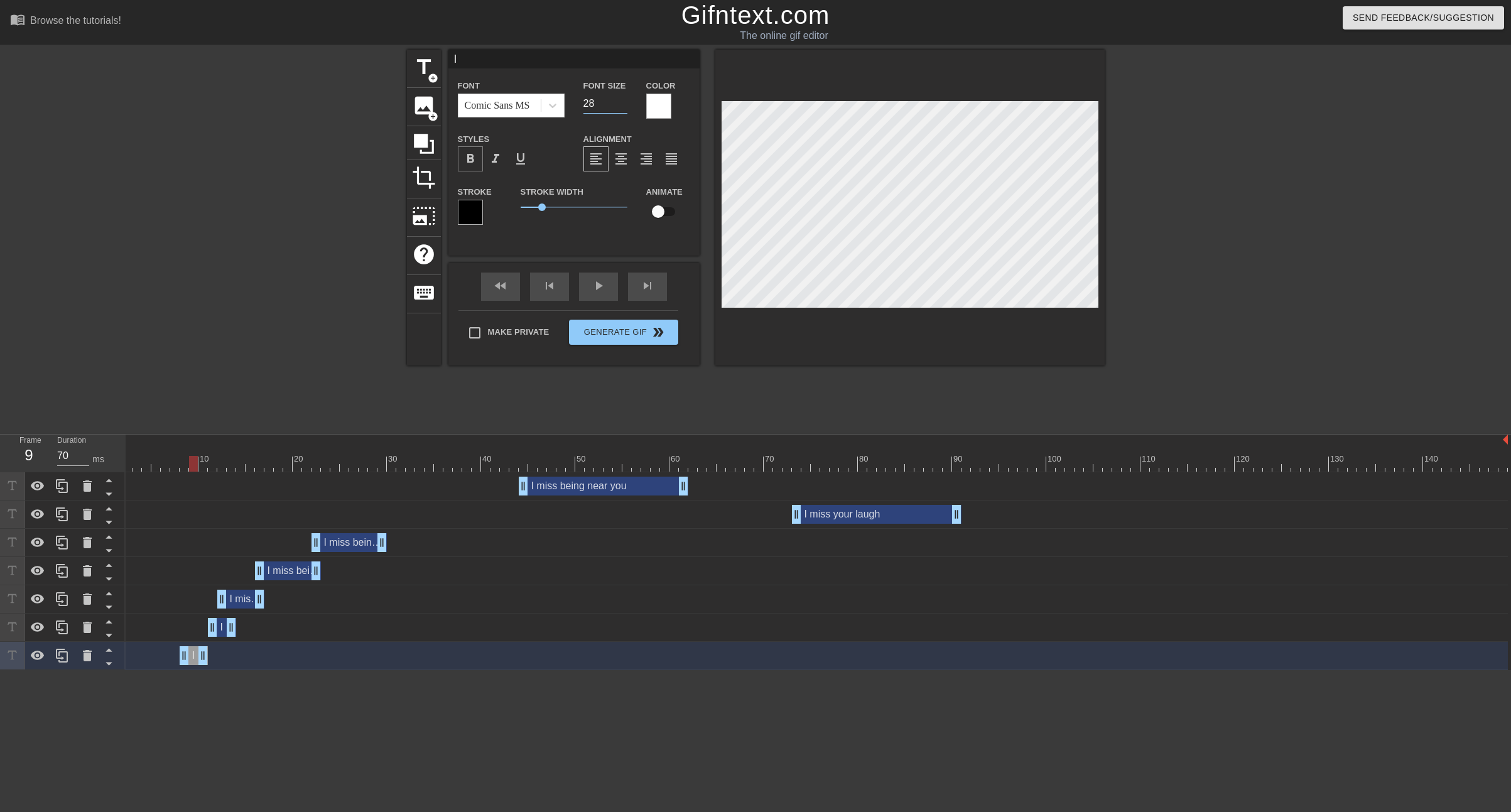 click on "format_bold" at bounding box center [470, 159] 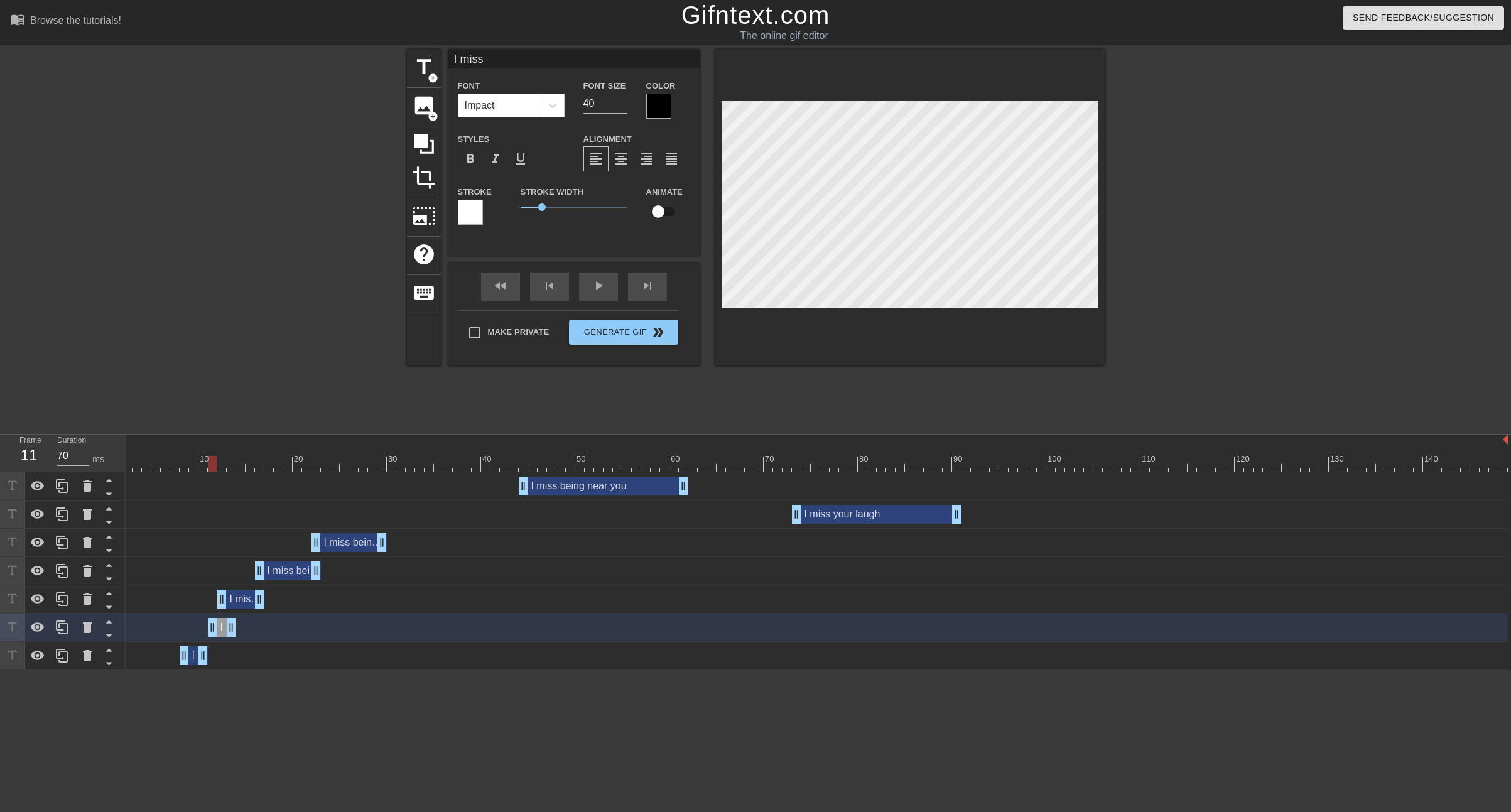 scroll, scrollTop: 0, scrollLeft: 1, axis: horizontal 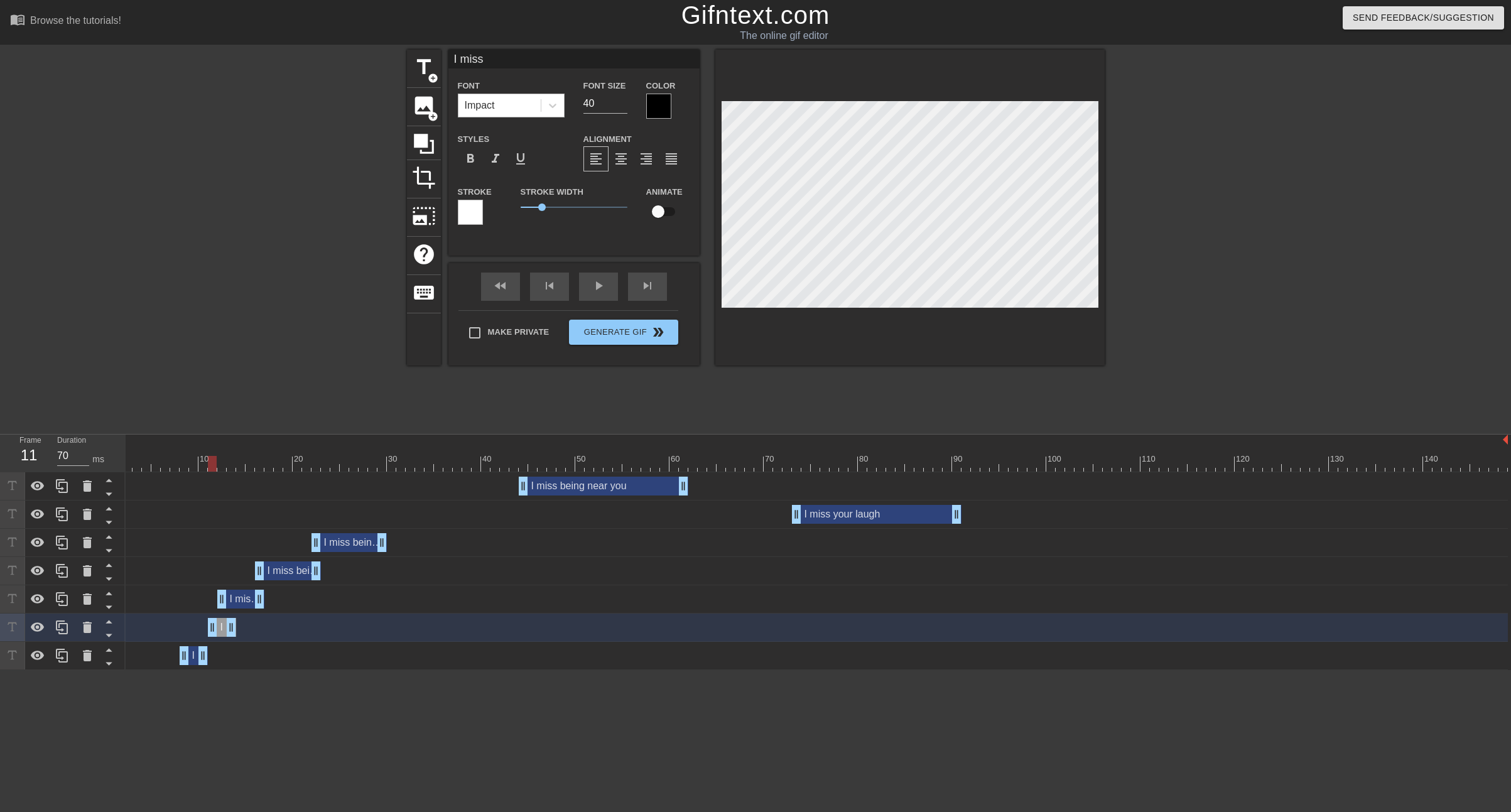 click on "Impact" at bounding box center (499, 106) 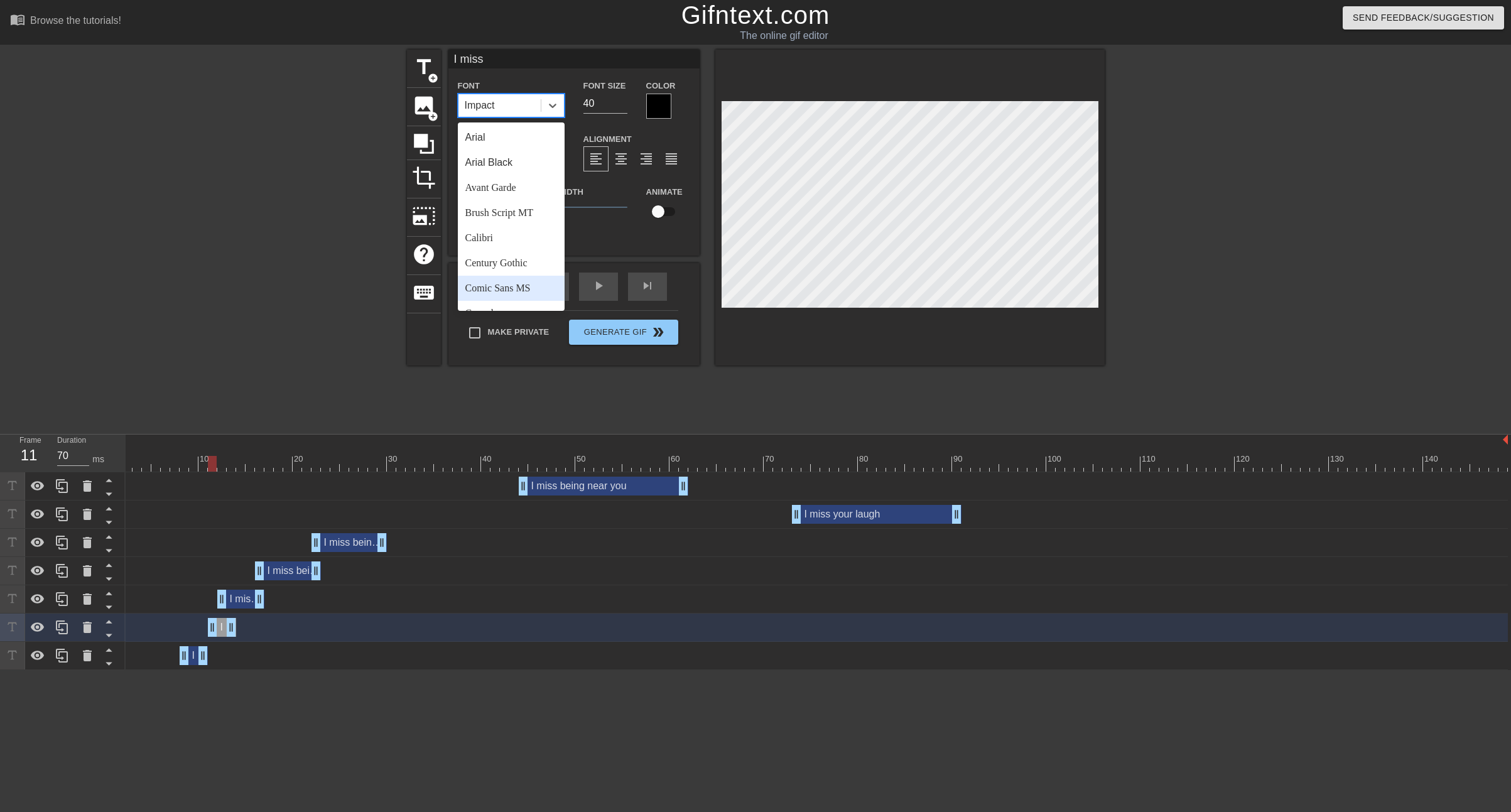 click on "Comic Sans MS" at bounding box center [511, 288] 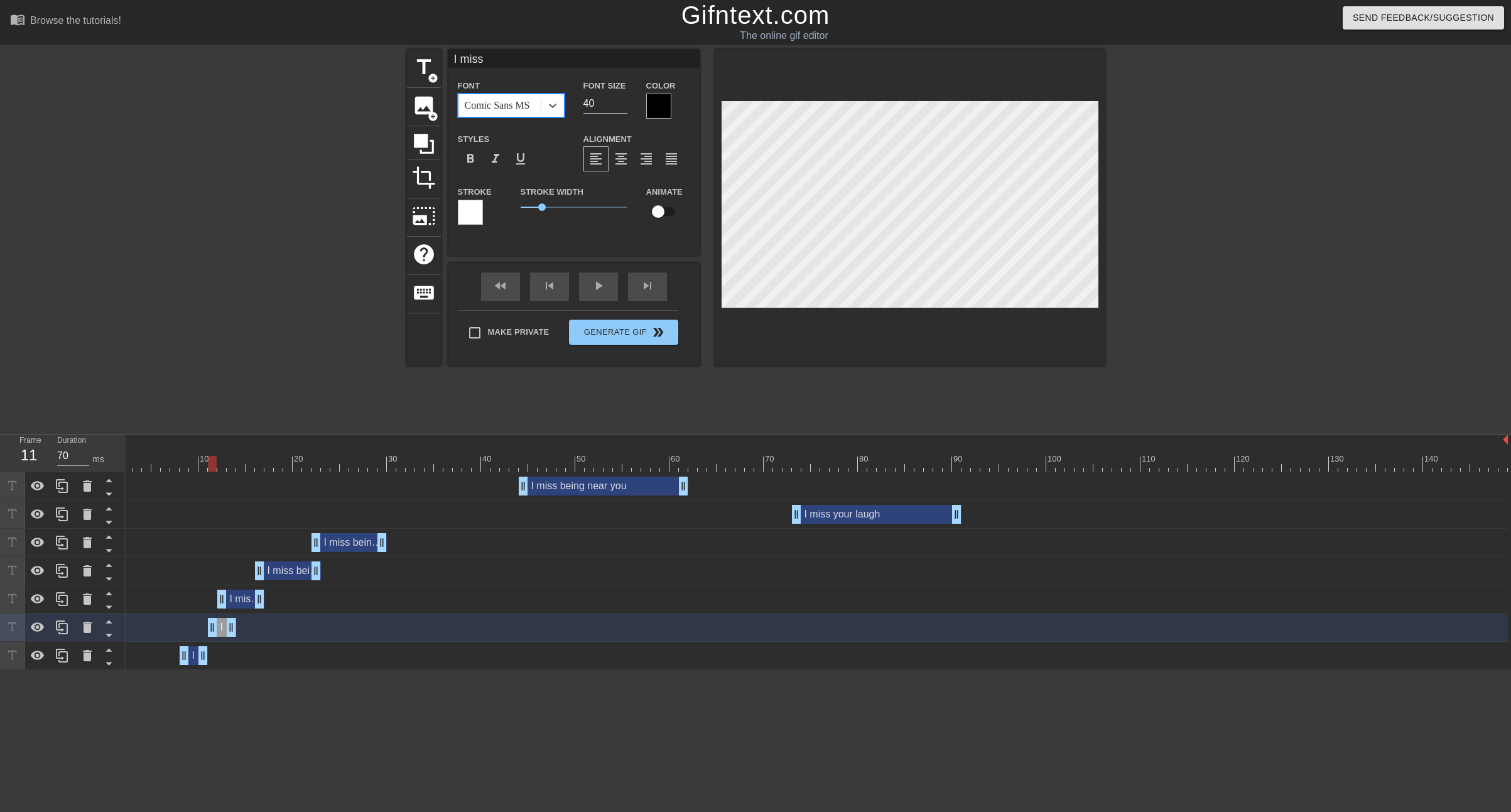click at bounding box center (659, 106) 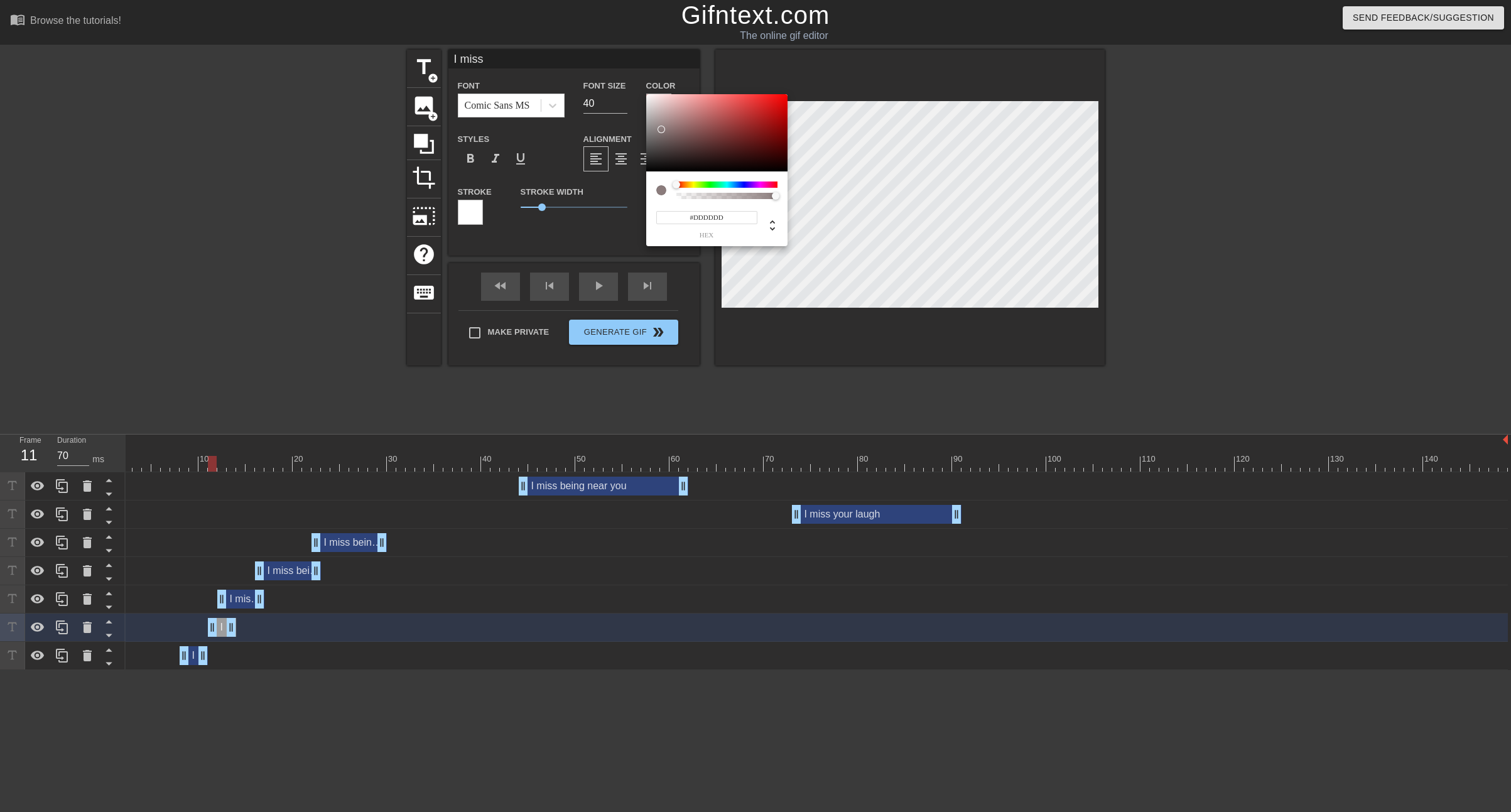 type on "#FFFFFF" 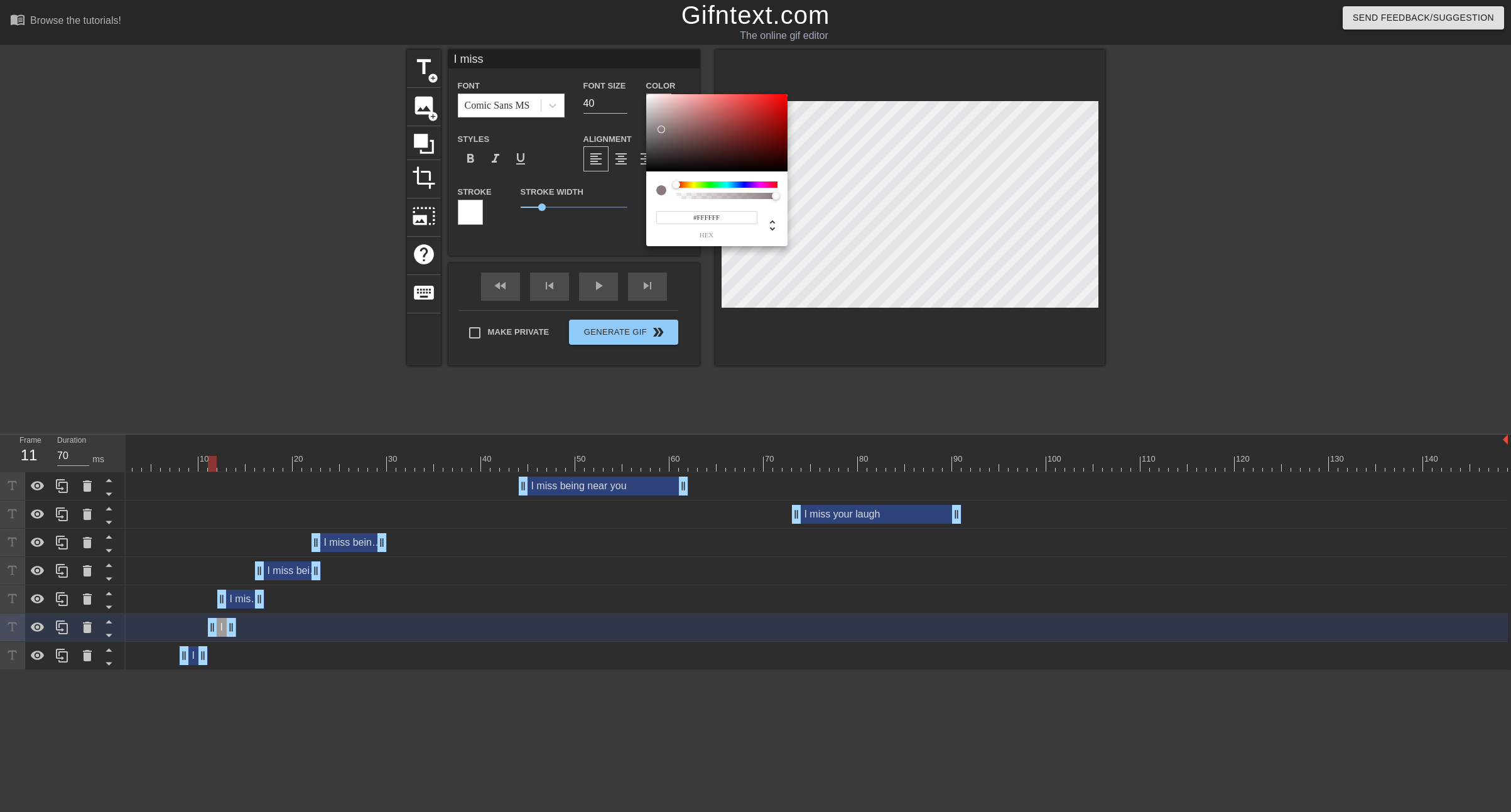 drag, startPoint x: 662, startPoint y: 129, endPoint x: 609, endPoint y: 46, distance: 98.47842 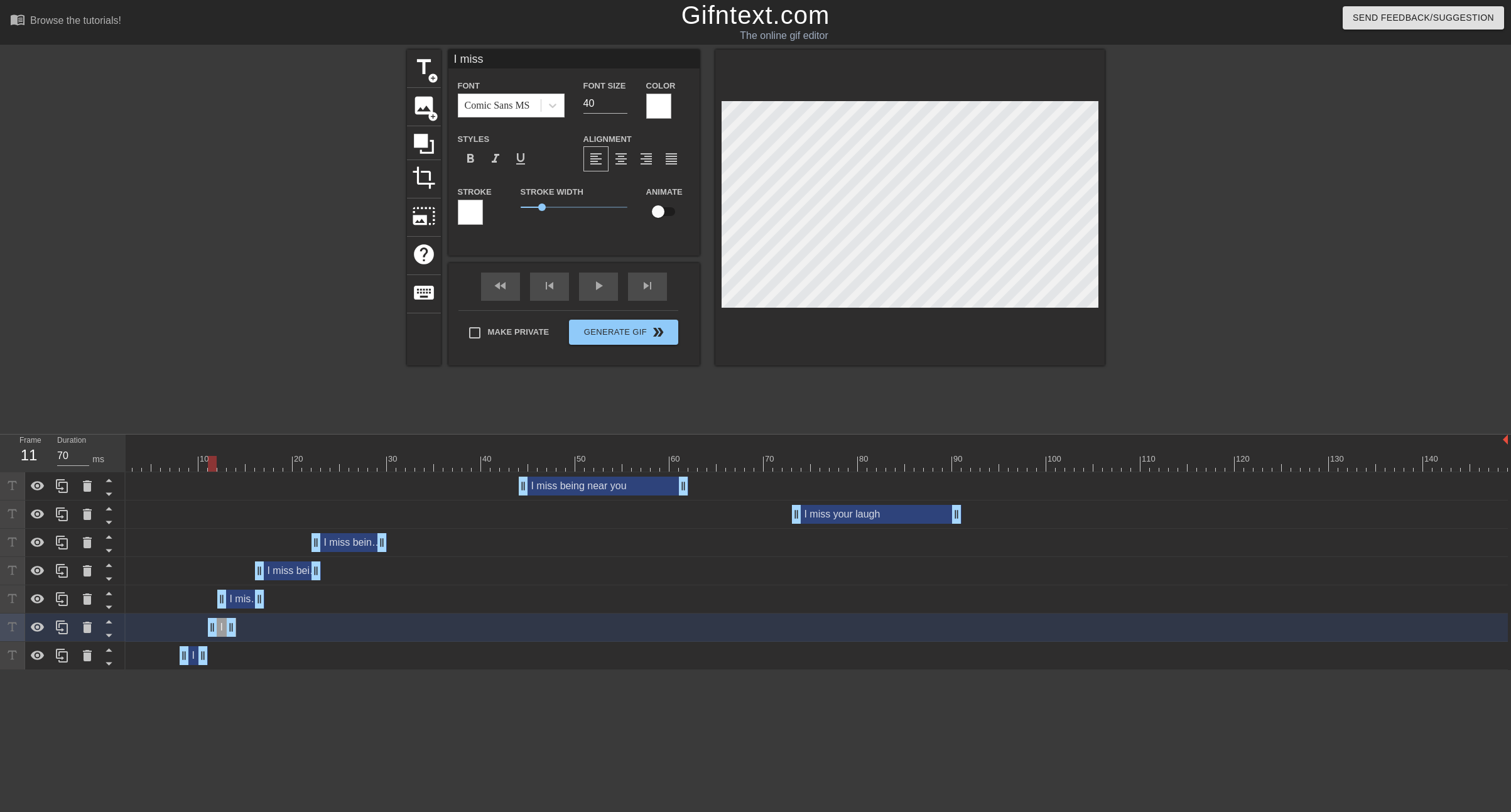 click at bounding box center [470, 212] 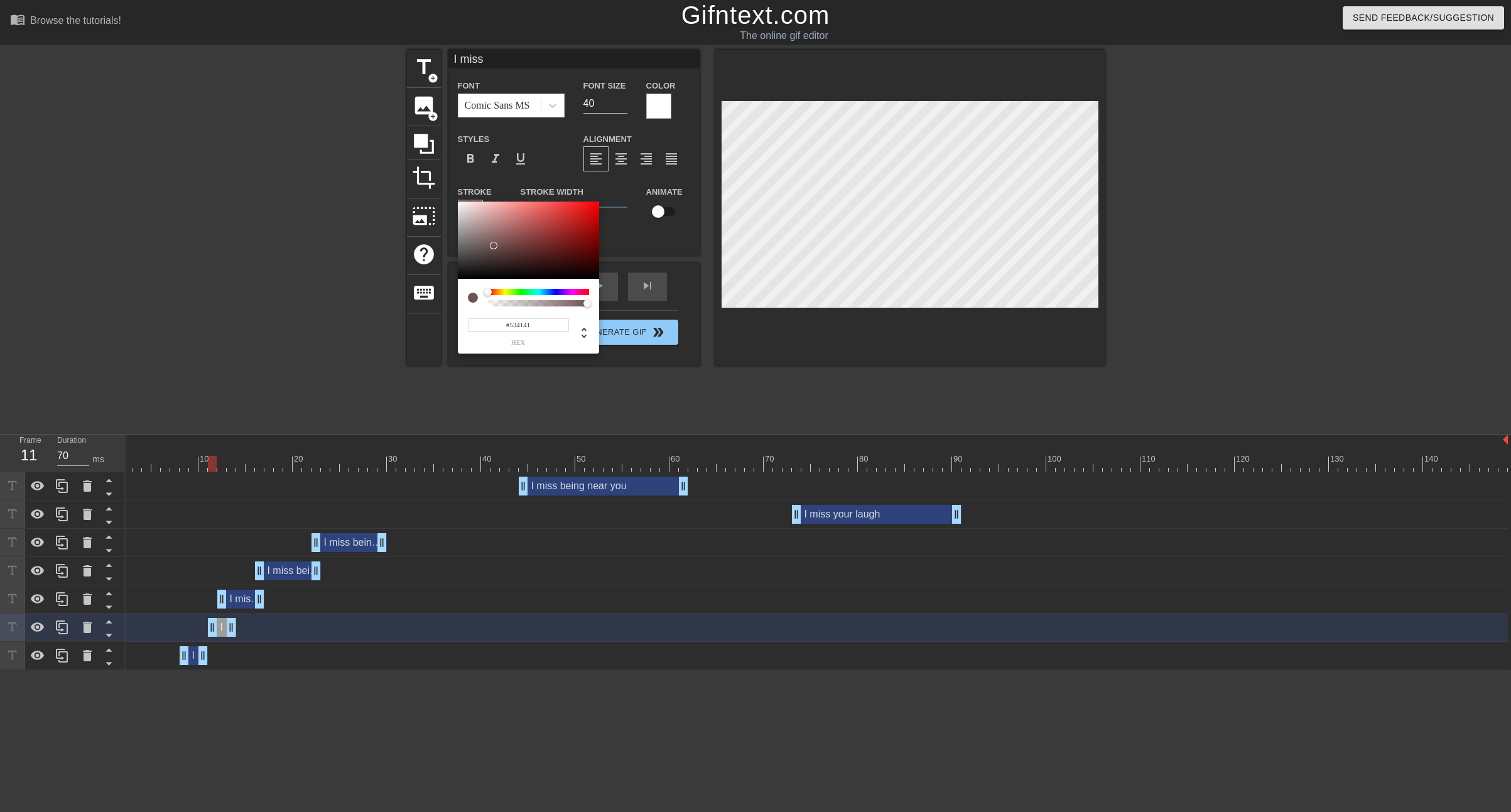 type on "#000000" 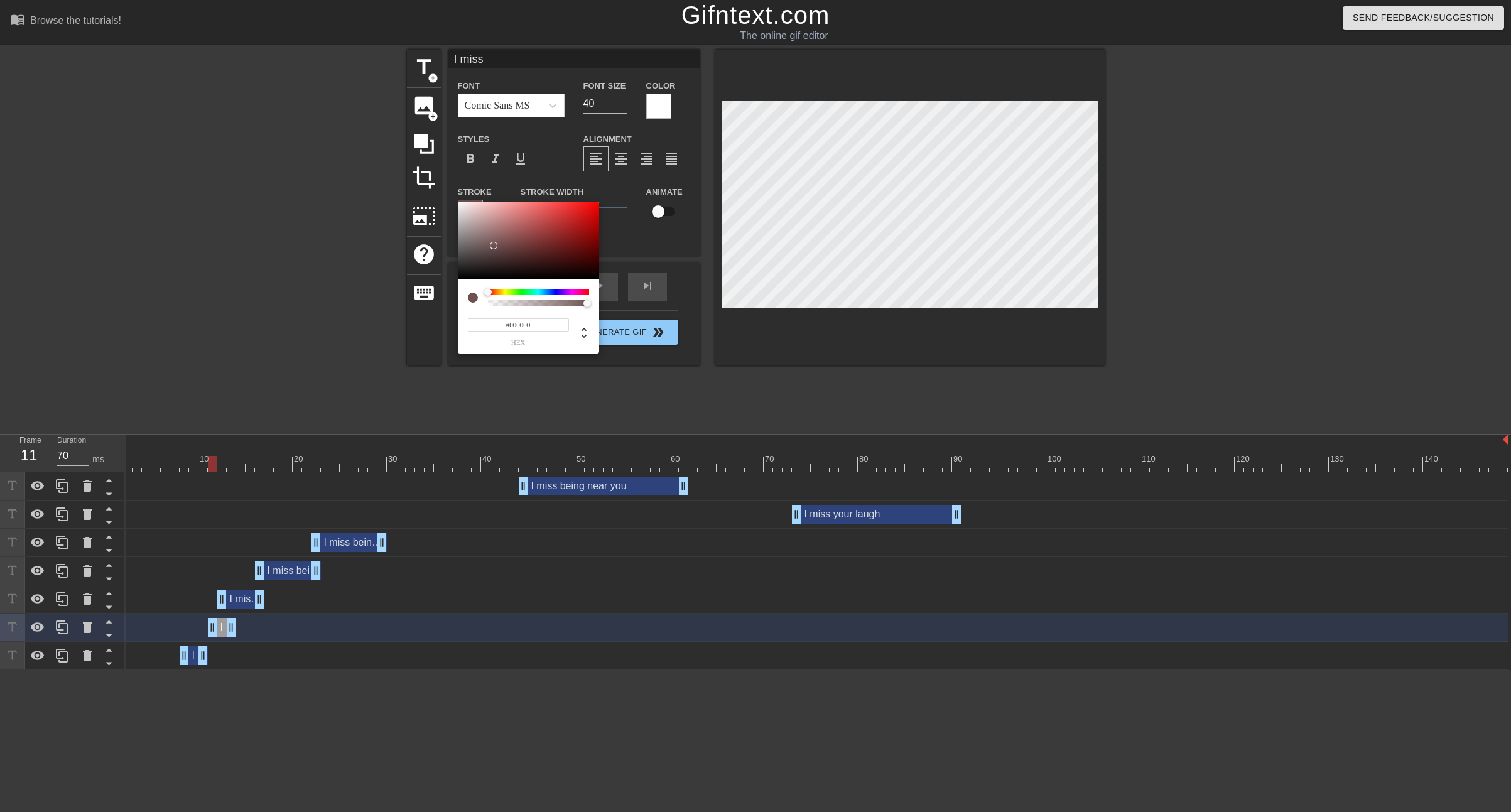 drag, startPoint x: 493, startPoint y: 246, endPoint x: 331, endPoint y: 340, distance: 187.2966 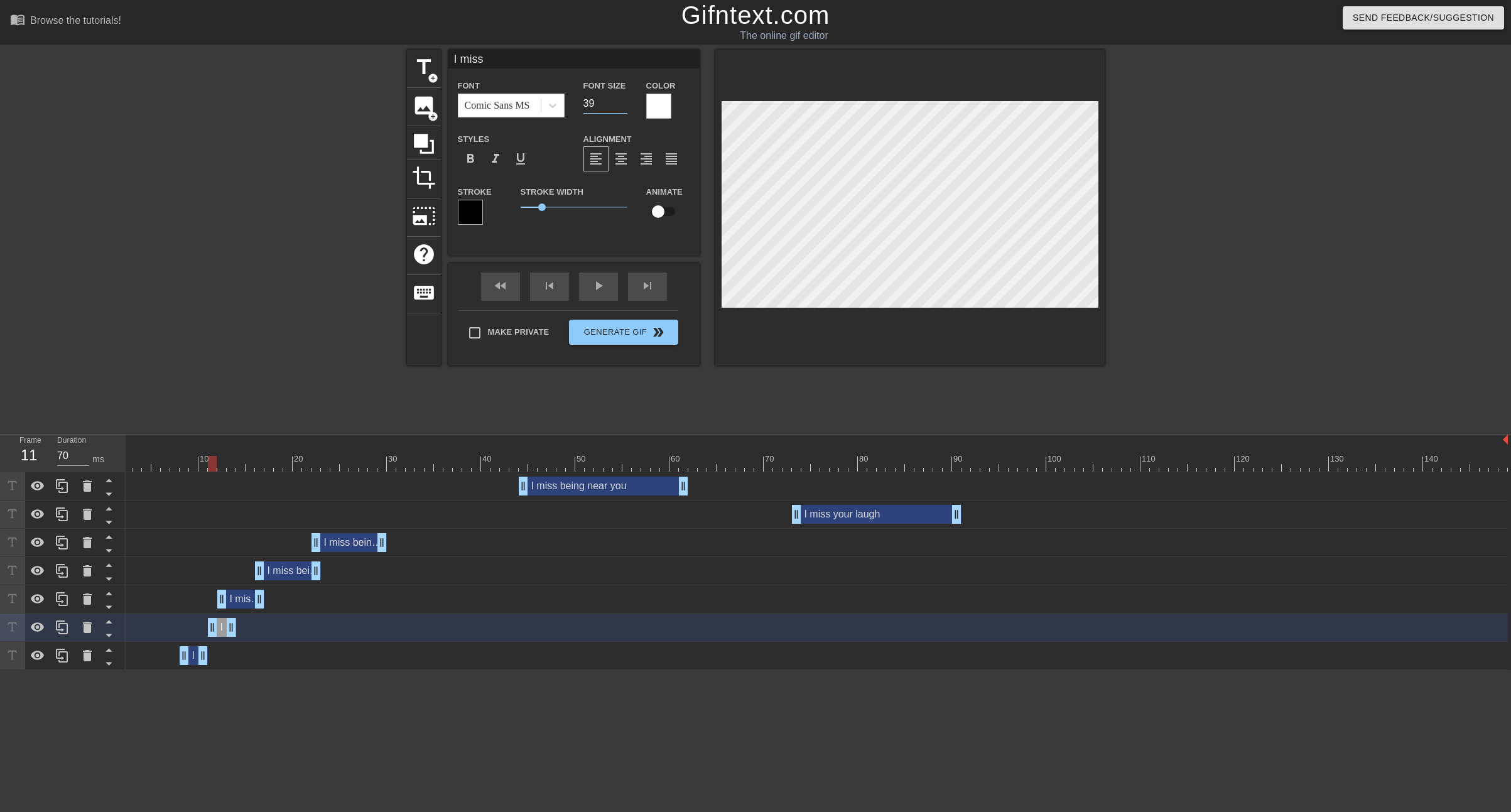 click on "39" at bounding box center [605, 104] 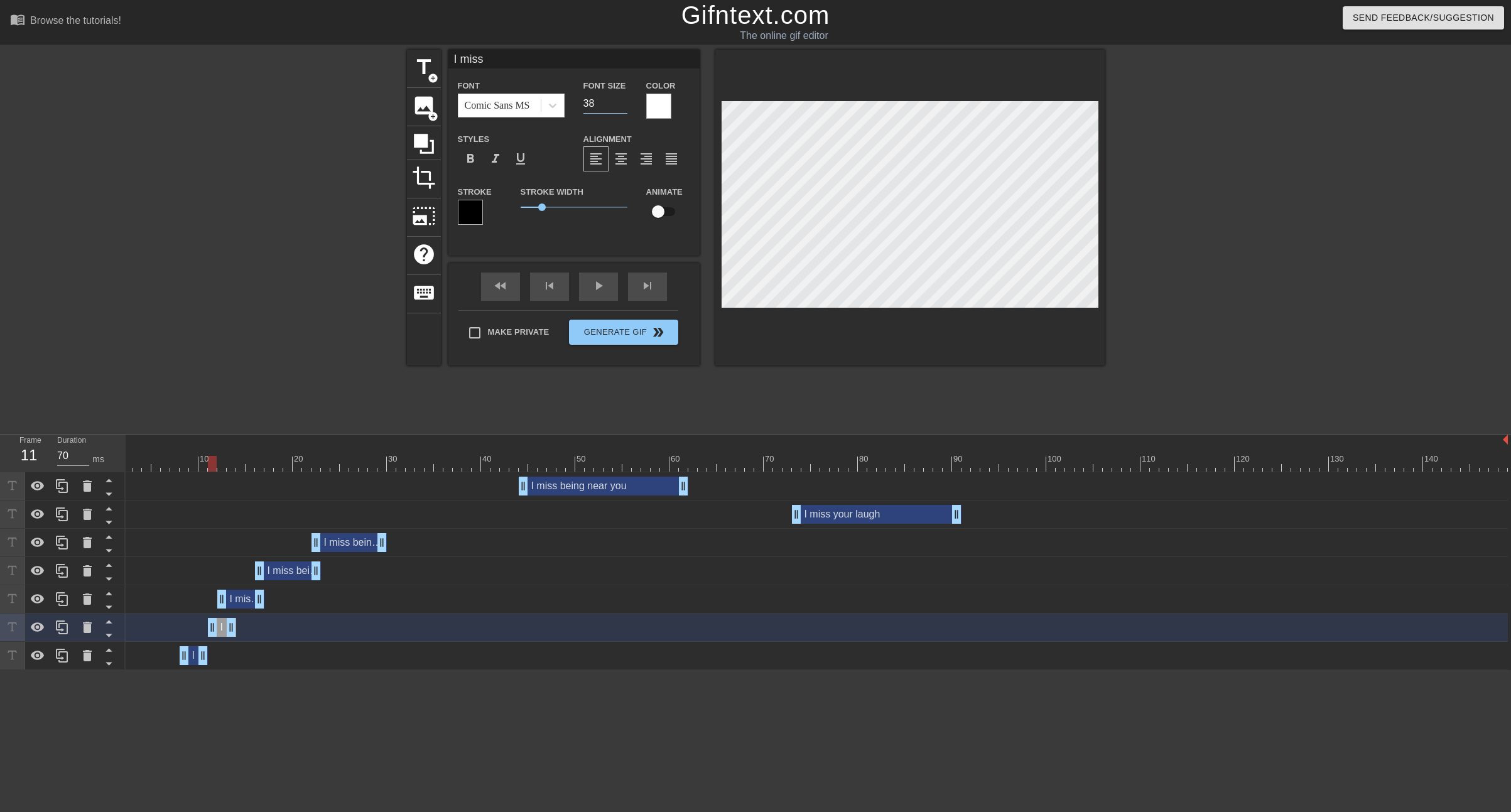 click on "38" at bounding box center (605, 104) 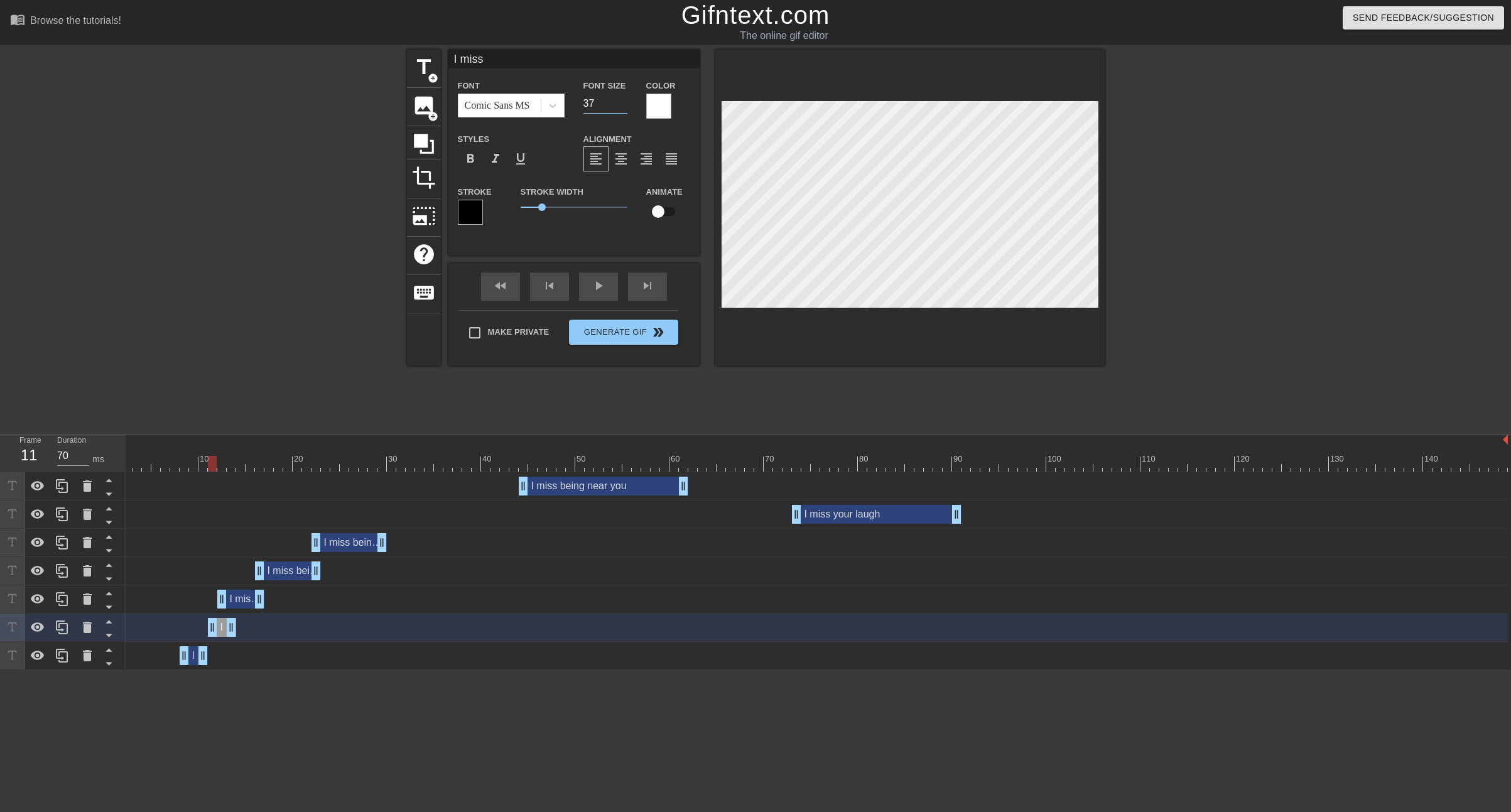 click on "37" at bounding box center [605, 104] 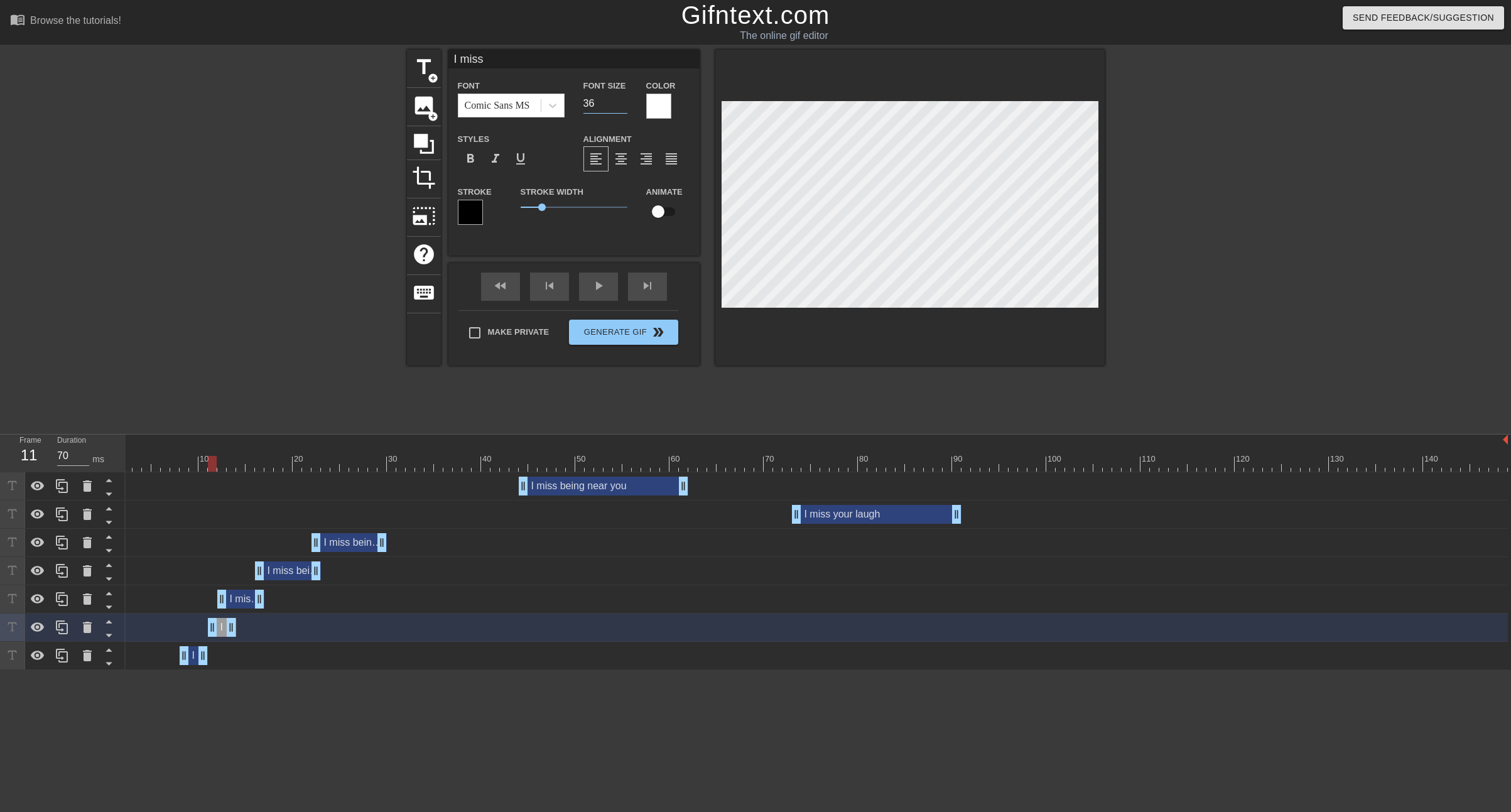 click on "36" at bounding box center (605, 104) 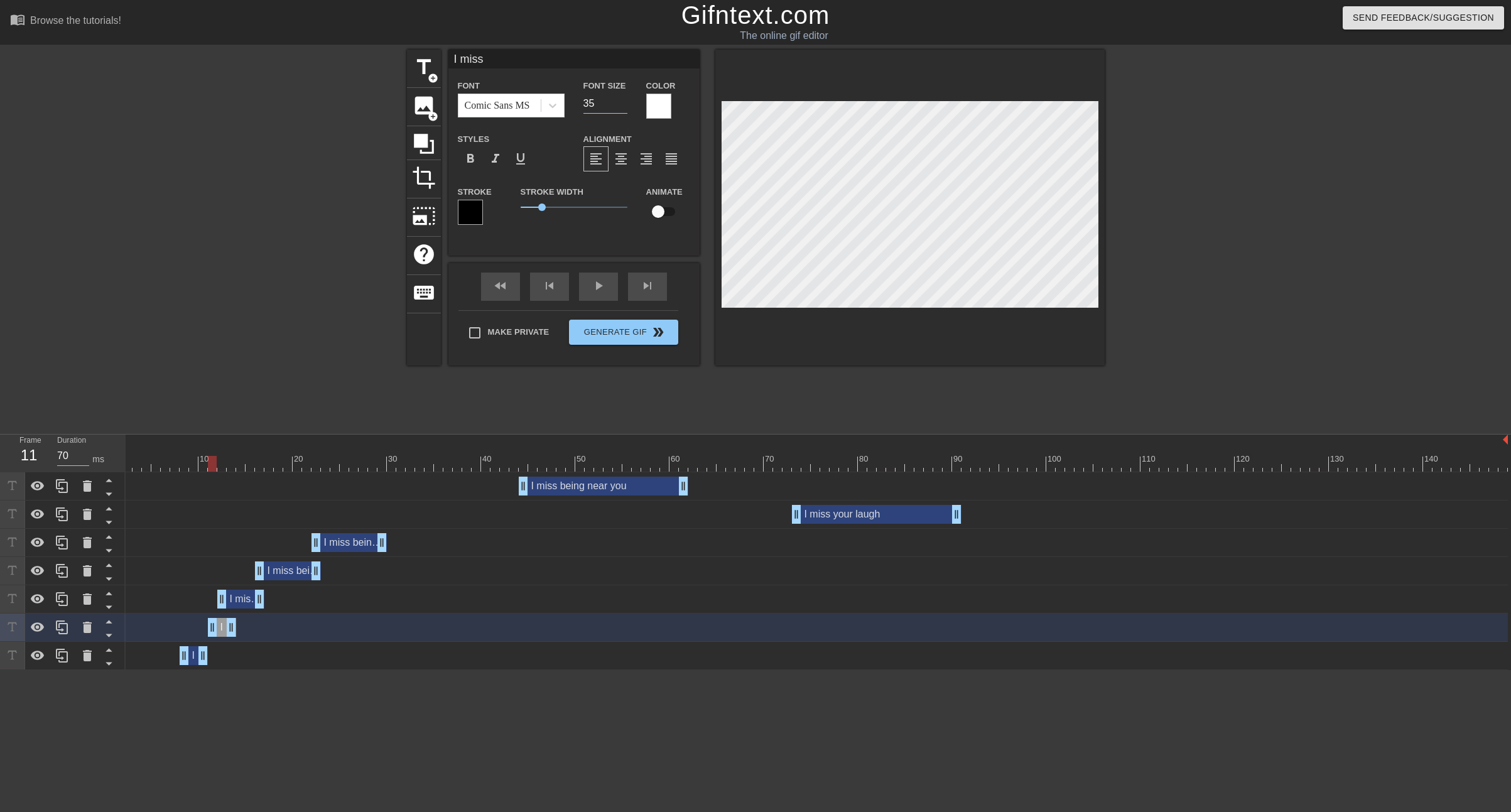 type on "35" 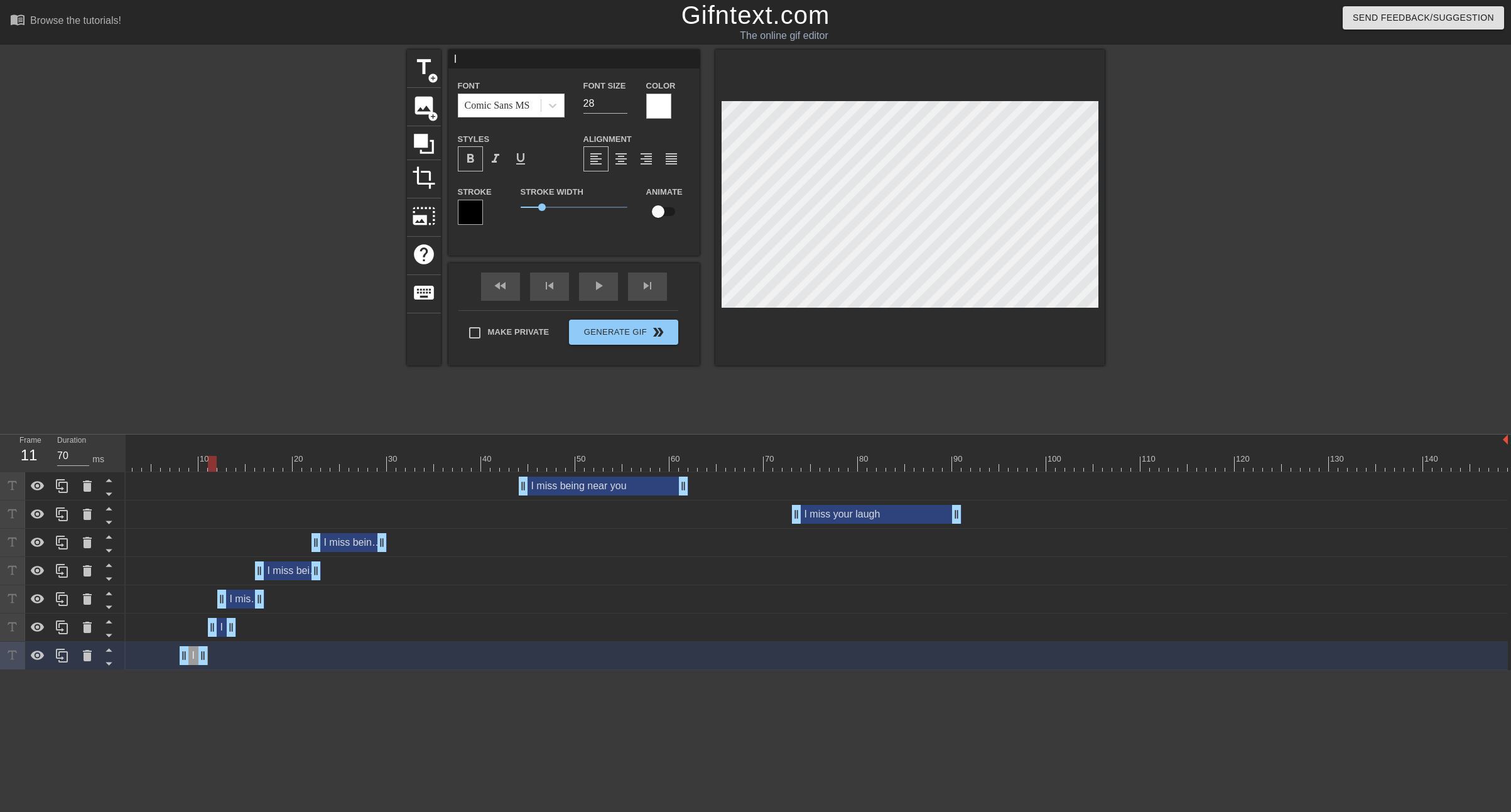 type on "I miss" 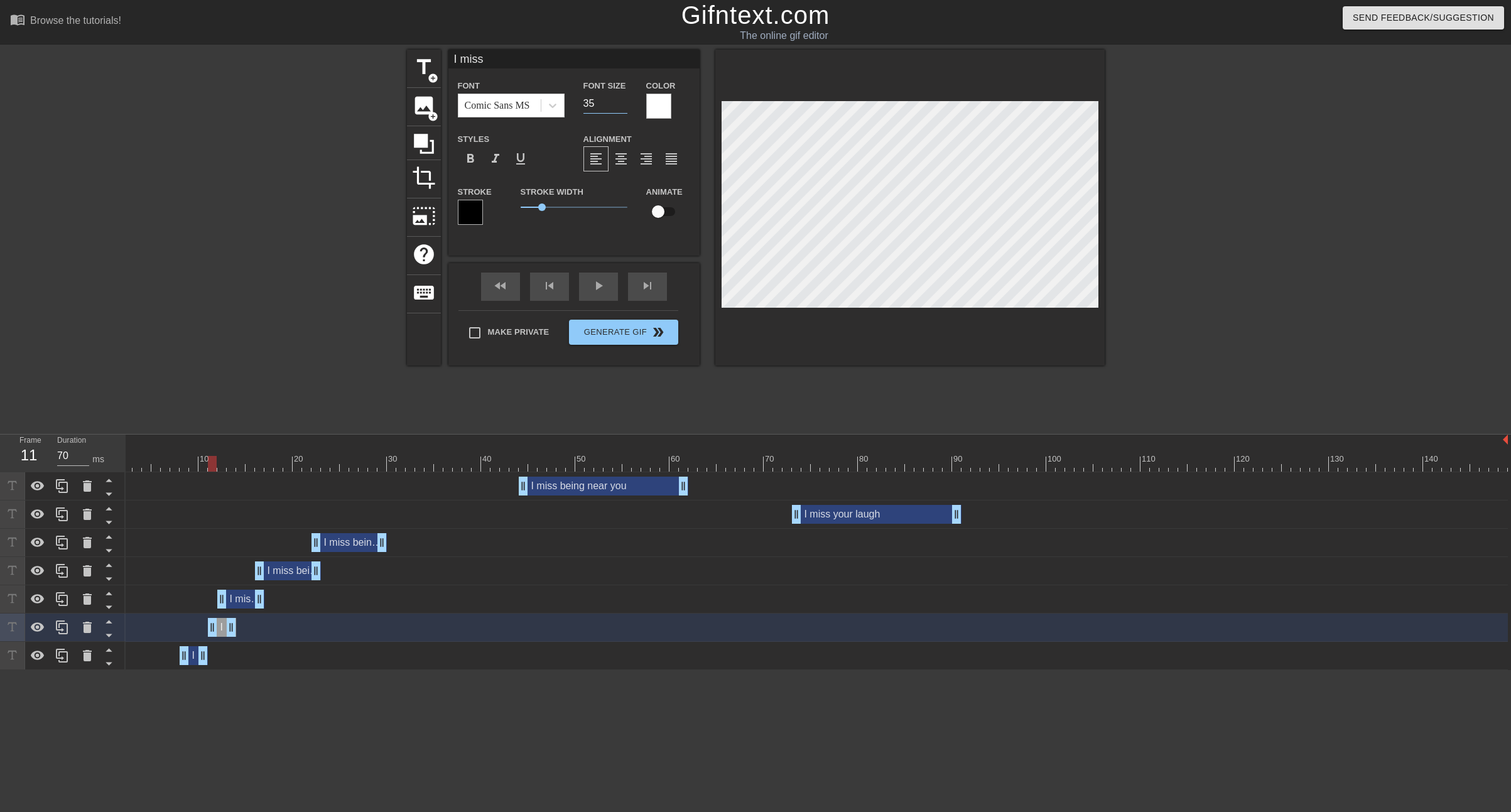 click on "35" at bounding box center [605, 104] 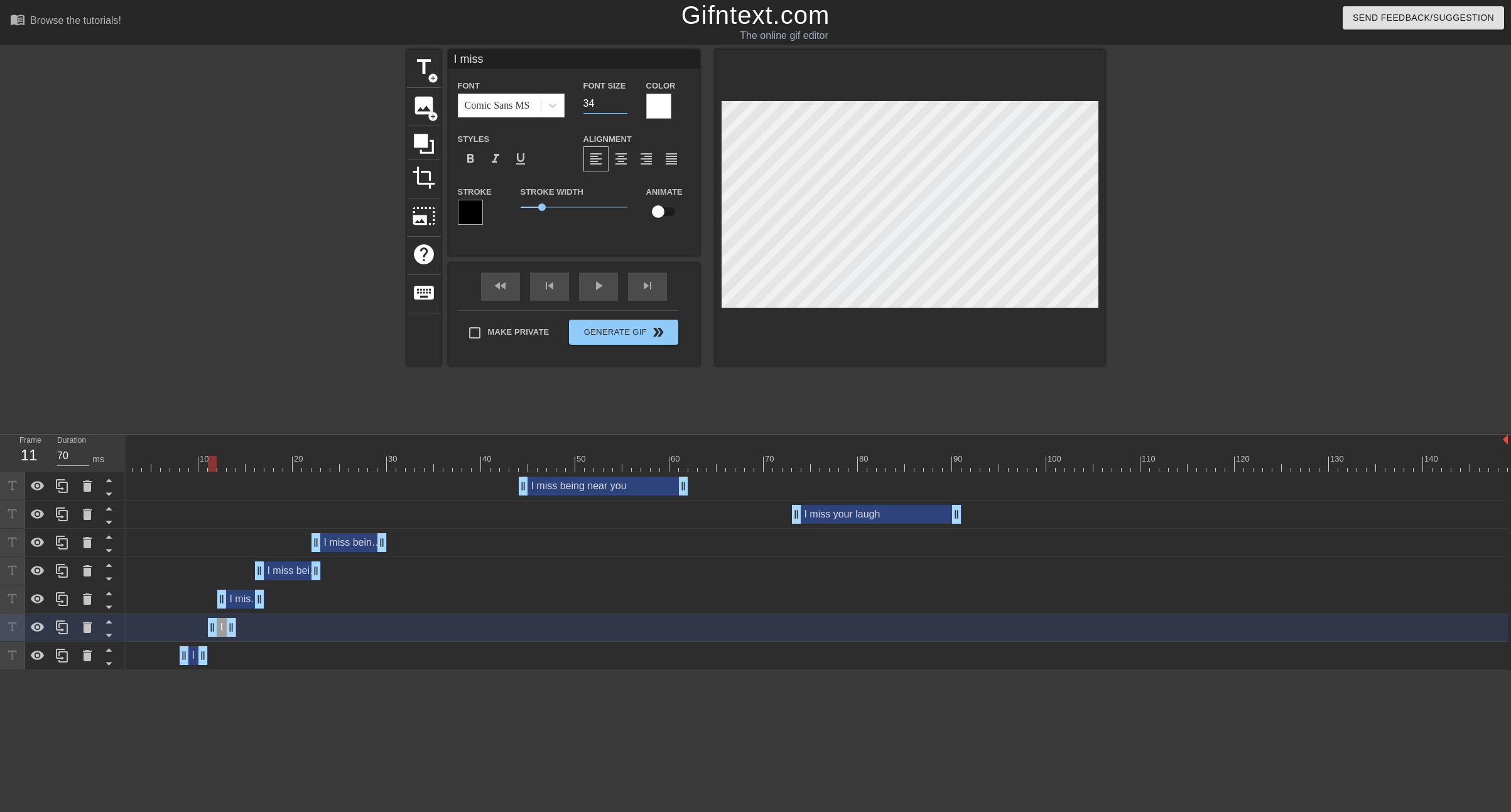 click on "34" at bounding box center [605, 104] 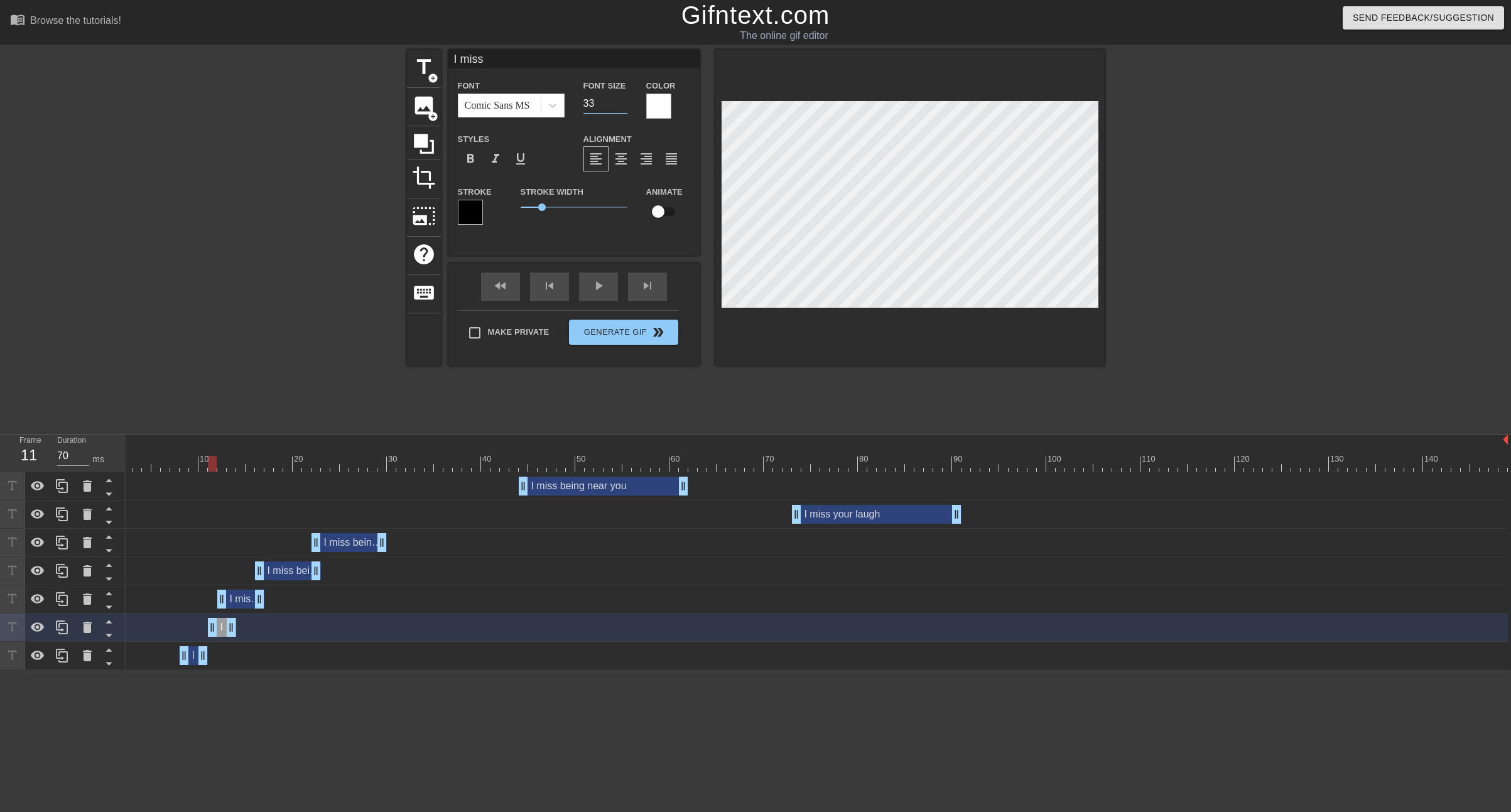 click on "33" at bounding box center [605, 104] 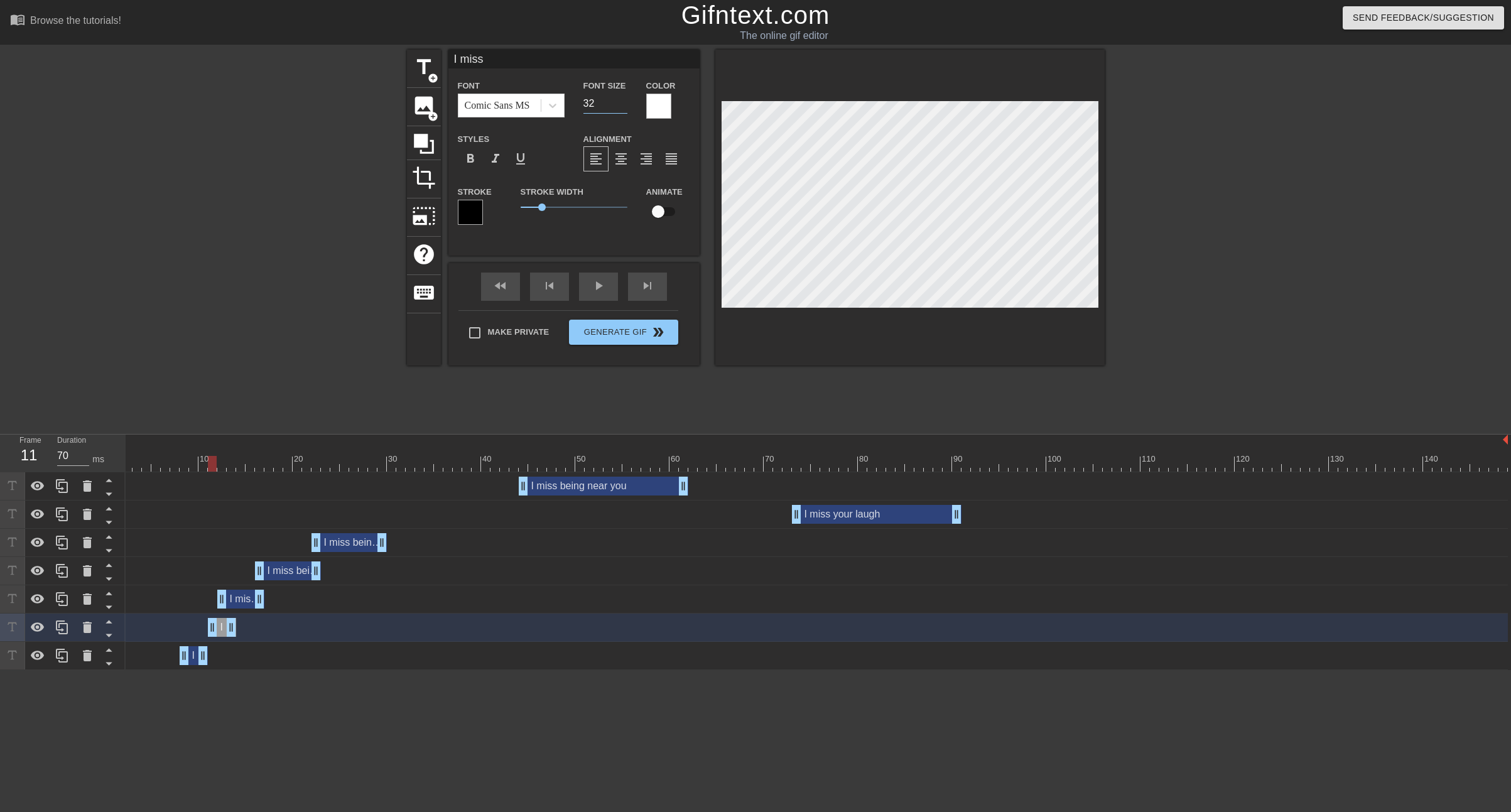 click on "32" at bounding box center [605, 104] 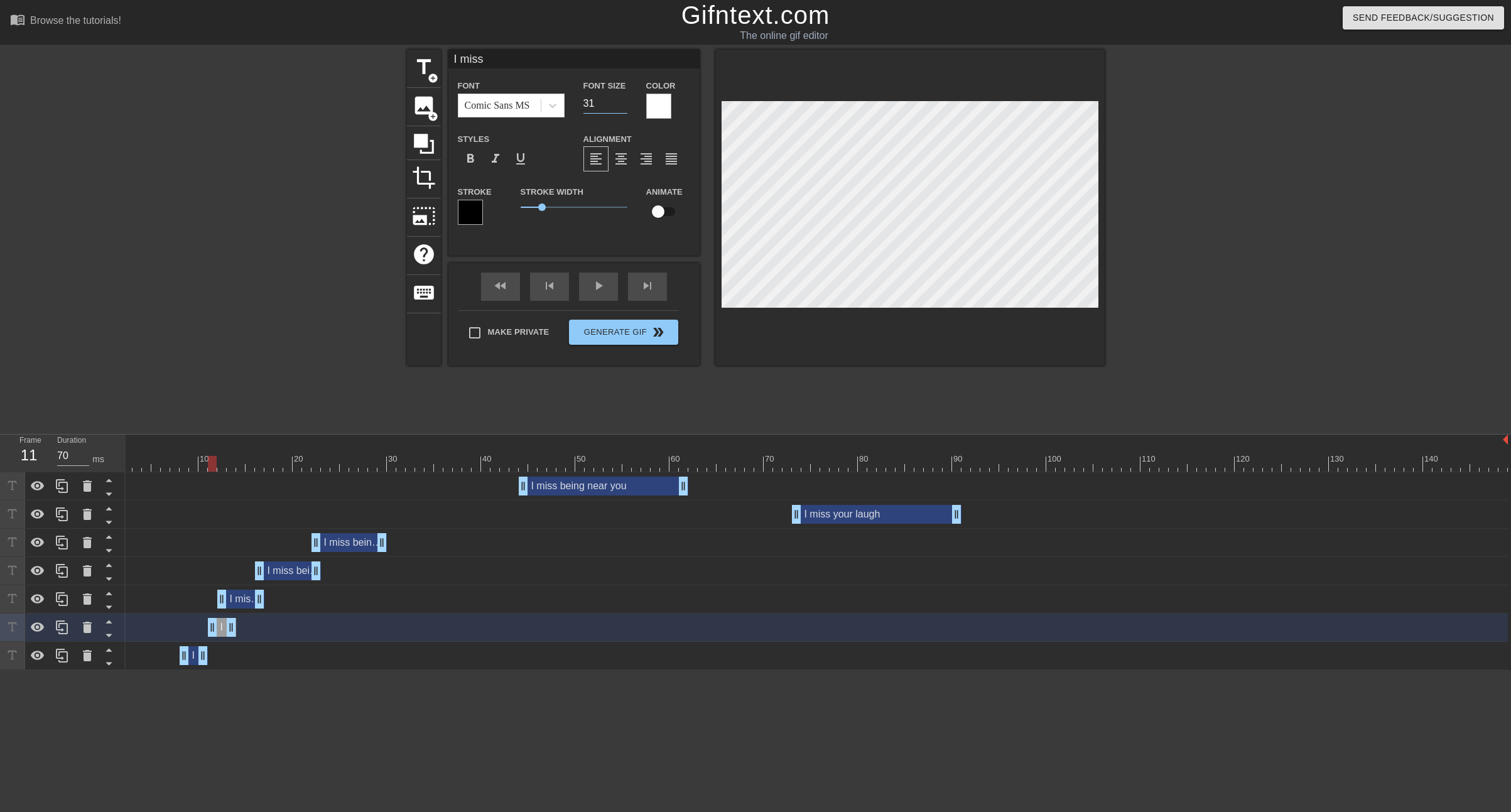 click on "31" at bounding box center [605, 104] 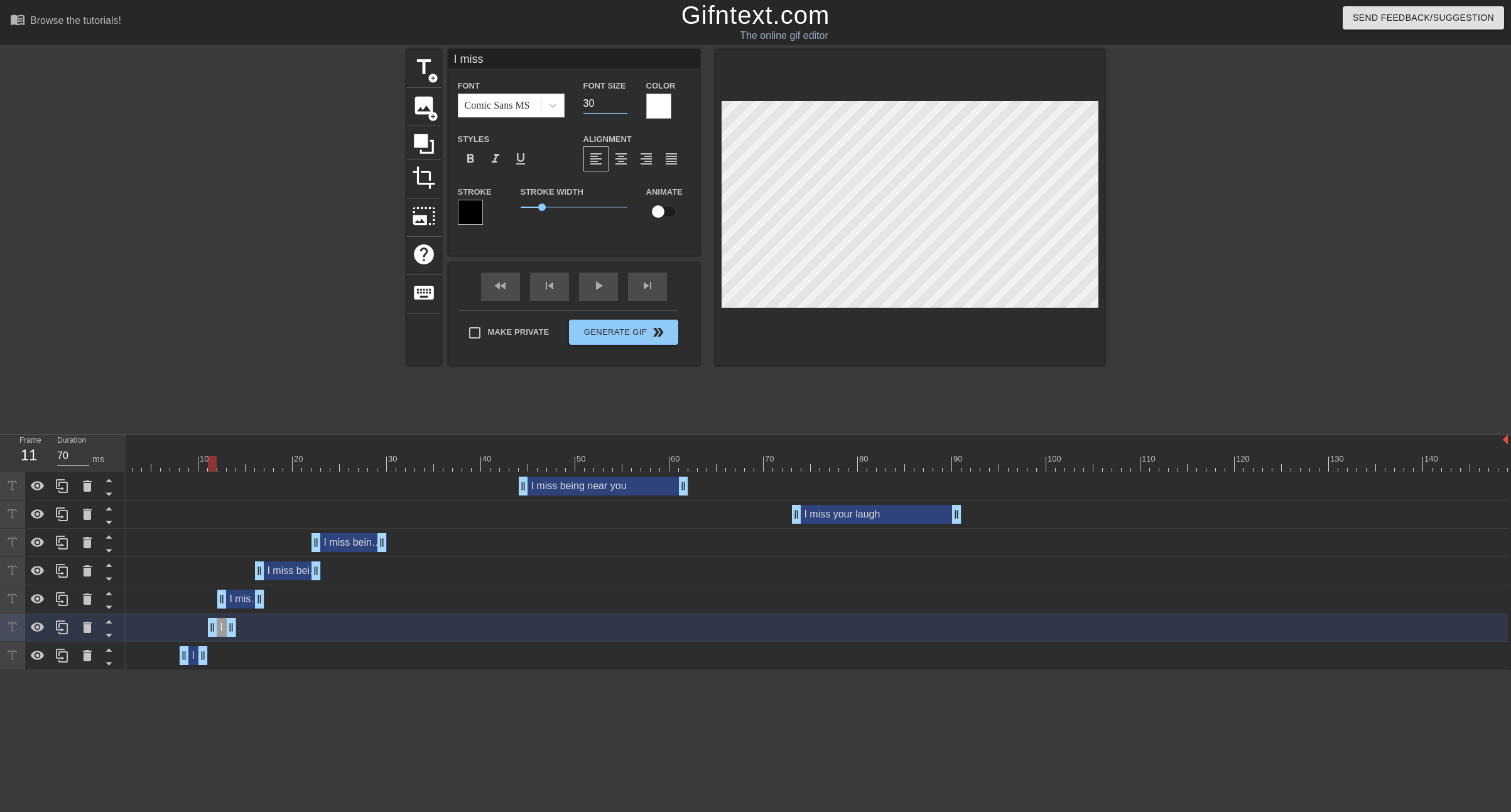 click on "30" at bounding box center [605, 104] 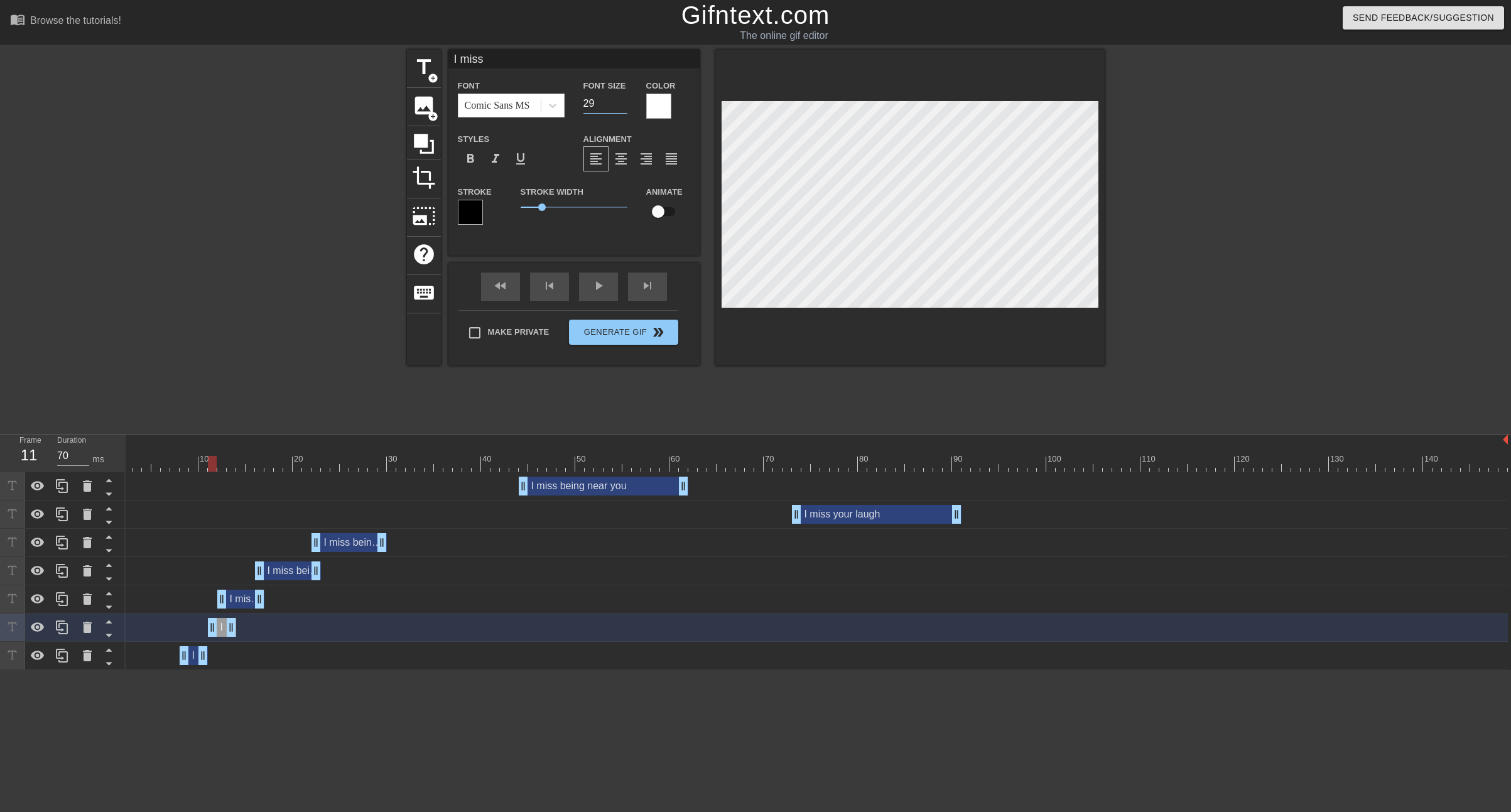 click on "29" at bounding box center [605, 104] 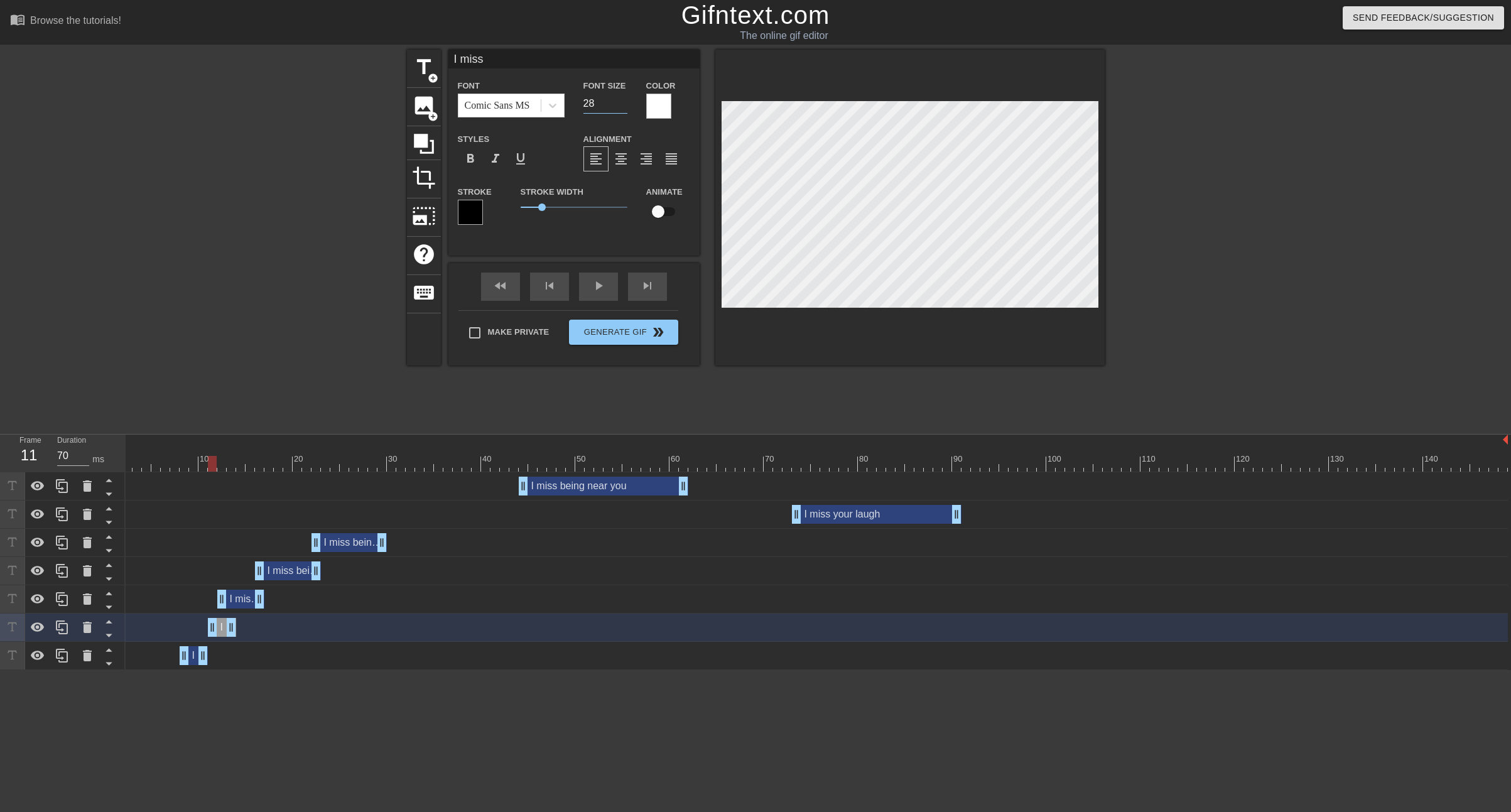 type on "28" 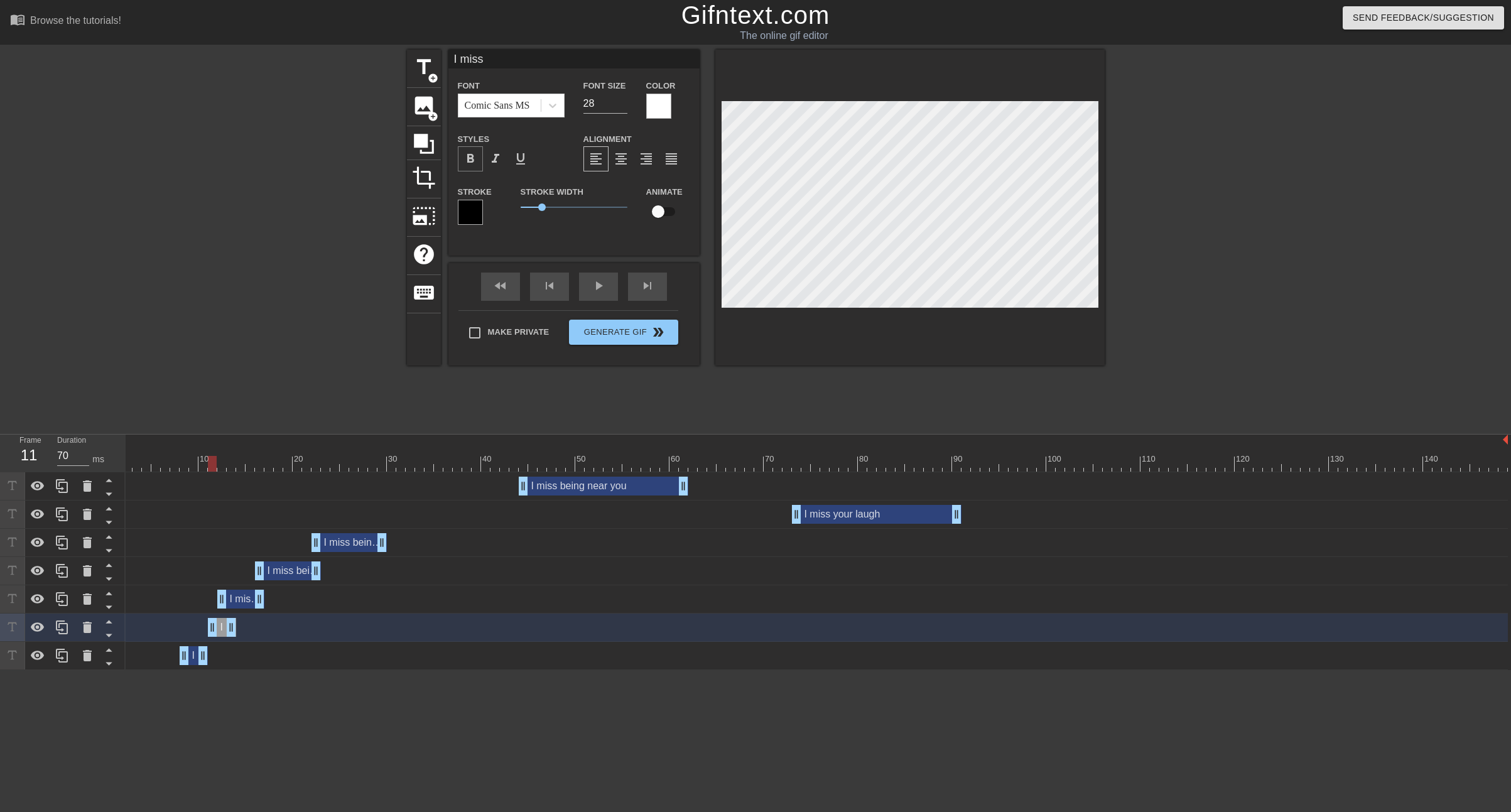 click on "format_bold" at bounding box center (470, 159) 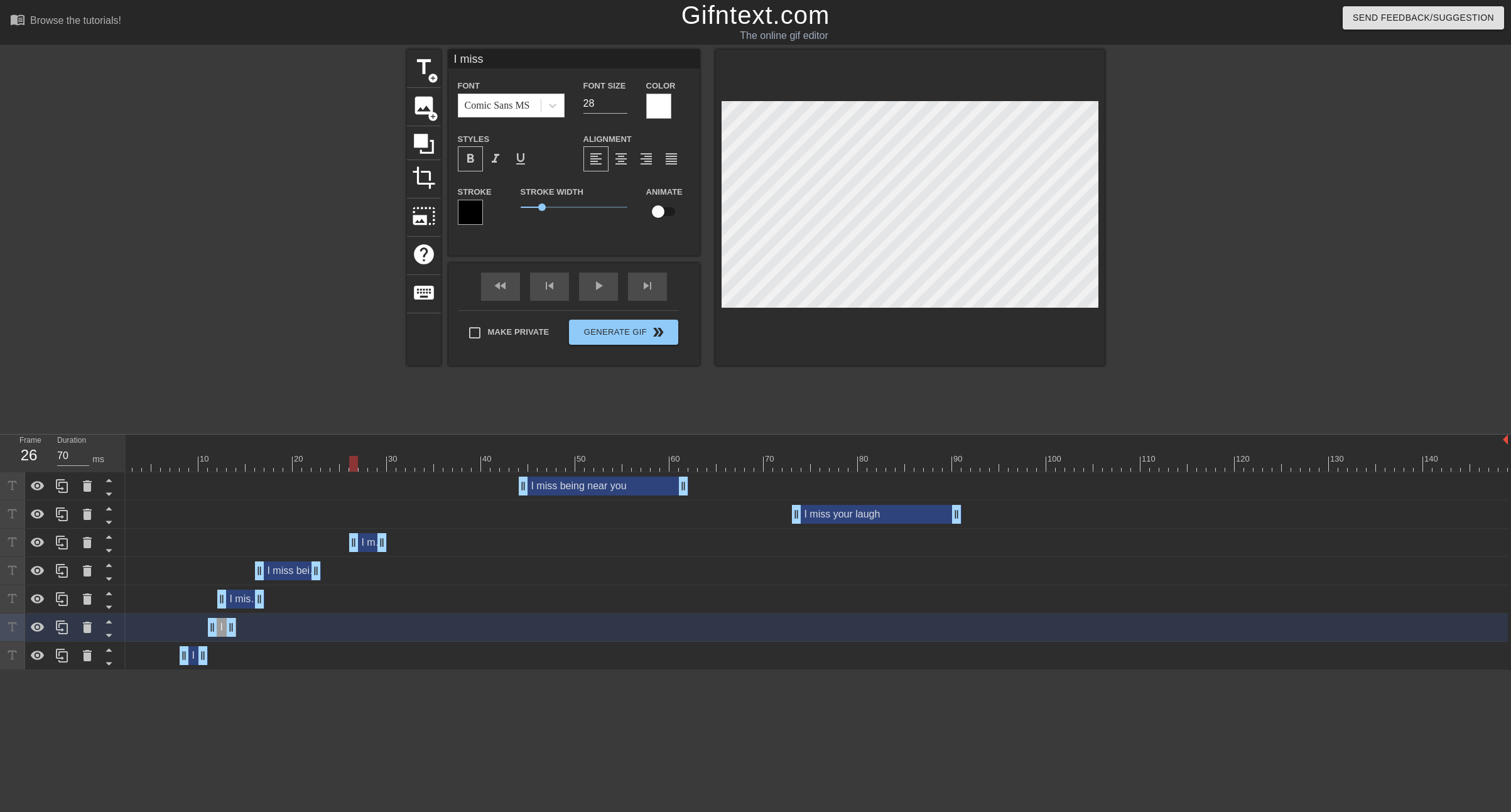 drag, startPoint x: 318, startPoint y: 541, endPoint x: 354, endPoint y: 543, distance: 36.0555 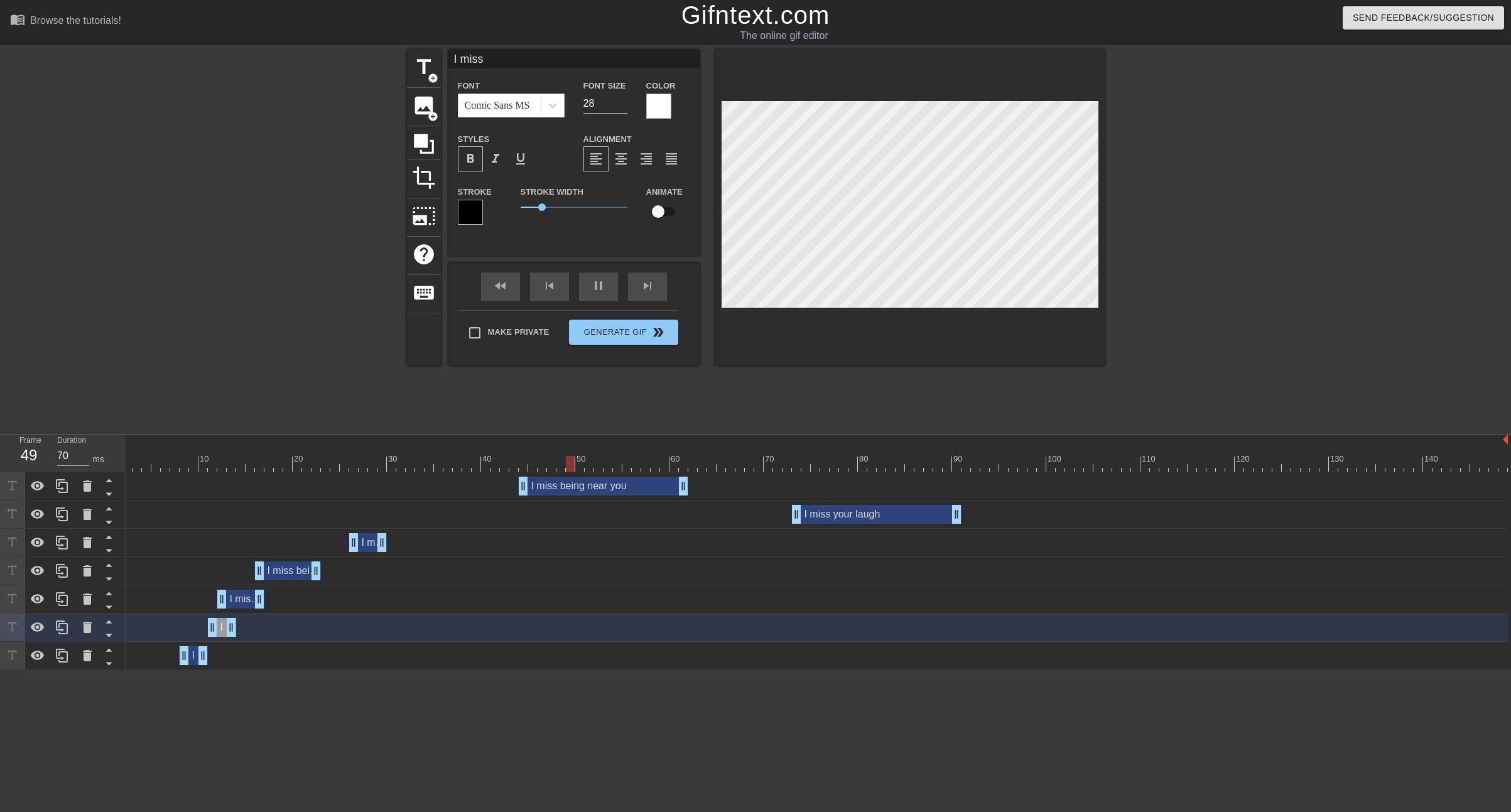 click at bounding box center [811, 463] 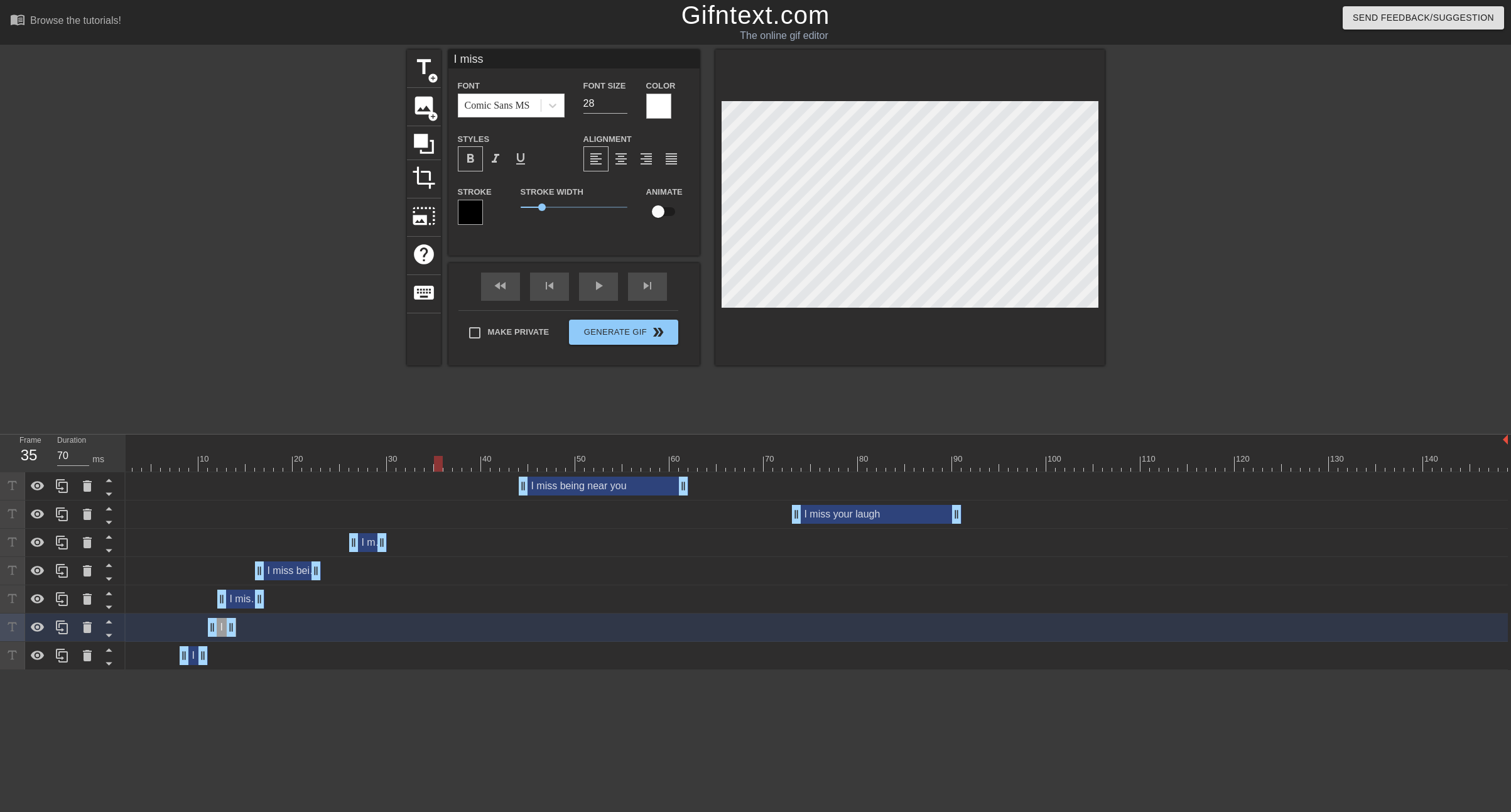 click on "I miss drag_handle drag_handle" at bounding box center [222, 627] 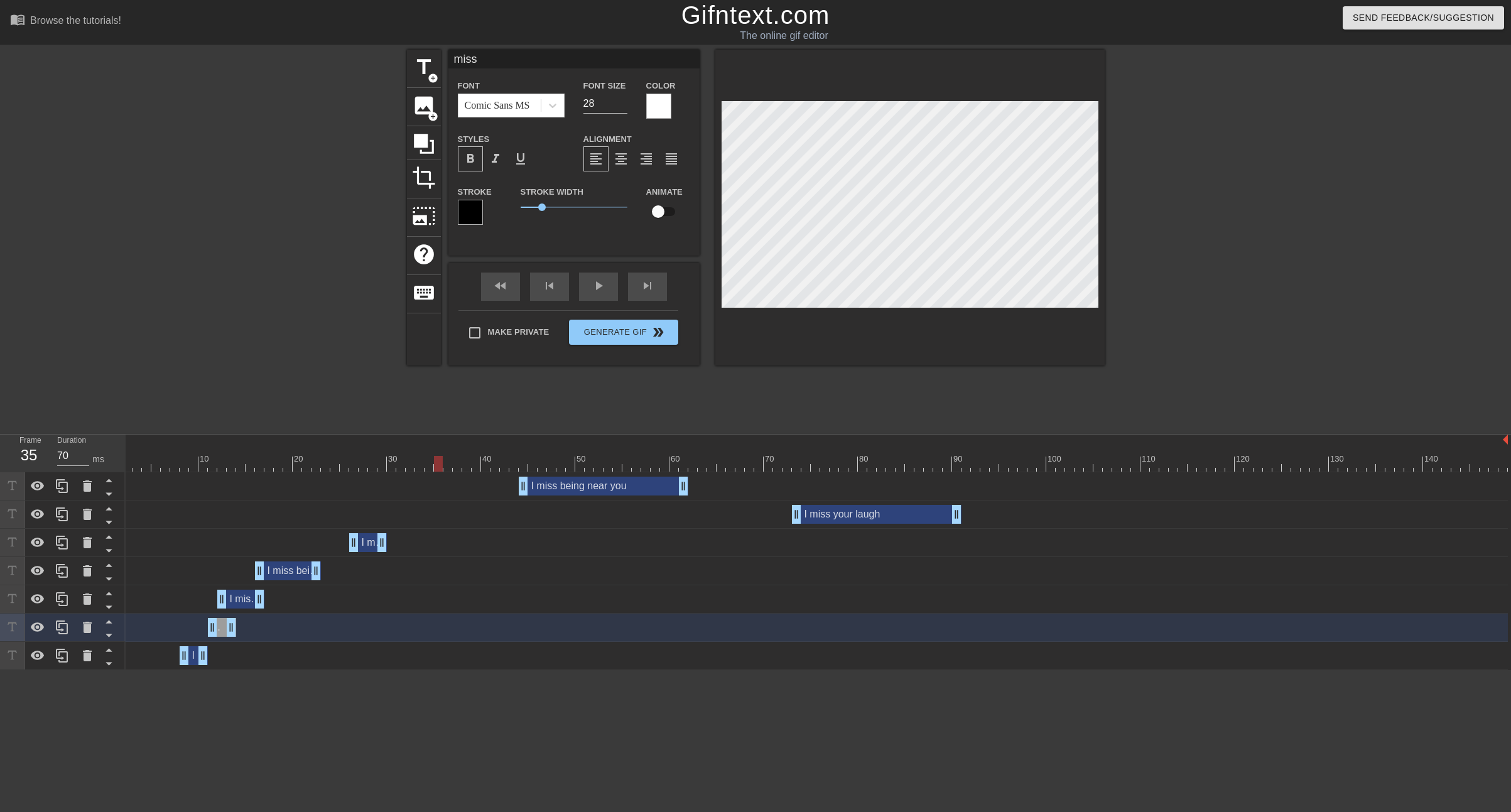 click on "I miss being drag_handle drag_handle" at bounding box center (241, 599) 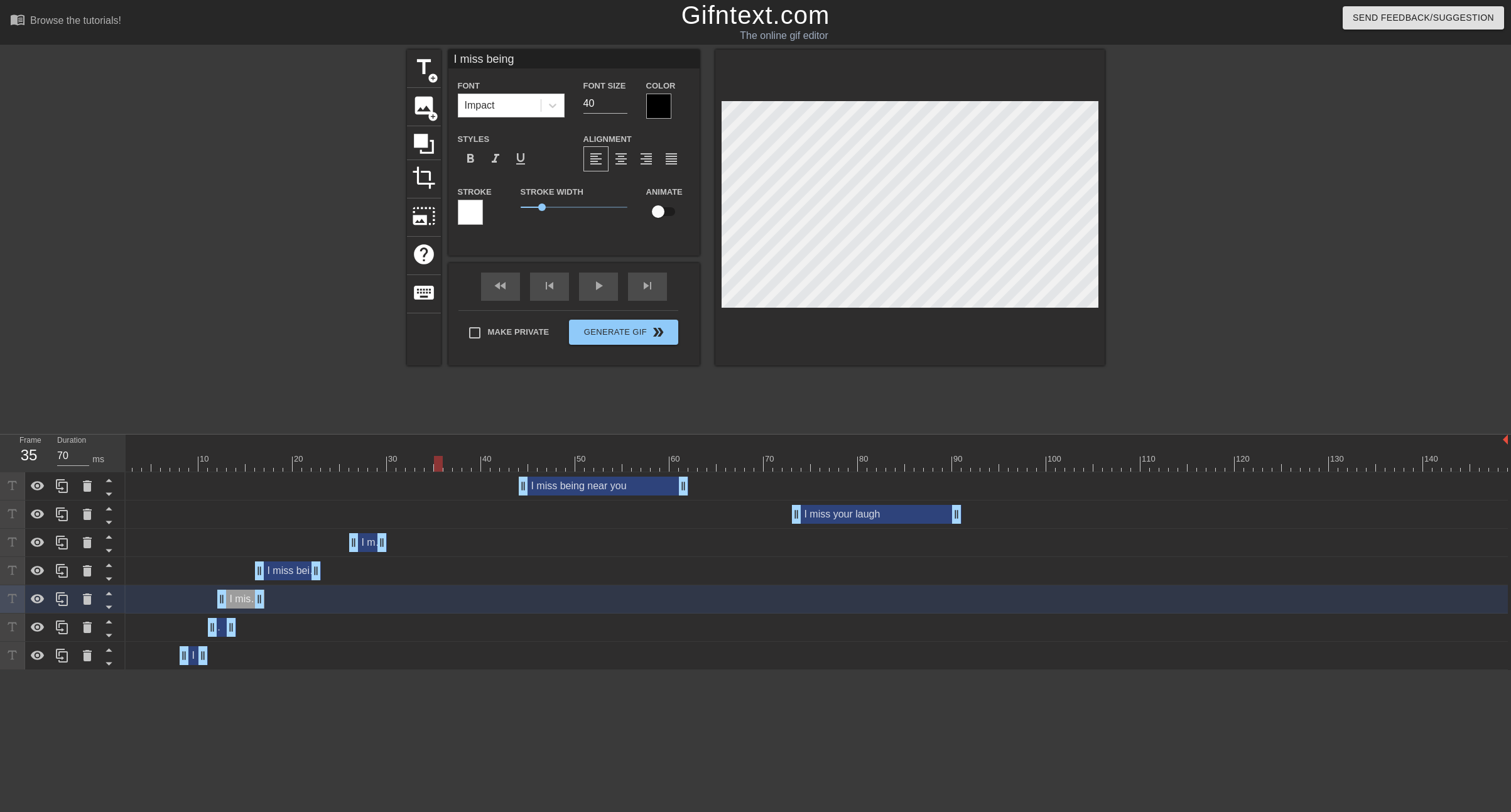 click on "I miss being" at bounding box center (574, 59) 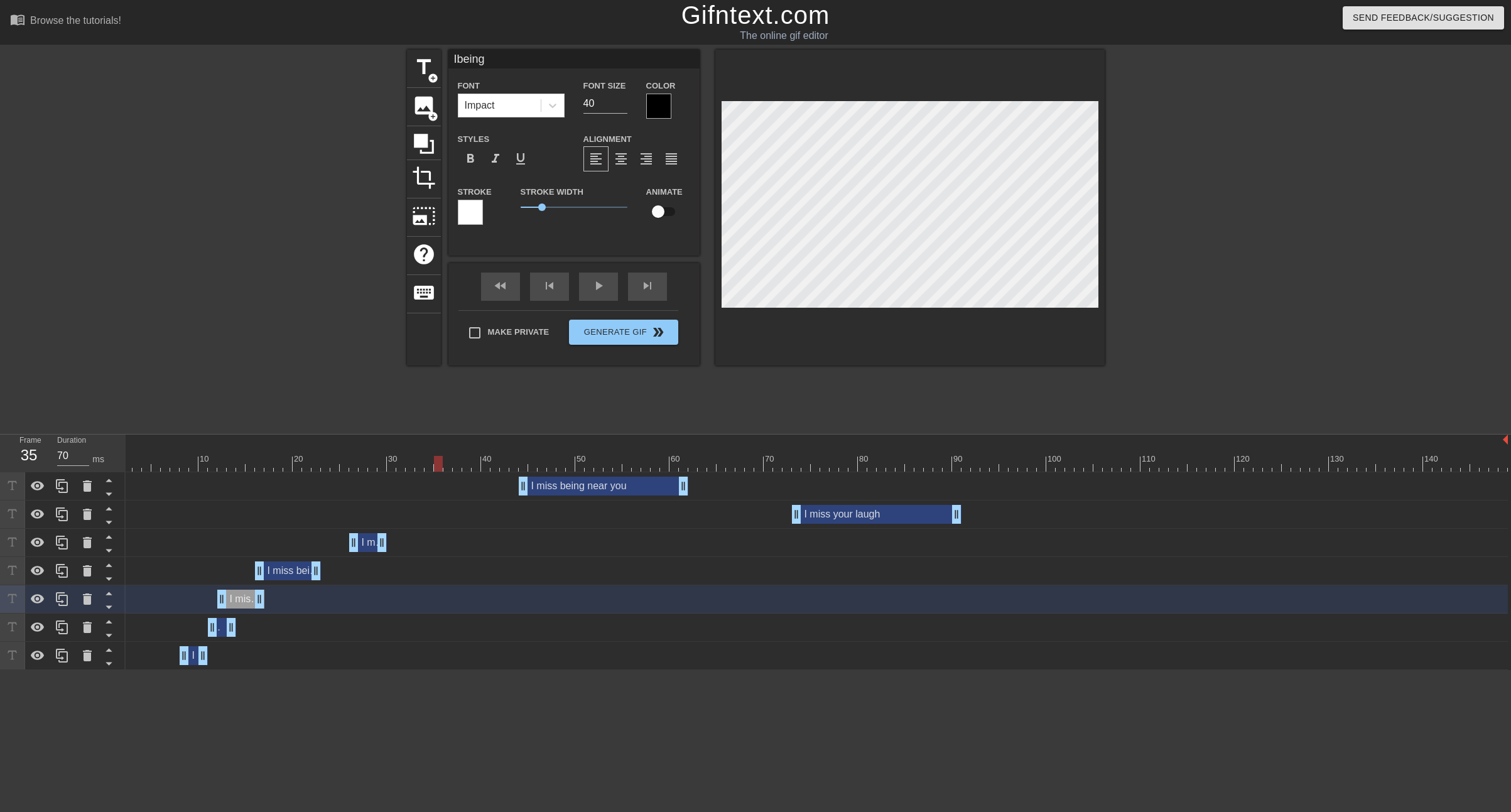 type on "being" 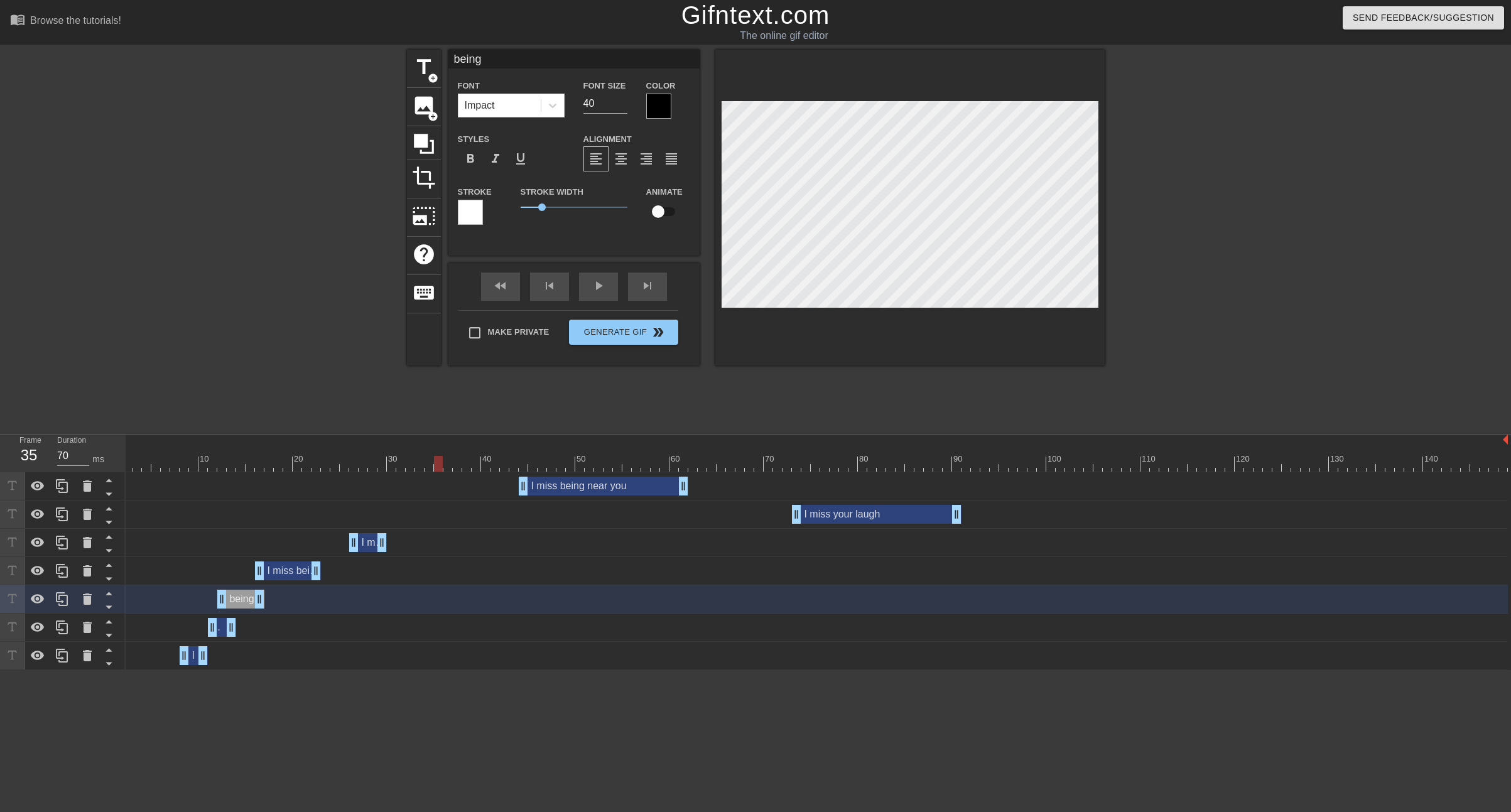 click on "I miss being with drag_handle drag_handle" at bounding box center (811, 571) 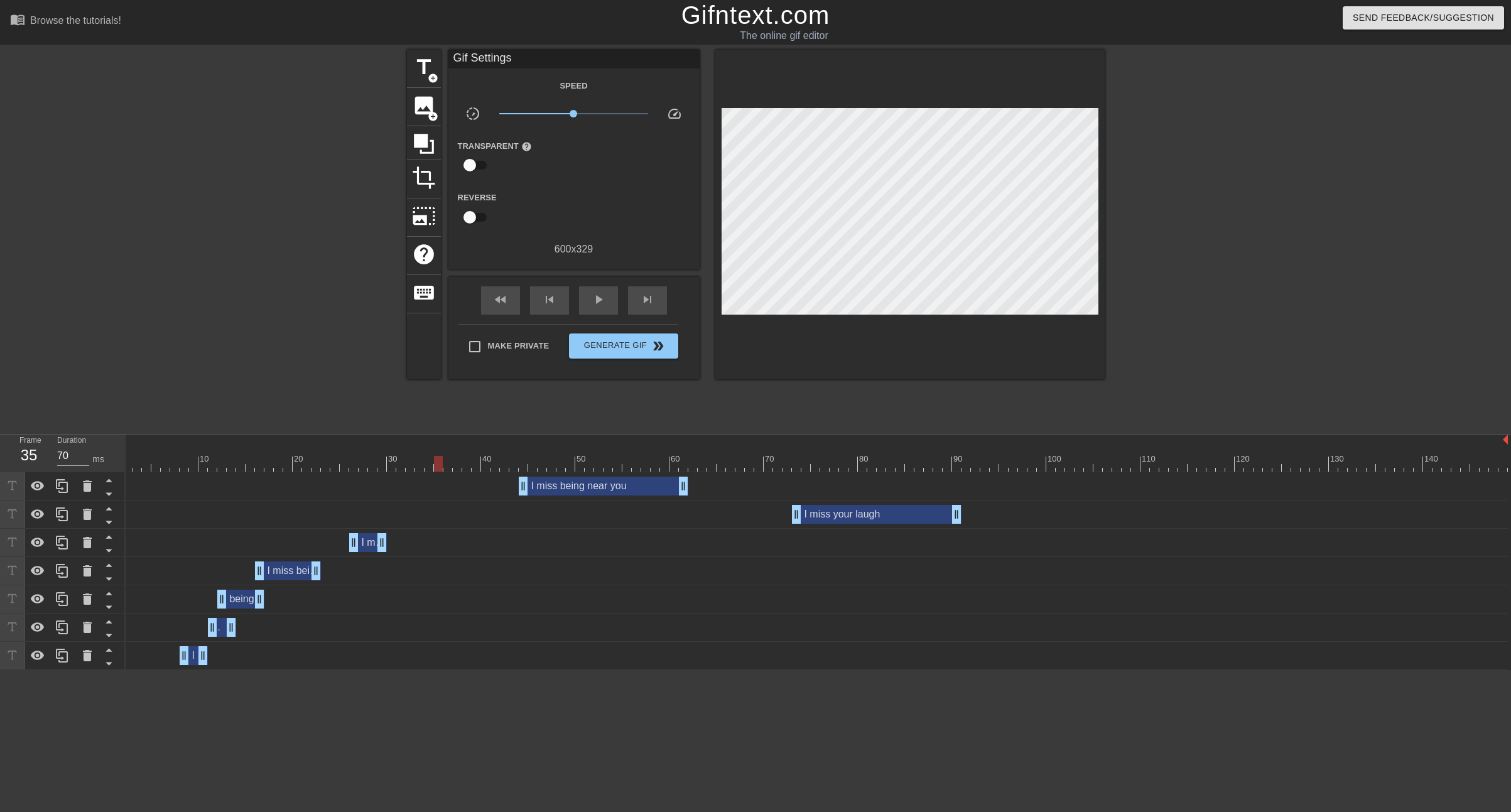 click on "I miss being with drag_handle drag_handle" at bounding box center (288, 571) 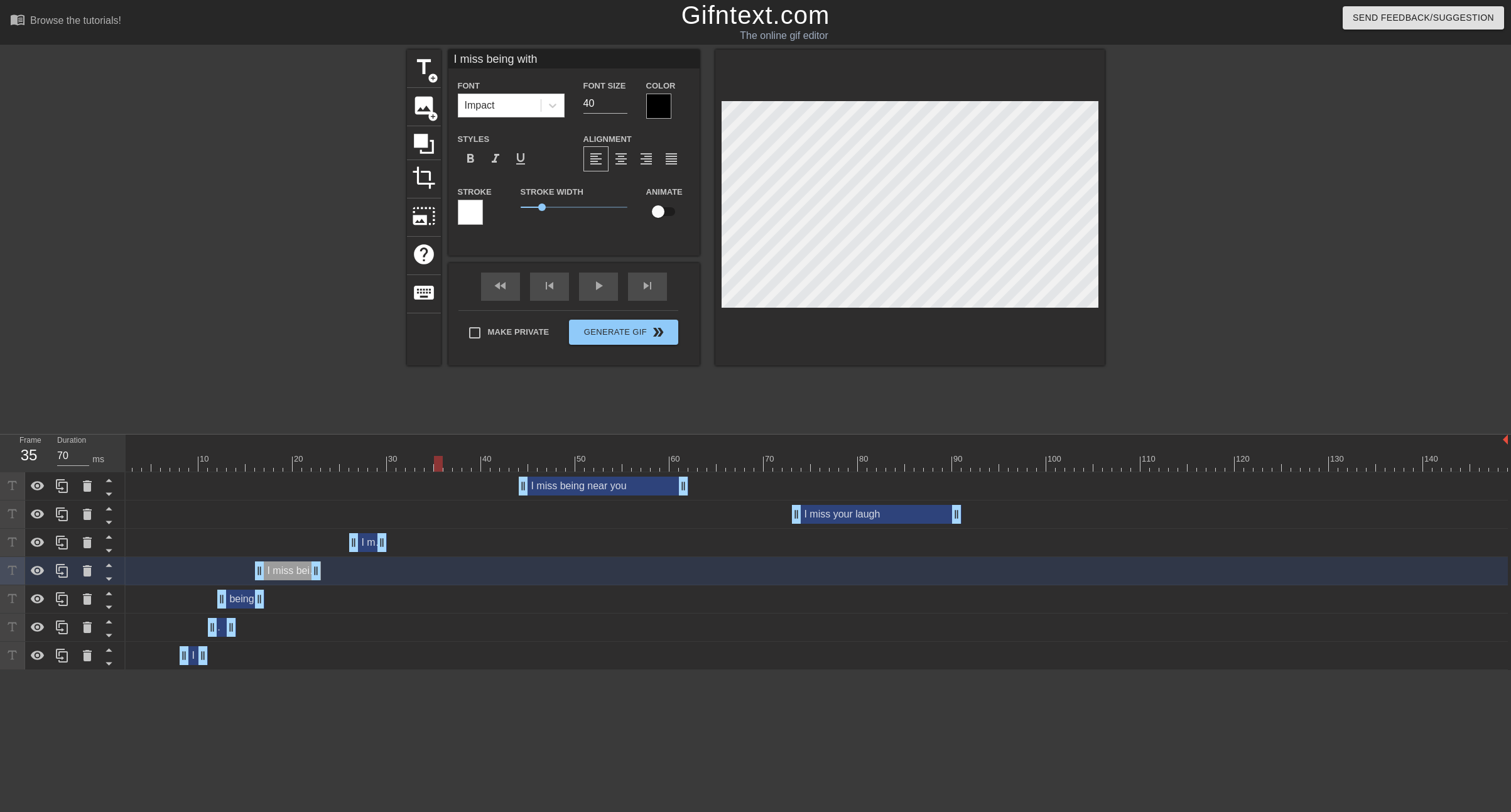 click on "I miss being with" at bounding box center [574, 59] 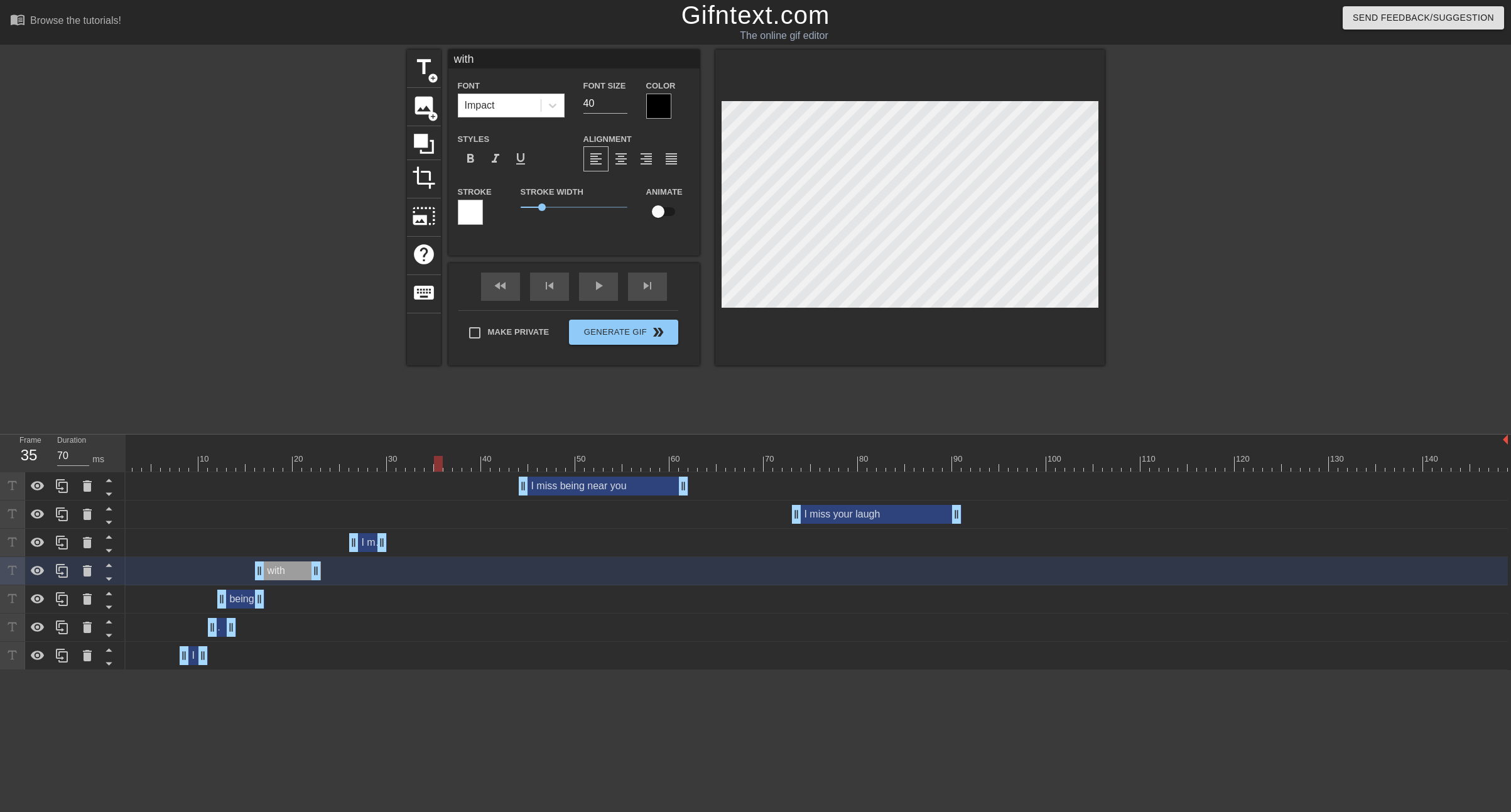 click on "I miss being with you drag_handle drag_handle" at bounding box center [368, 543] 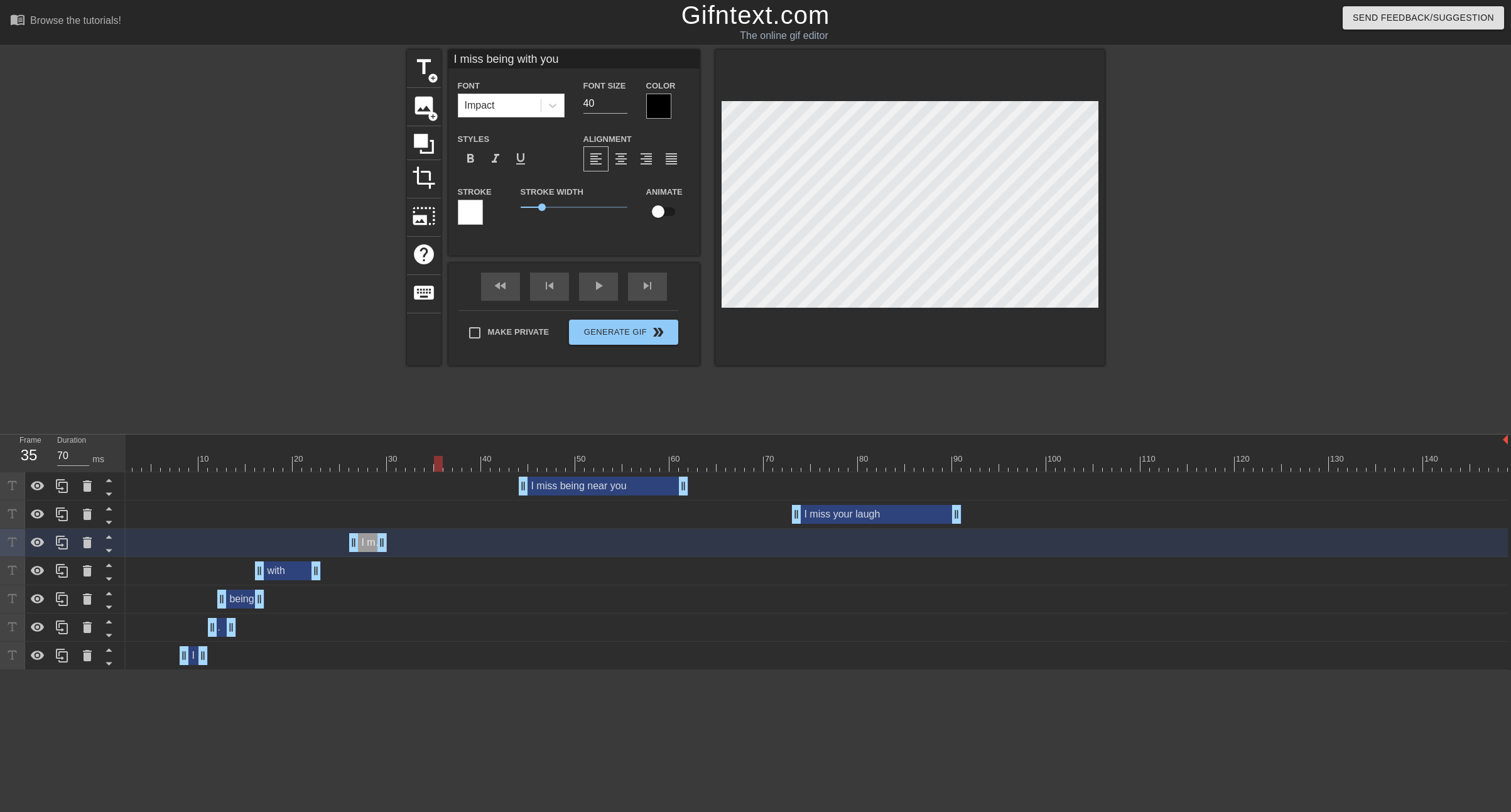 click on "I miss being with you" at bounding box center [574, 59] 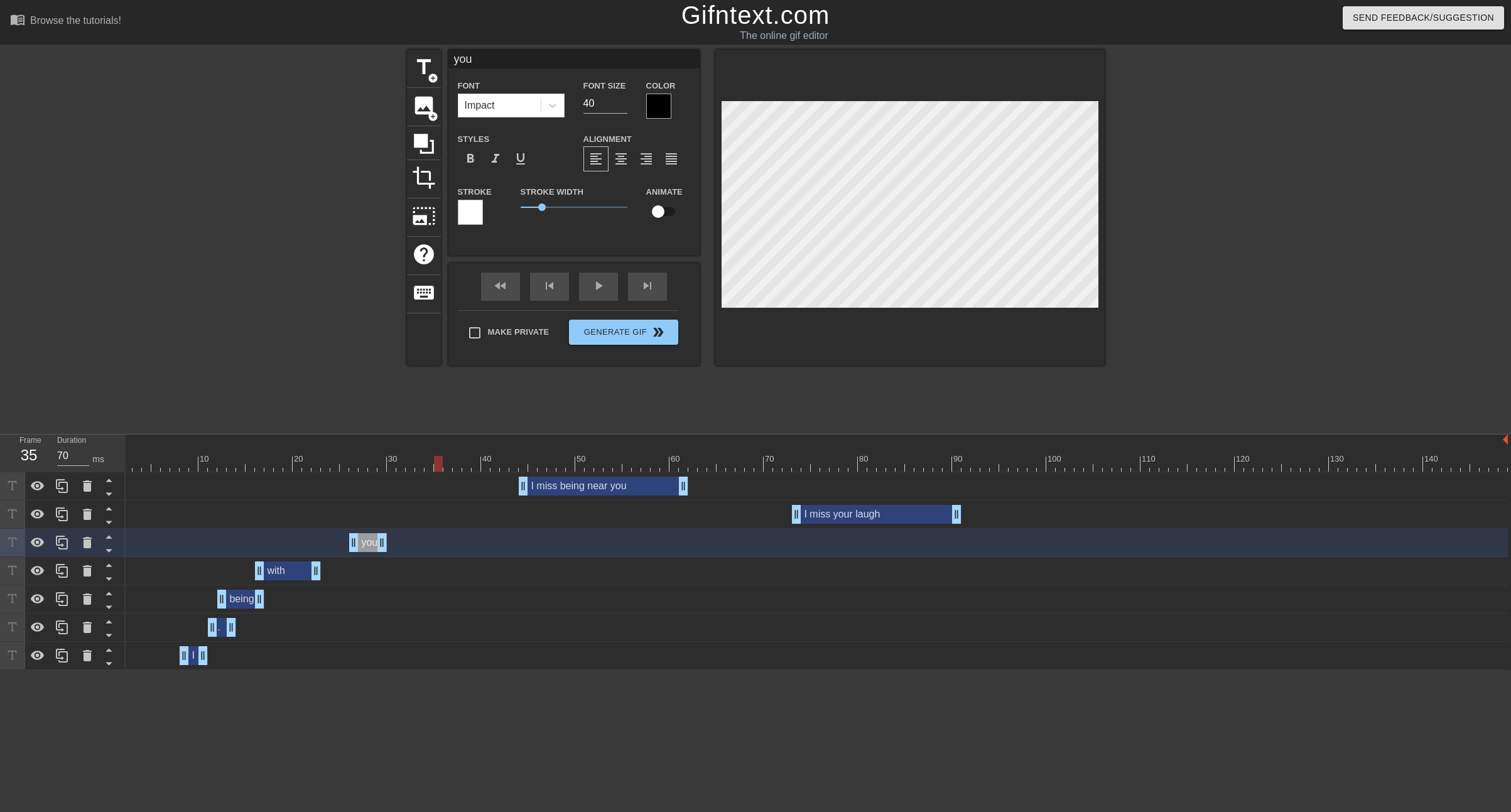 click on "being drag_handle drag_handle" at bounding box center [811, 599] 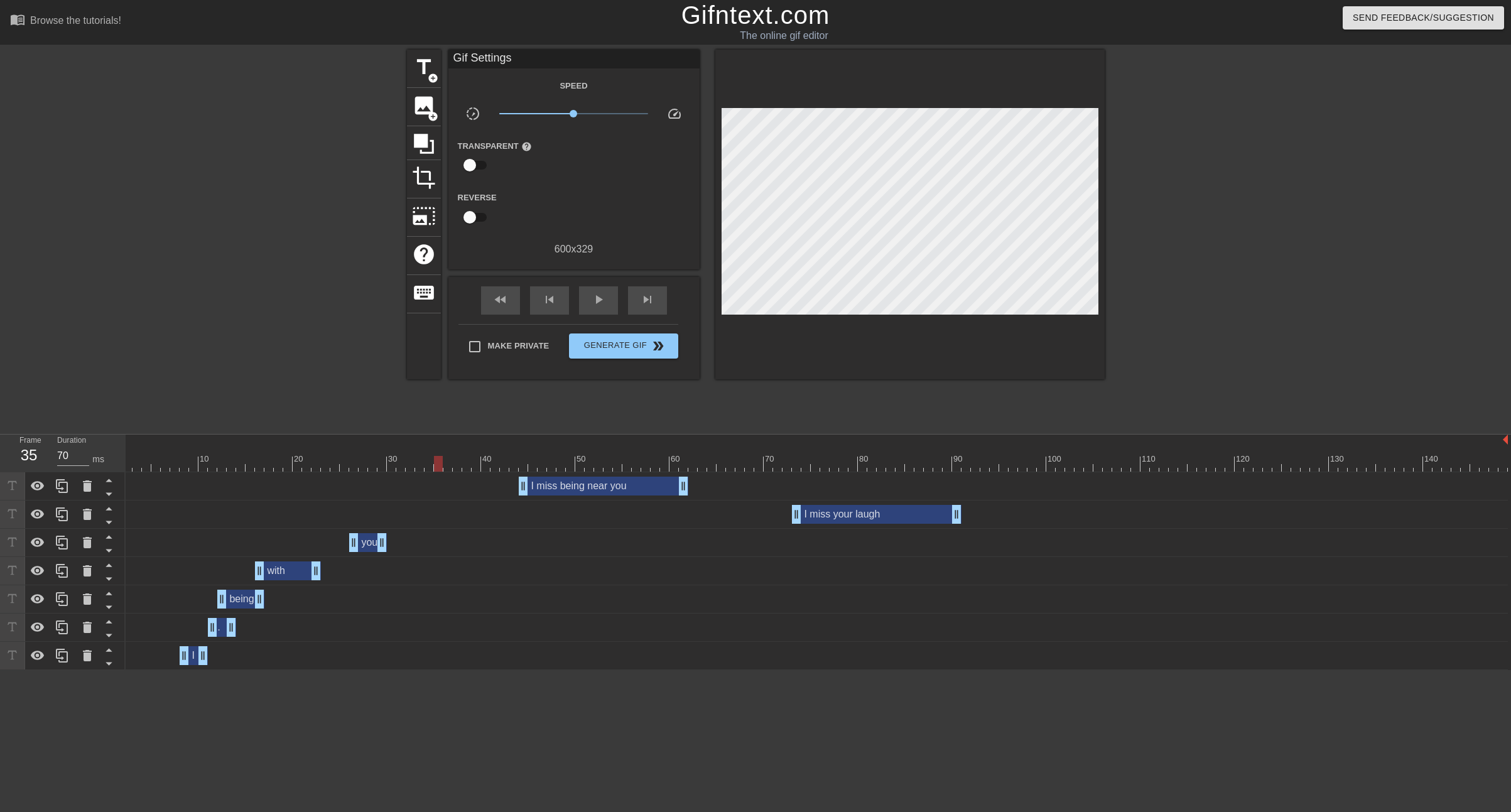 click on "miss drag_handle drag_handle" at bounding box center [811, 627] 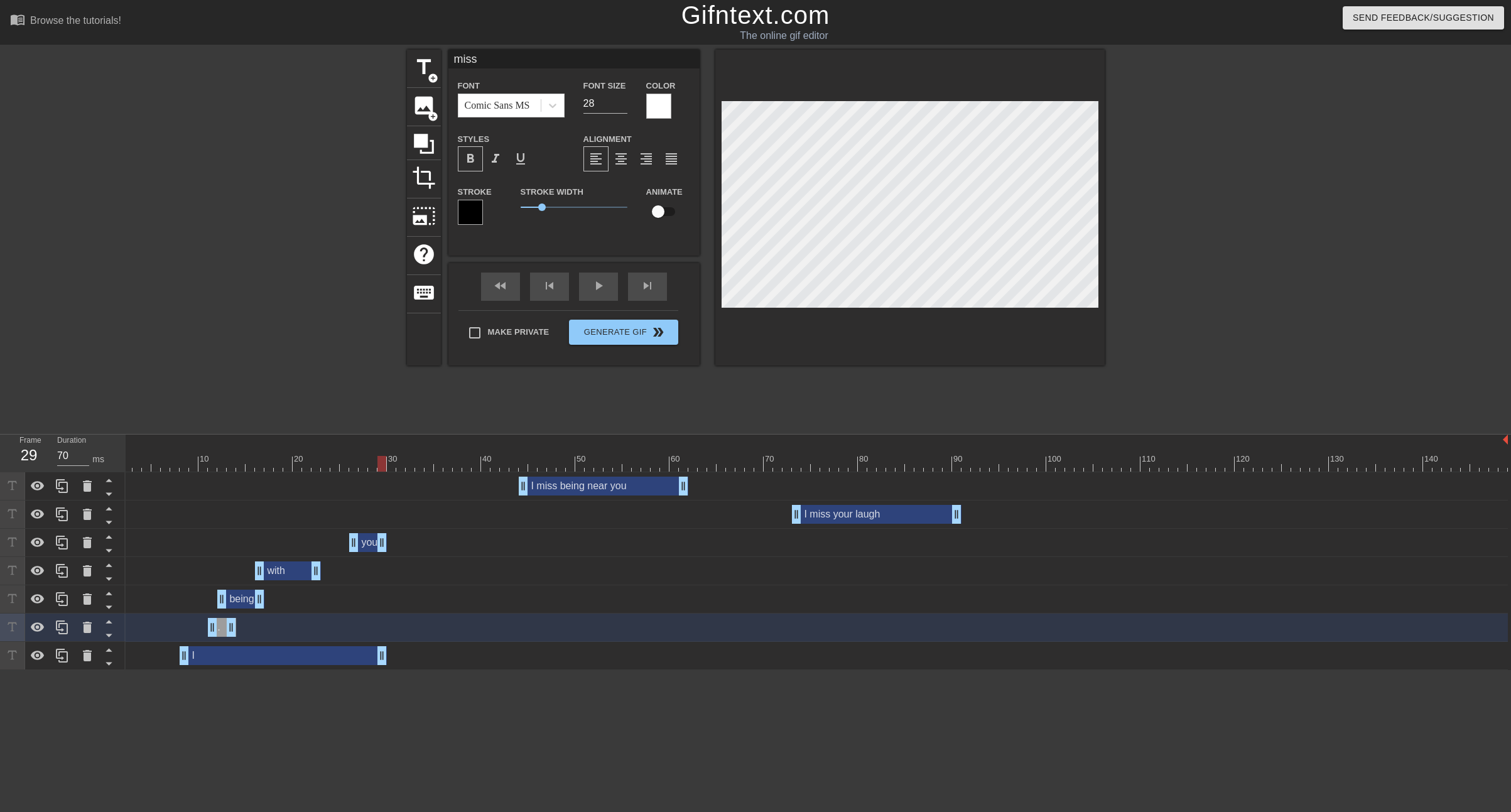 drag, startPoint x: 205, startPoint y: 650, endPoint x: 386, endPoint y: 653, distance: 181.0249 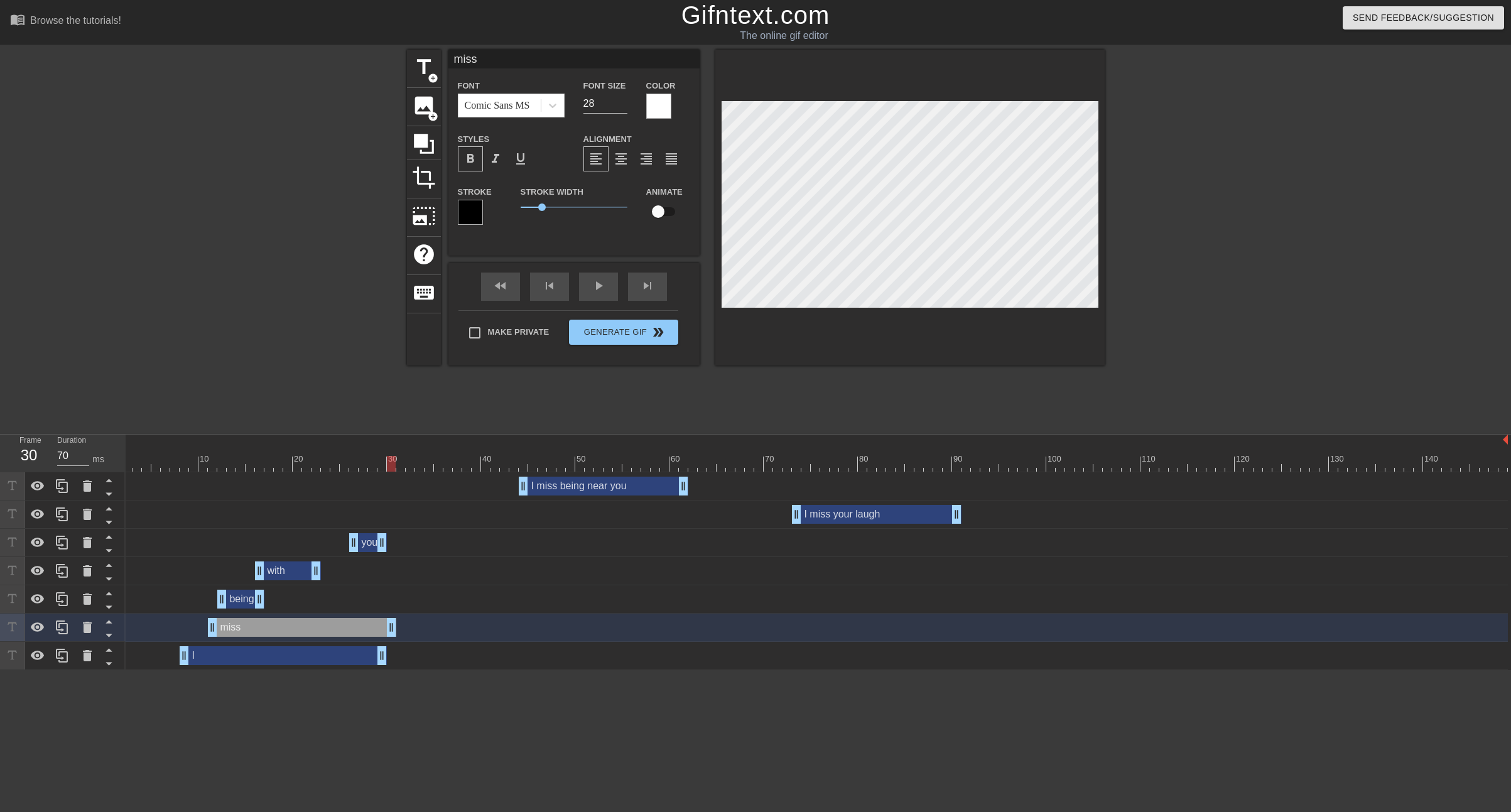 drag, startPoint x: 229, startPoint y: 625, endPoint x: 386, endPoint y: 625, distance: 157 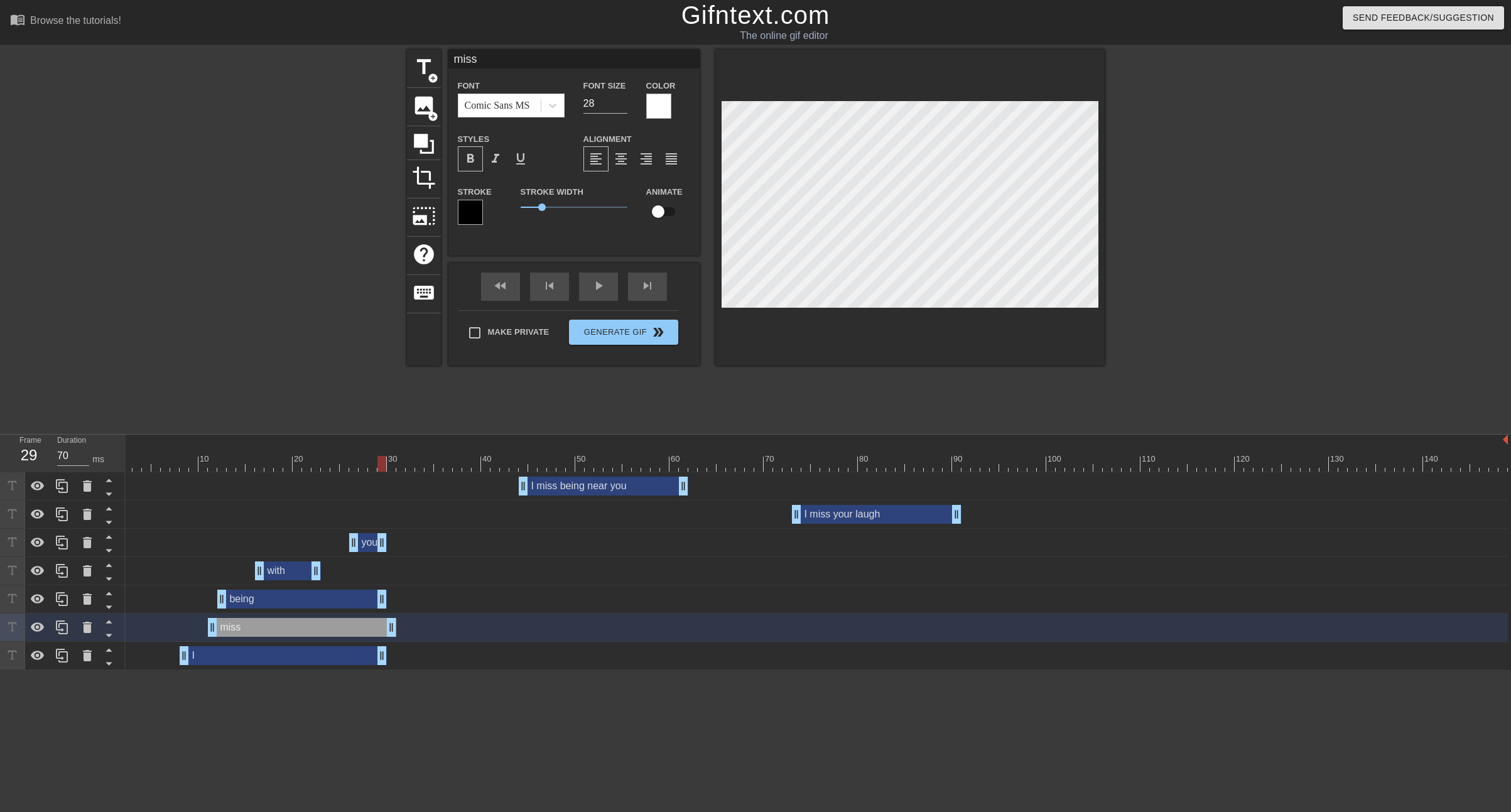 drag, startPoint x: 262, startPoint y: 597, endPoint x: 384, endPoint y: 604, distance: 122.20065 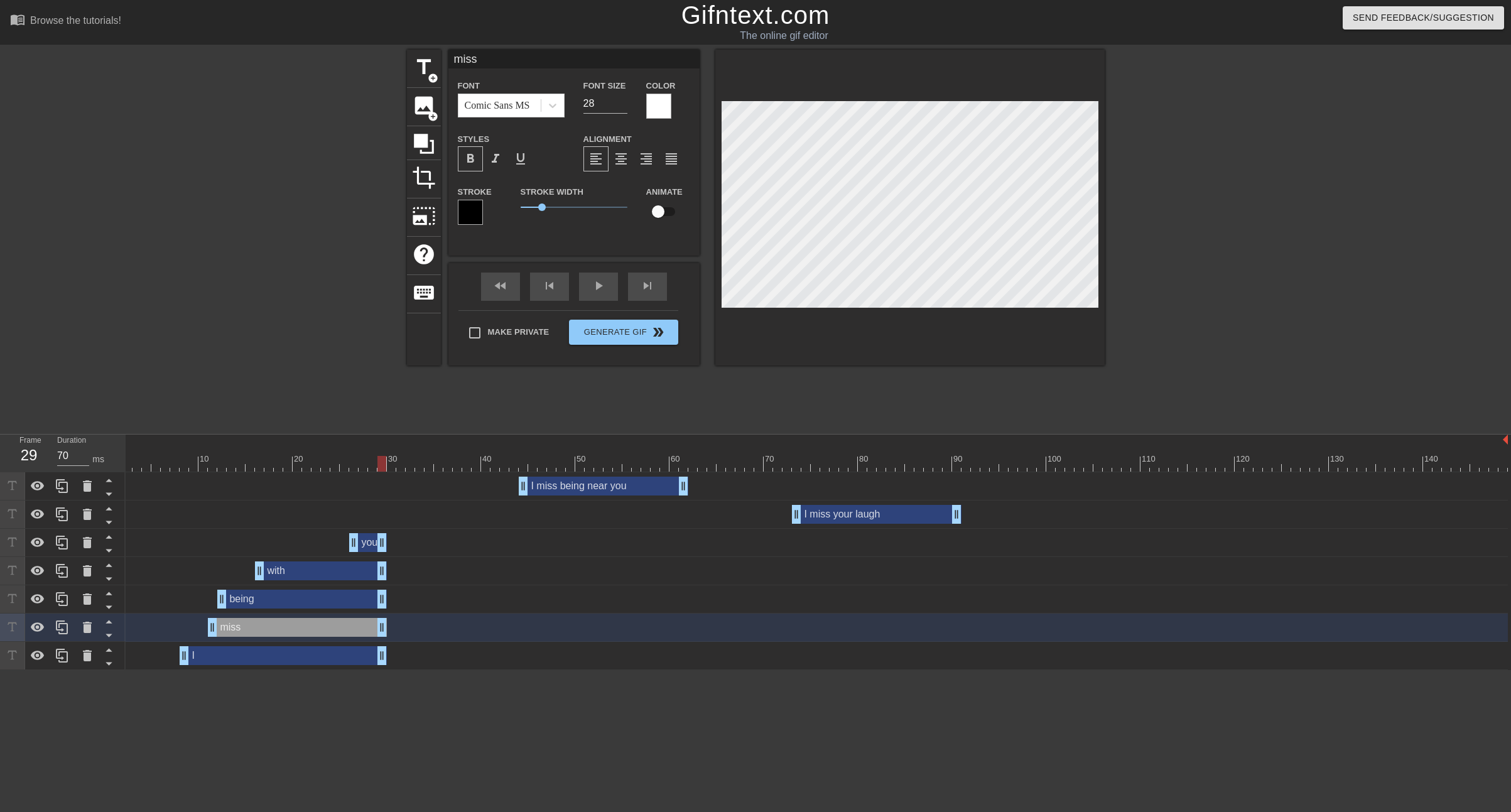 drag, startPoint x: 317, startPoint y: 571, endPoint x: 384, endPoint y: 573, distance: 67.02984 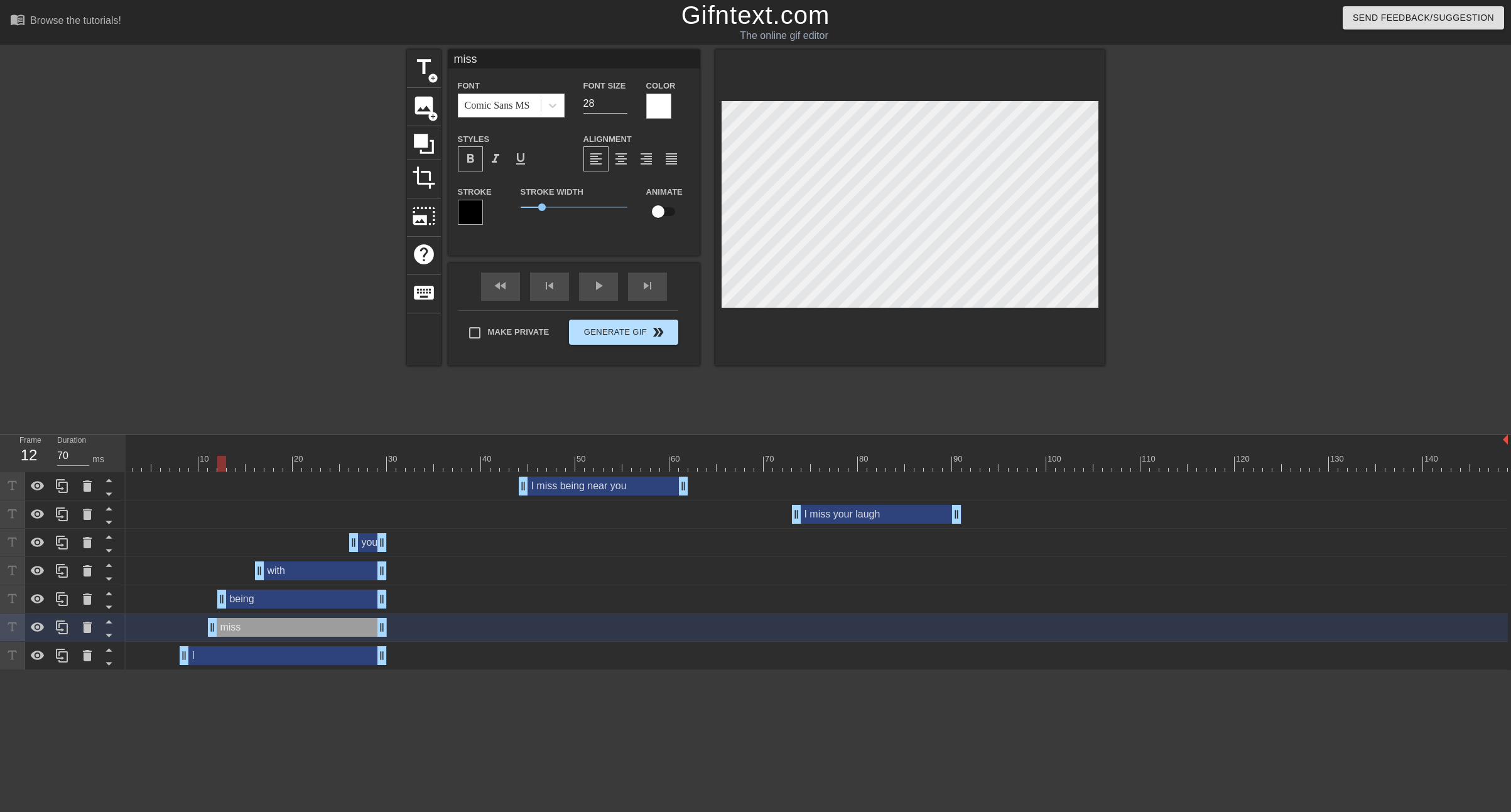 type on "being" 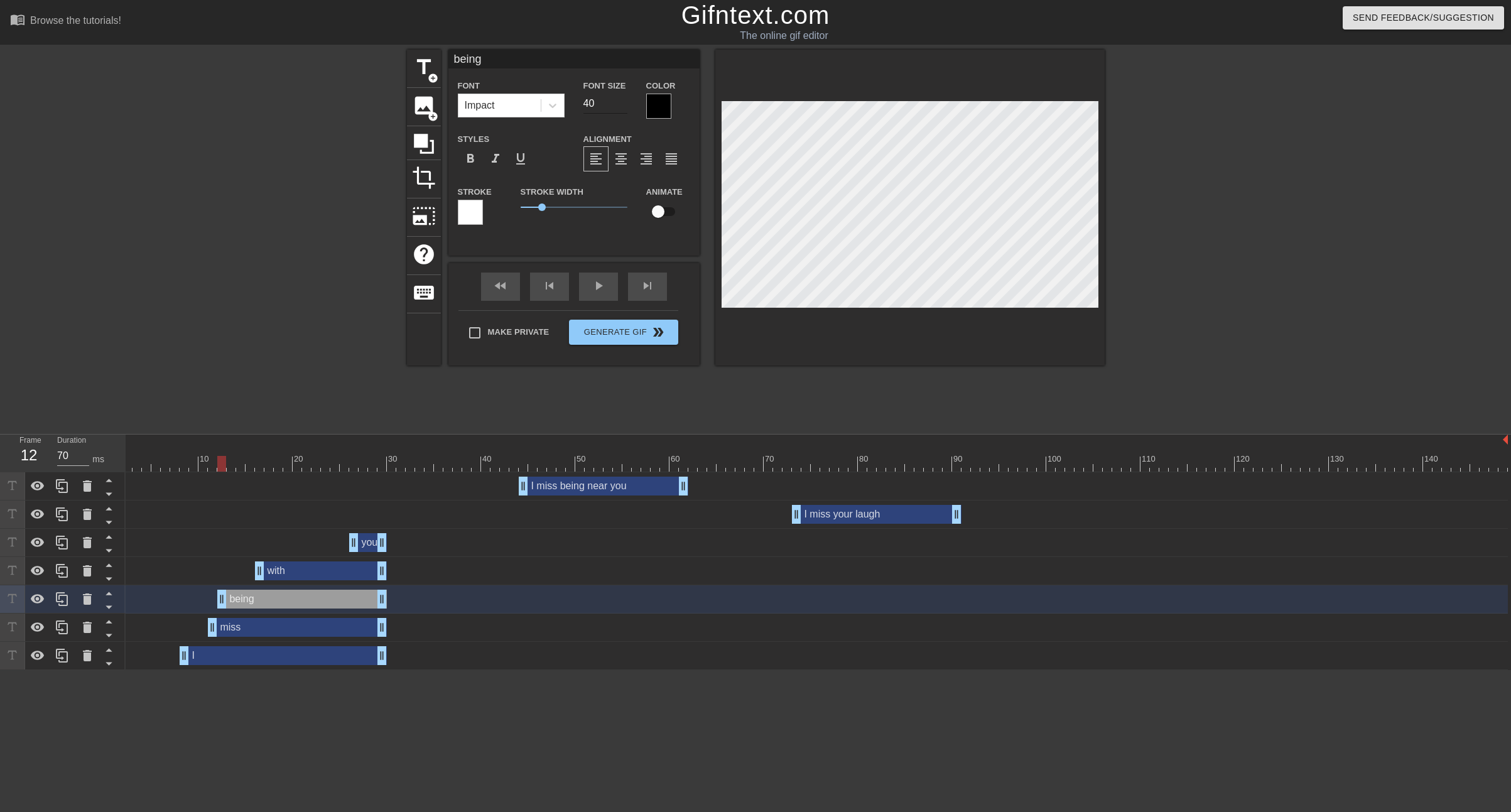 click on "40" at bounding box center (605, 104) 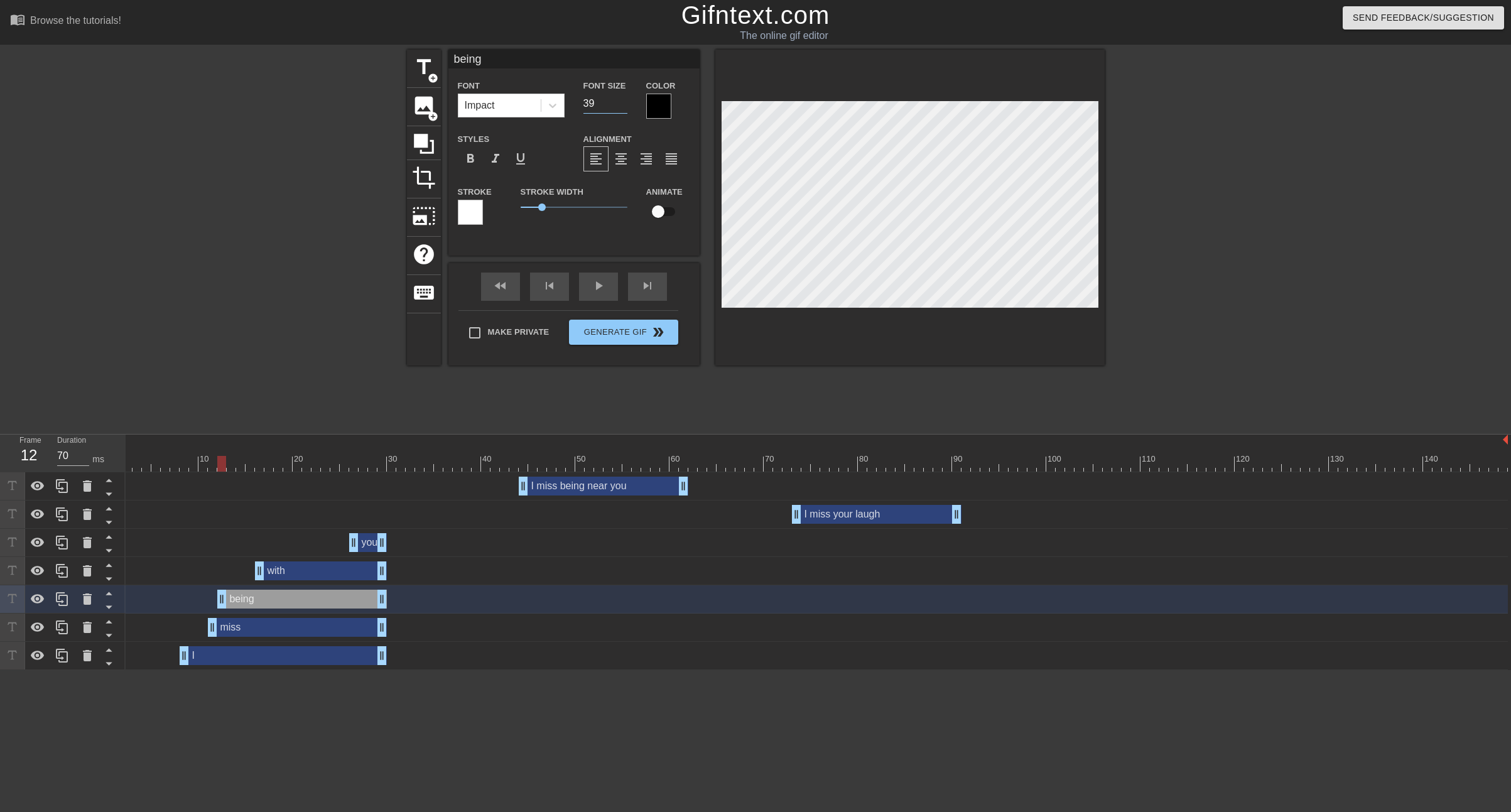 click on "39" at bounding box center [605, 104] 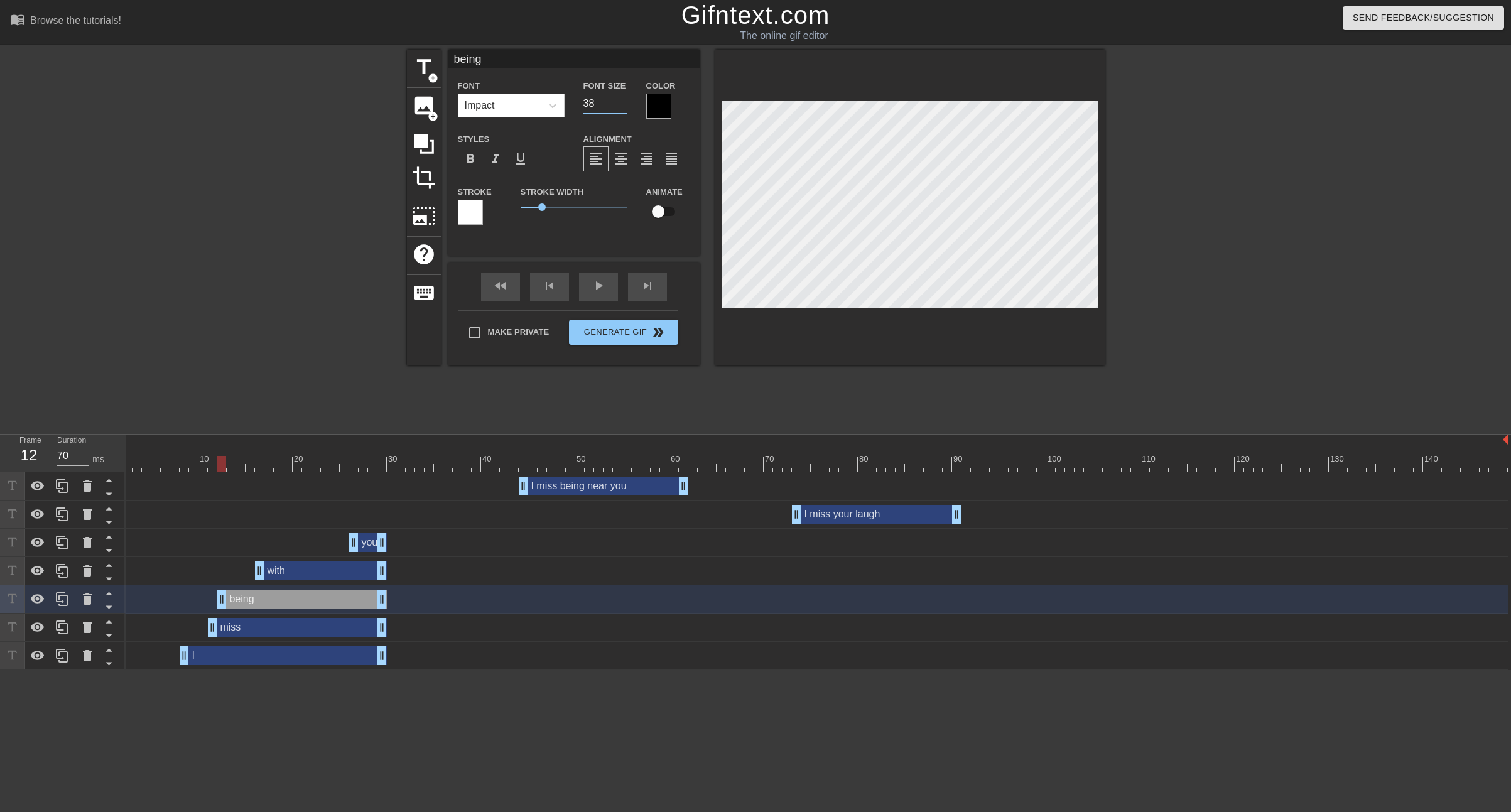 click on "38" at bounding box center [605, 104] 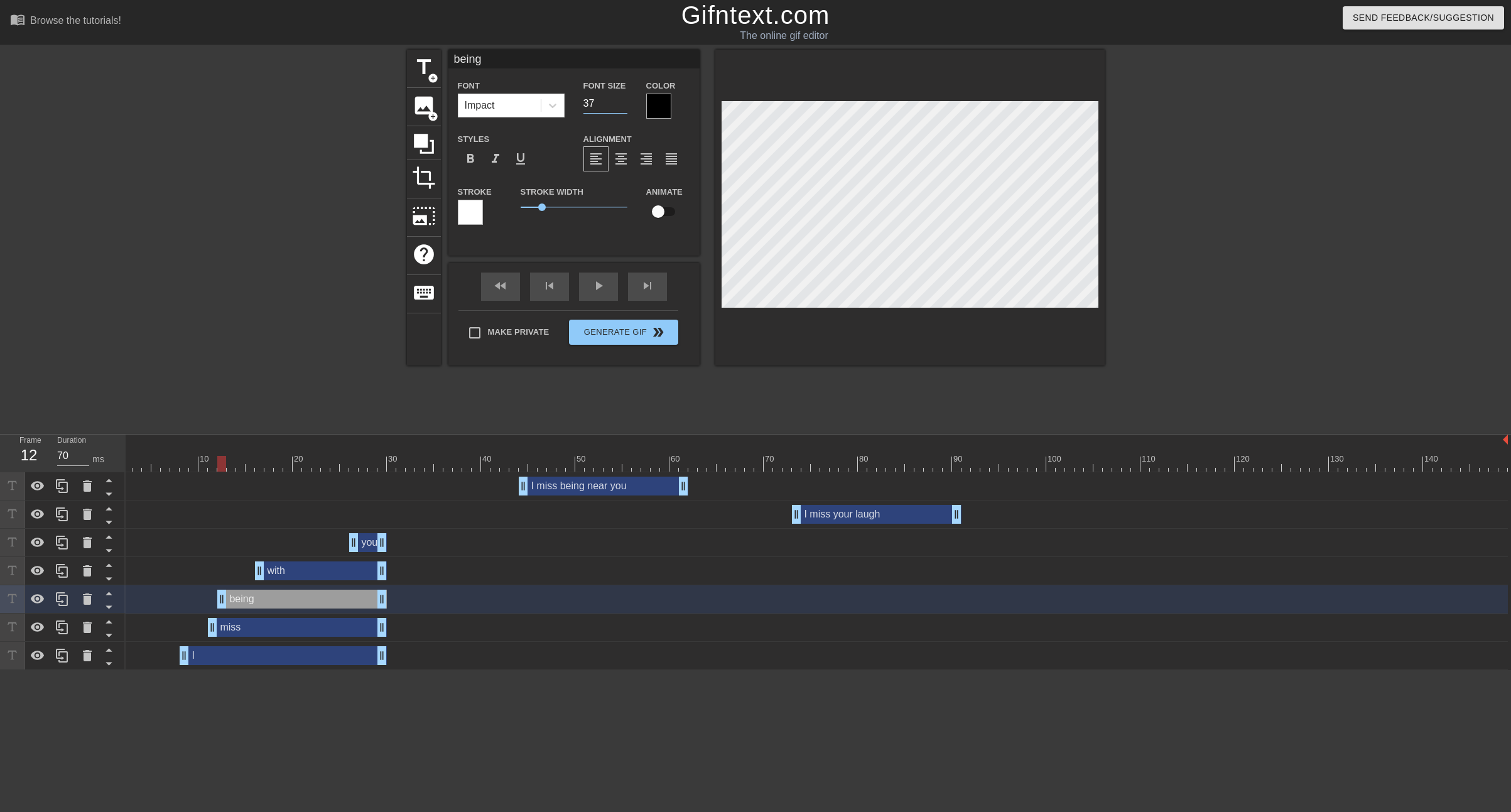 click on "37" at bounding box center (605, 104) 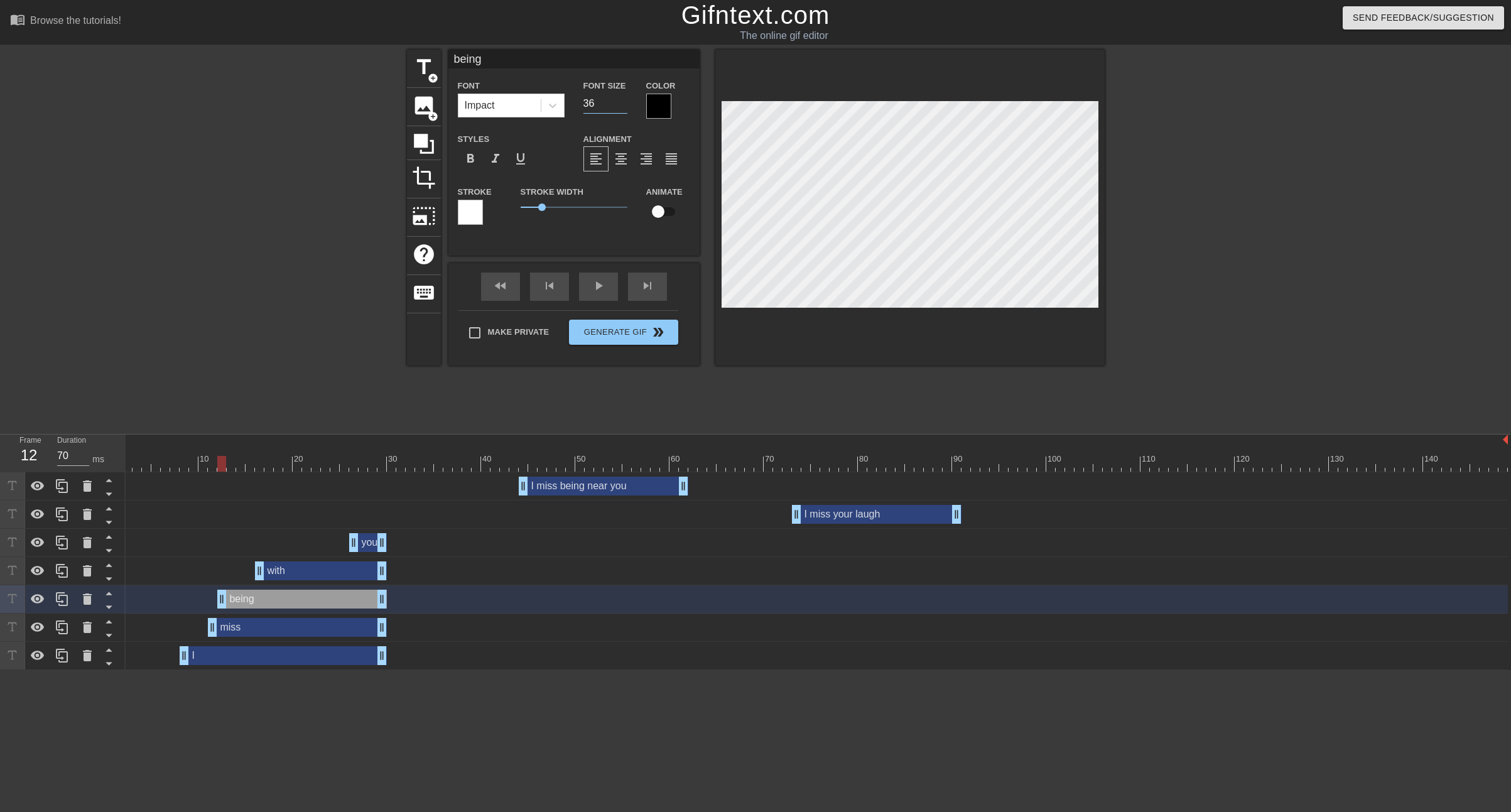 click on "36" at bounding box center [605, 104] 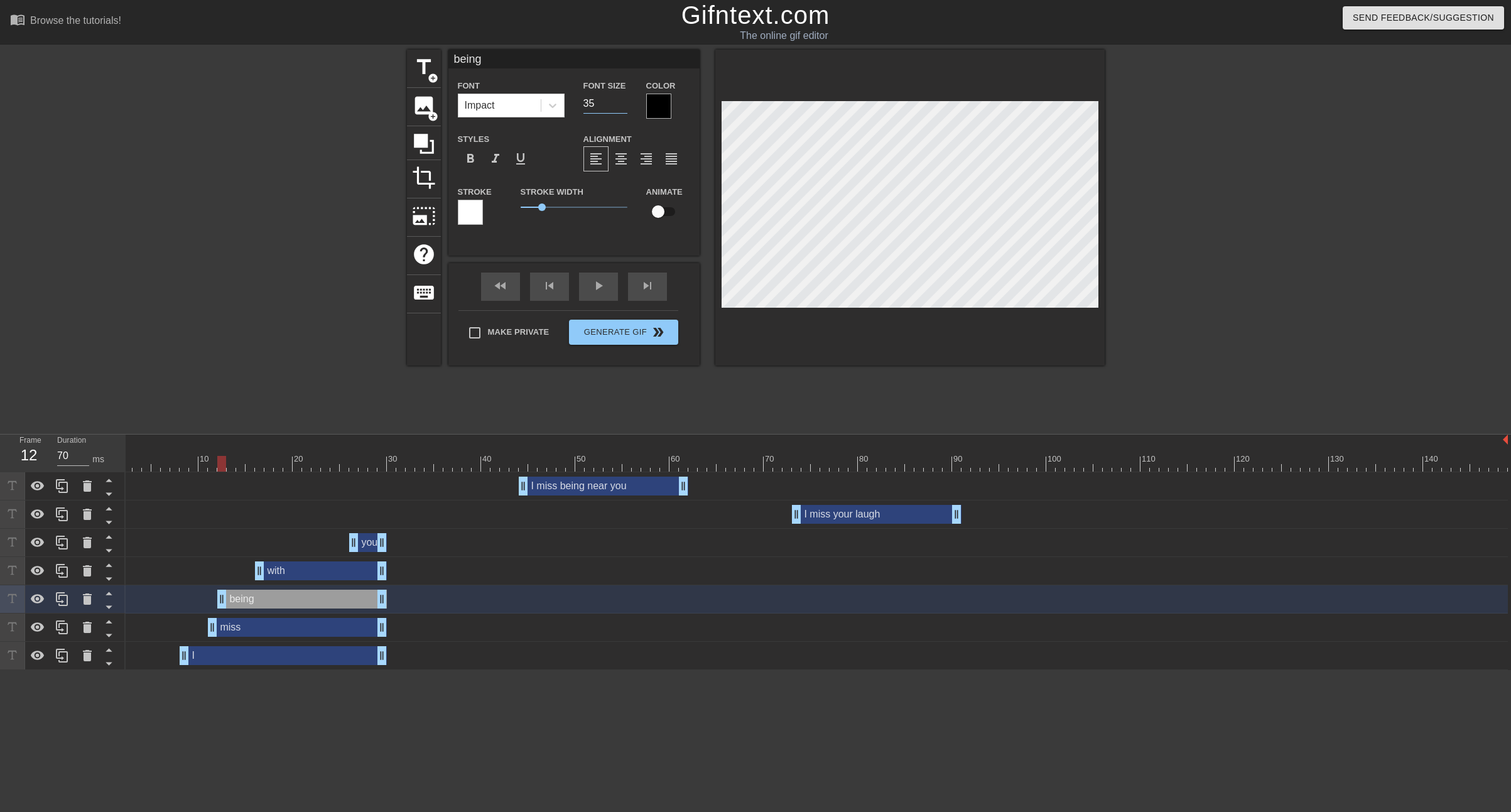 click on "35" at bounding box center (605, 104) 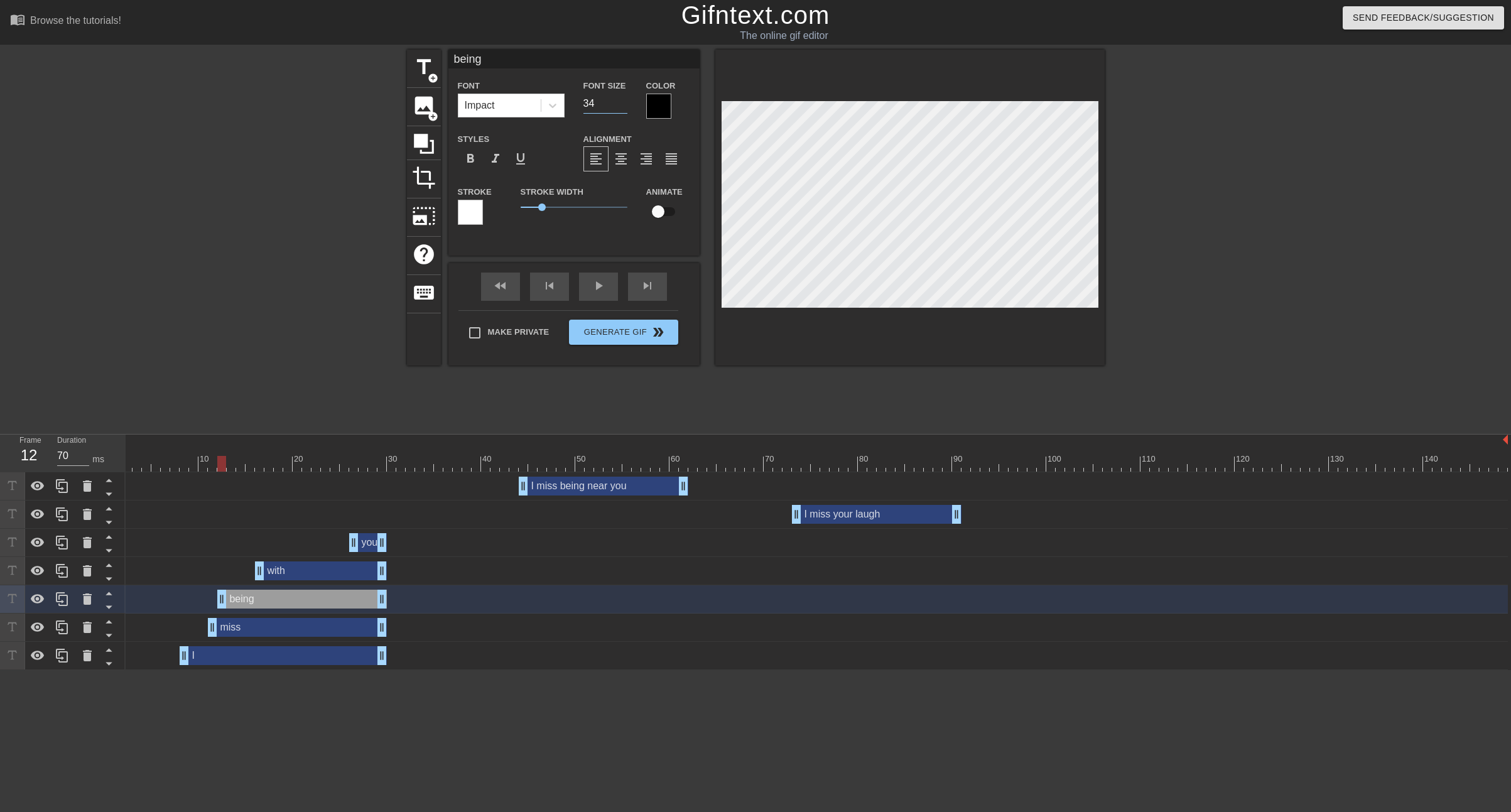click on "34" at bounding box center [605, 104] 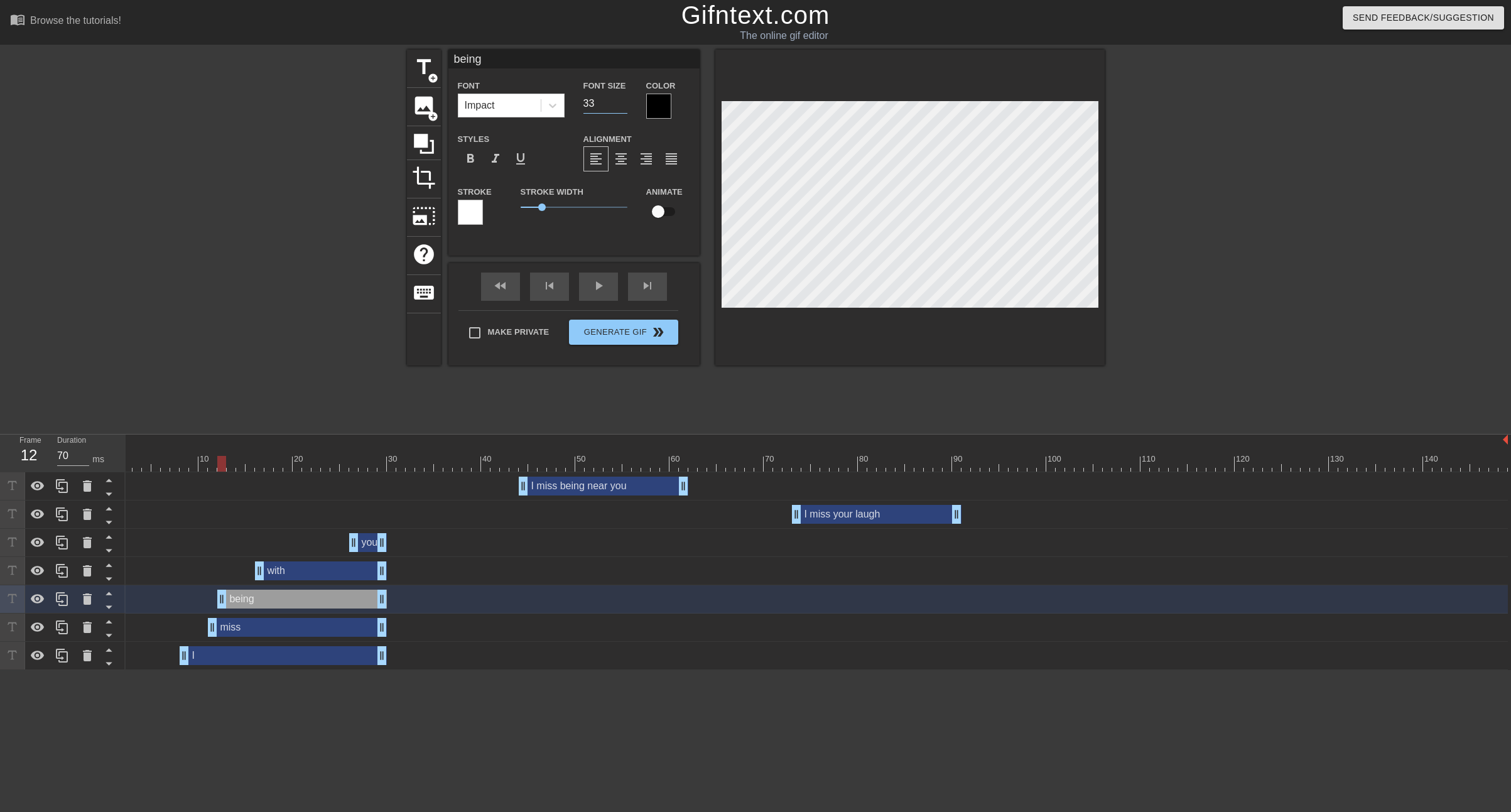 click on "33" at bounding box center [605, 104] 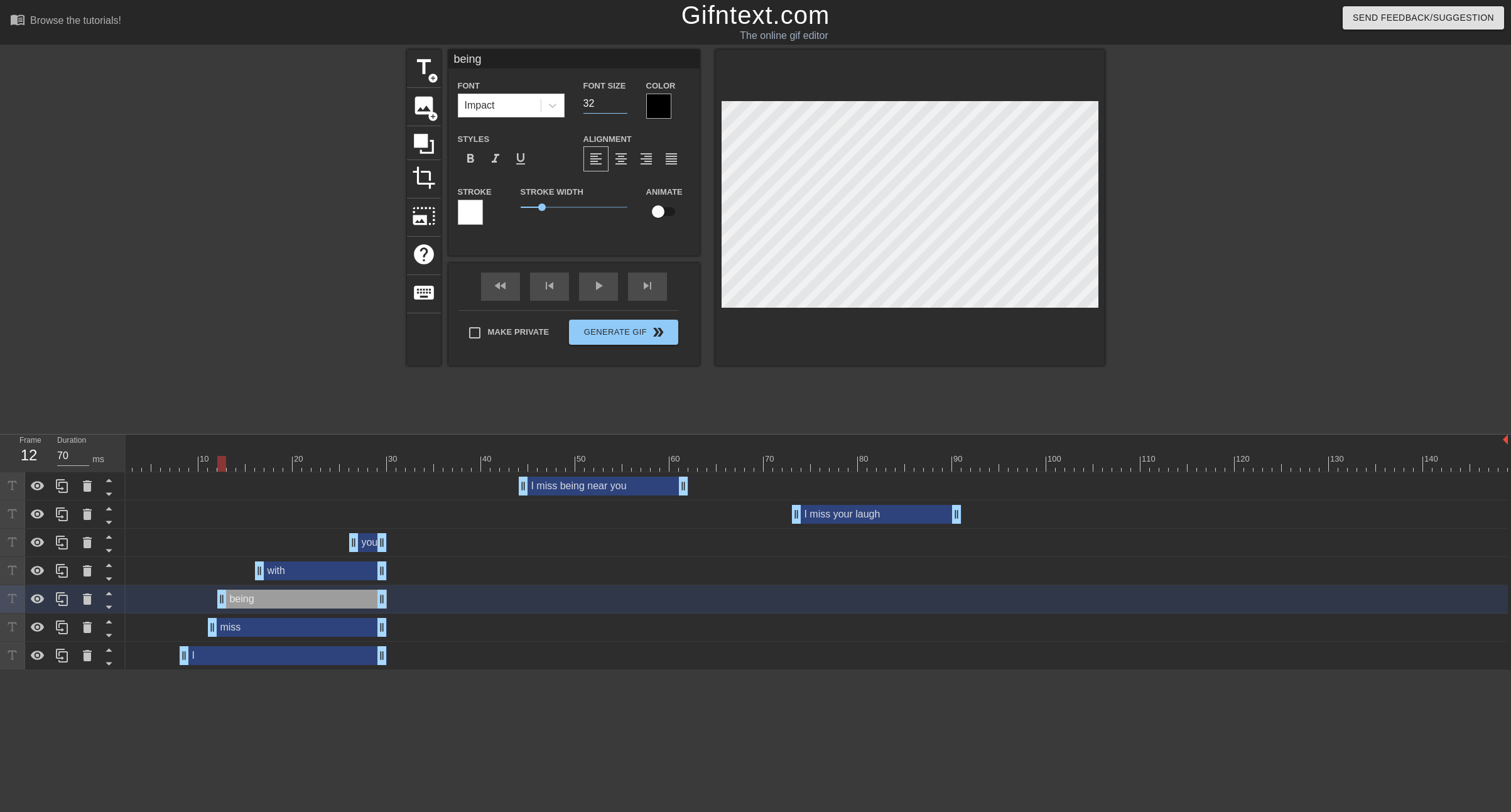 click on "32" at bounding box center [605, 104] 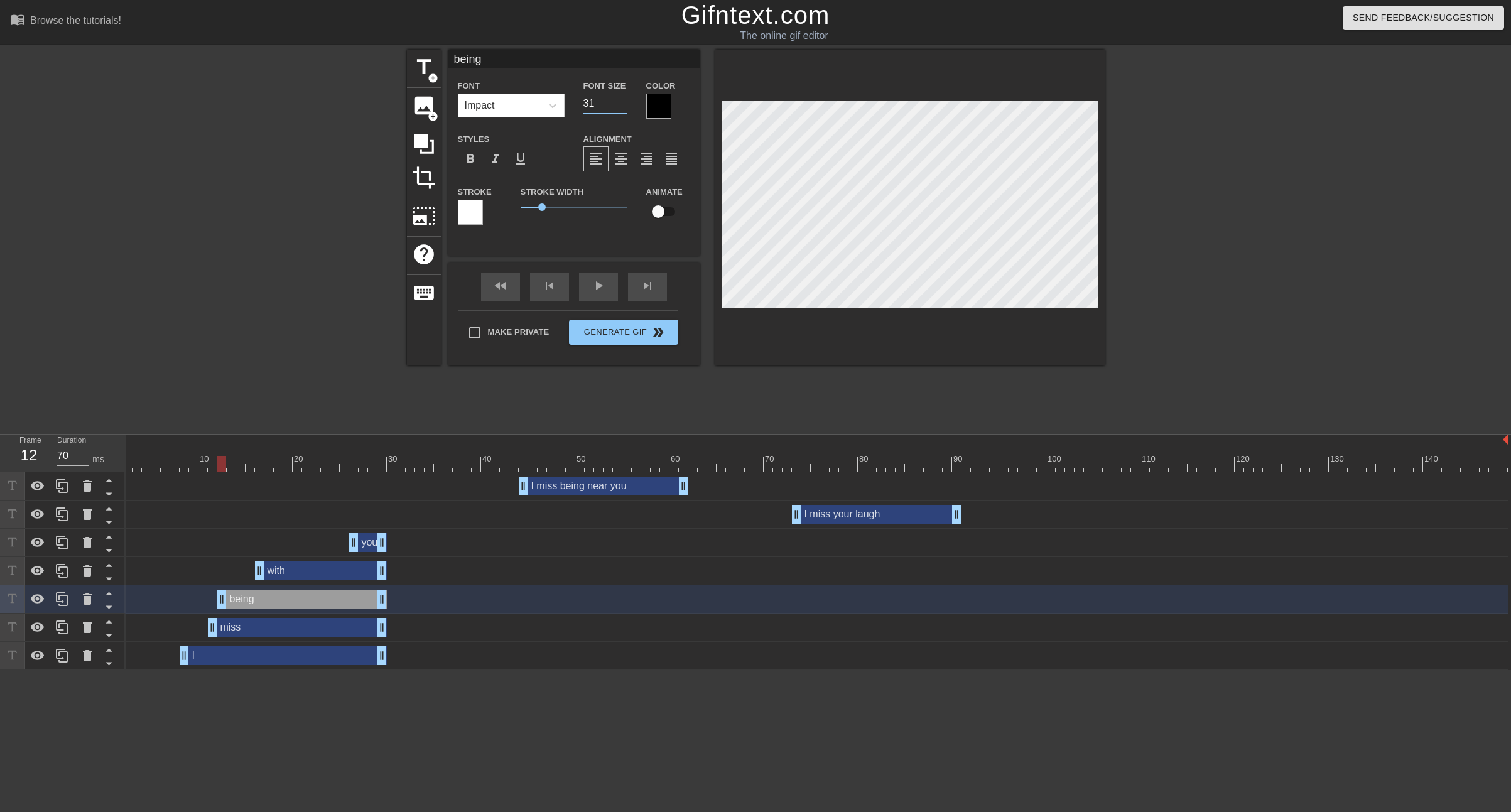 click on "31" at bounding box center (605, 104) 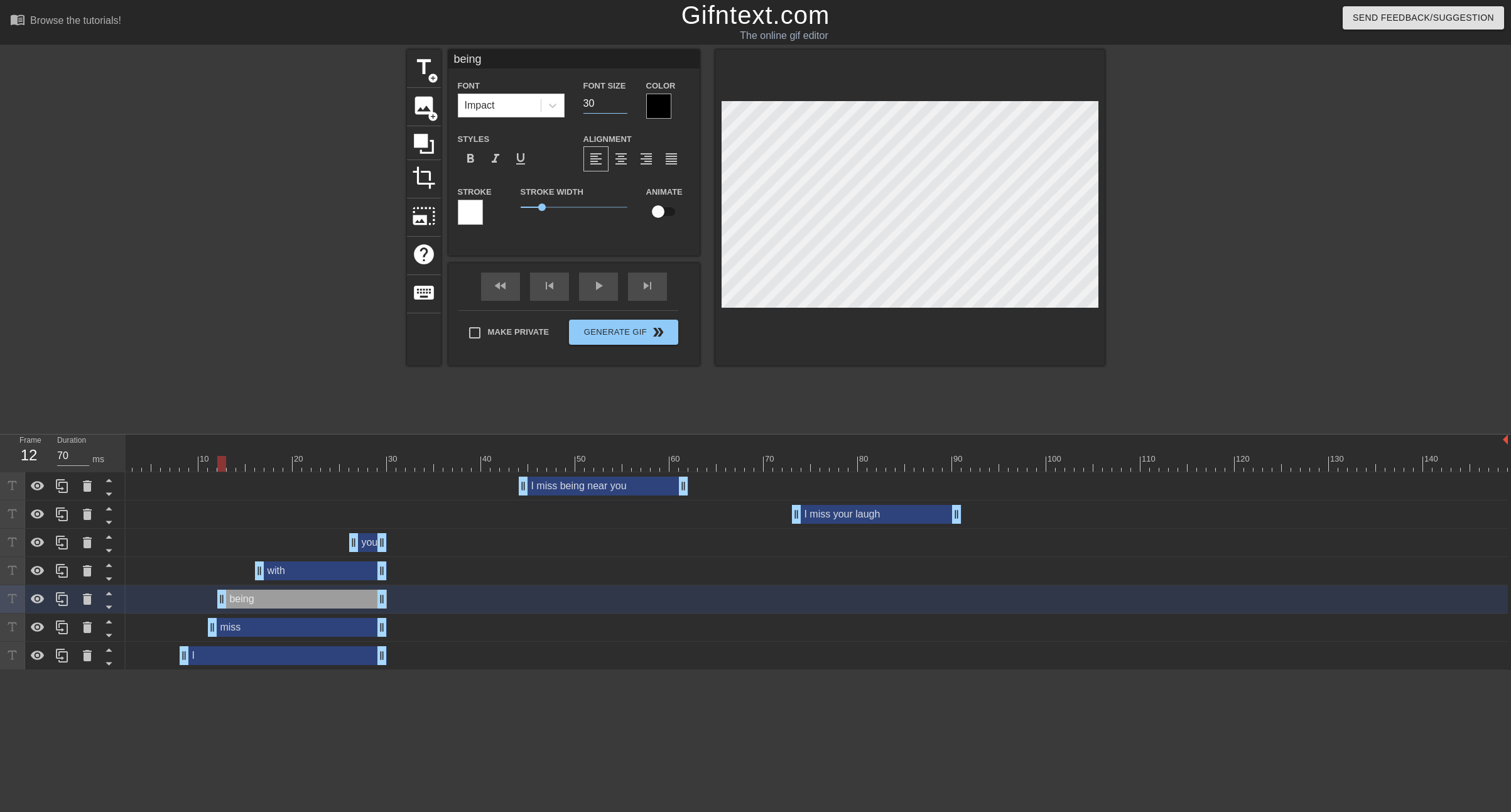 click on "30" at bounding box center (605, 104) 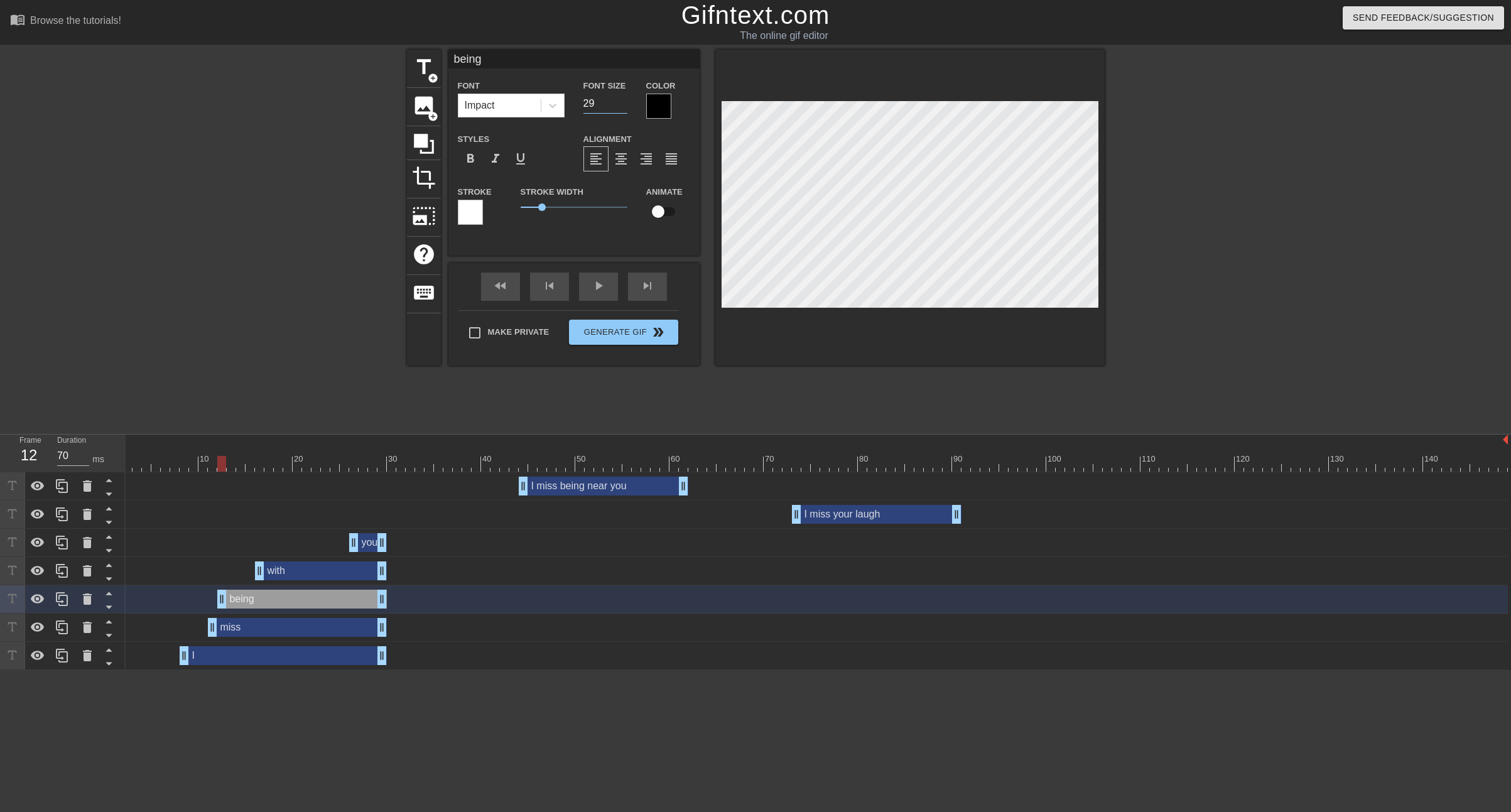 click on "29" at bounding box center (605, 104) 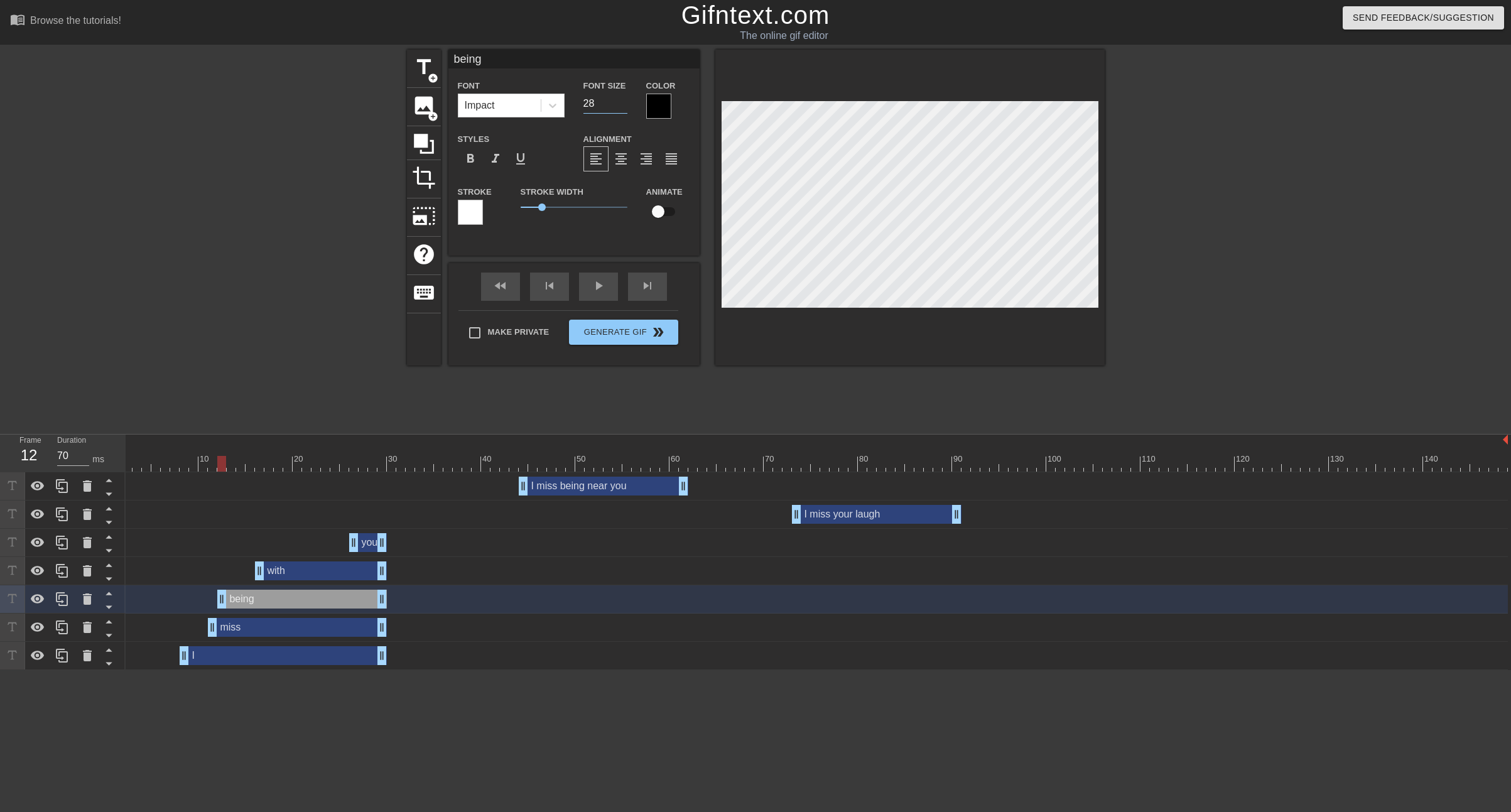 type on "28" 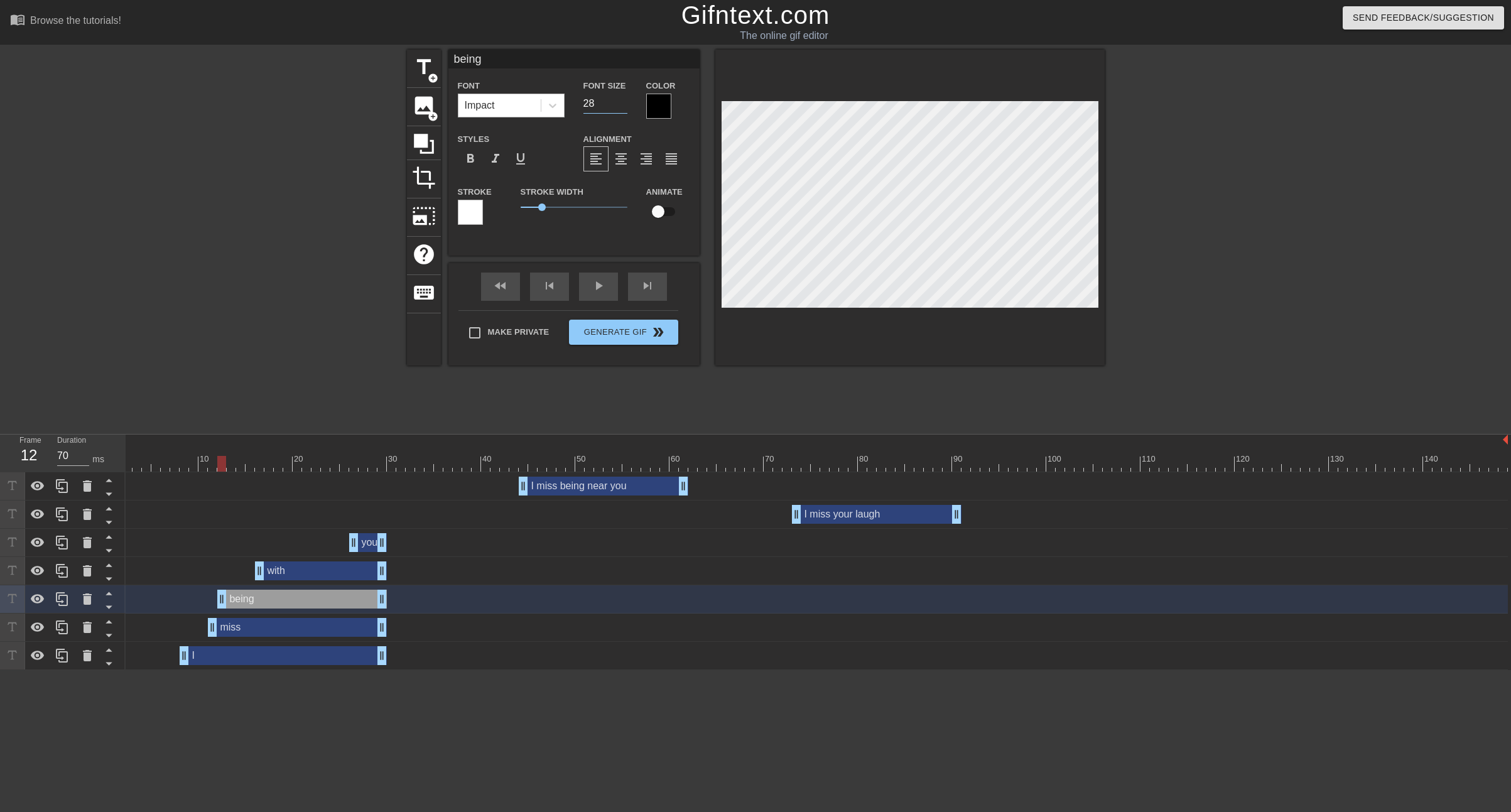 click on "Impact" at bounding box center (499, 106) 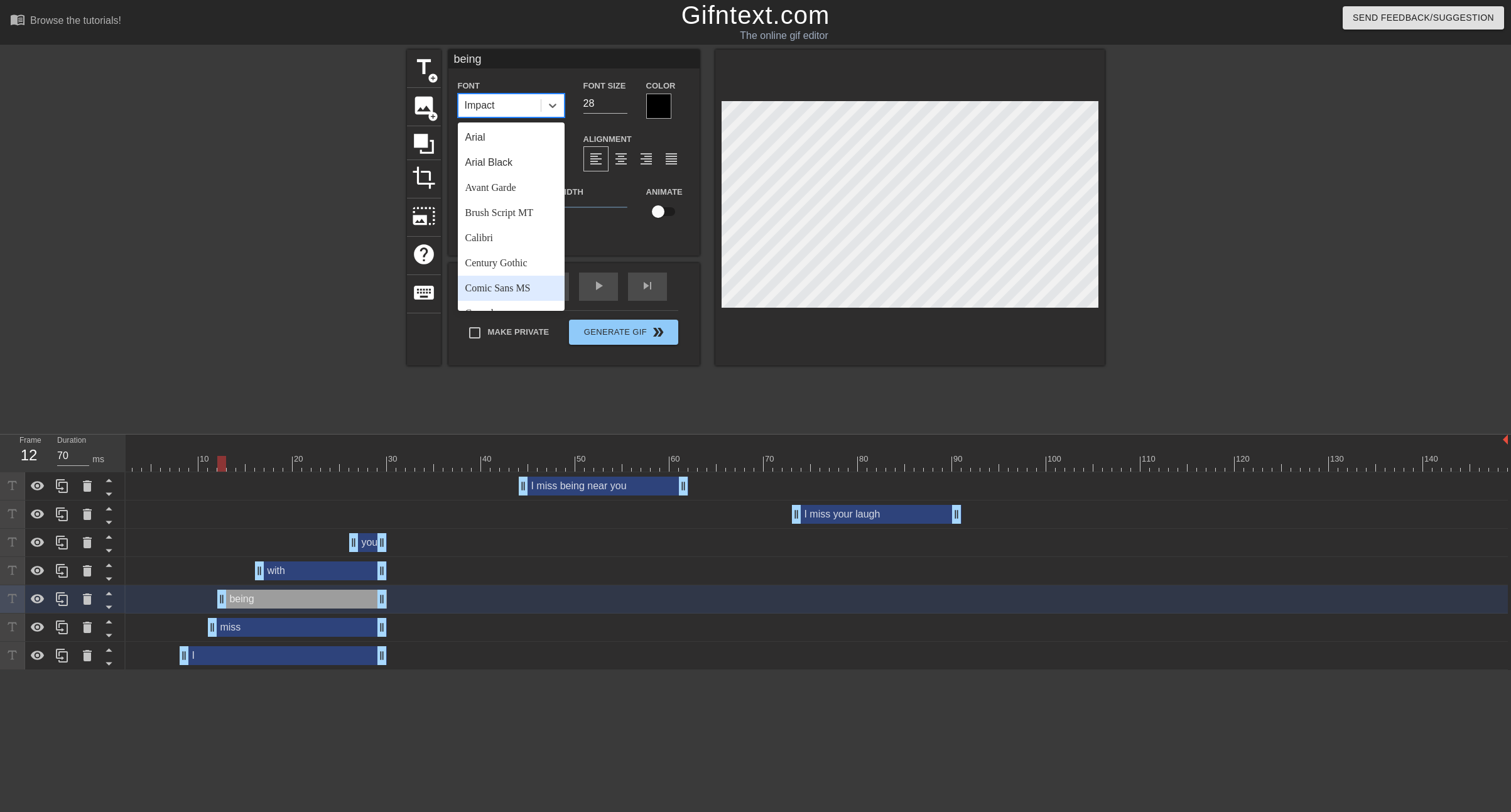 click on "Comic Sans MS" at bounding box center (511, 288) 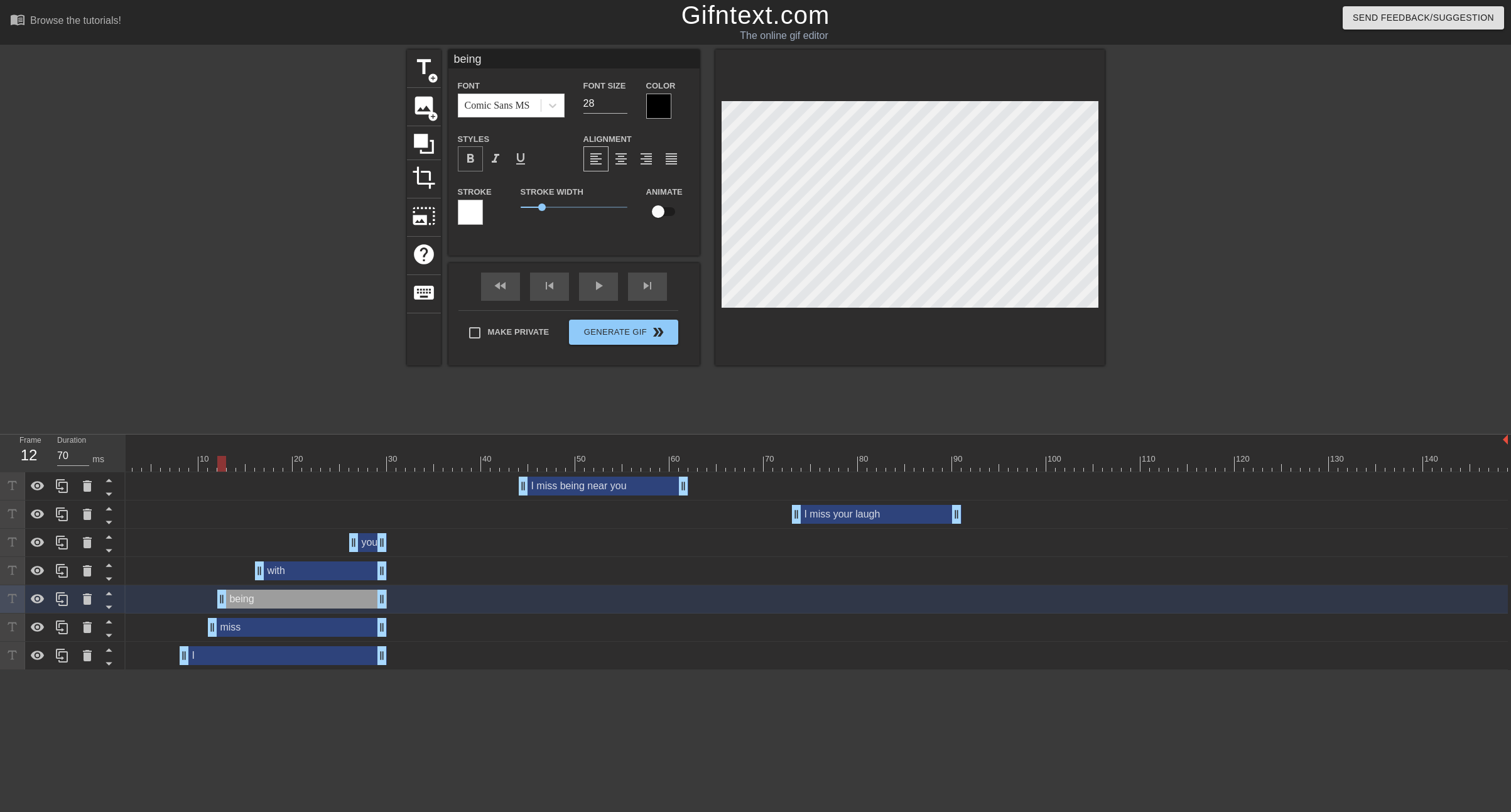 click on "format_bold" at bounding box center [470, 159] 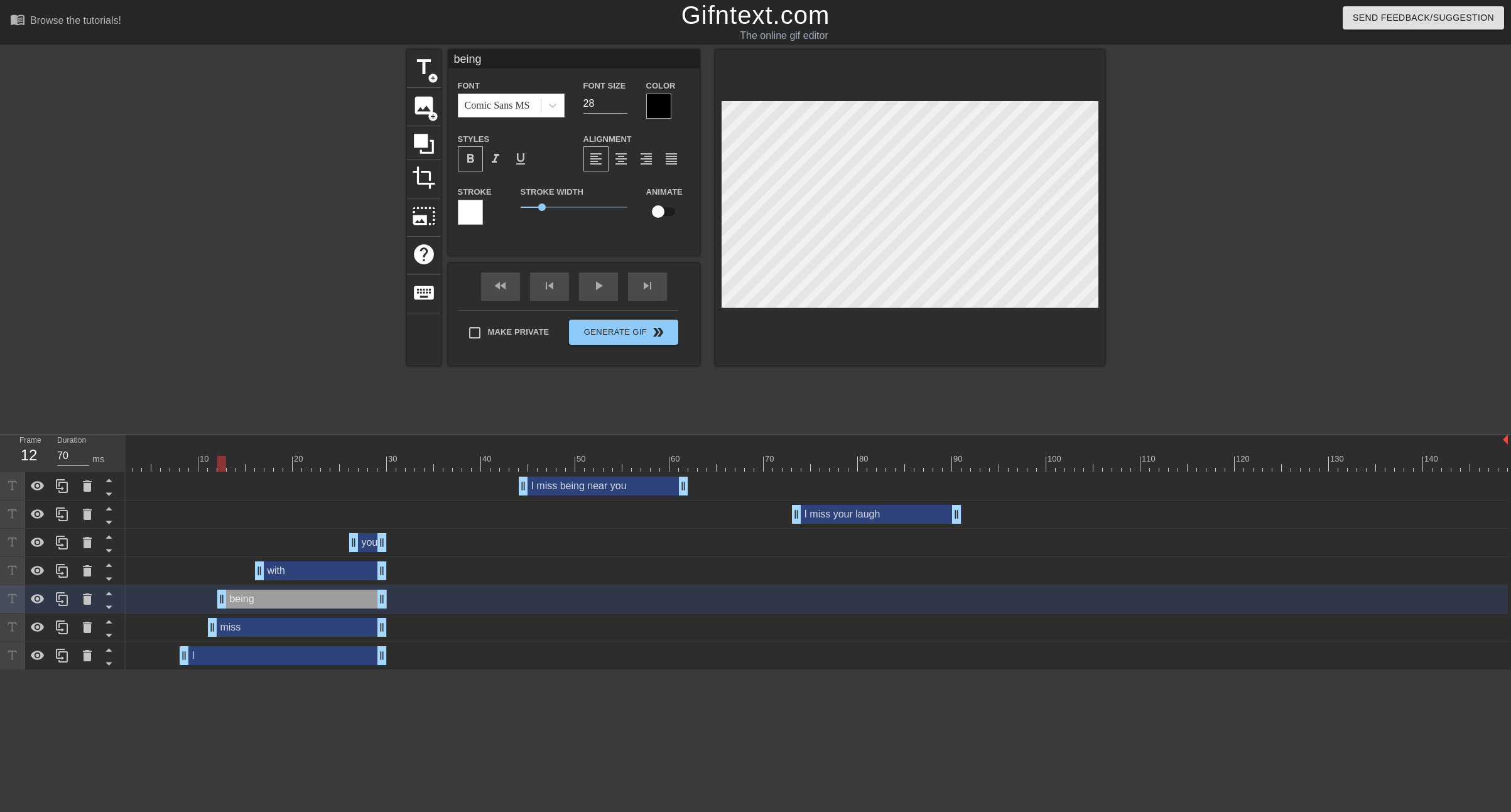click at bounding box center [659, 106] 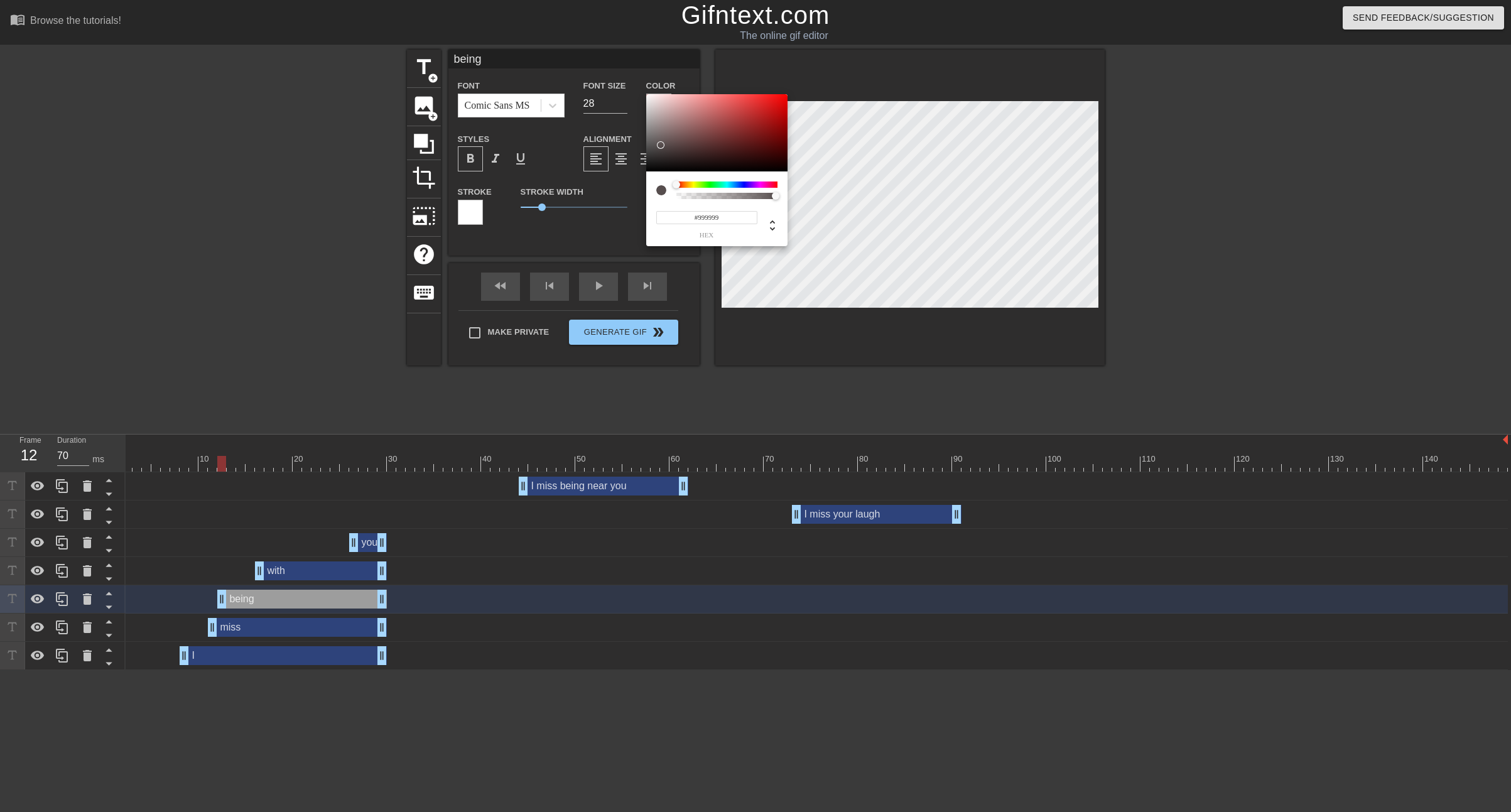 type on "#FFFFFF" 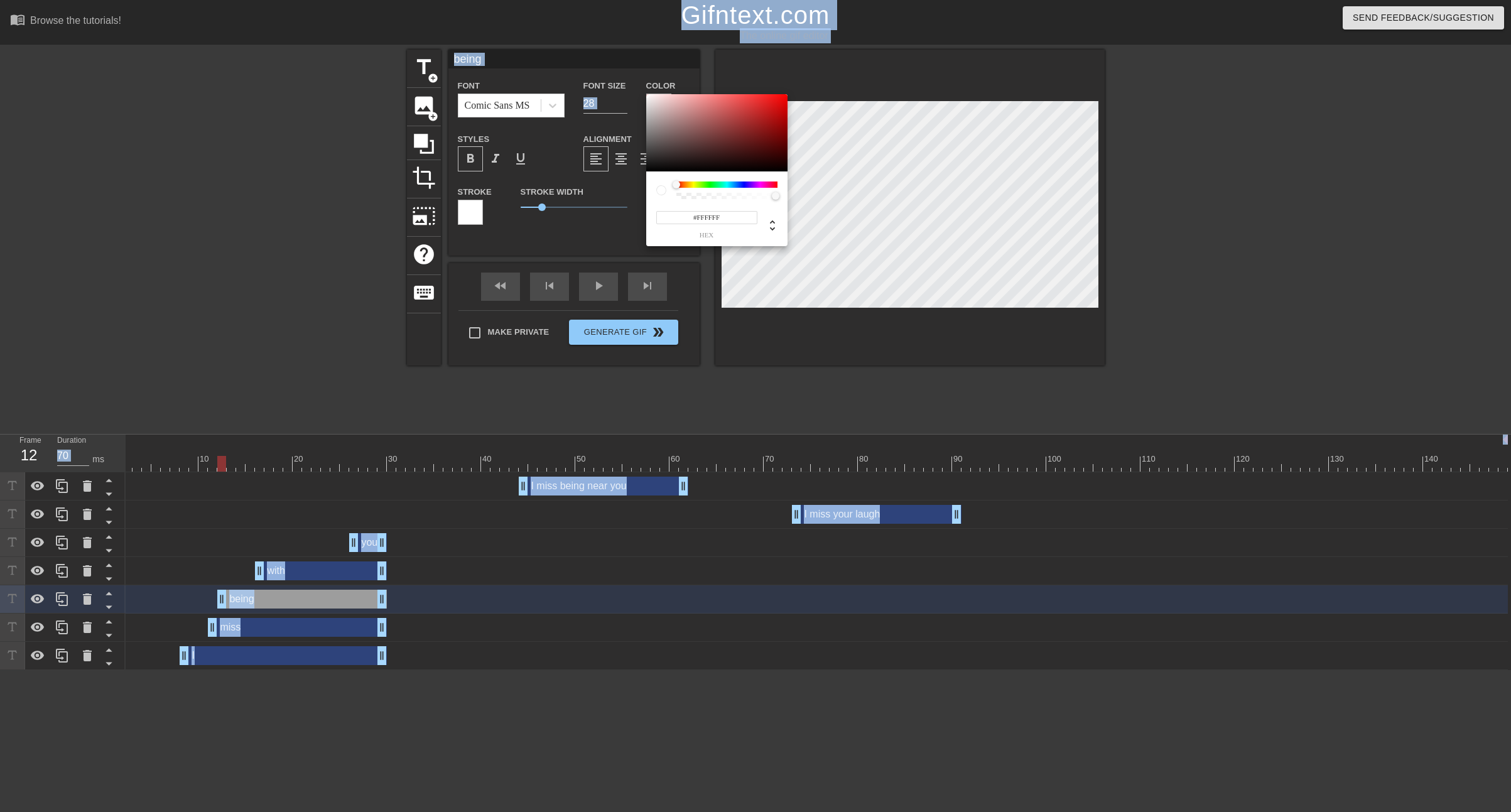 drag, startPoint x: 661, startPoint y: 146, endPoint x: 578, endPoint y: -18, distance: 183.80696 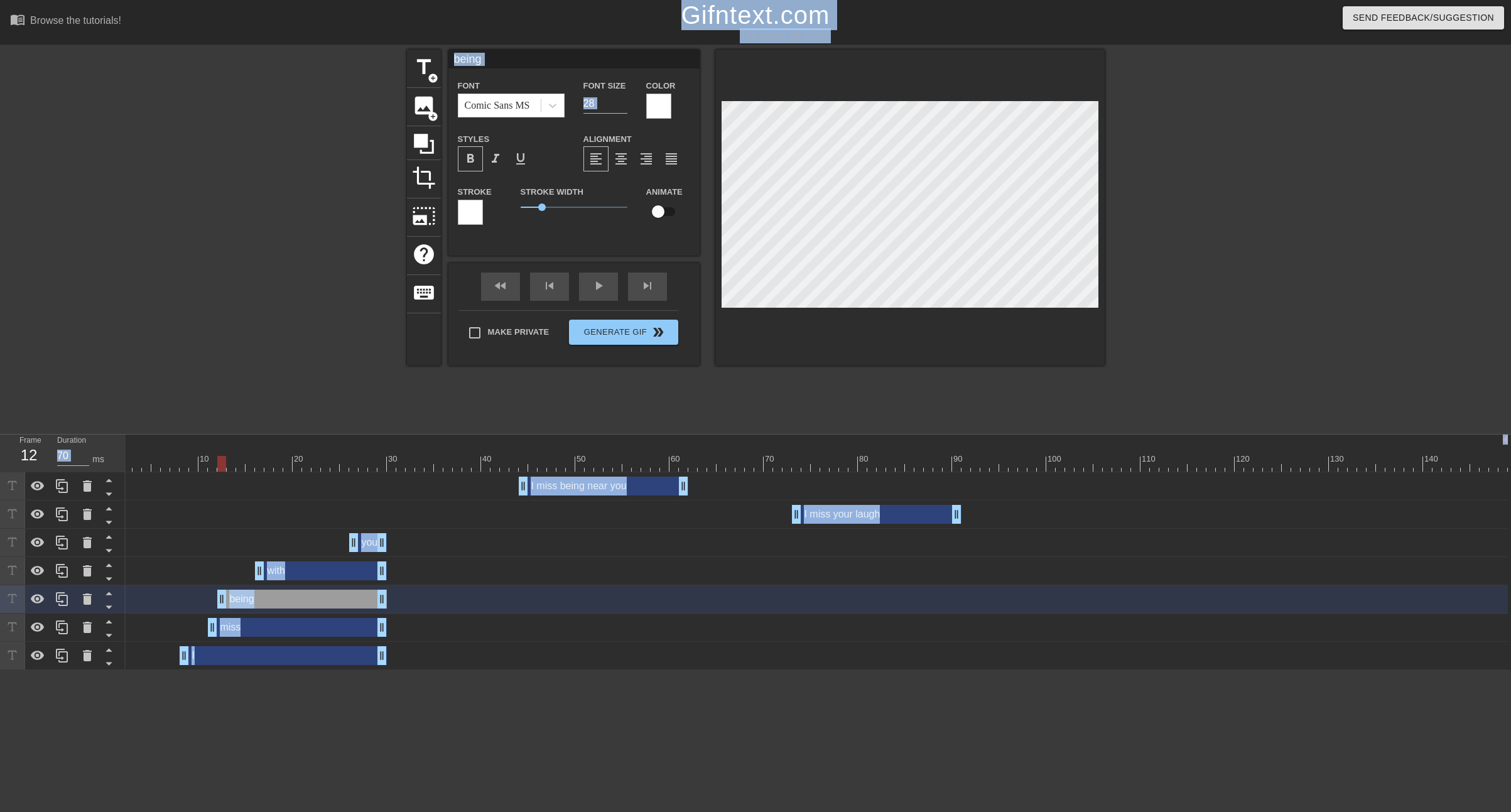 click at bounding box center (470, 212) 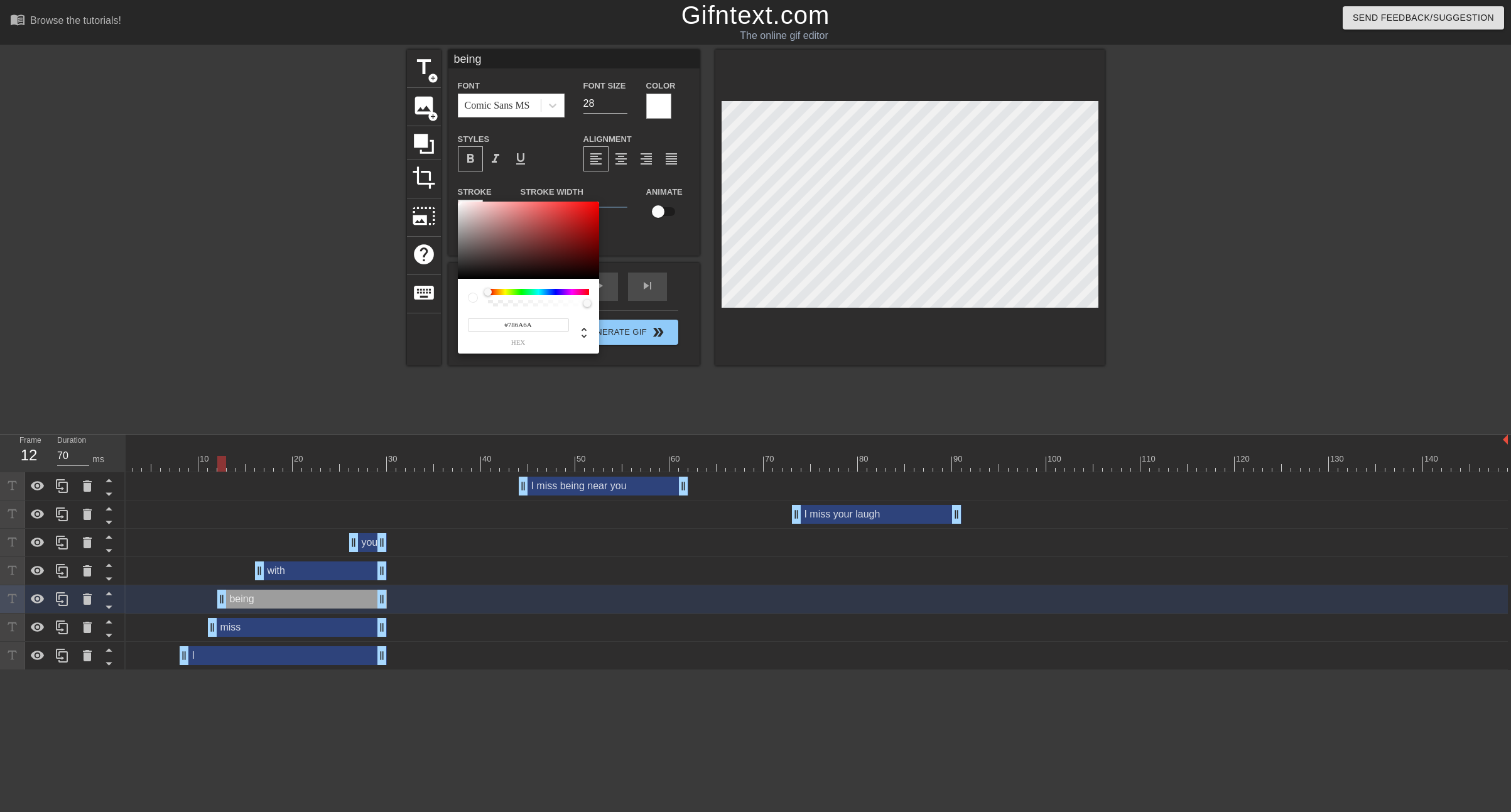 type on "#000000" 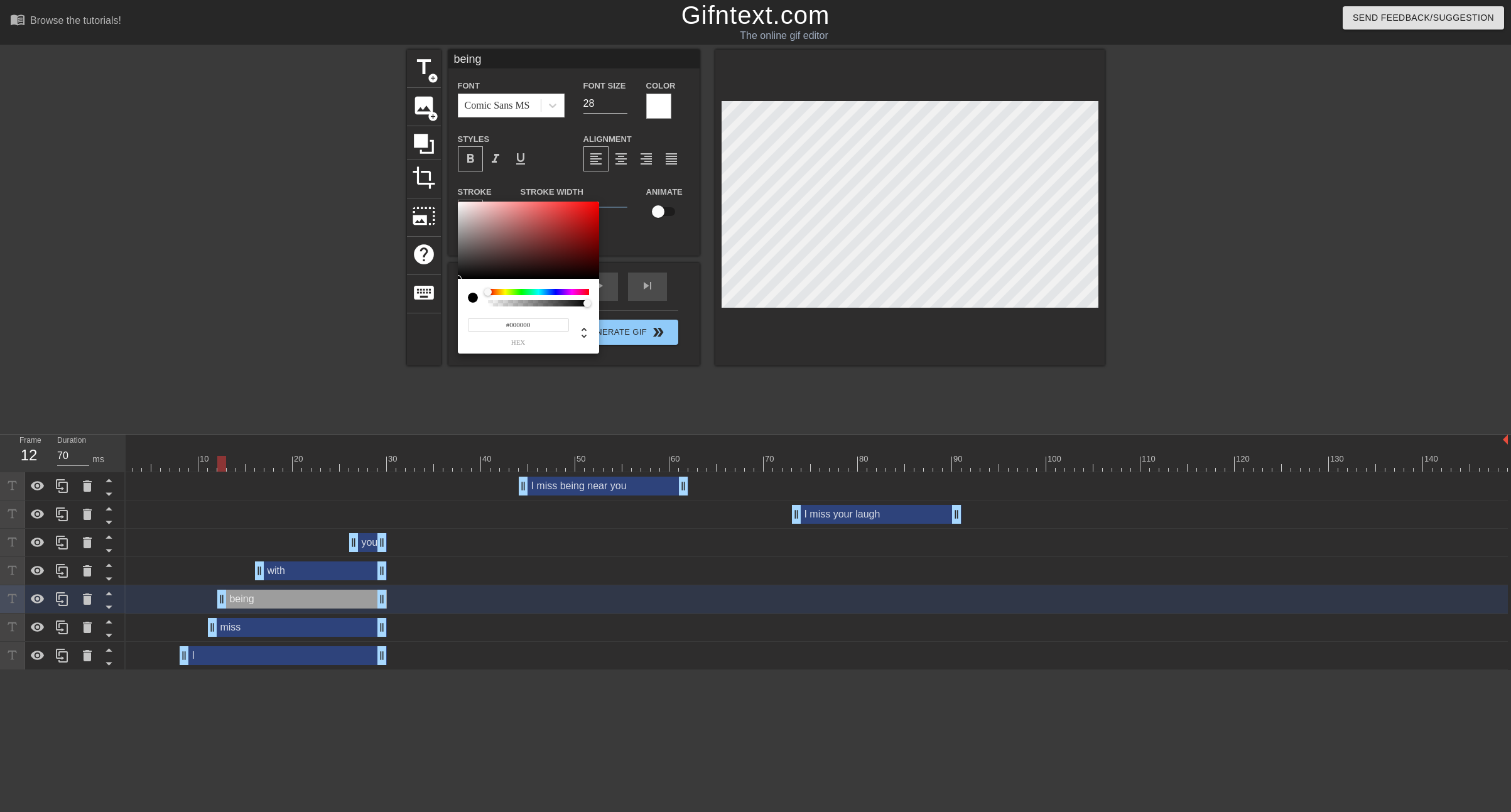 drag, startPoint x: 482, startPoint y: 230, endPoint x: 371, endPoint y: 428, distance: 226.99119 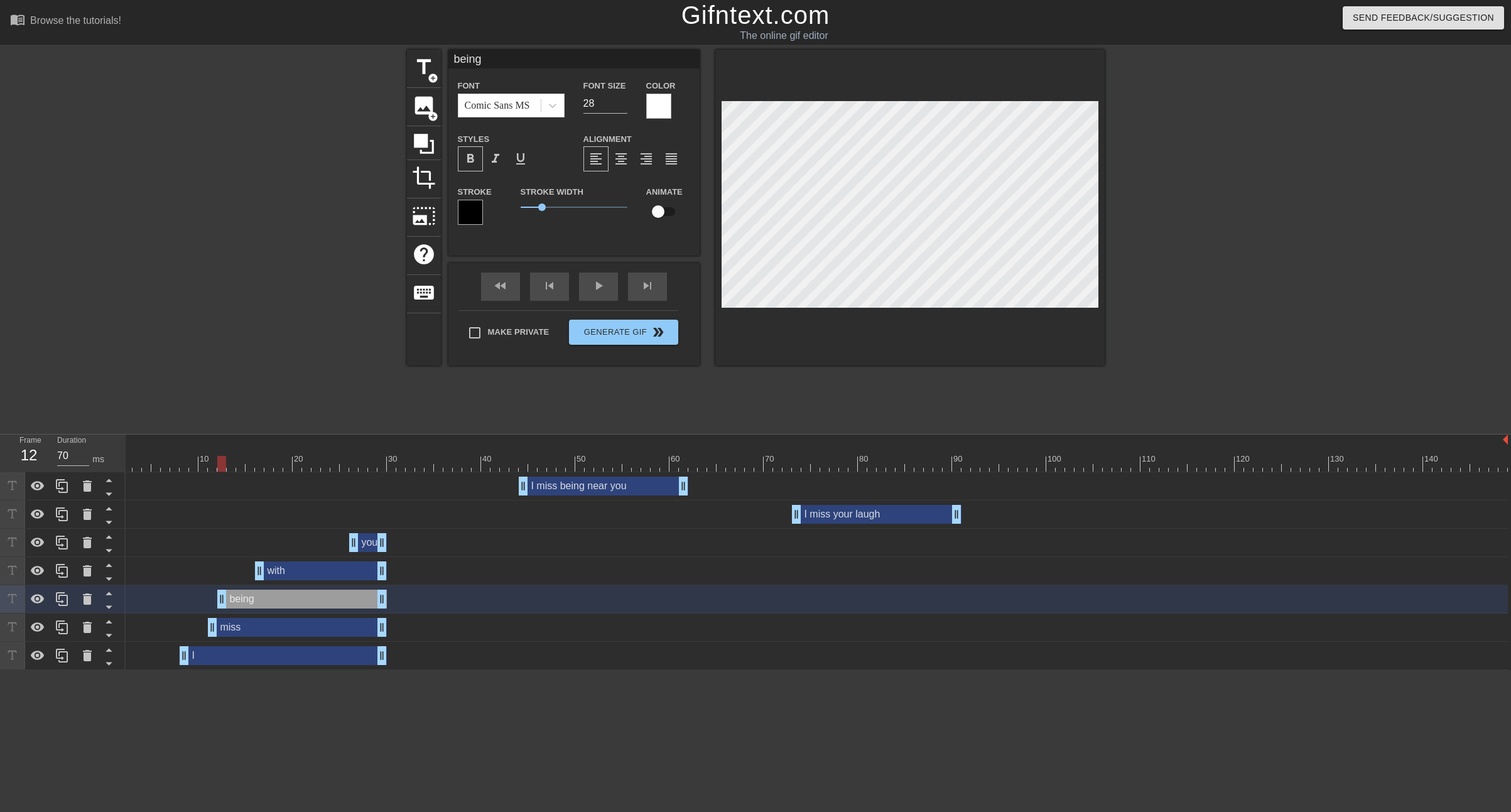 type on "I" 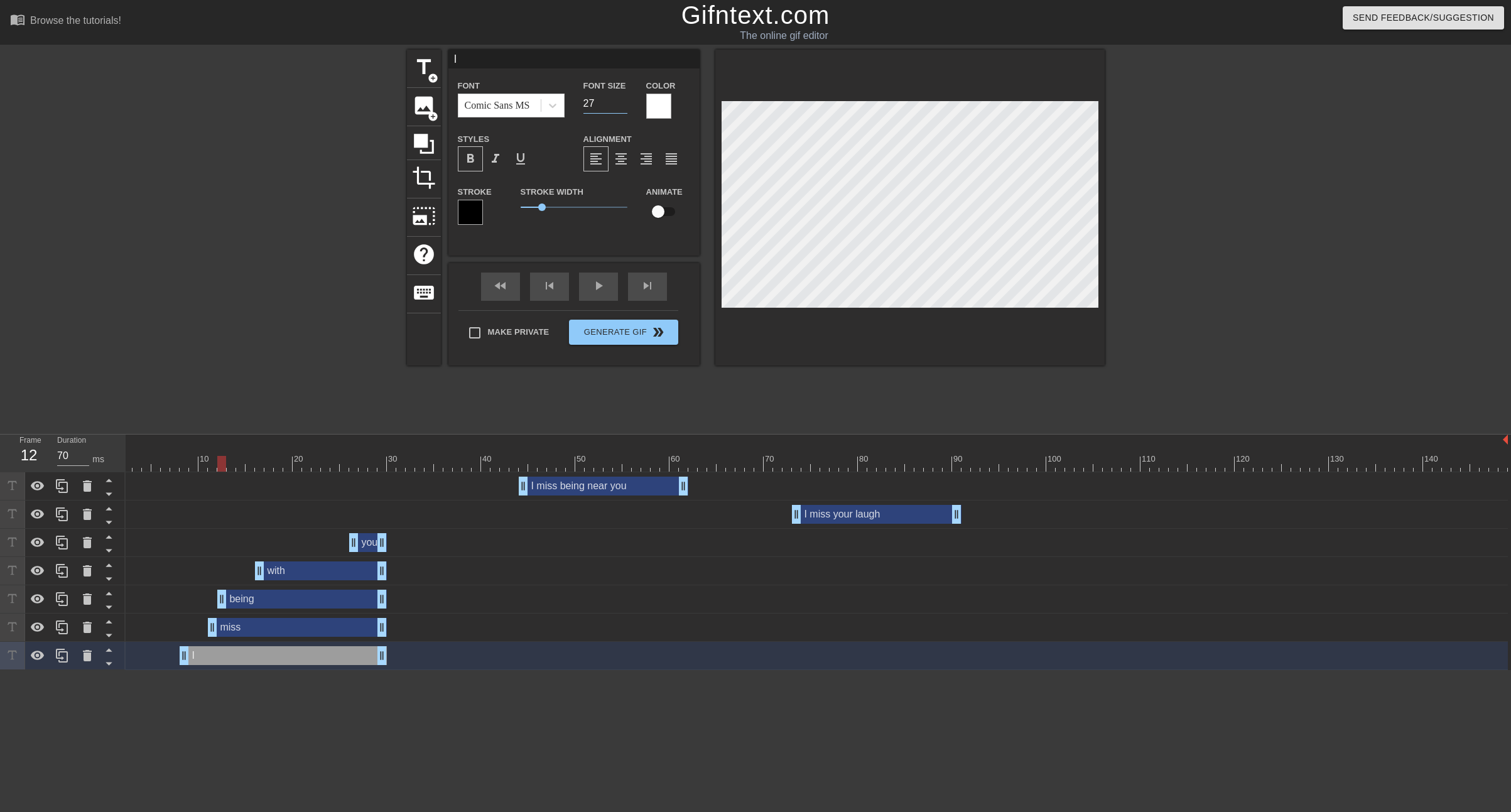 click on "27" at bounding box center [605, 104] 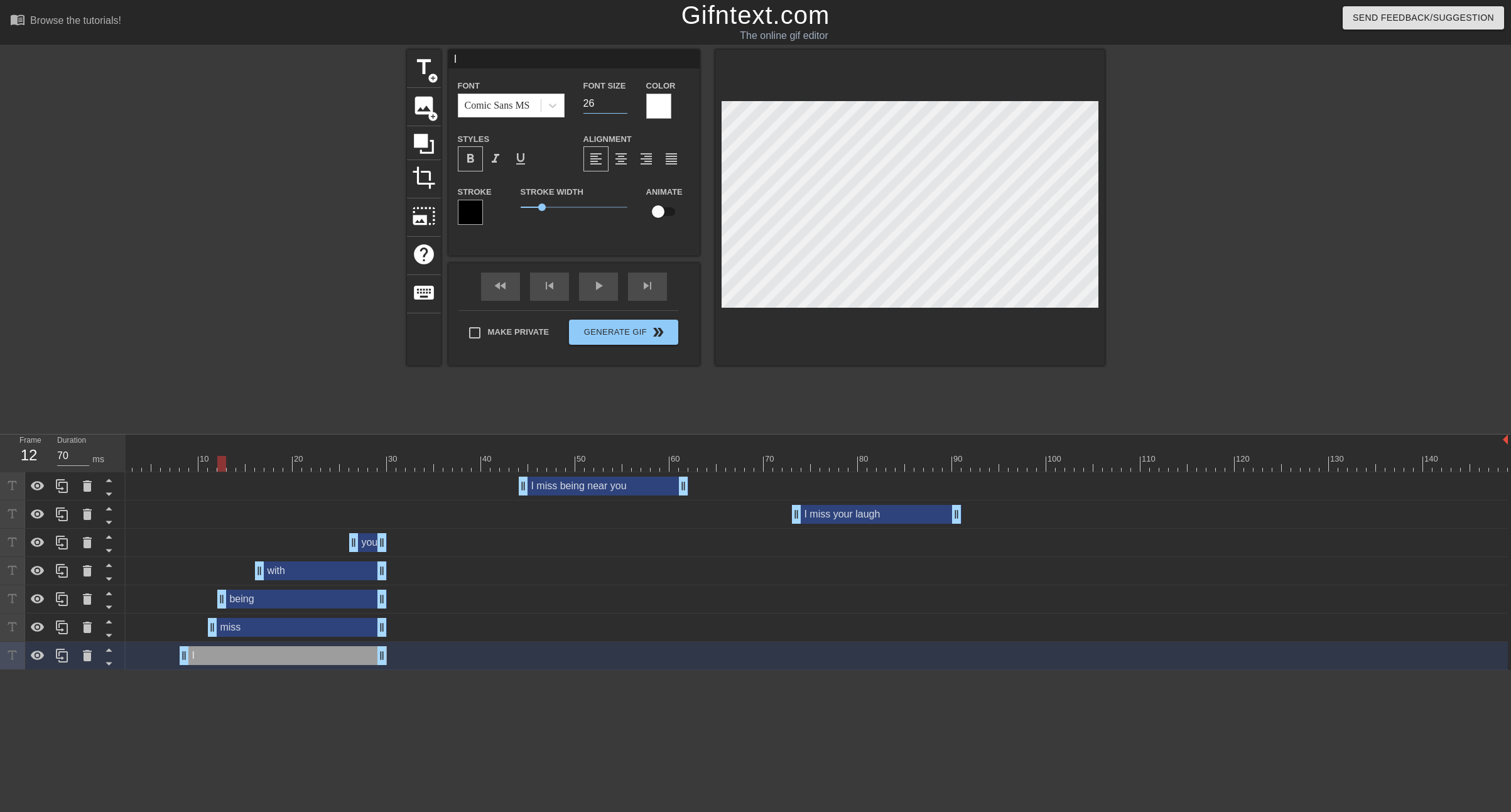 click on "26" at bounding box center (605, 104) 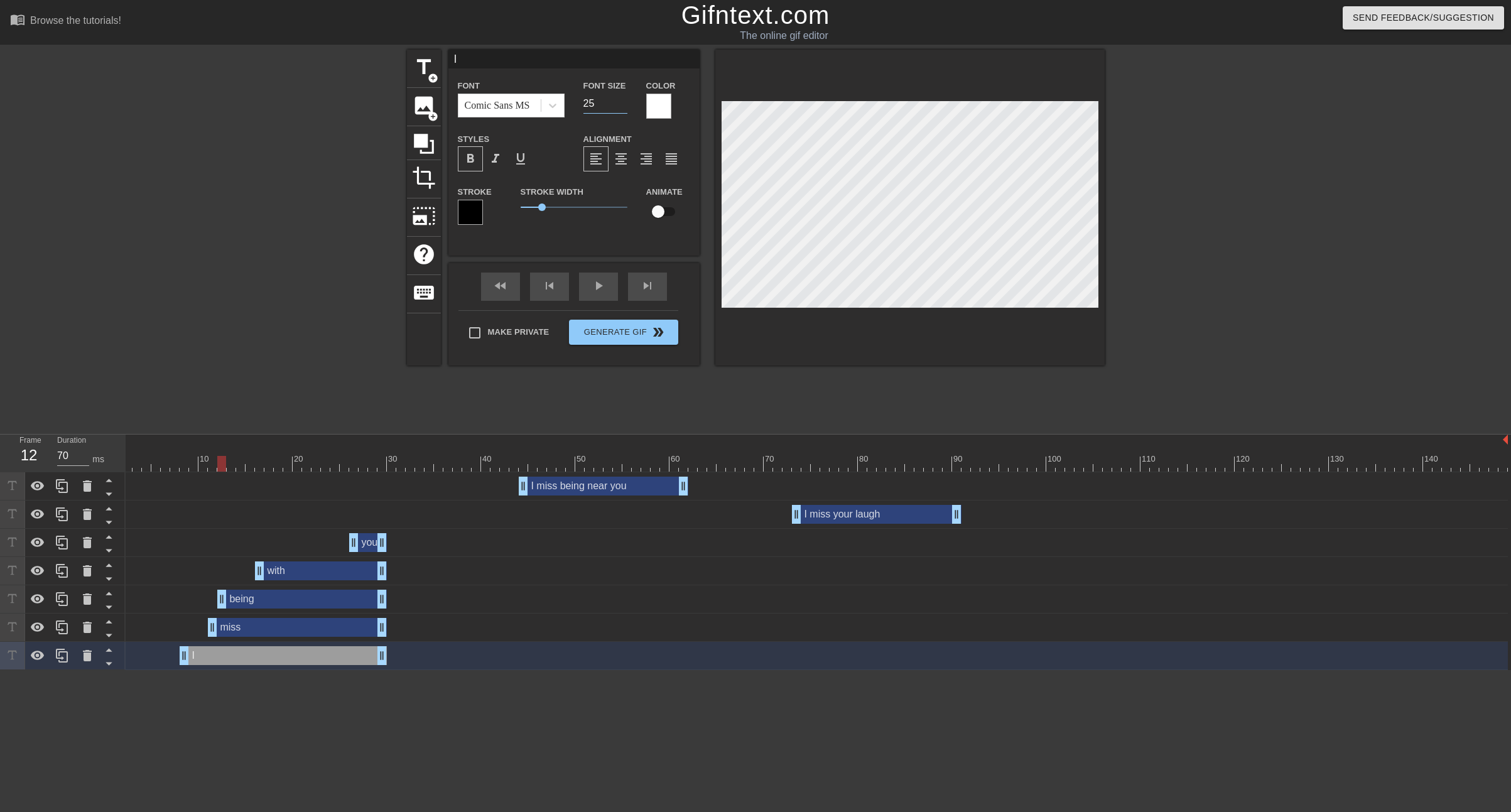 click on "25" at bounding box center [605, 104] 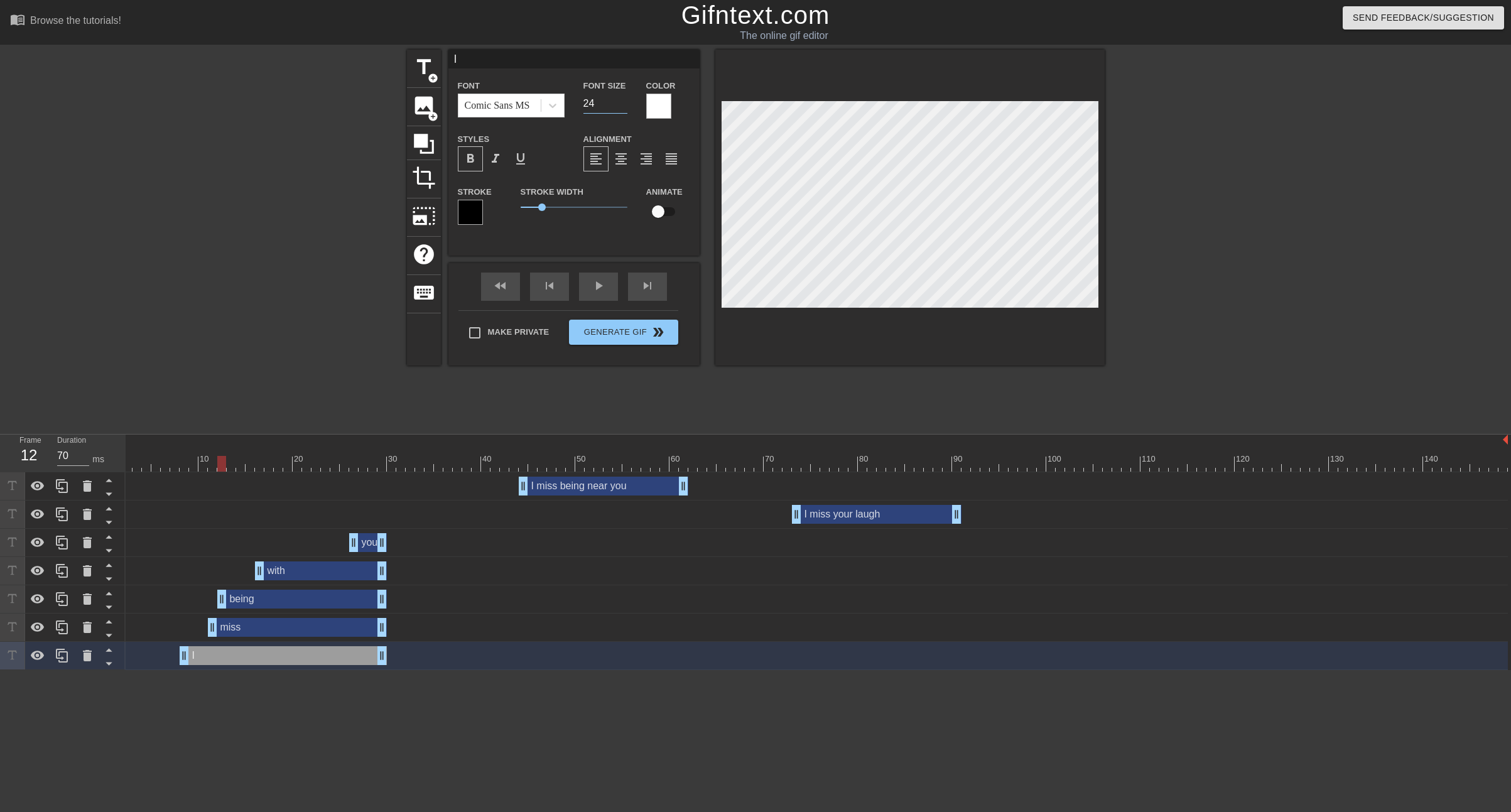 click on "24" at bounding box center (605, 104) 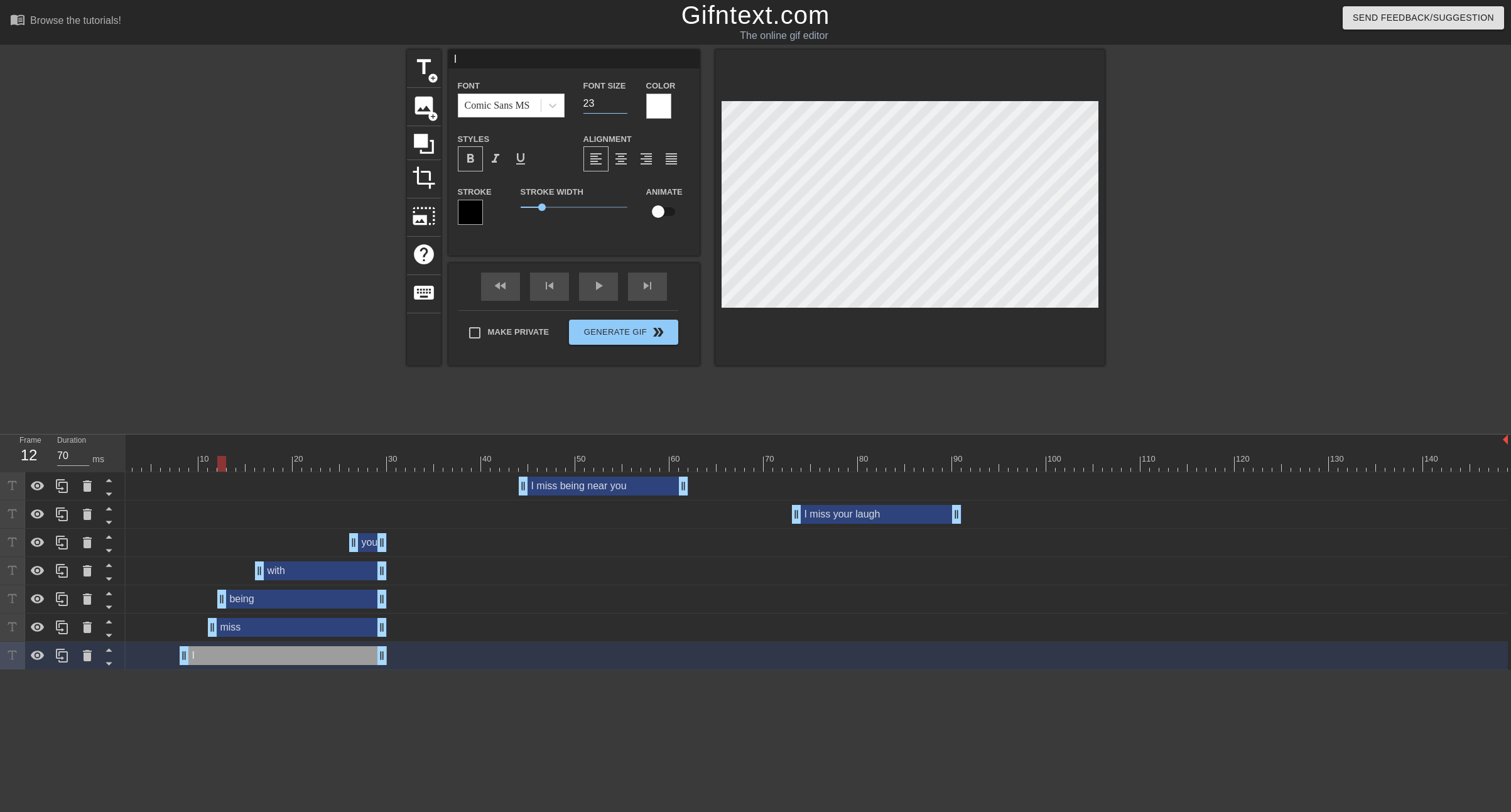 click on "23" at bounding box center [605, 104] 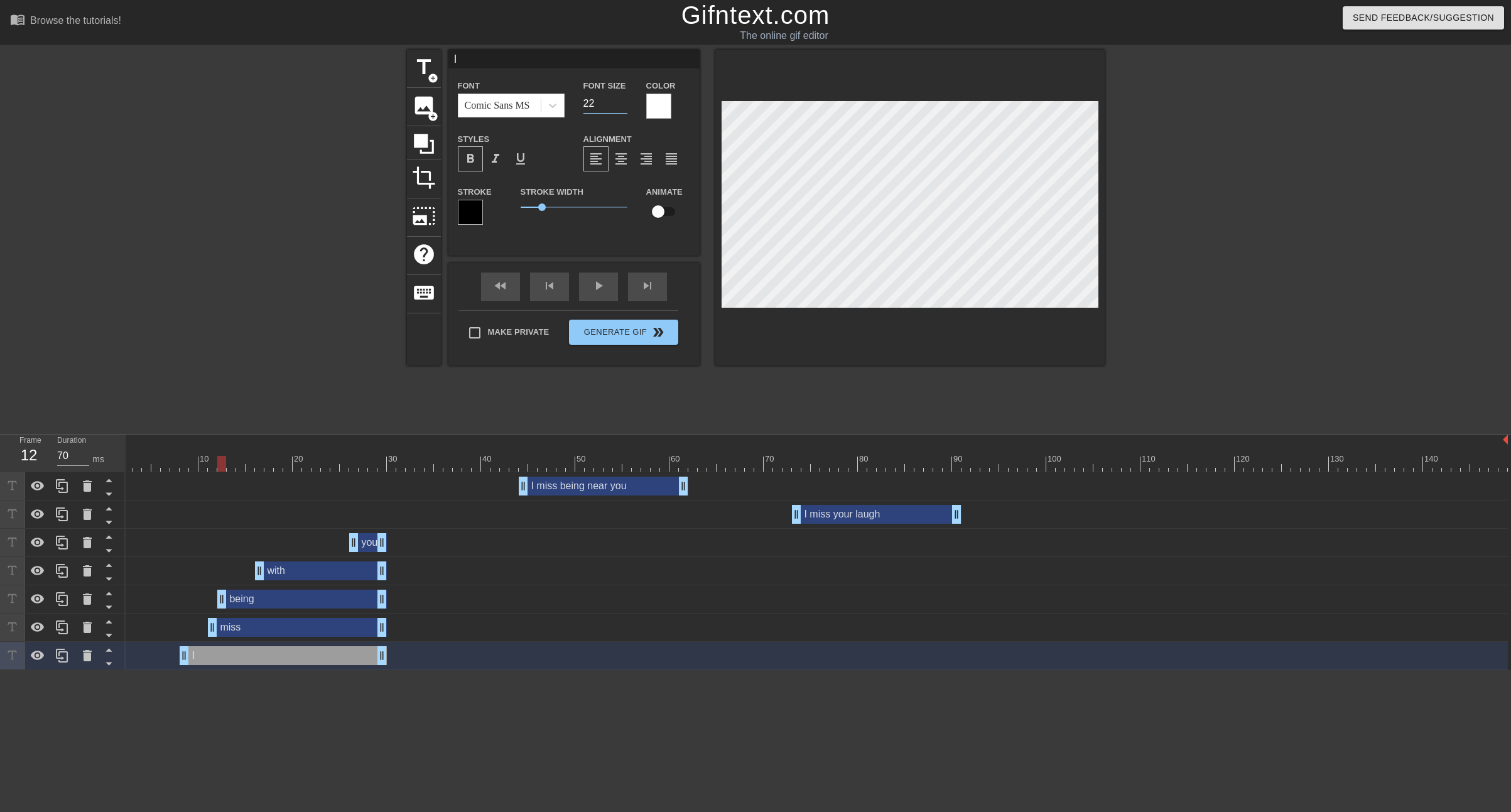 click on "22" at bounding box center [605, 104] 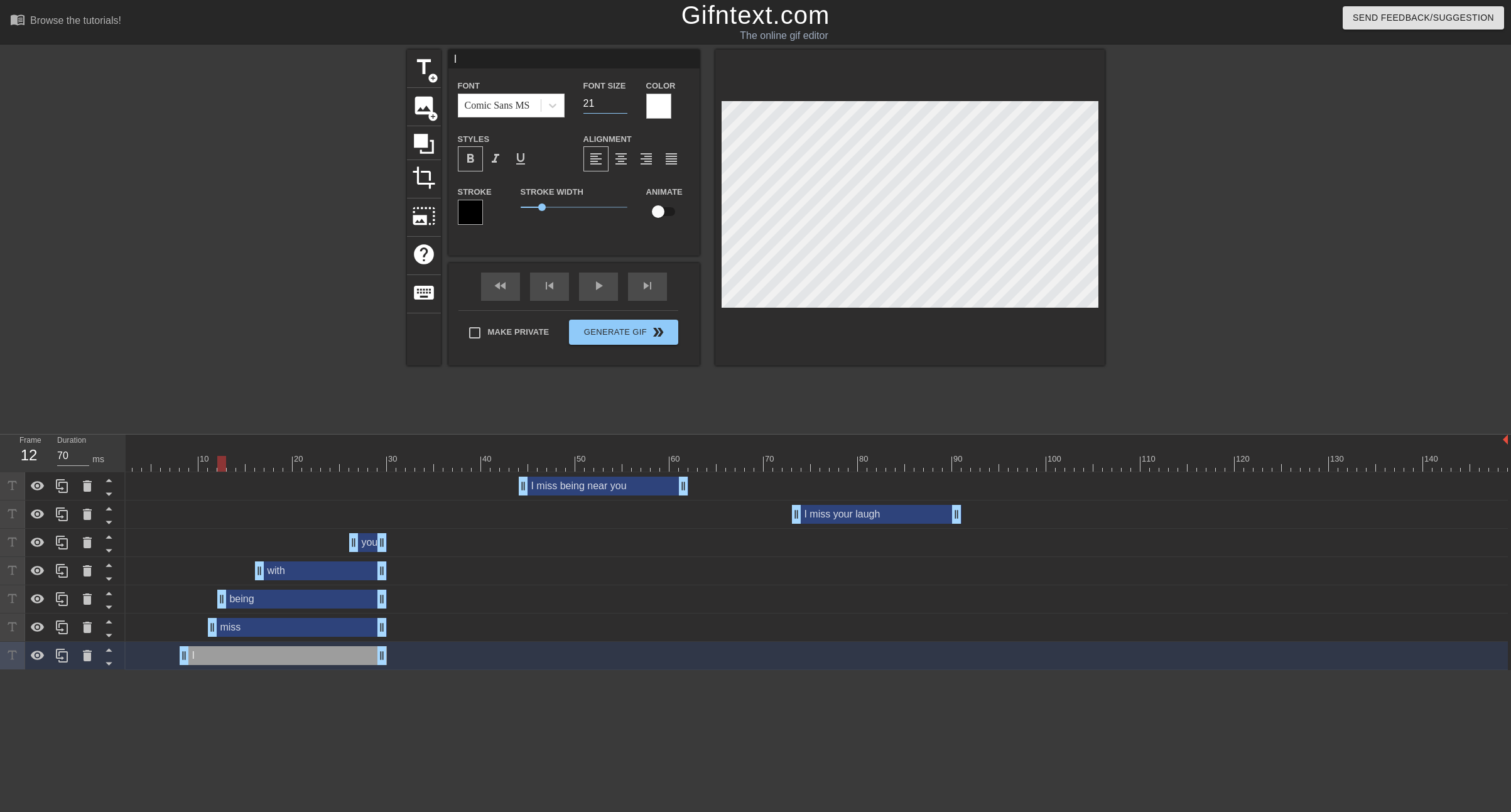 click on "21" at bounding box center (605, 104) 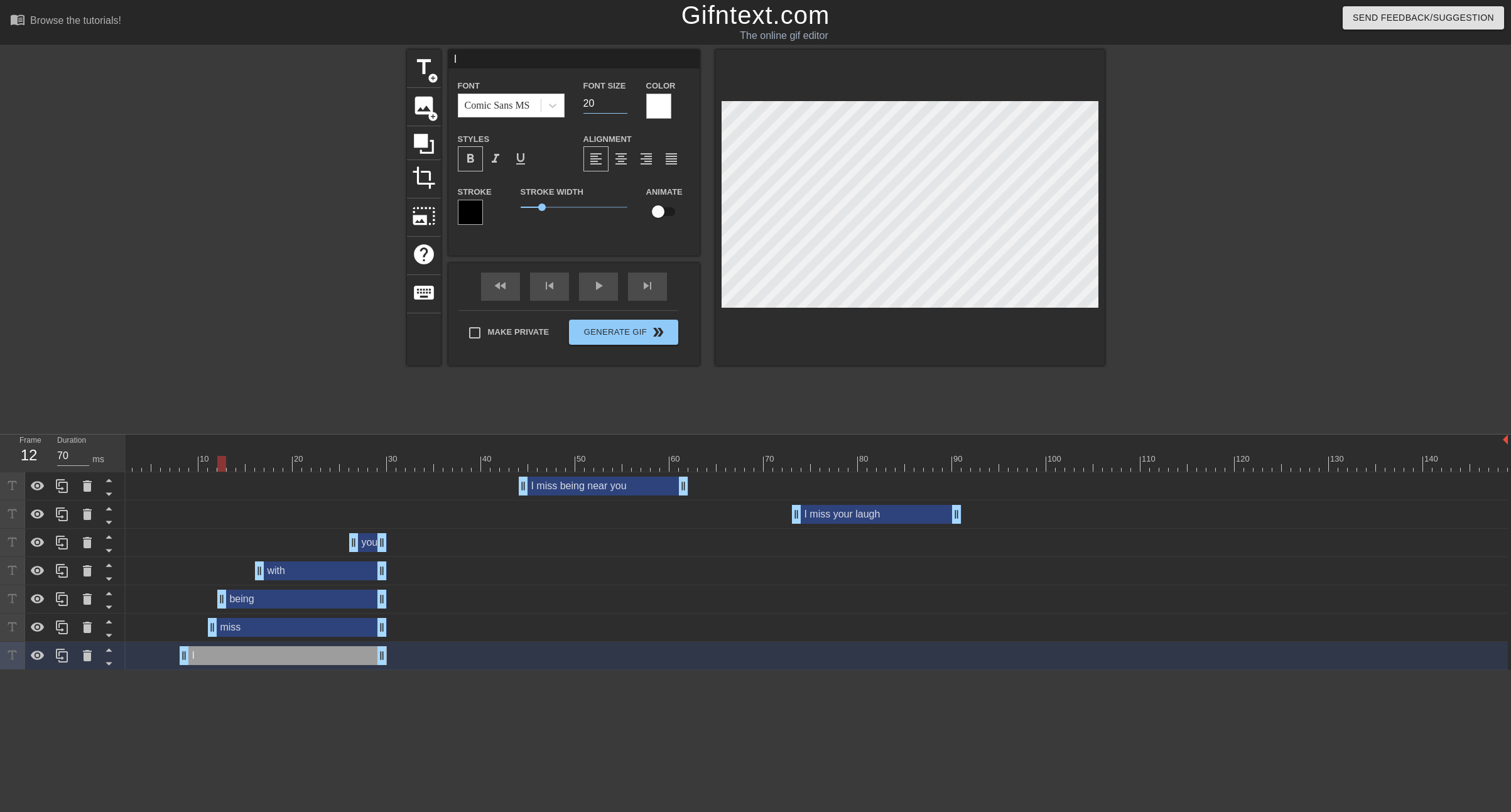 type on "20" 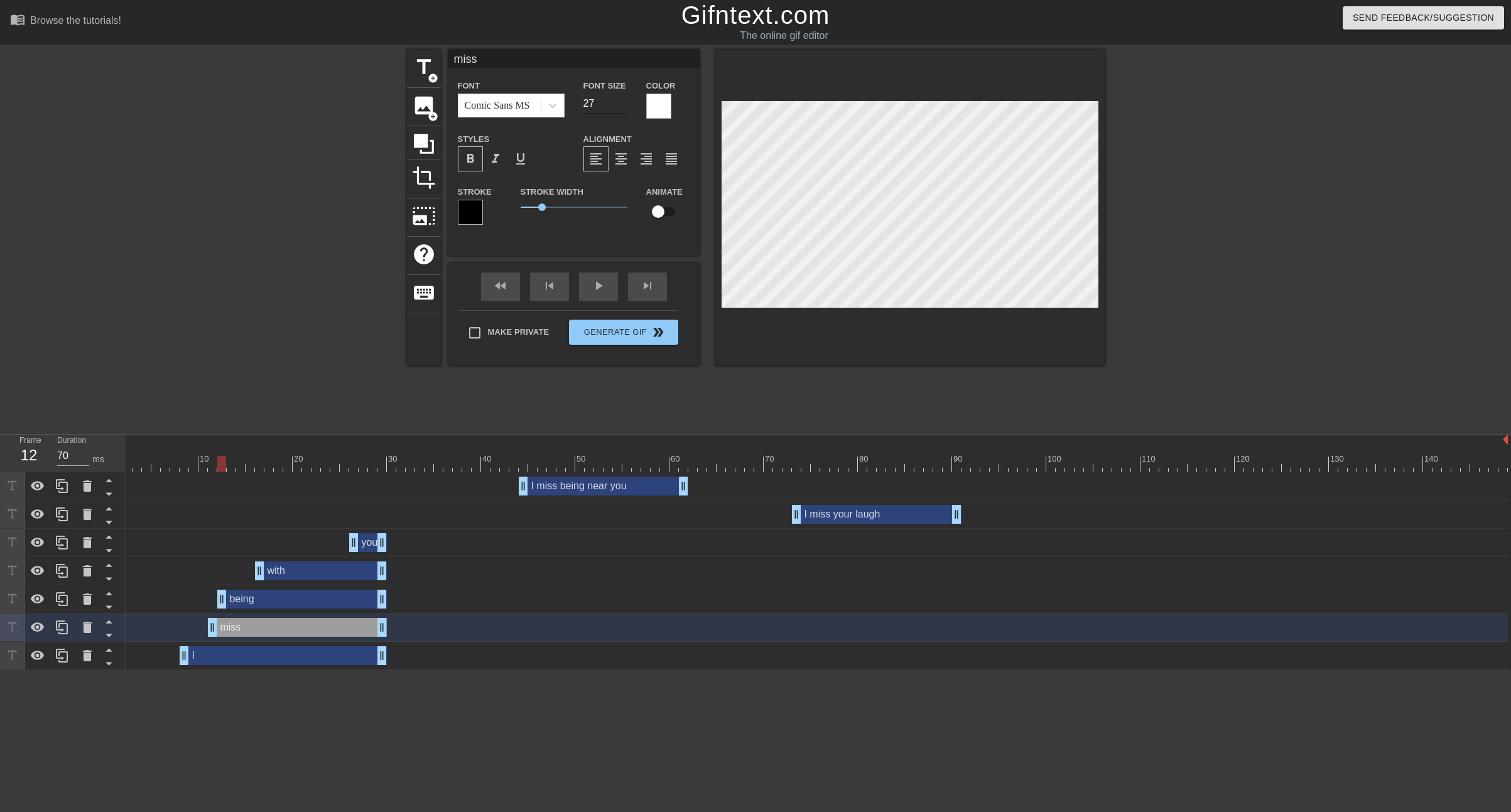 click on "27" at bounding box center [605, 104] 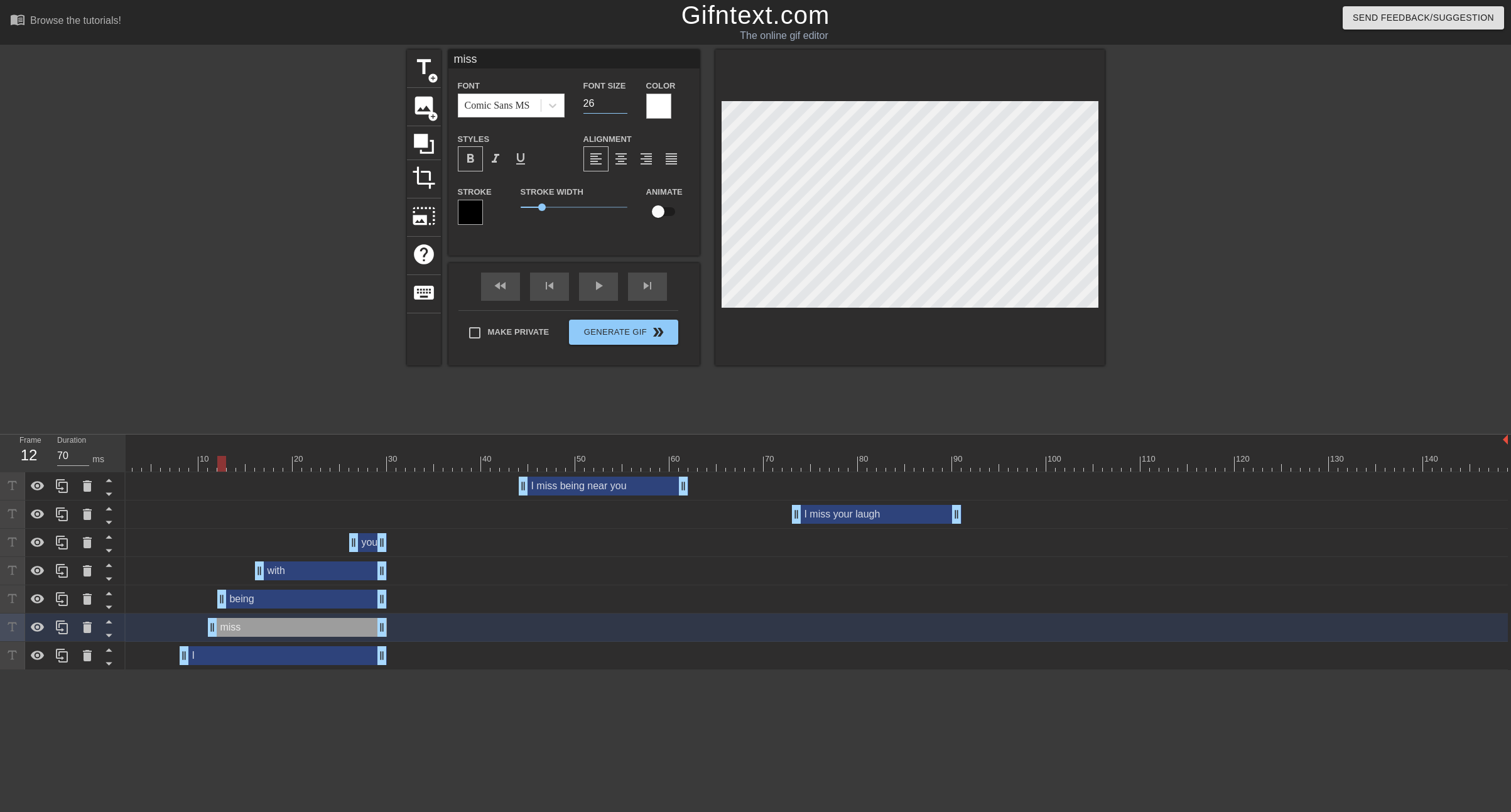 click on "26" at bounding box center [605, 104] 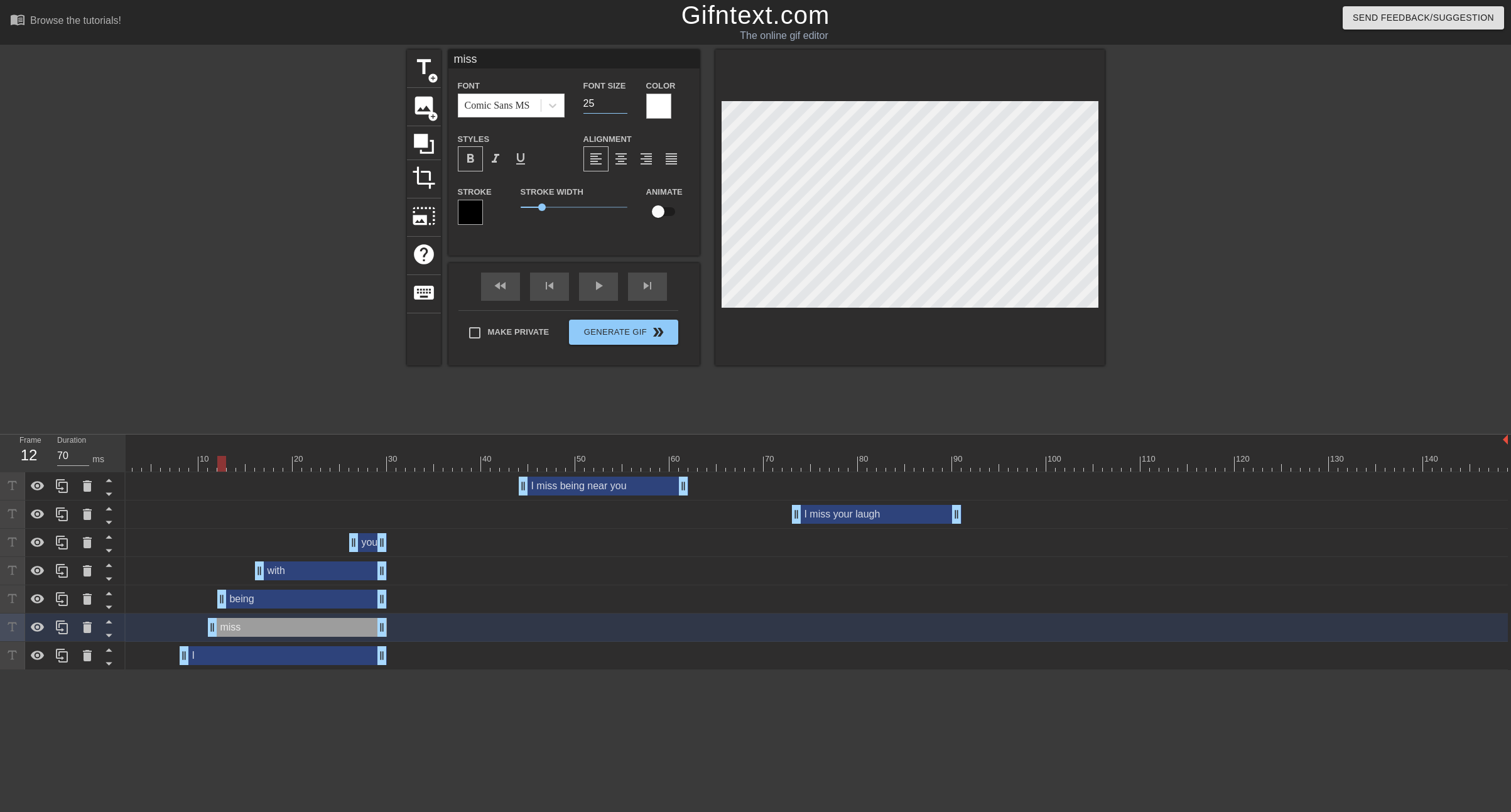 click on "25" at bounding box center (605, 104) 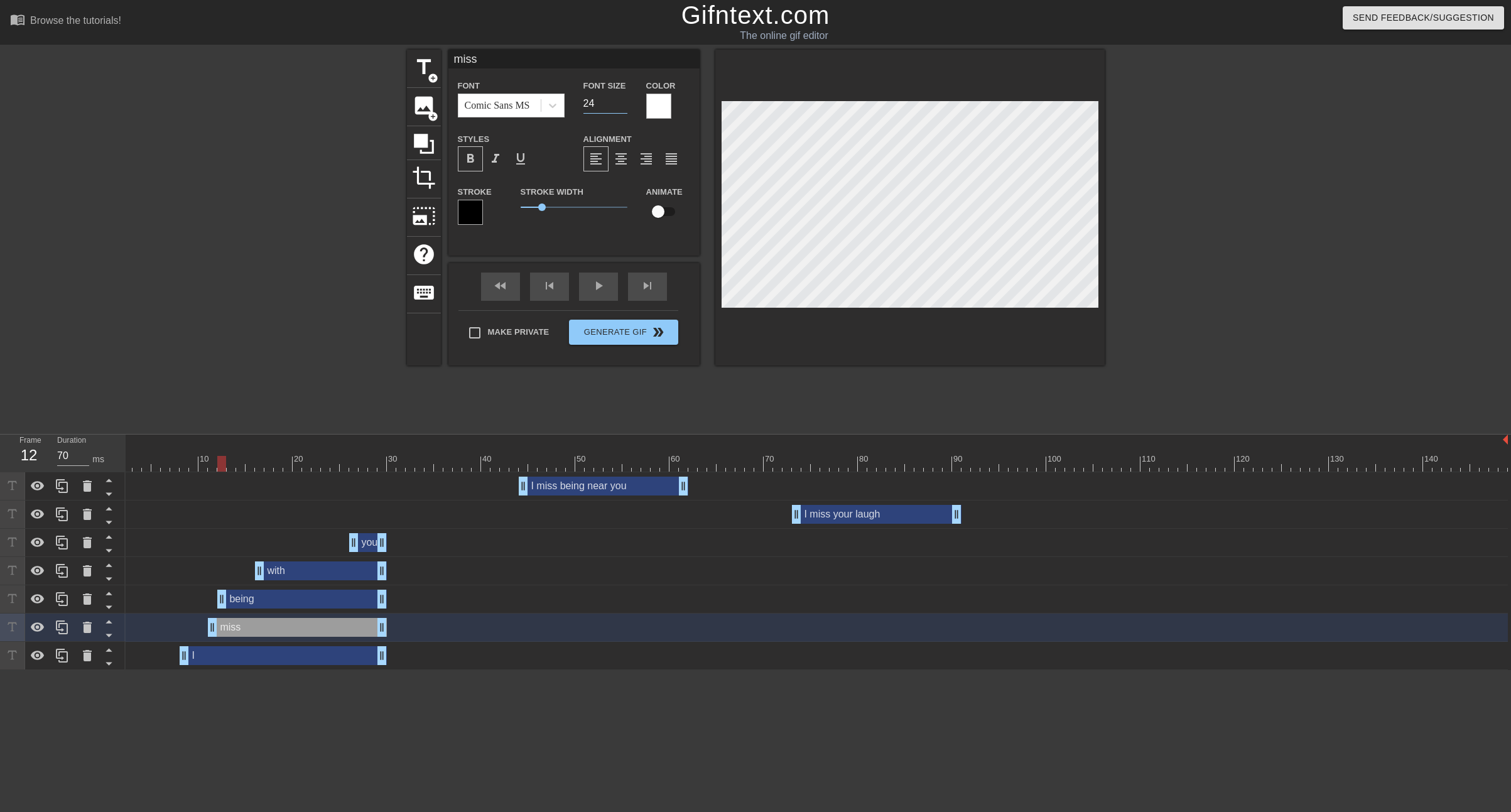click on "24" at bounding box center [605, 104] 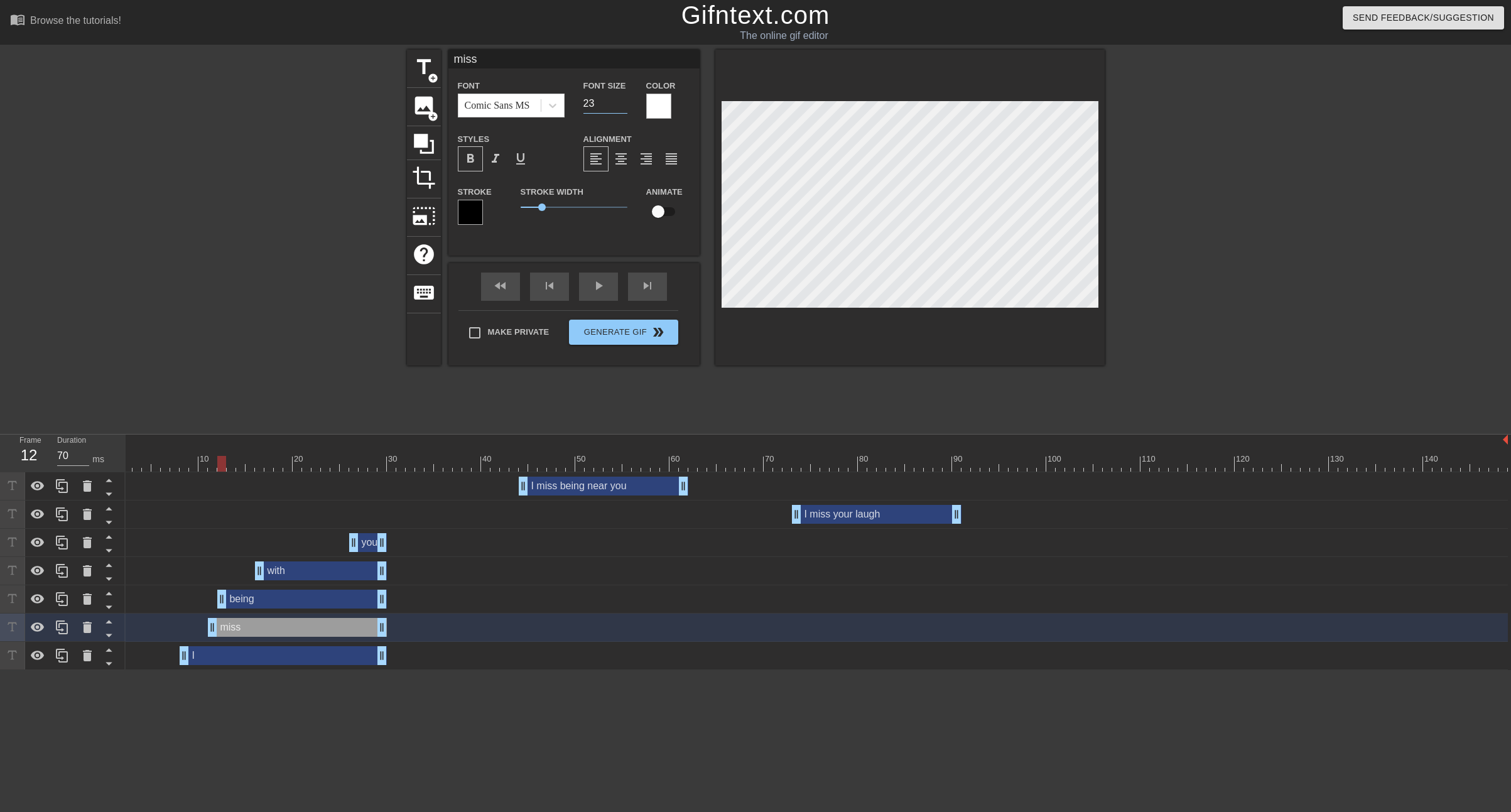 click on "23" at bounding box center [605, 104] 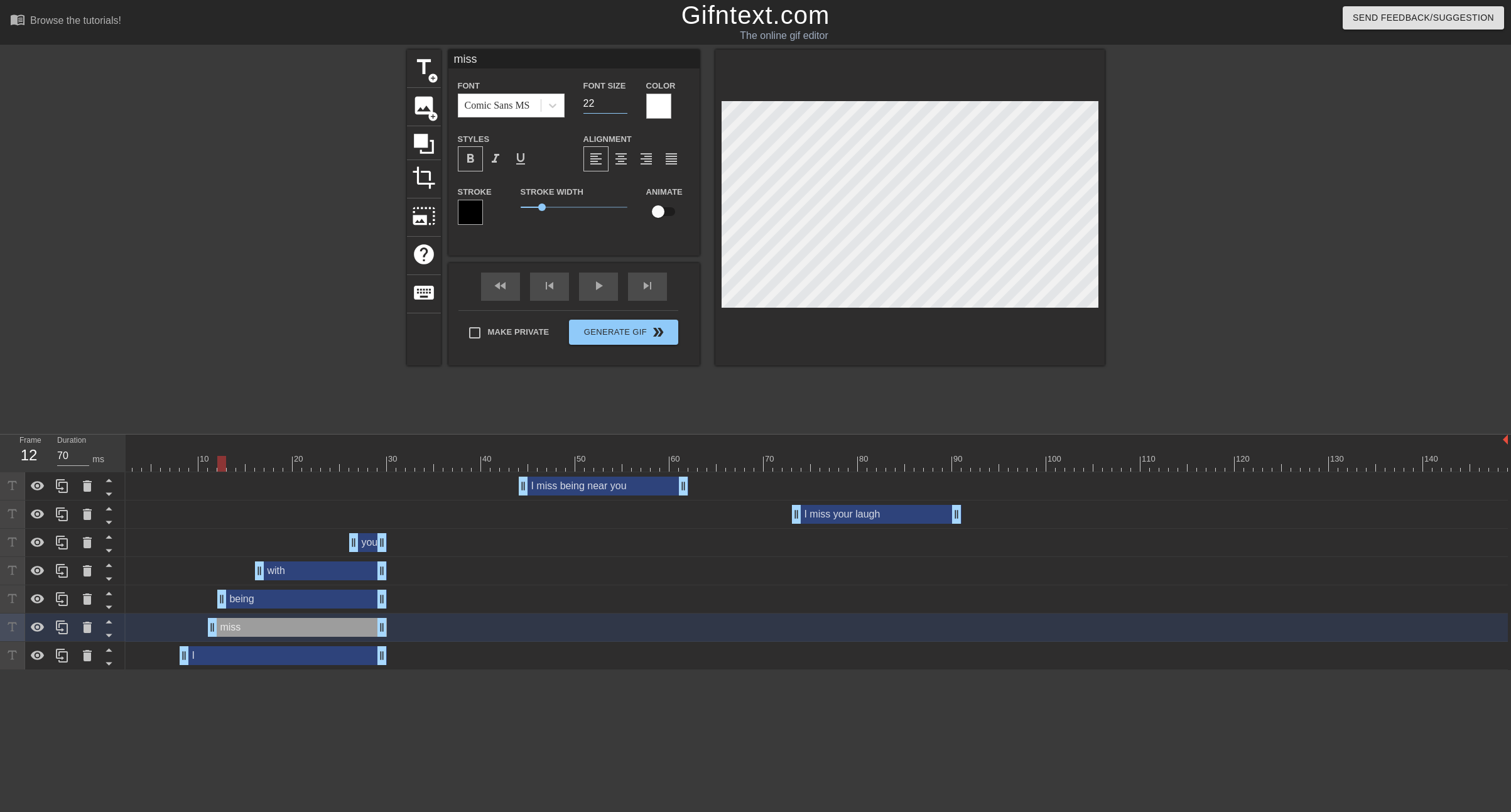 click on "22" at bounding box center [605, 104] 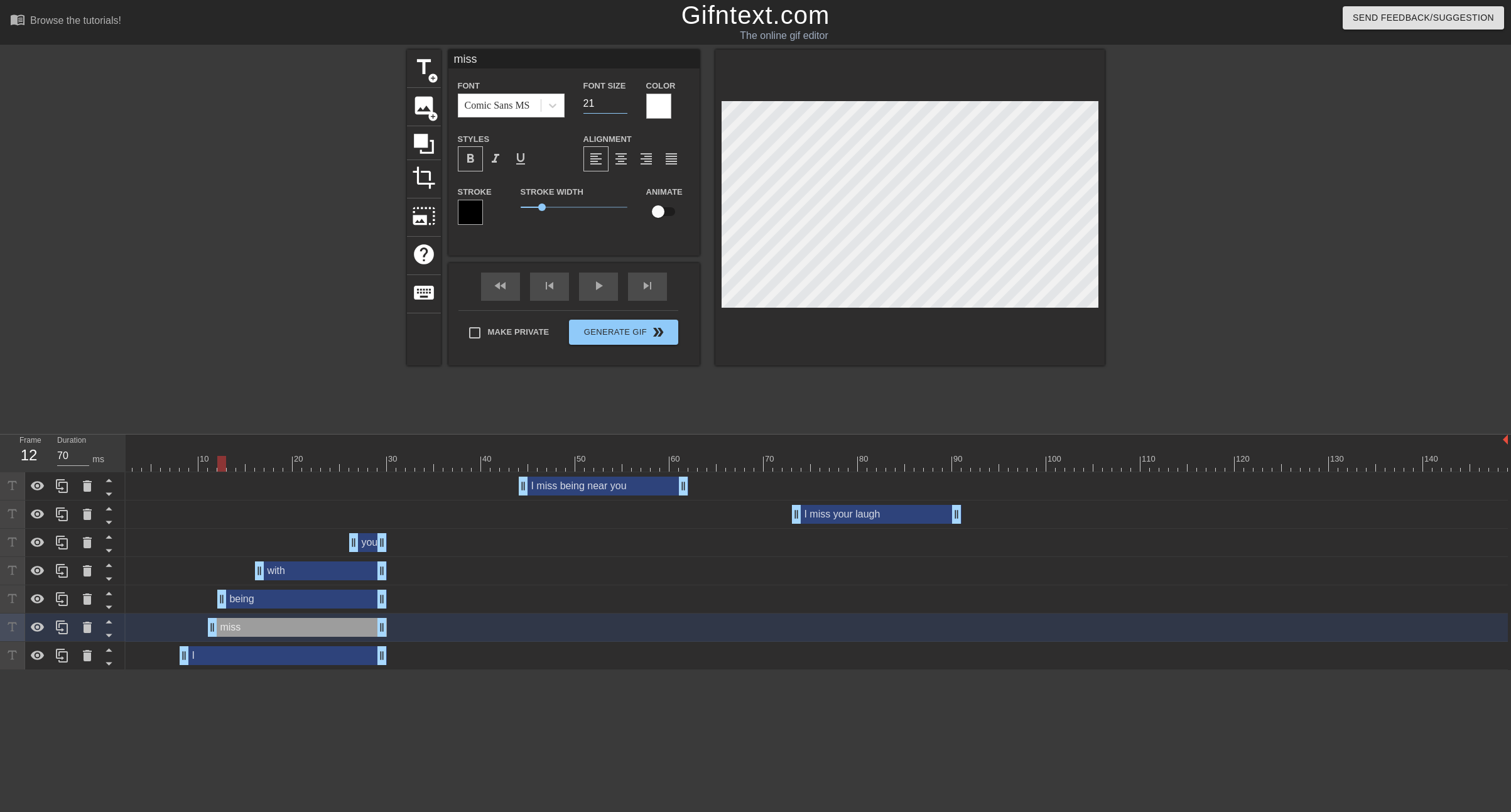 click on "21" at bounding box center [605, 104] 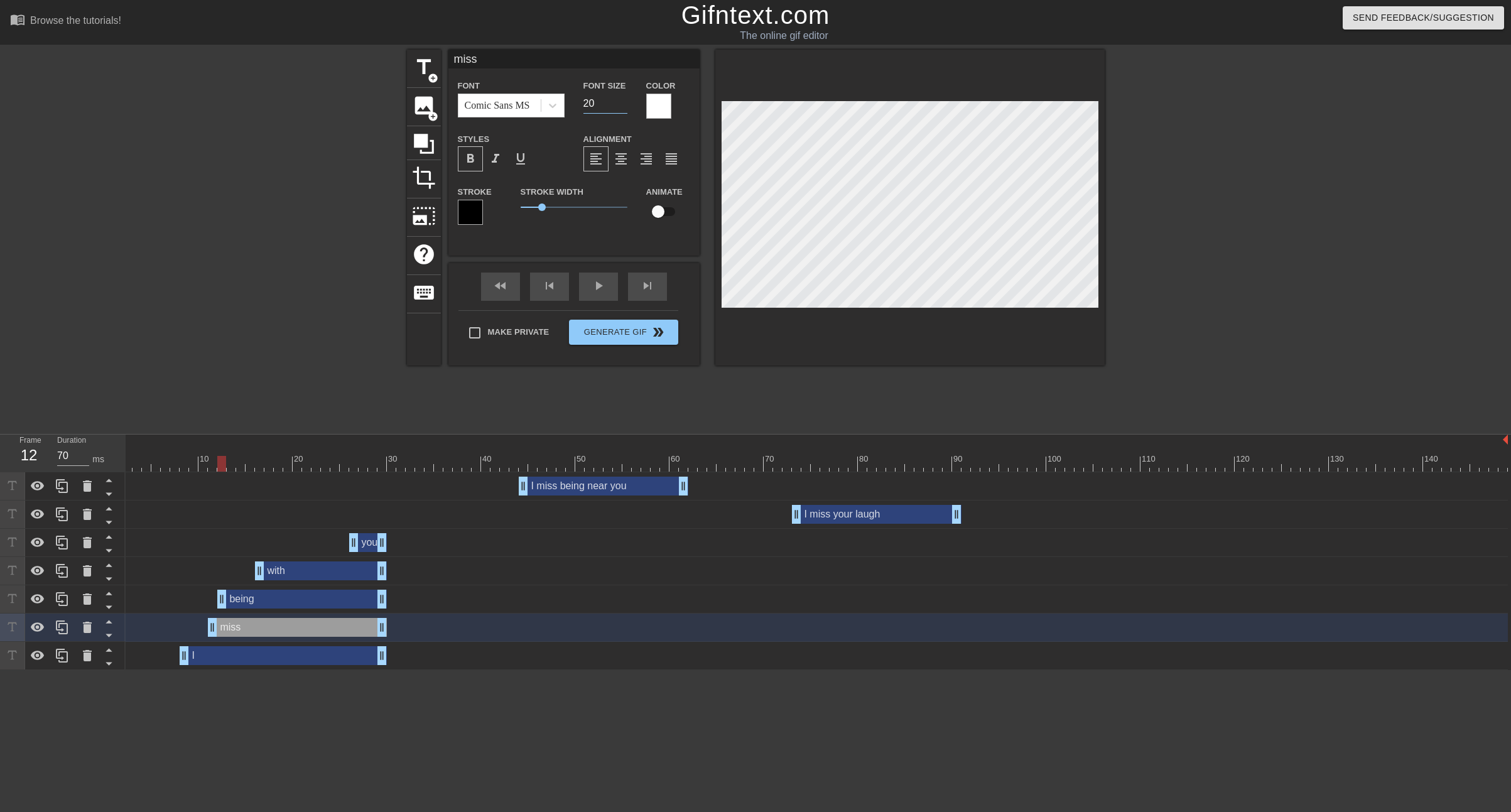 type on "20" 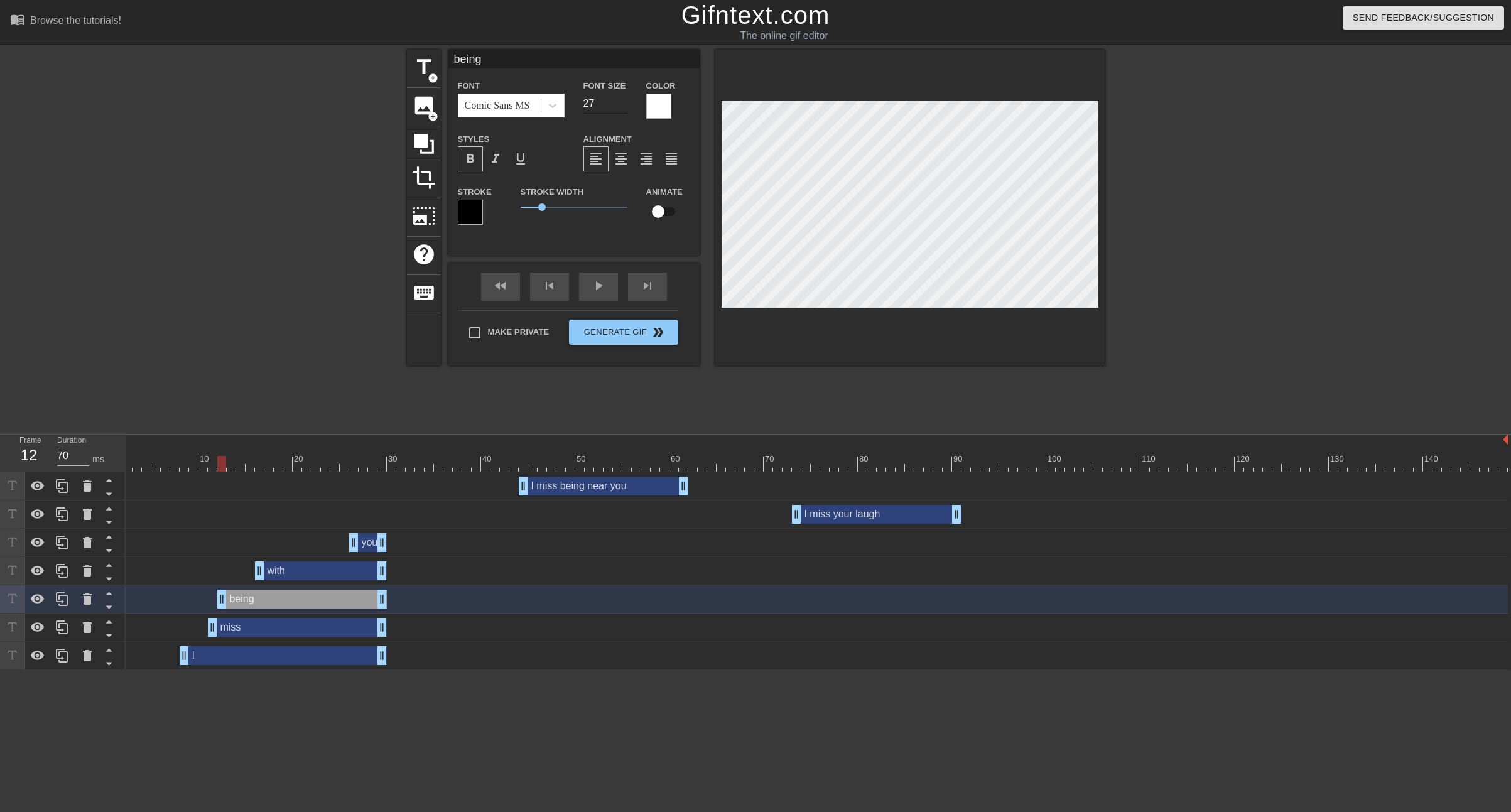 click on "27" at bounding box center [605, 104] 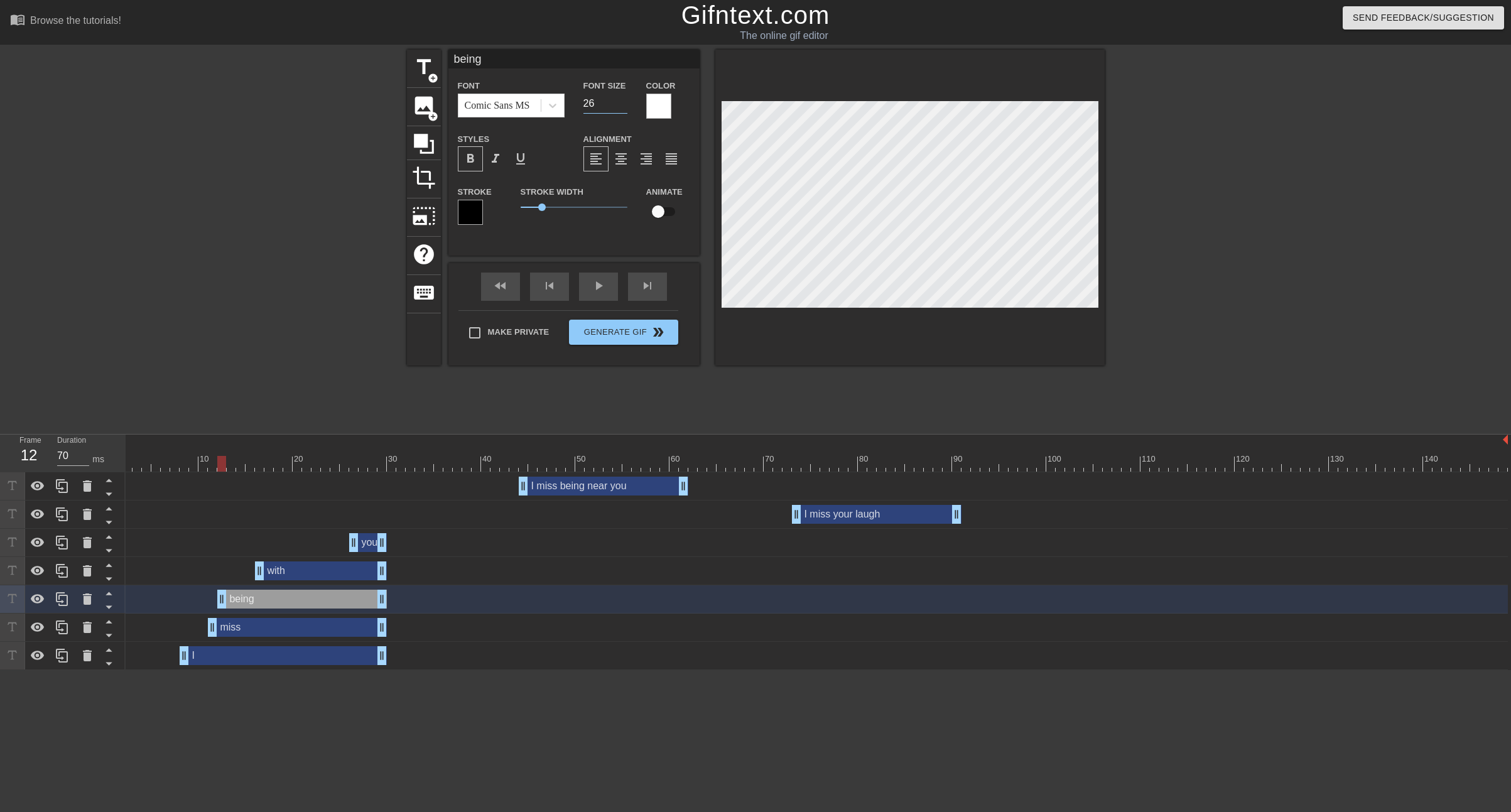 click on "26" at bounding box center [605, 104] 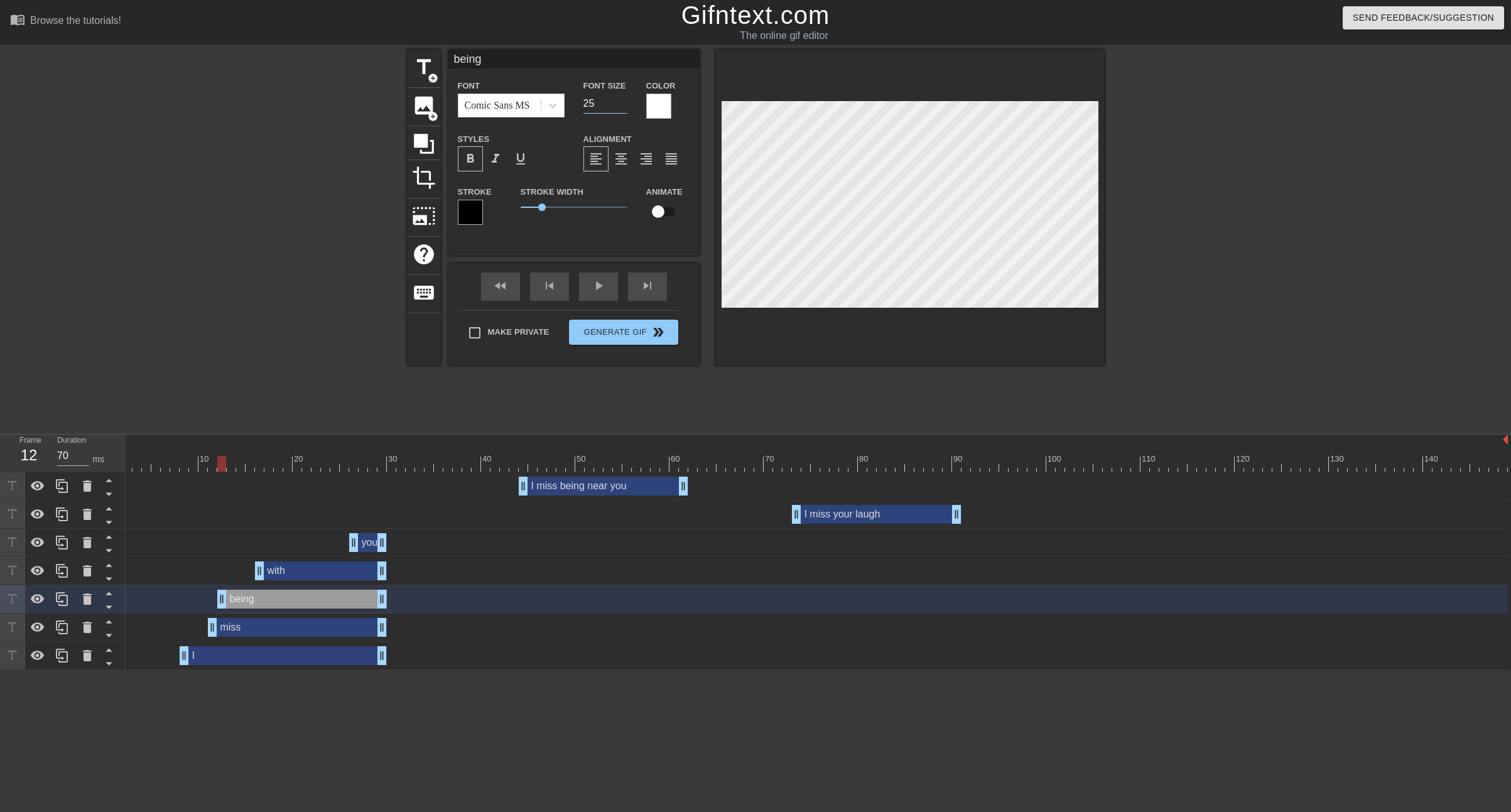 click on "25" at bounding box center (605, 104) 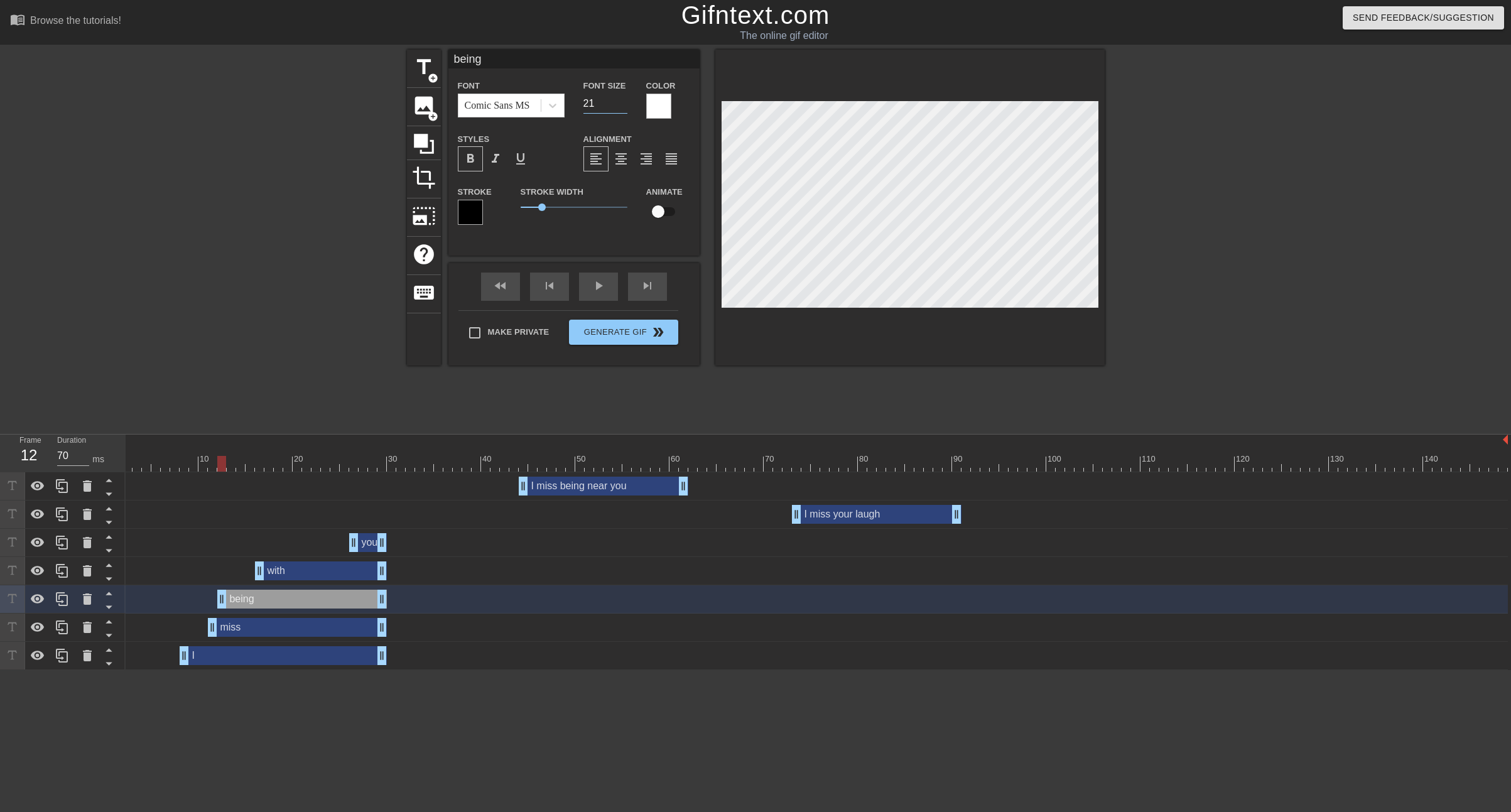 type on "20" 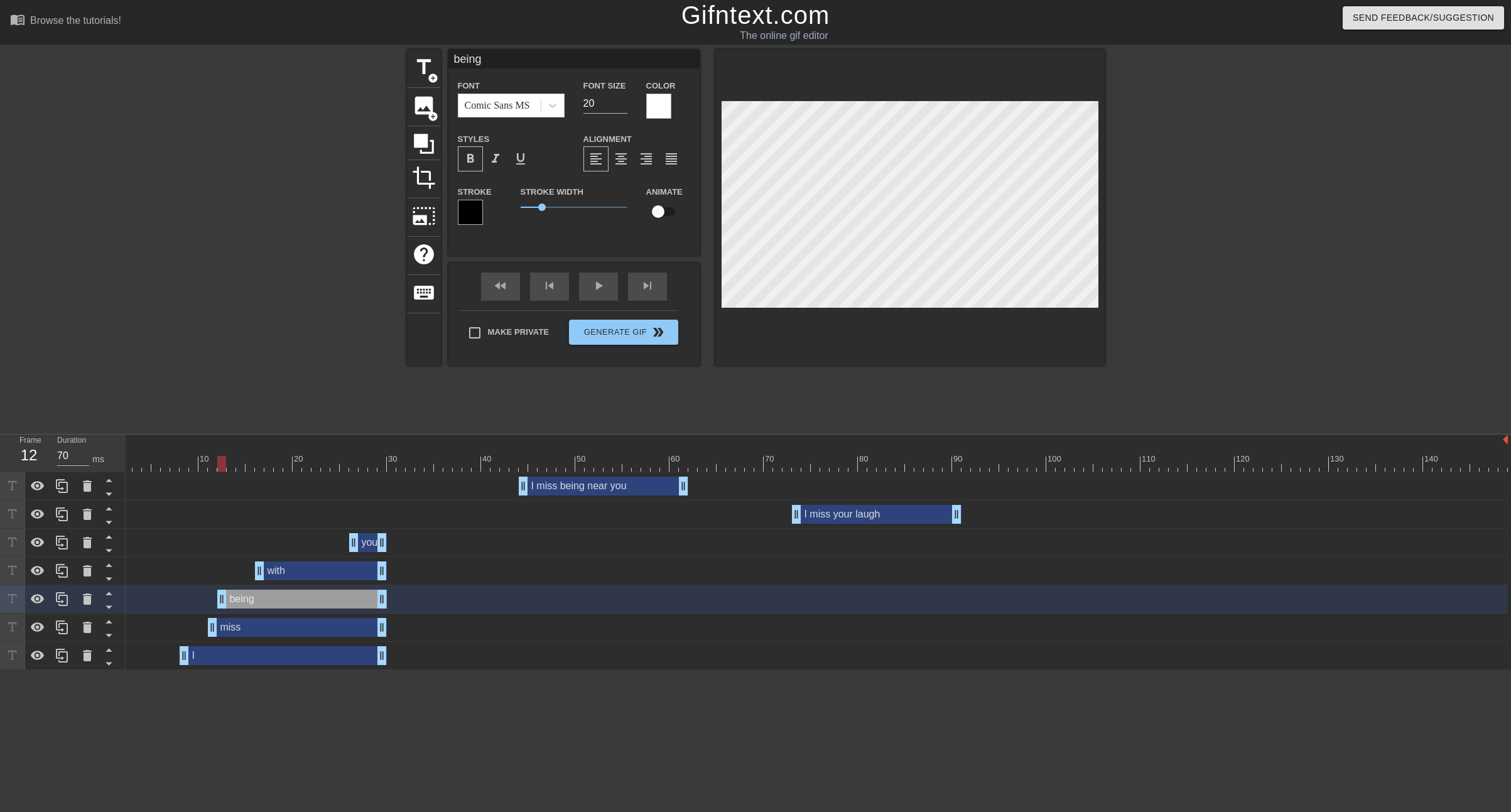 click on "with drag_handle drag_handle" at bounding box center [321, 571] 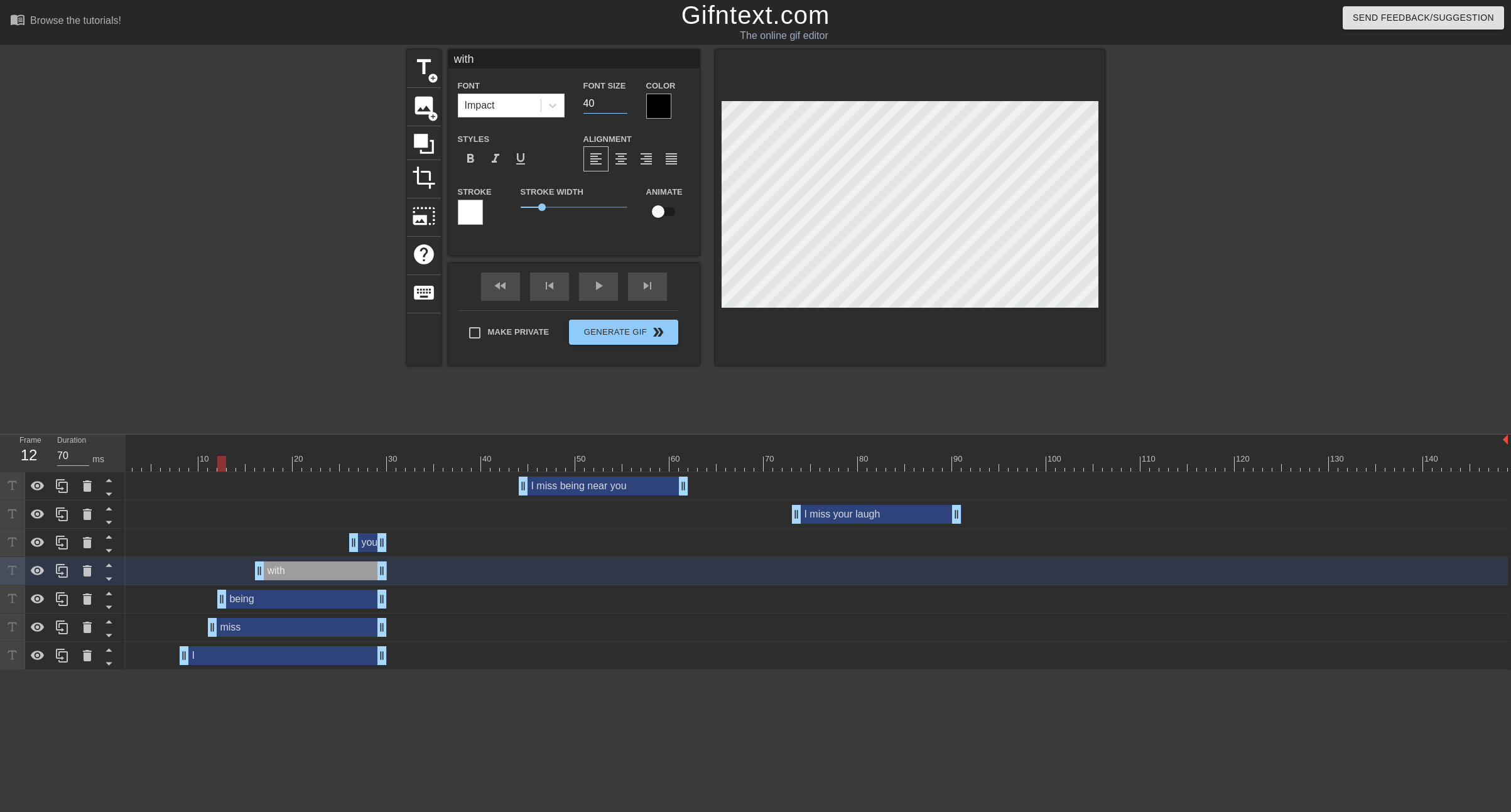 click on "40" at bounding box center (605, 104) 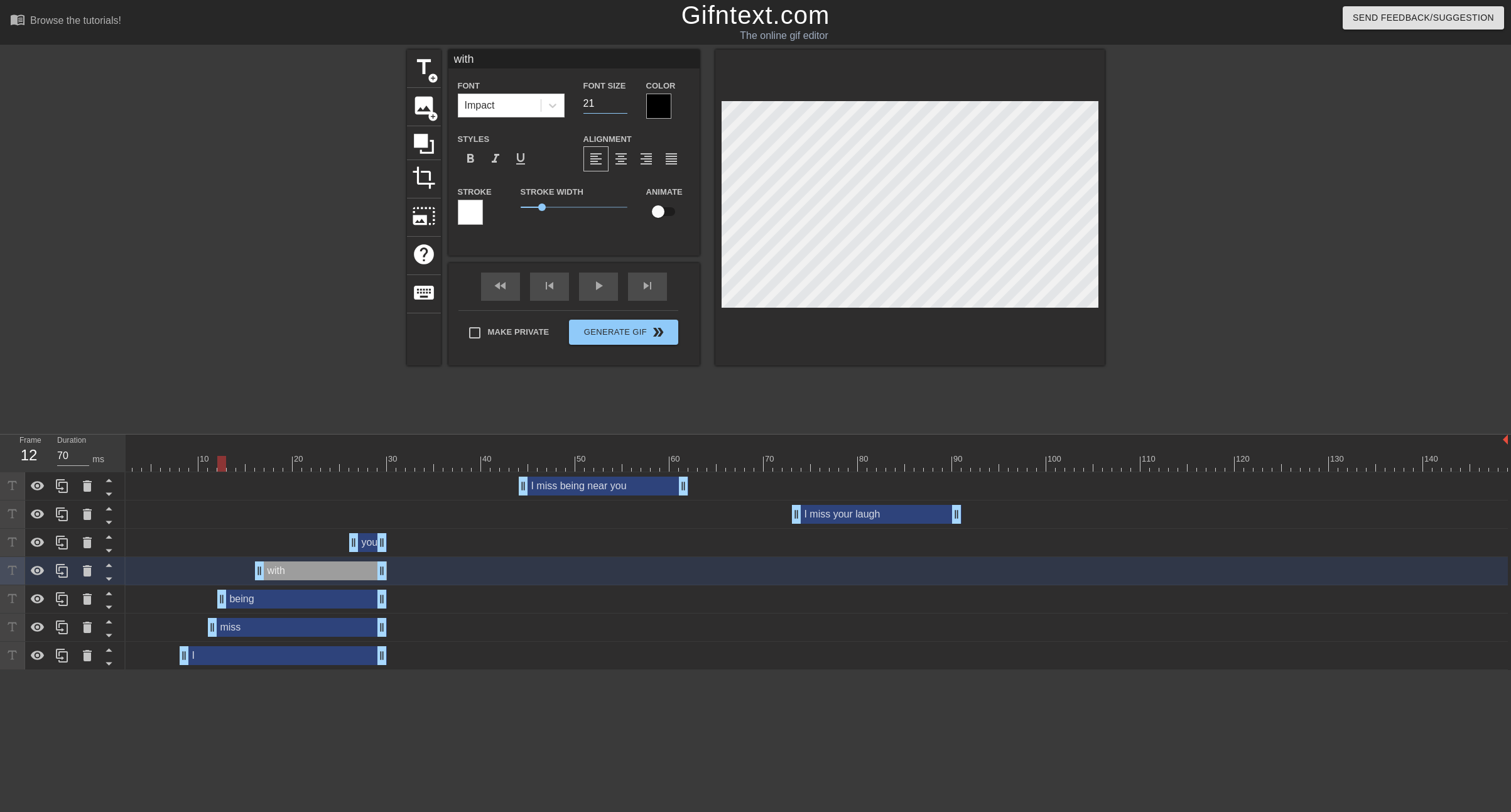type on "20" 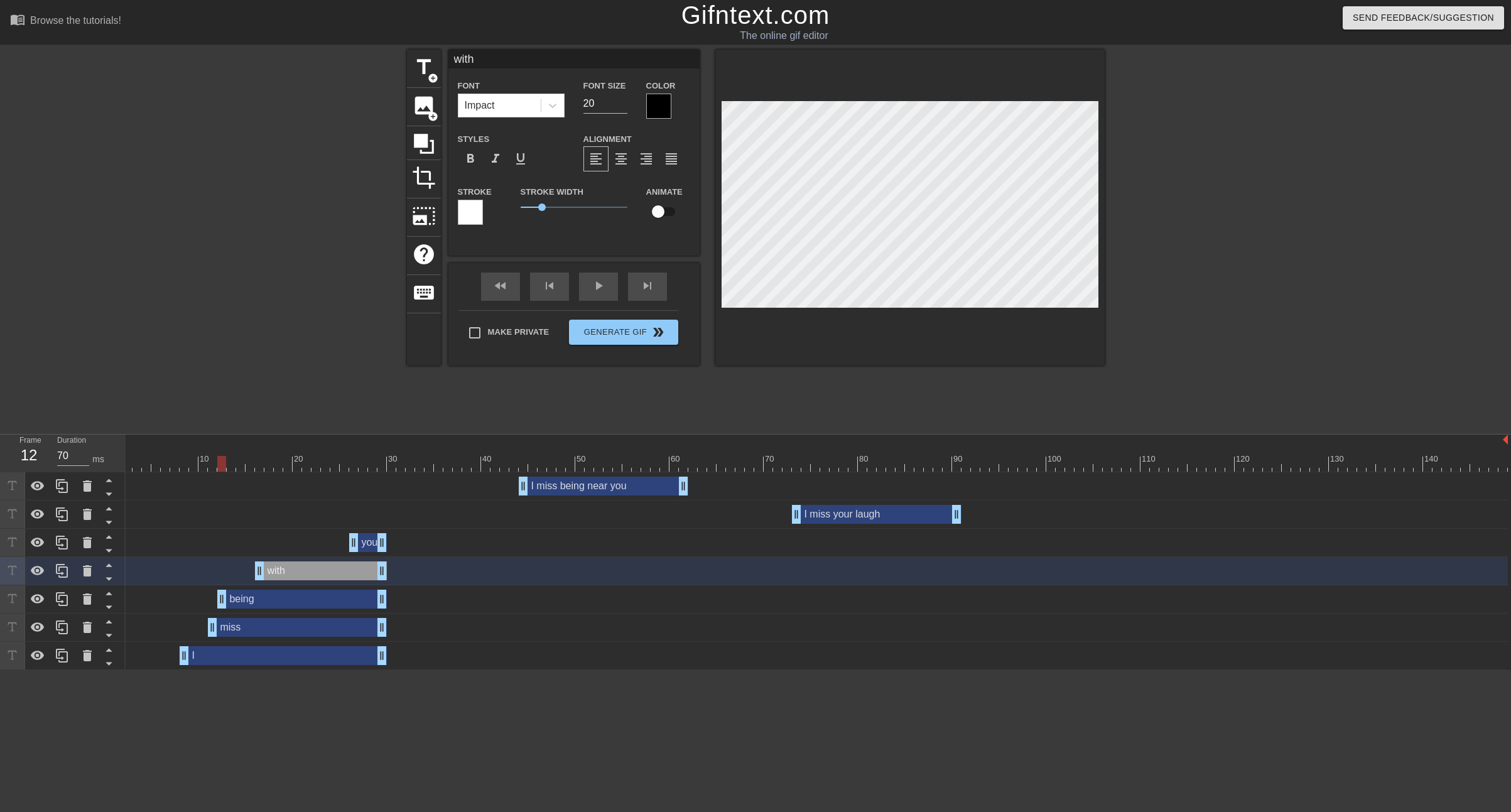 click on "you drag_handle drag_handle" at bounding box center [368, 543] 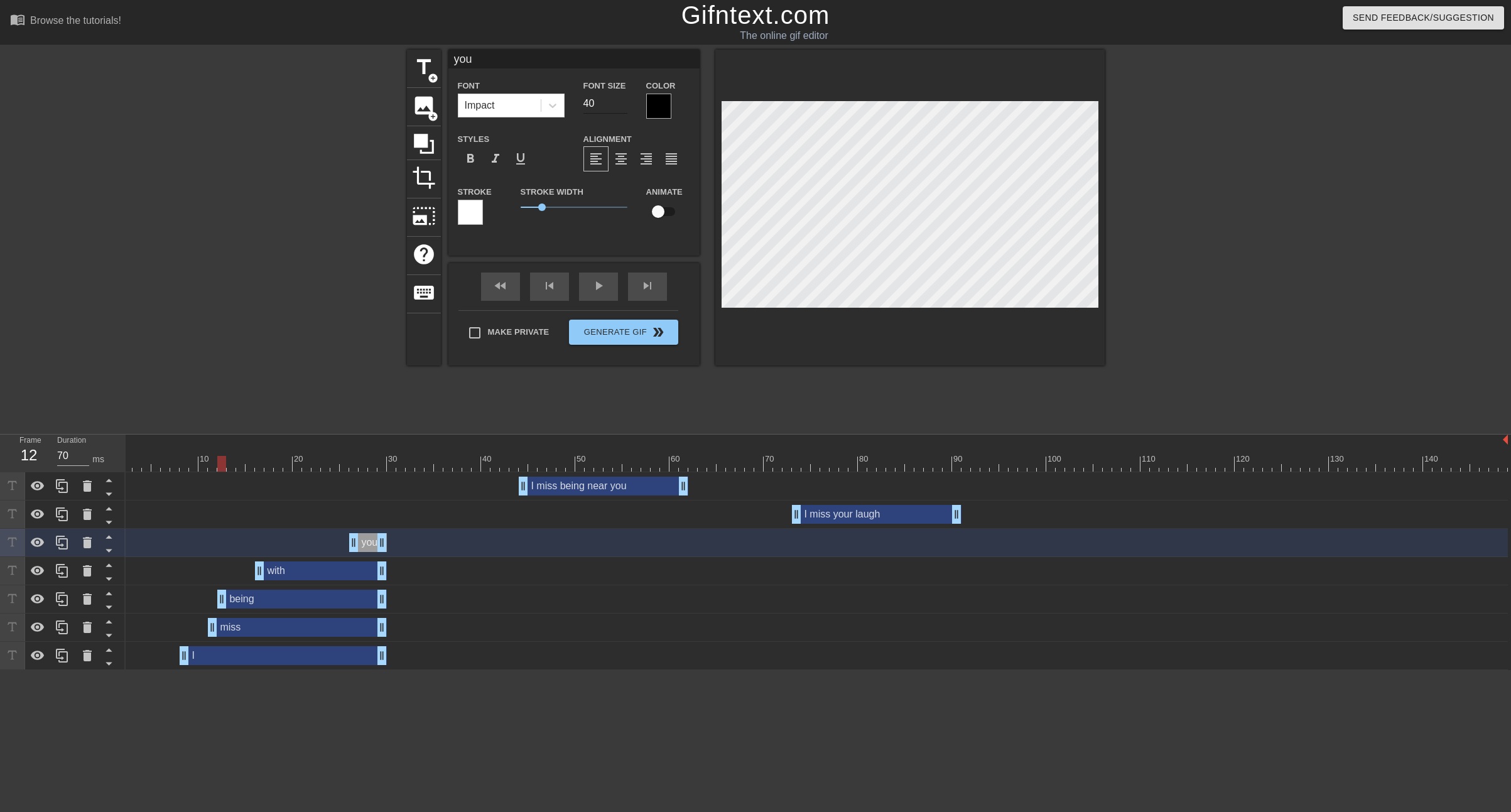 click on "40" at bounding box center (605, 104) 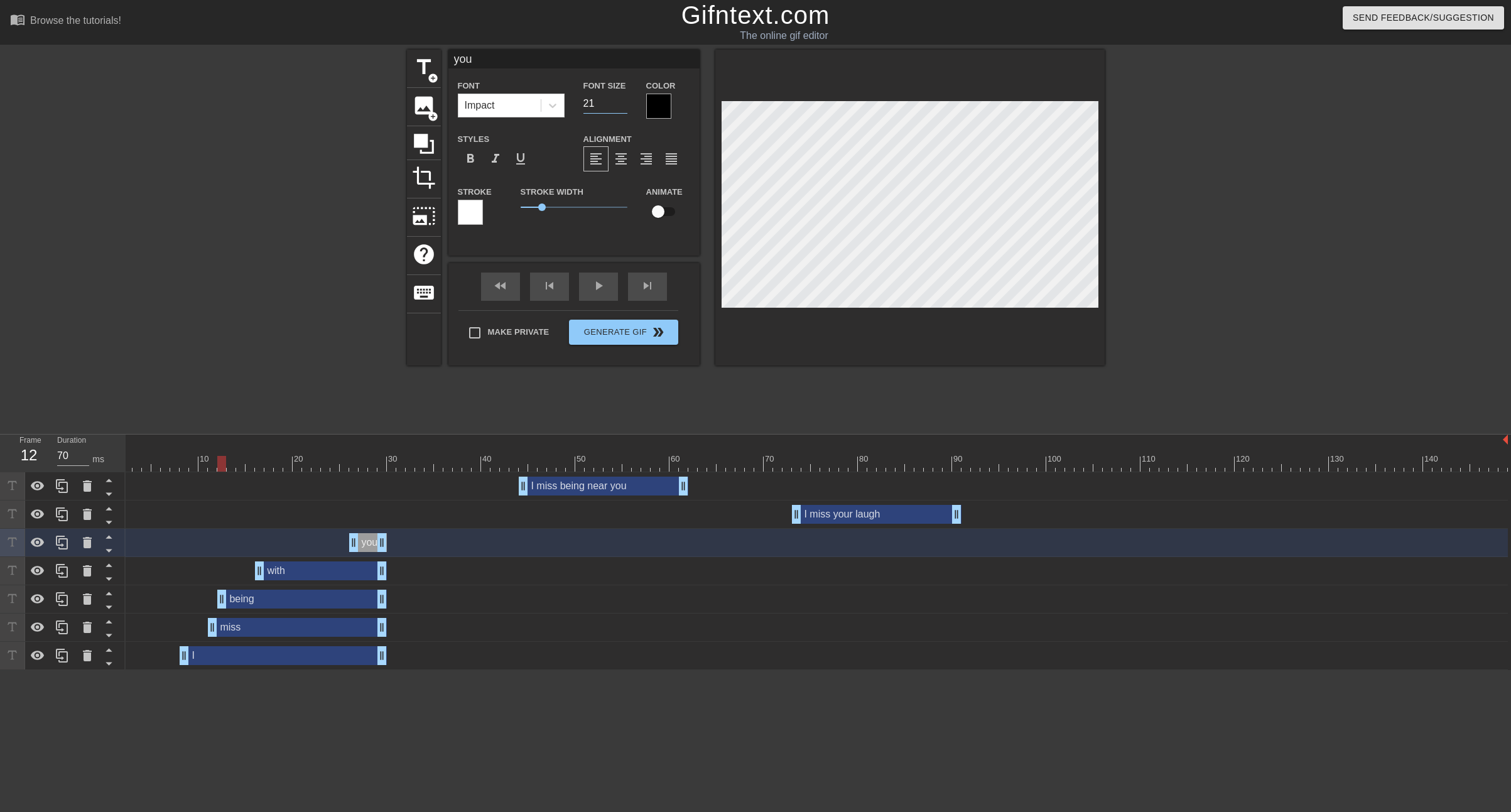 type on "20" 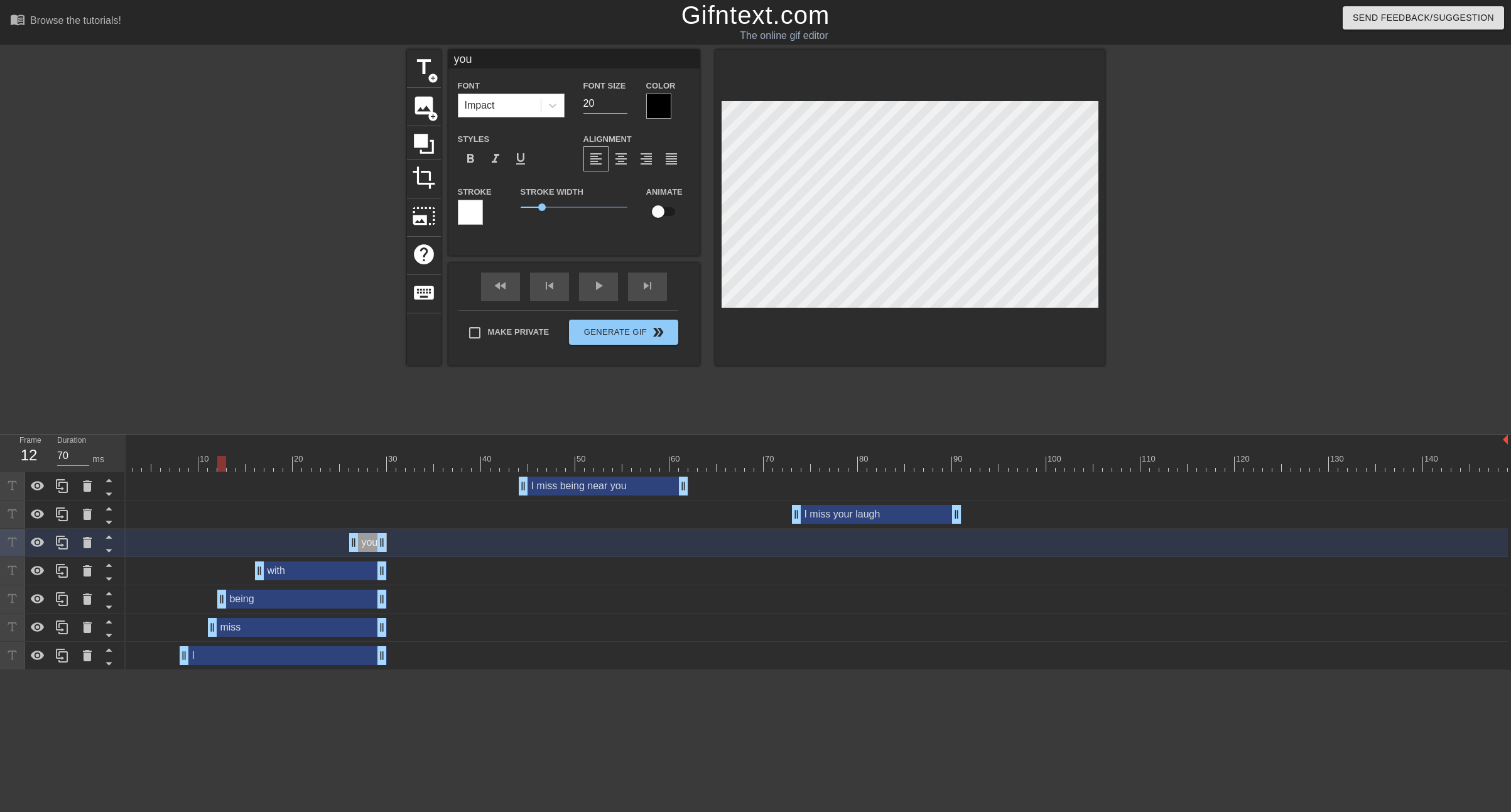 click on "Impact" at bounding box center (499, 106) 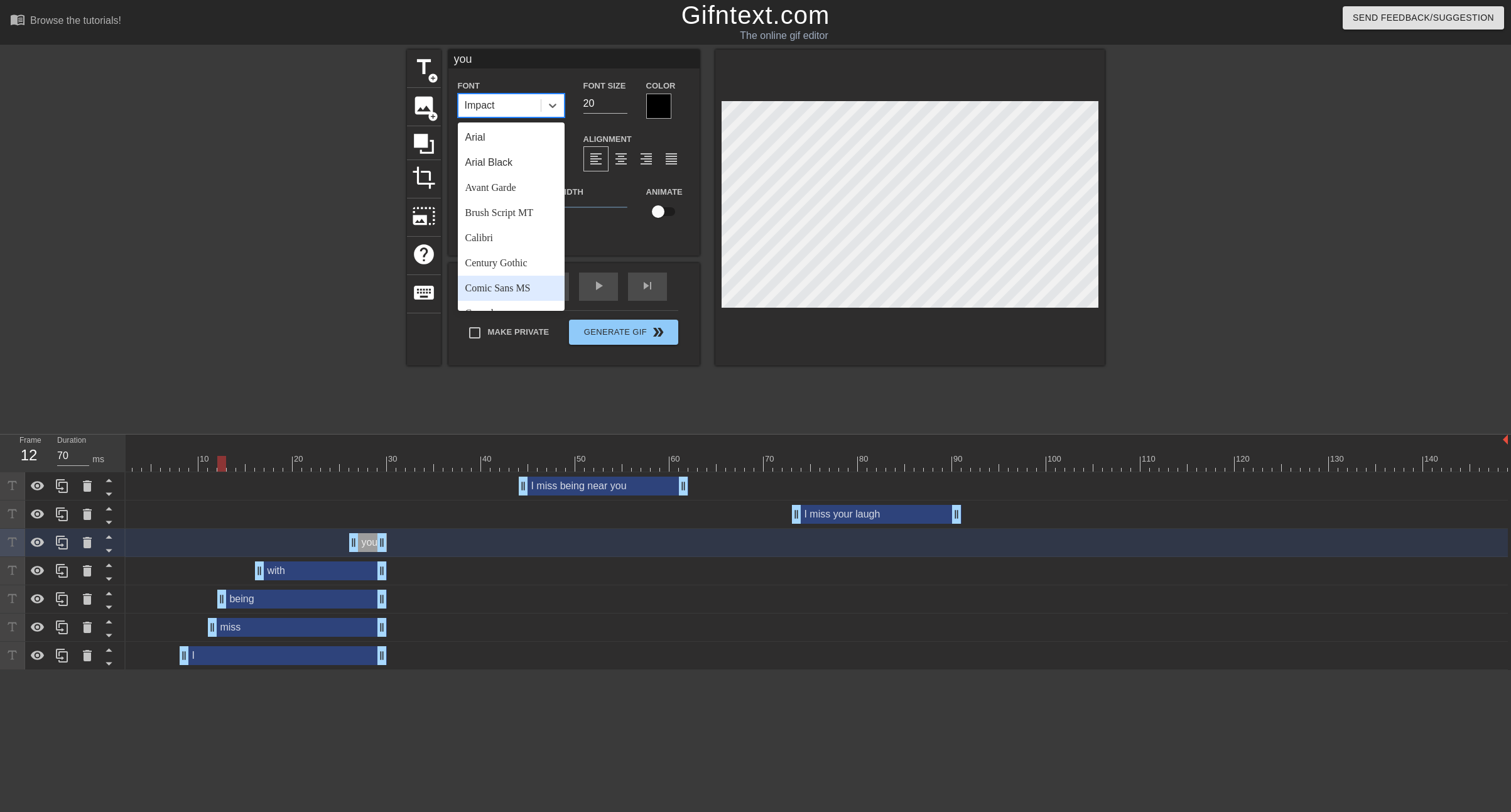 click on "Comic Sans MS" at bounding box center (511, 288) 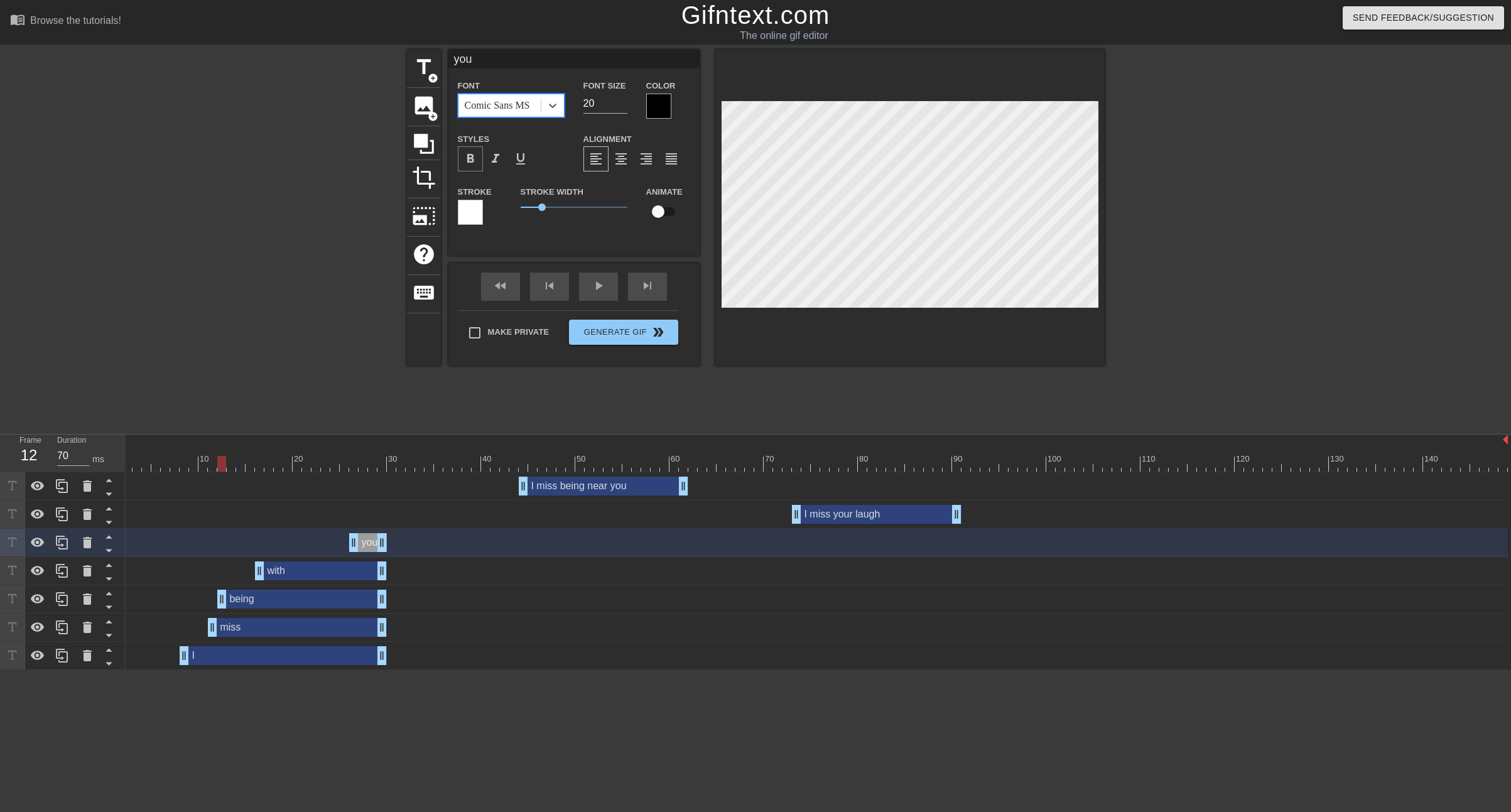 click on "format_bold" at bounding box center (470, 159) 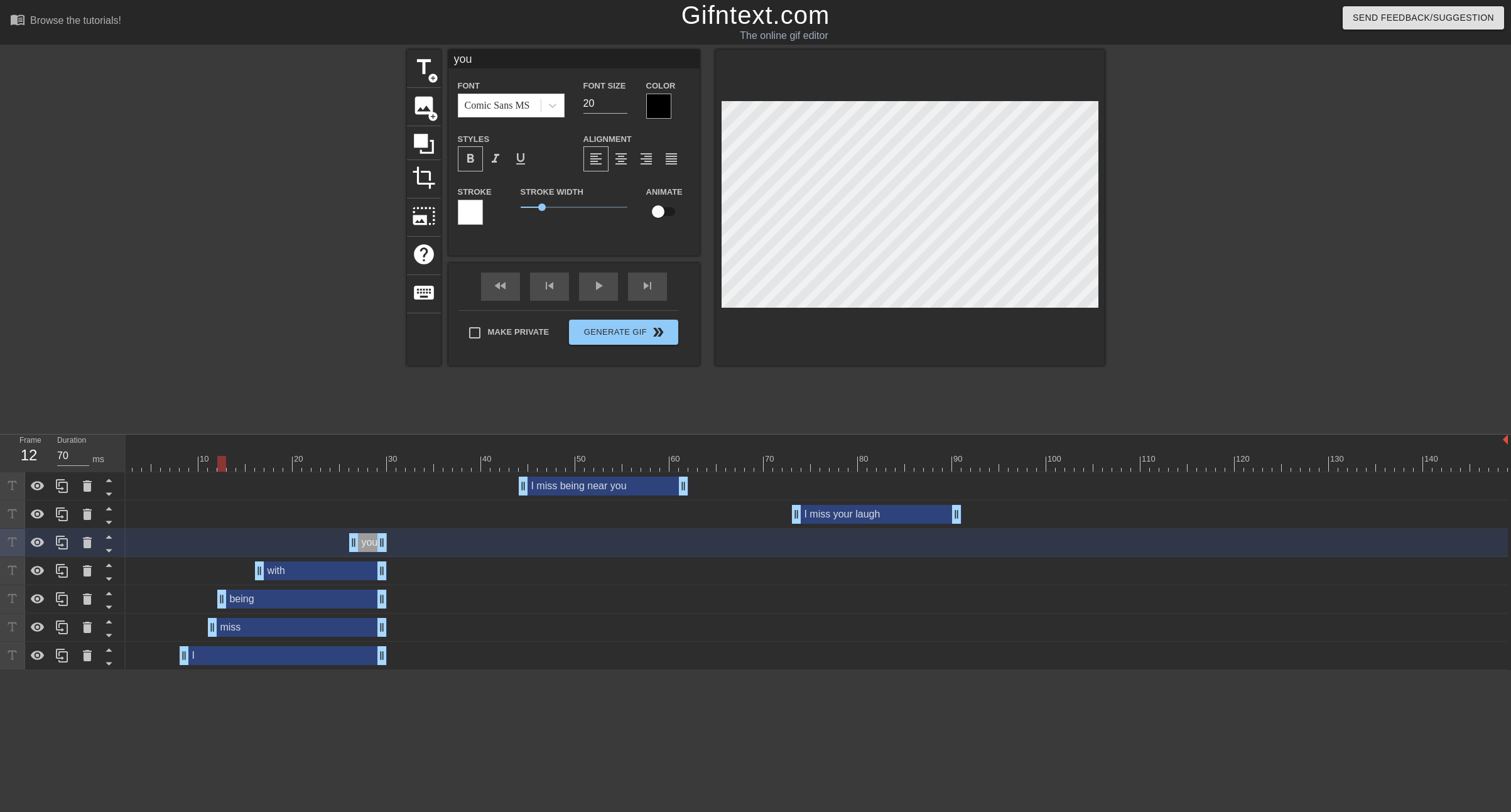 click at bounding box center (659, 106) 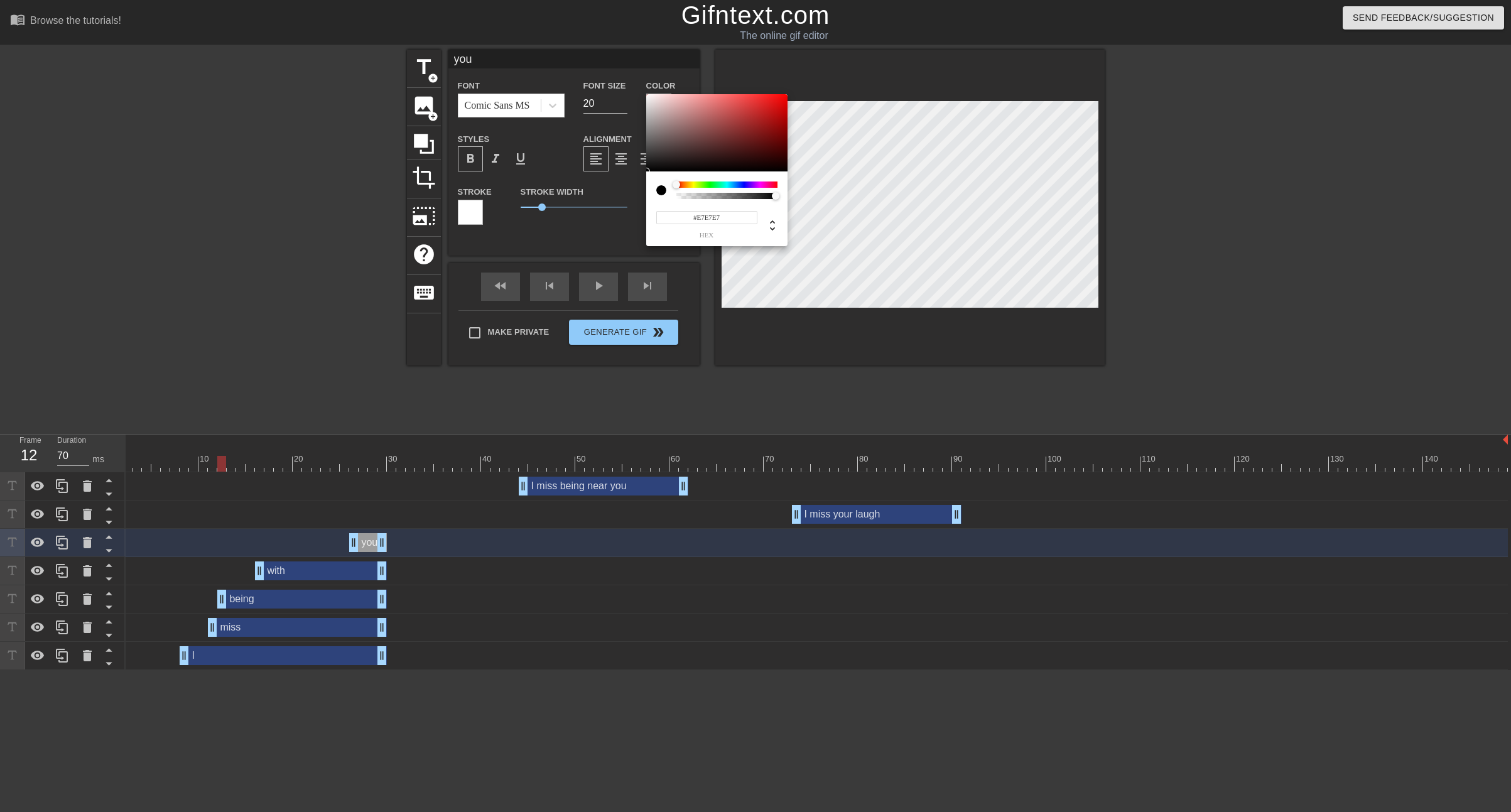 type on "#FFFFFF" 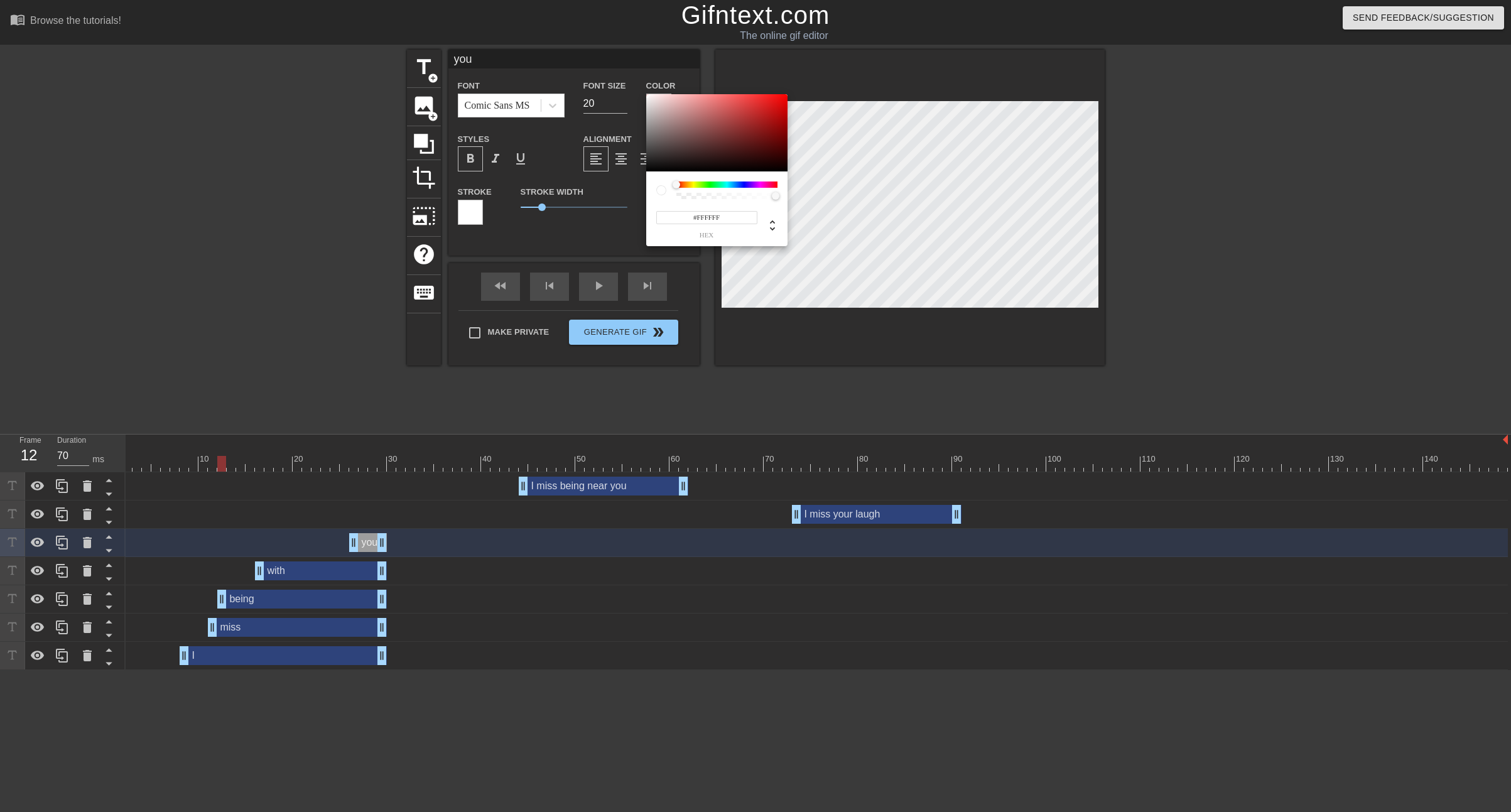 drag, startPoint x: 676, startPoint y: 159, endPoint x: 609, endPoint y: 41, distance: 135.69451 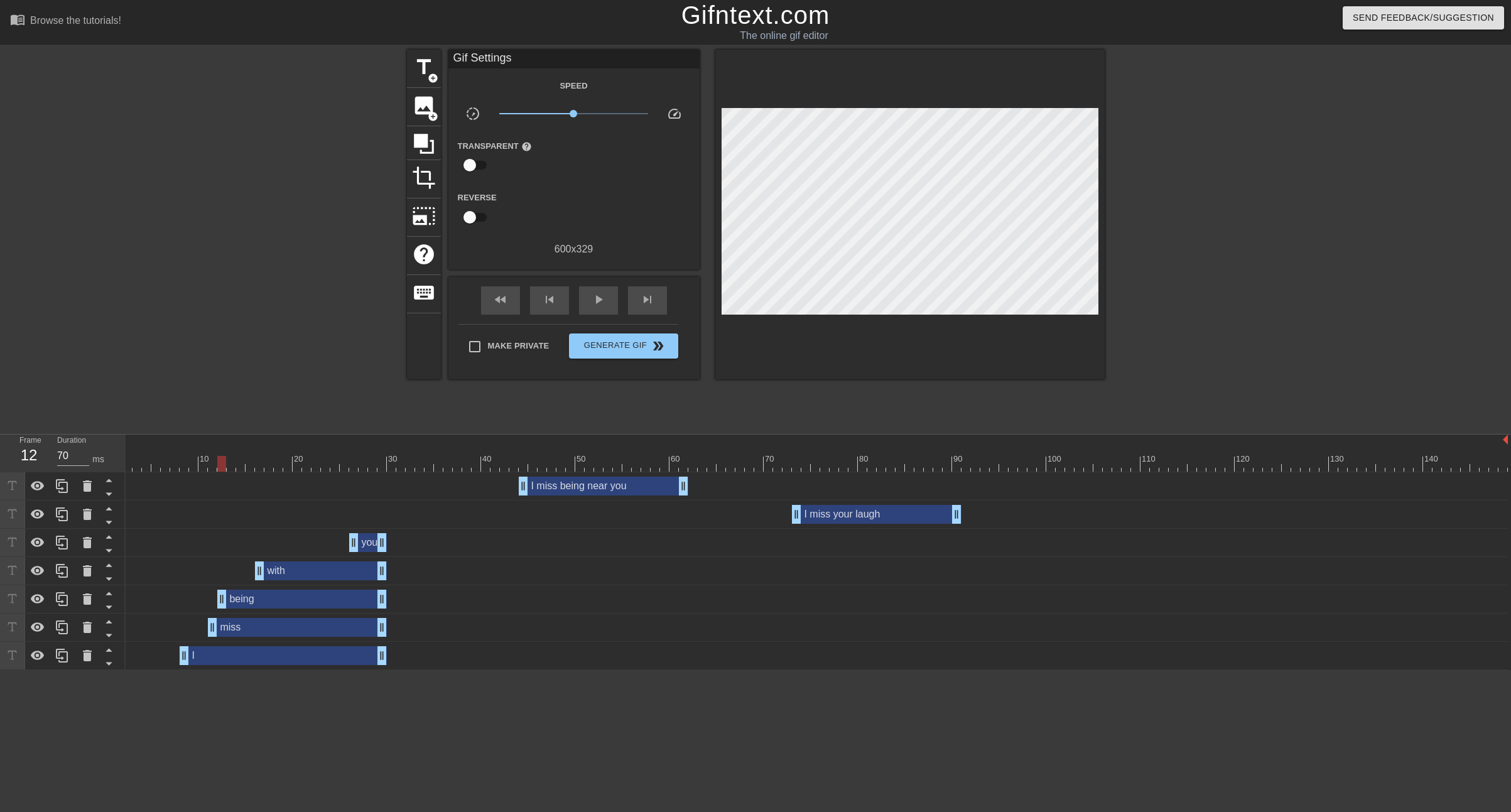 click on "you drag_handle drag_handle" at bounding box center [368, 543] 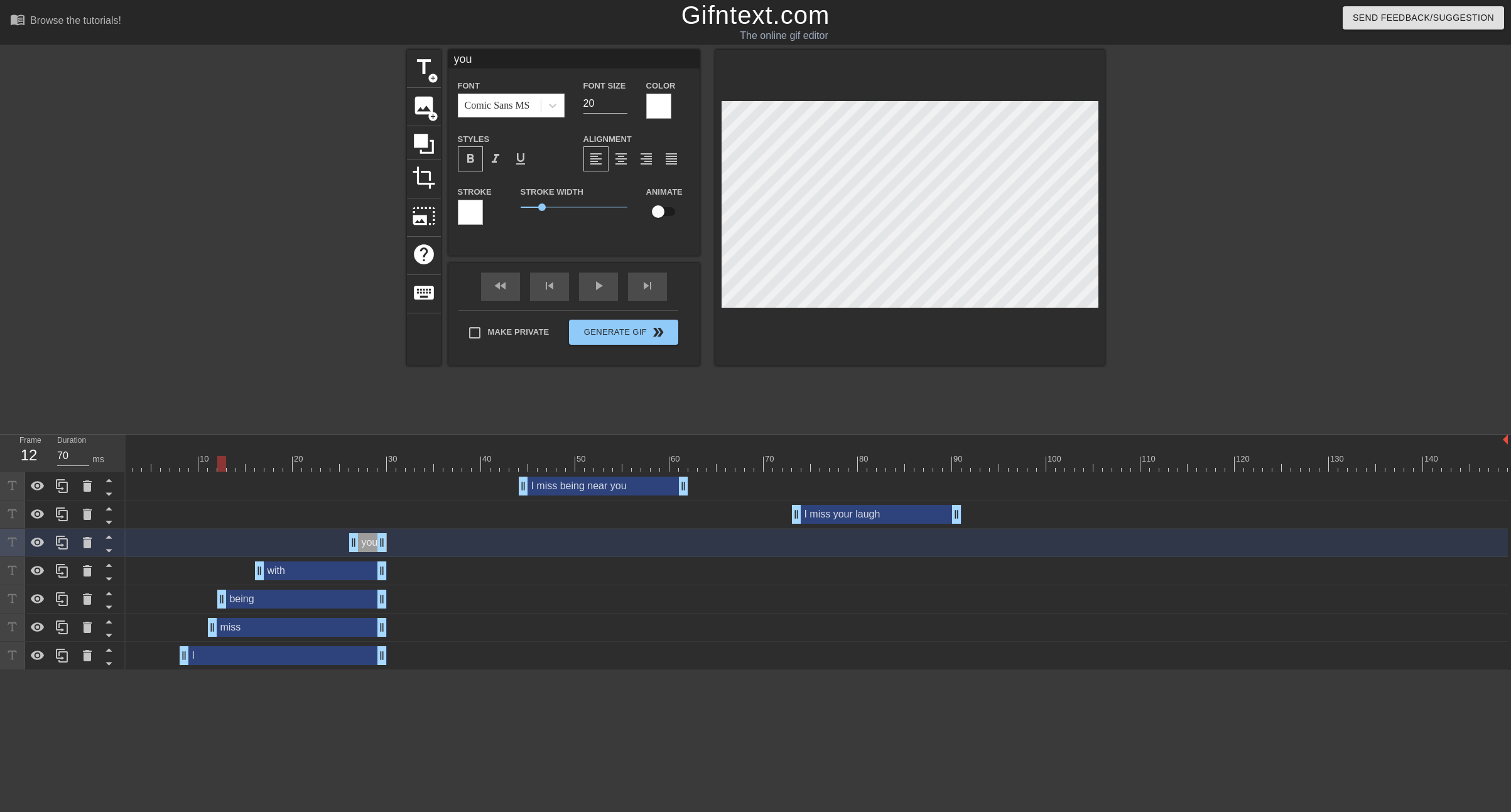 click at bounding box center [470, 212] 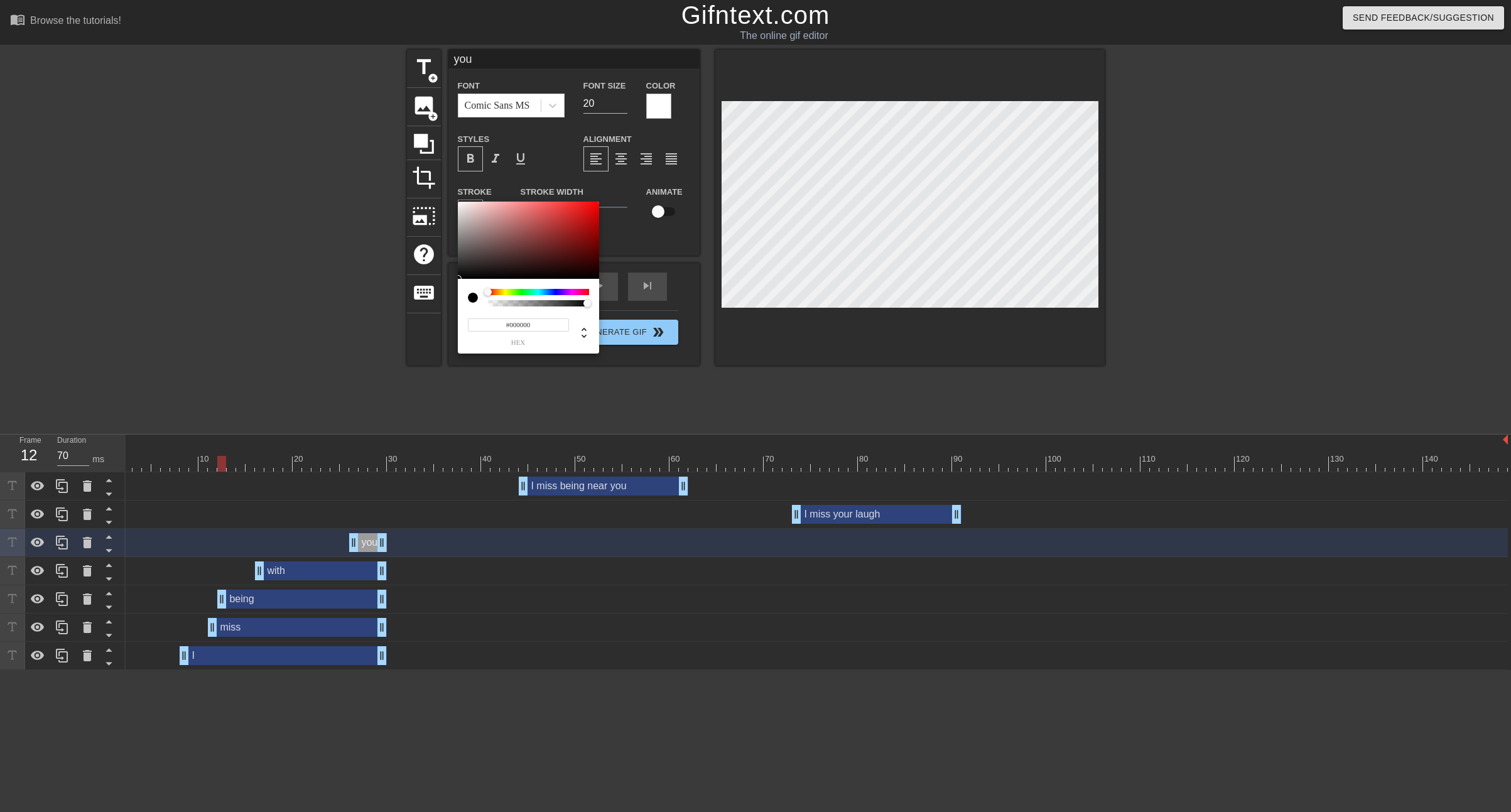drag, startPoint x: 492, startPoint y: 237, endPoint x: 382, endPoint y: 383, distance: 182.8004 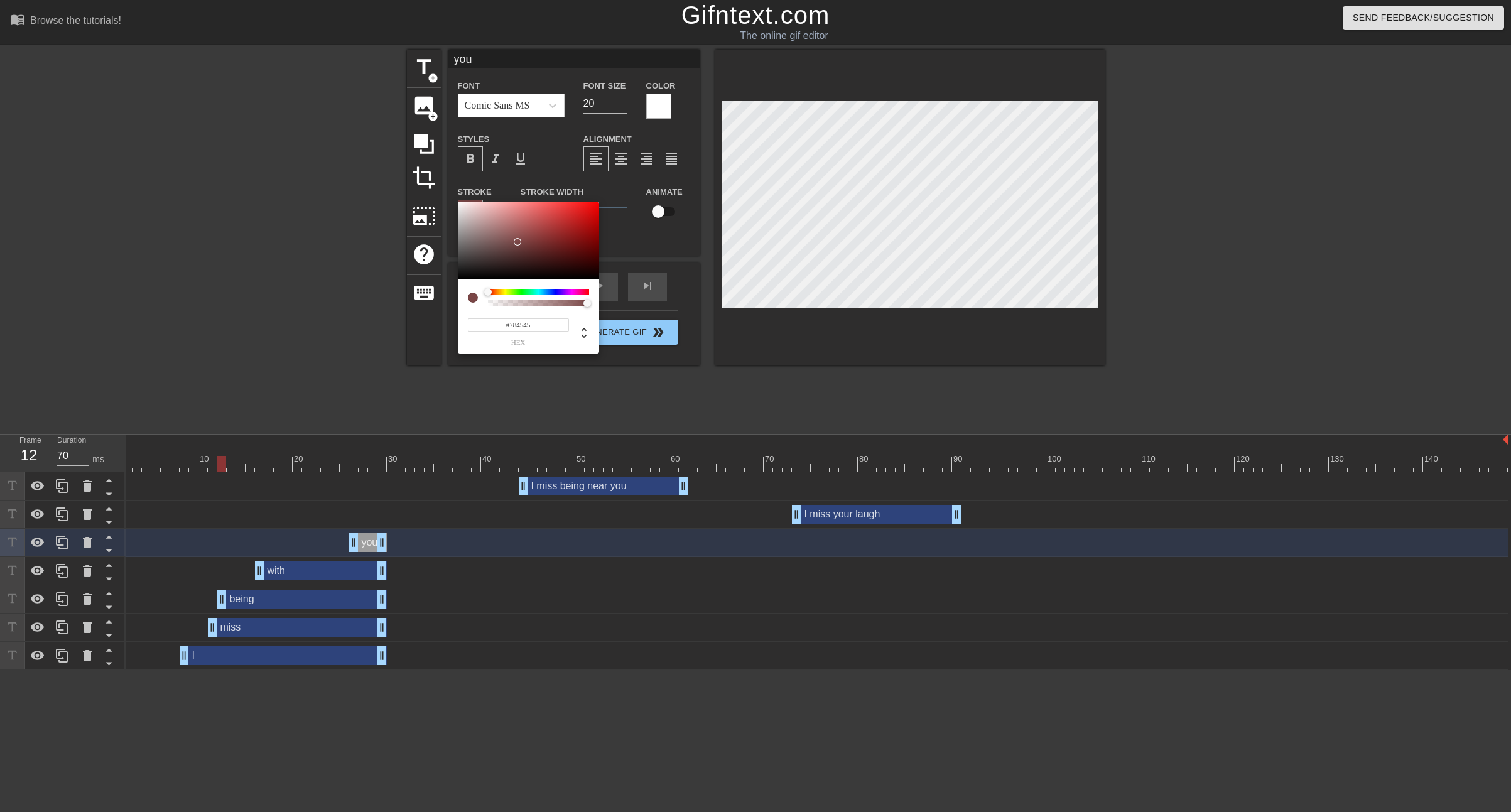 click at bounding box center [528, 241] 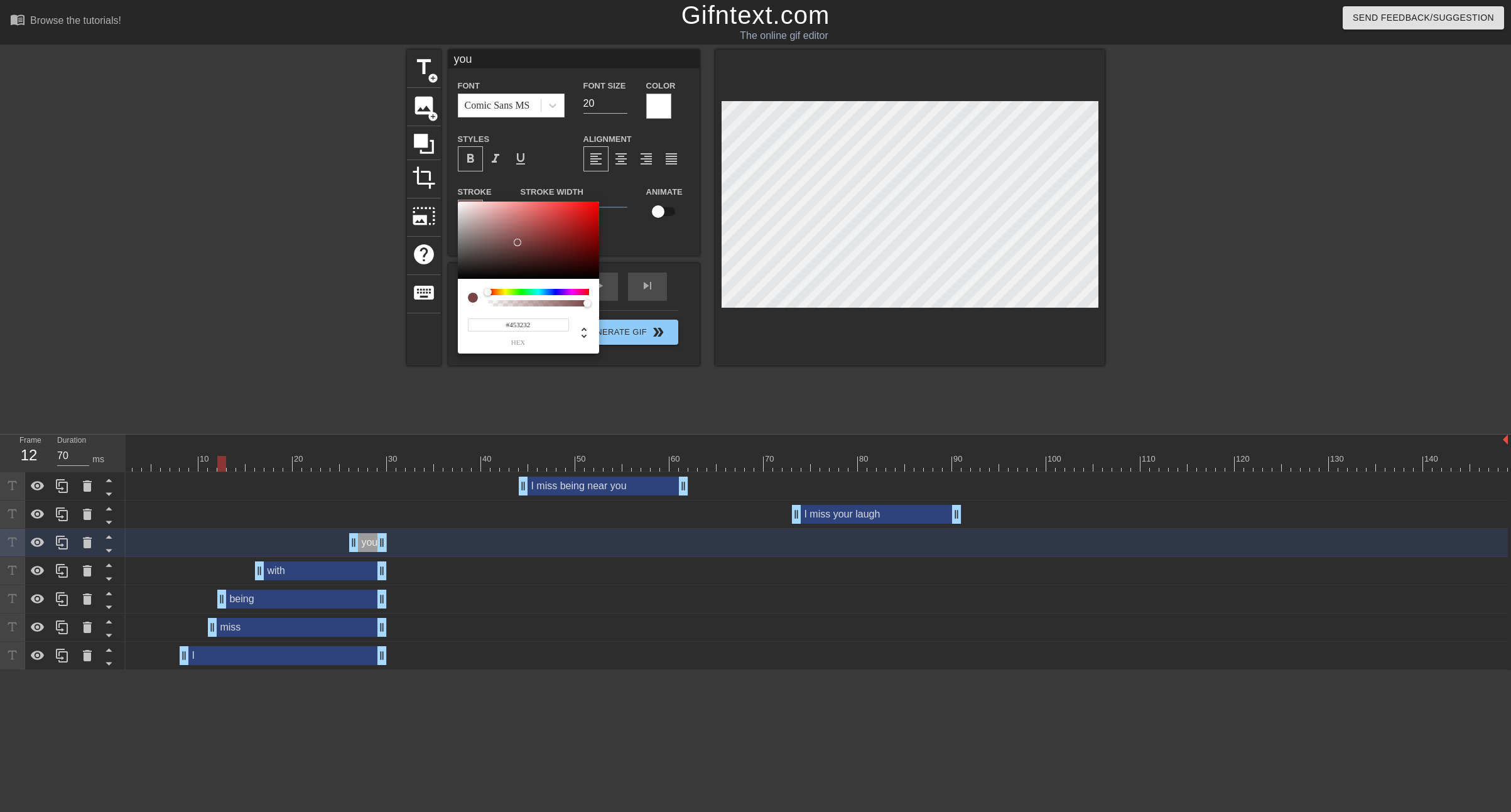 type on "#000000" 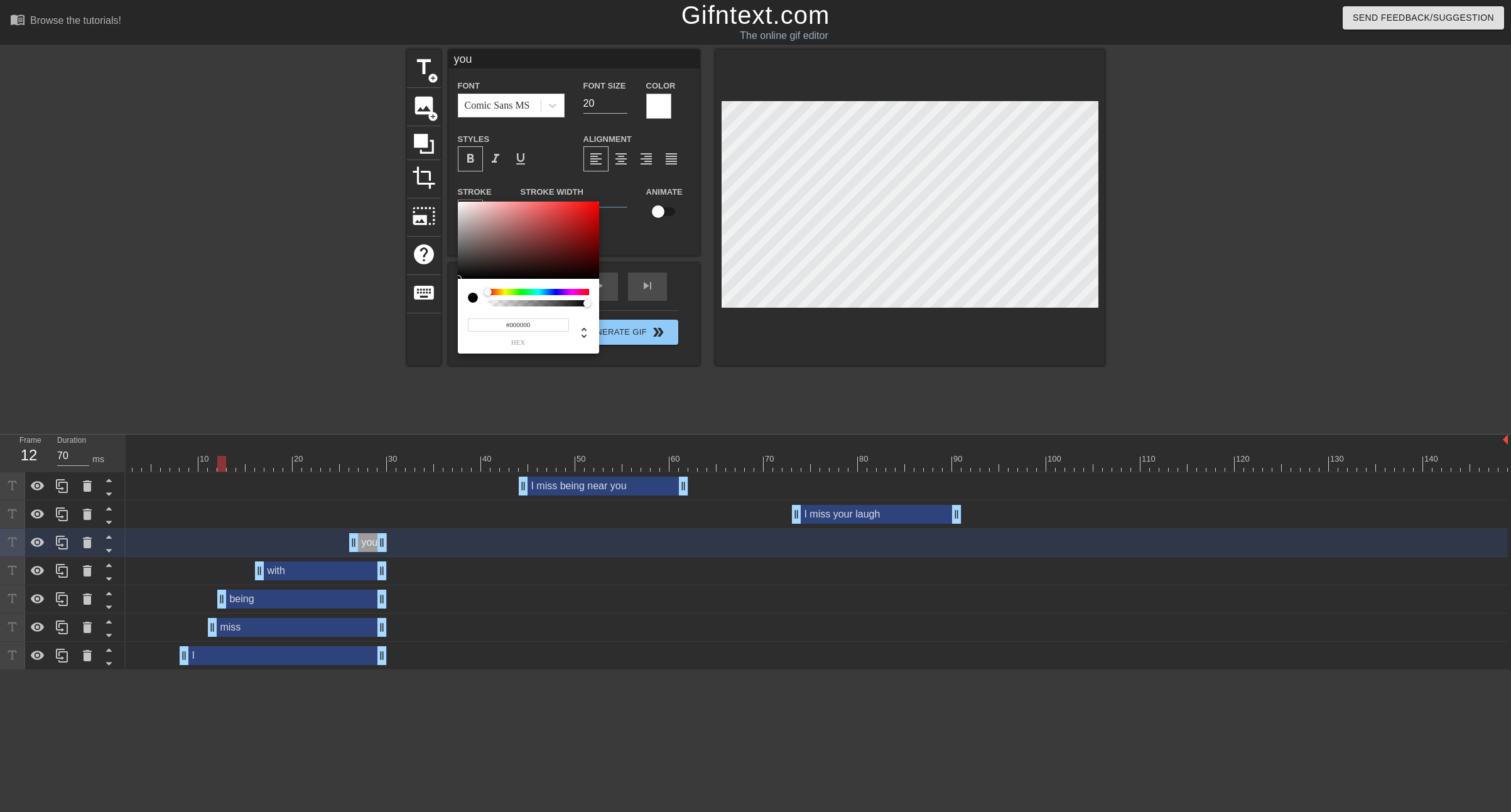 drag, startPoint x: 517, startPoint y: 242, endPoint x: 331, endPoint y: 352, distance: 216.09257 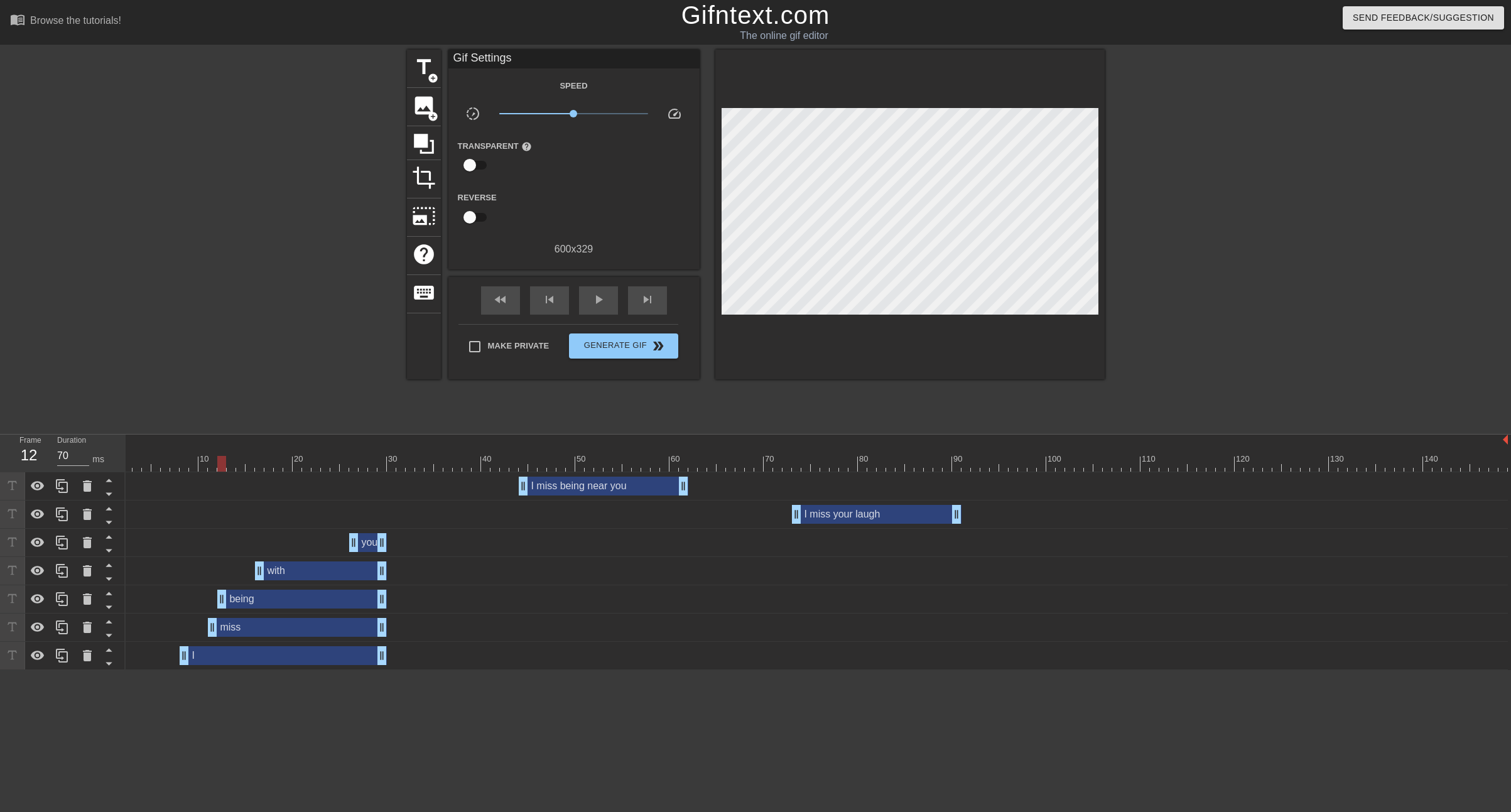 click on "with drag_handle drag_handle" at bounding box center (321, 571) 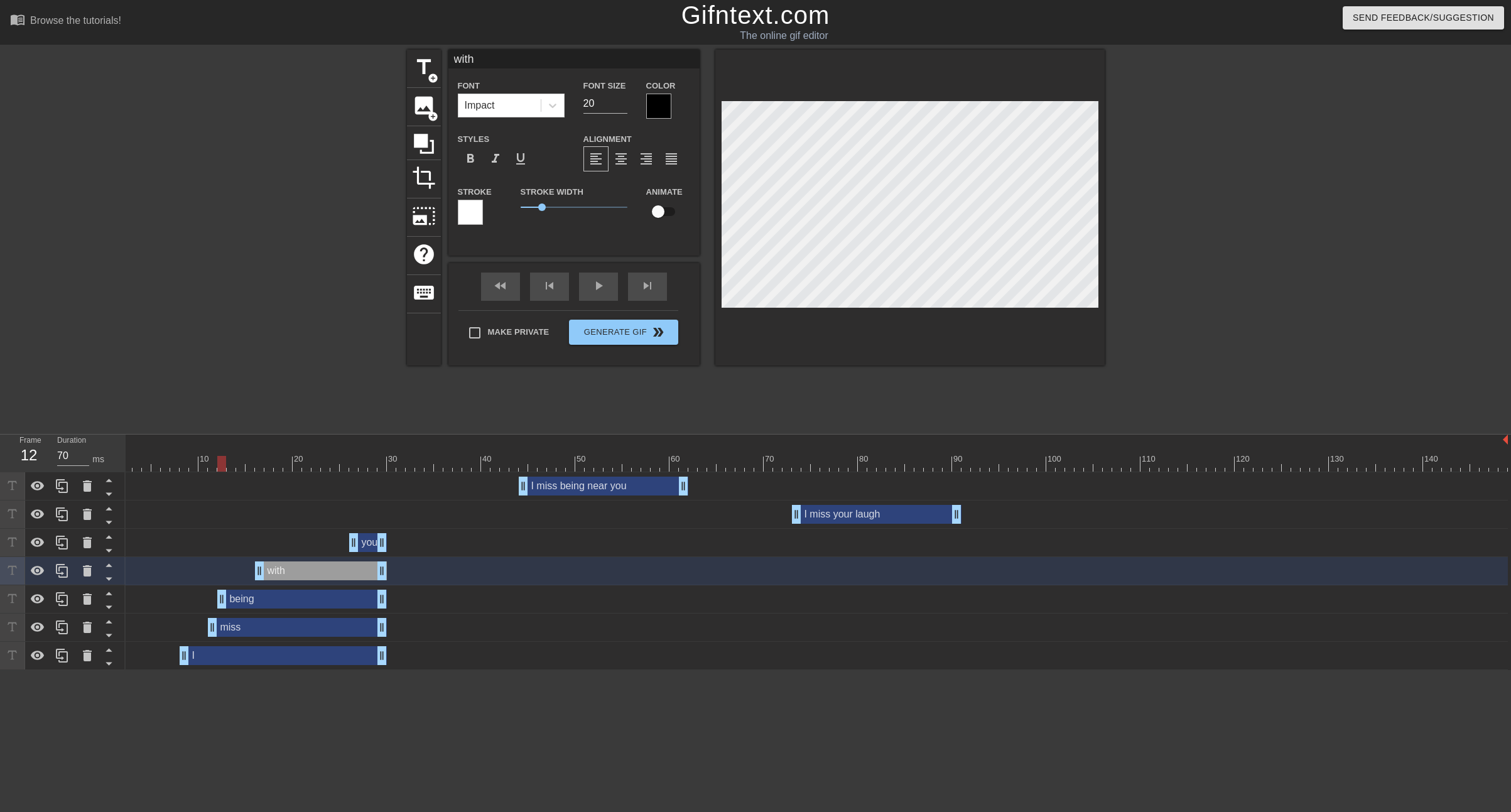 click at bounding box center (659, 106) 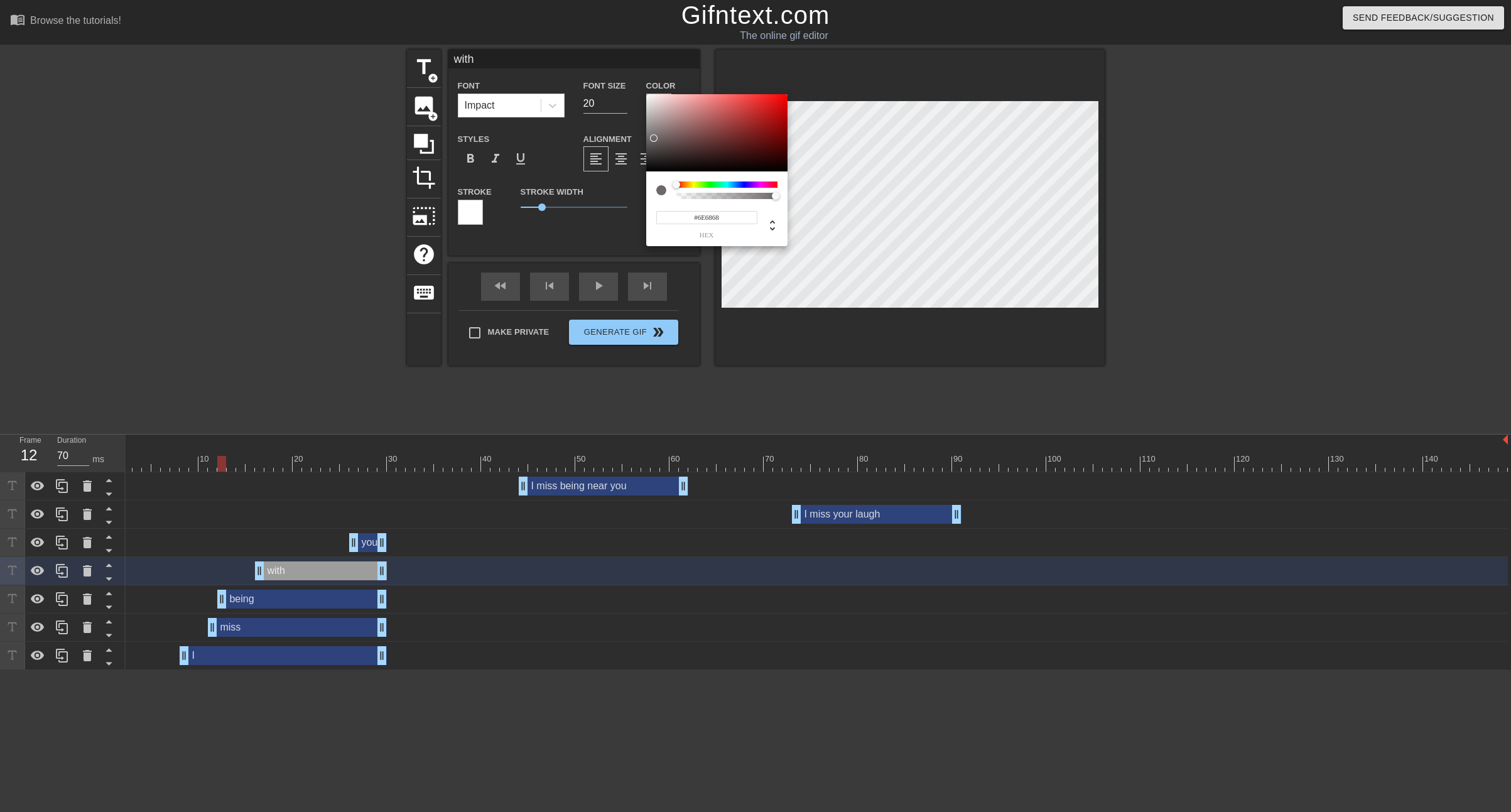 type on "#FFFFFF" 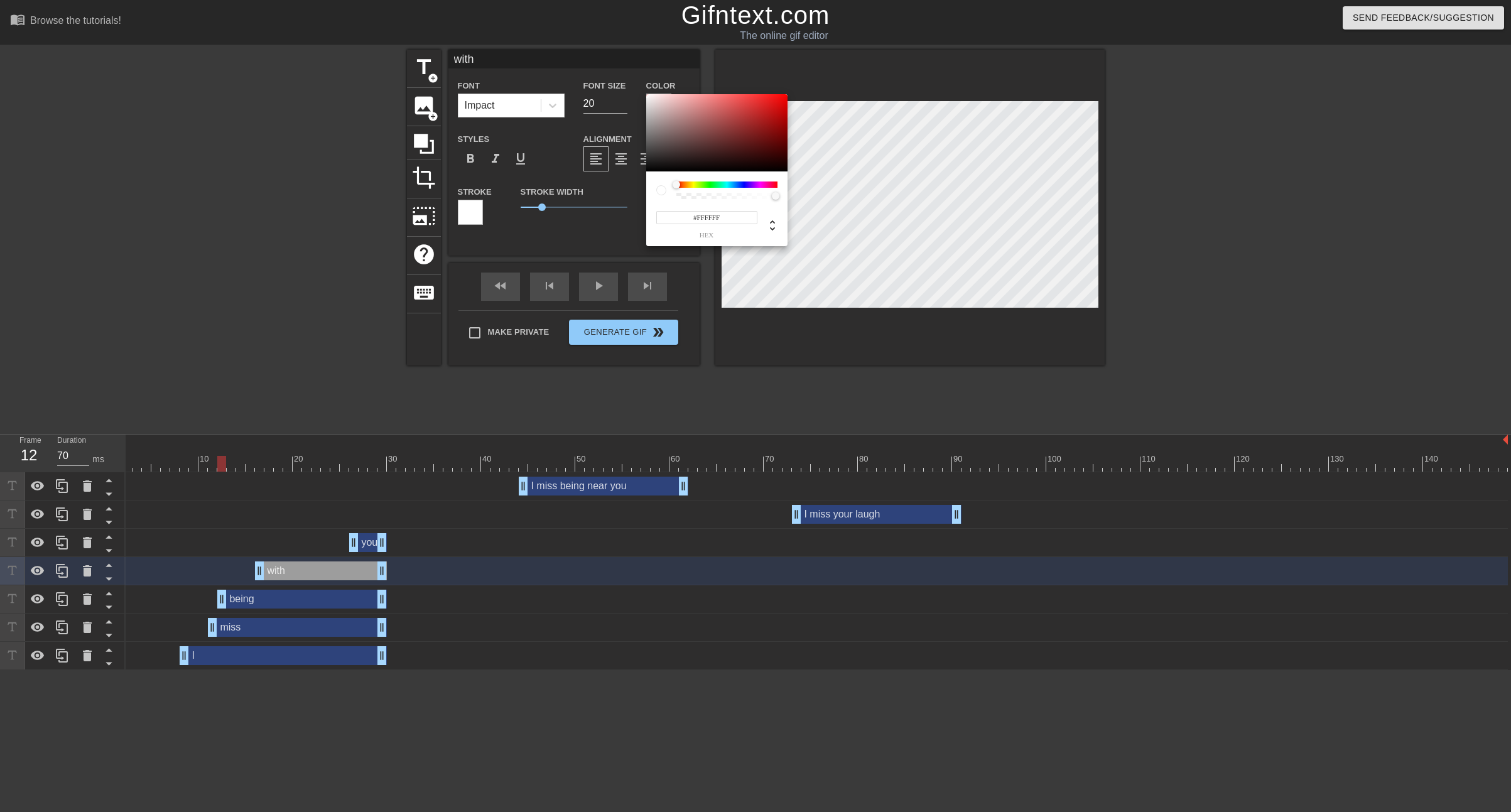 drag, startPoint x: 647, startPoint y: 129, endPoint x: 583, endPoint y: 13, distance: 132.48396 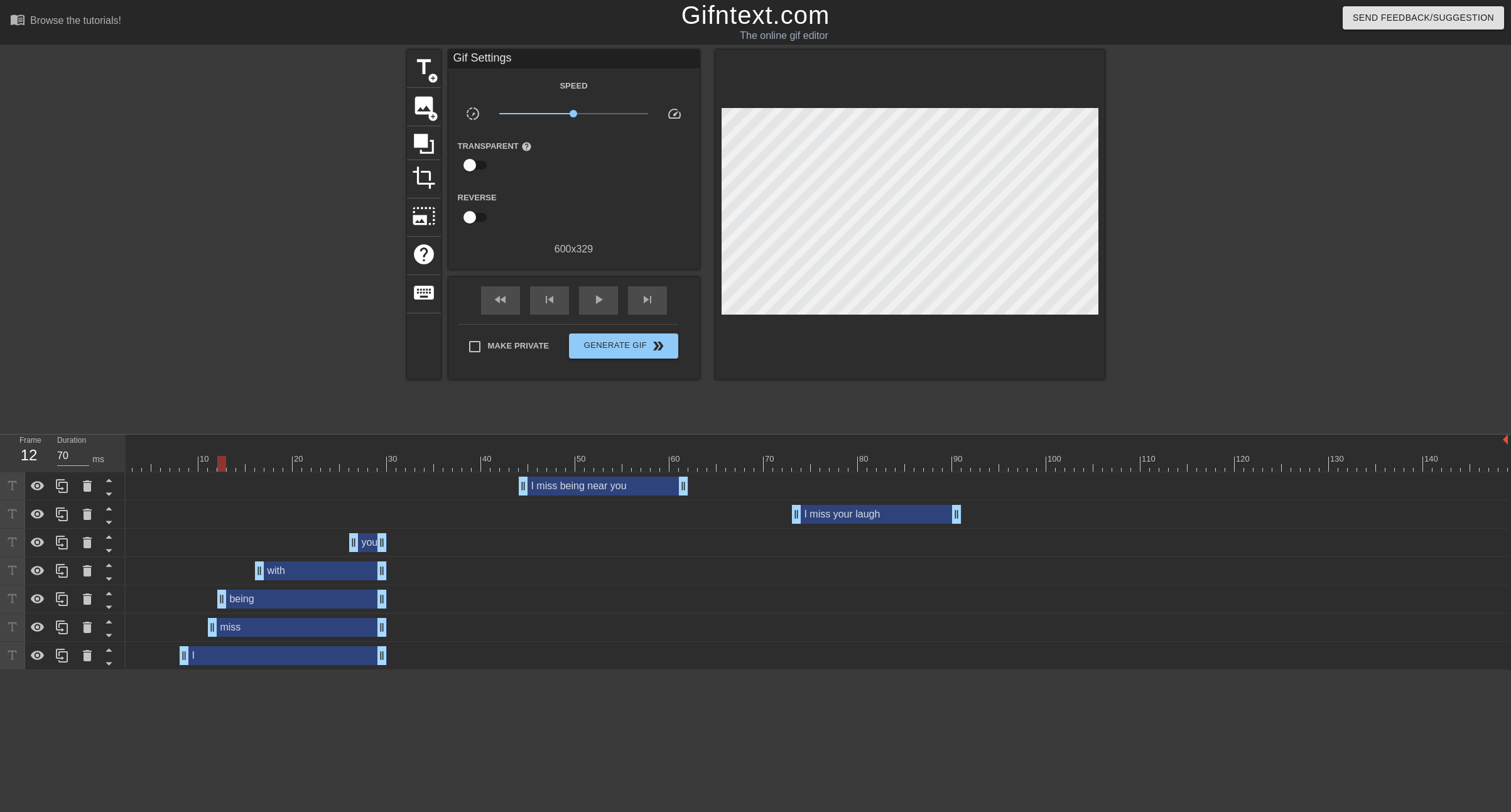 click on "with drag_handle drag_handle" at bounding box center [321, 571] 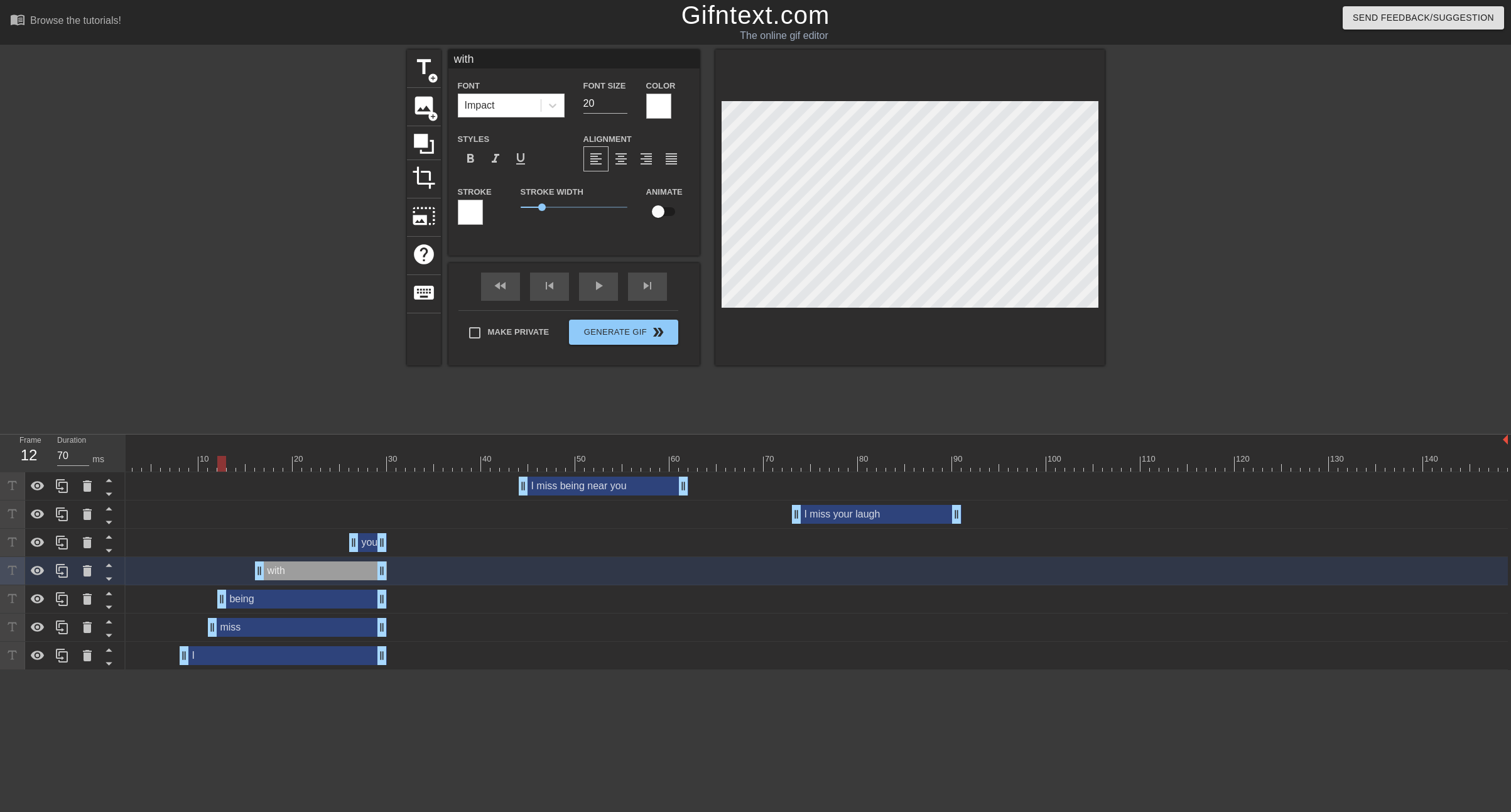 click at bounding box center [470, 212] 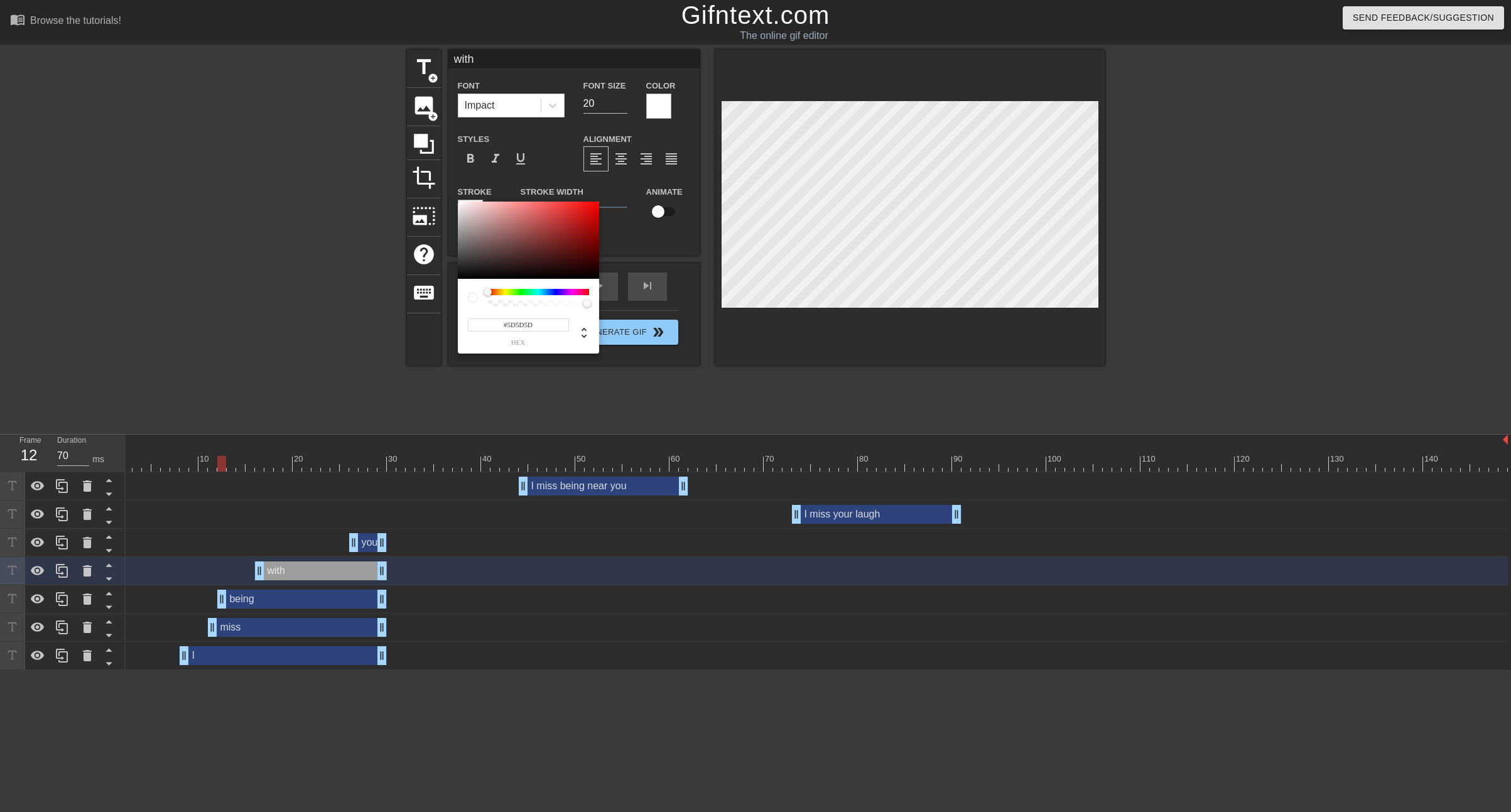 type on "#000000" 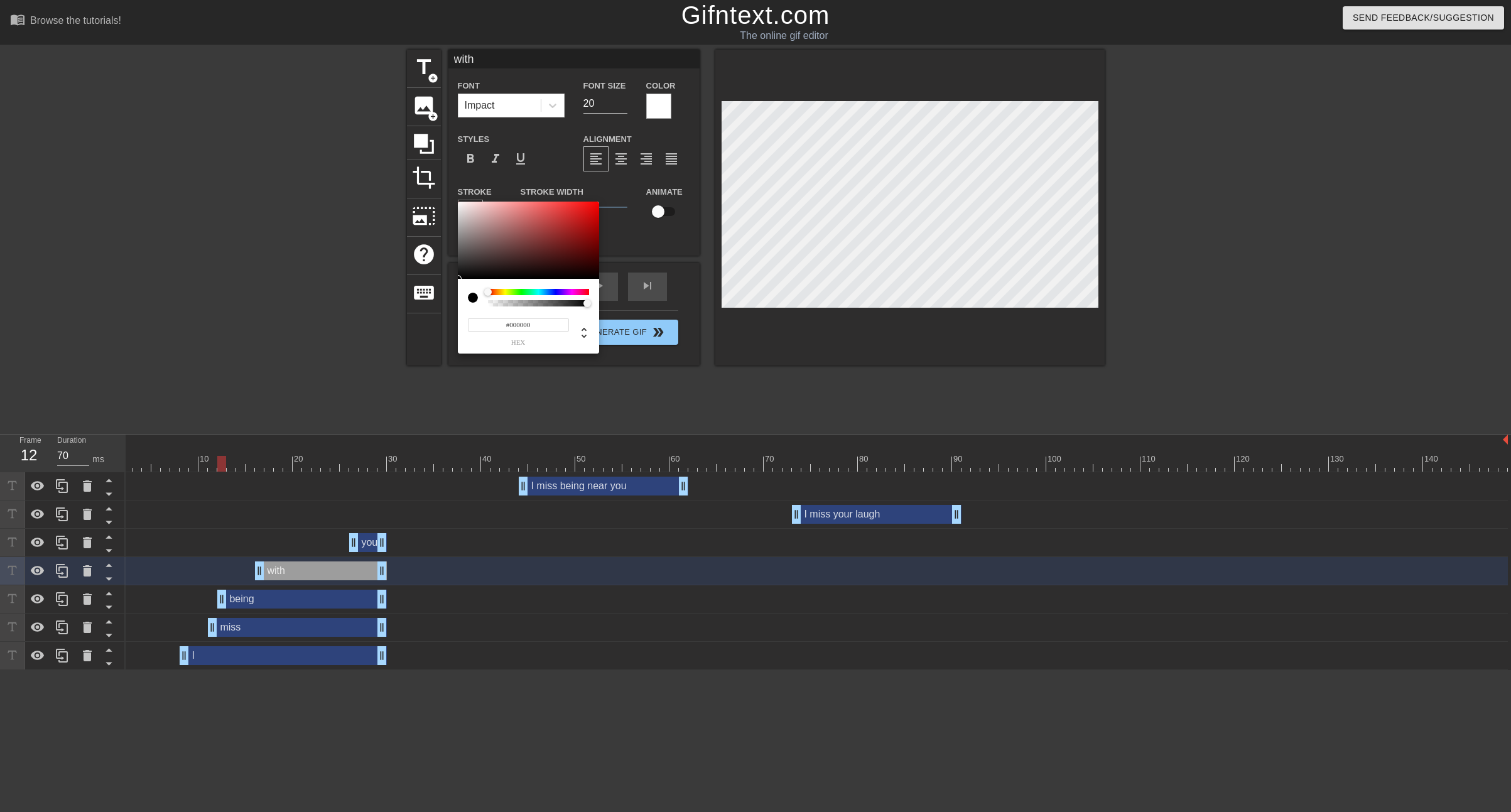 drag, startPoint x: 497, startPoint y: 237, endPoint x: 313, endPoint y: 377, distance: 231.20554 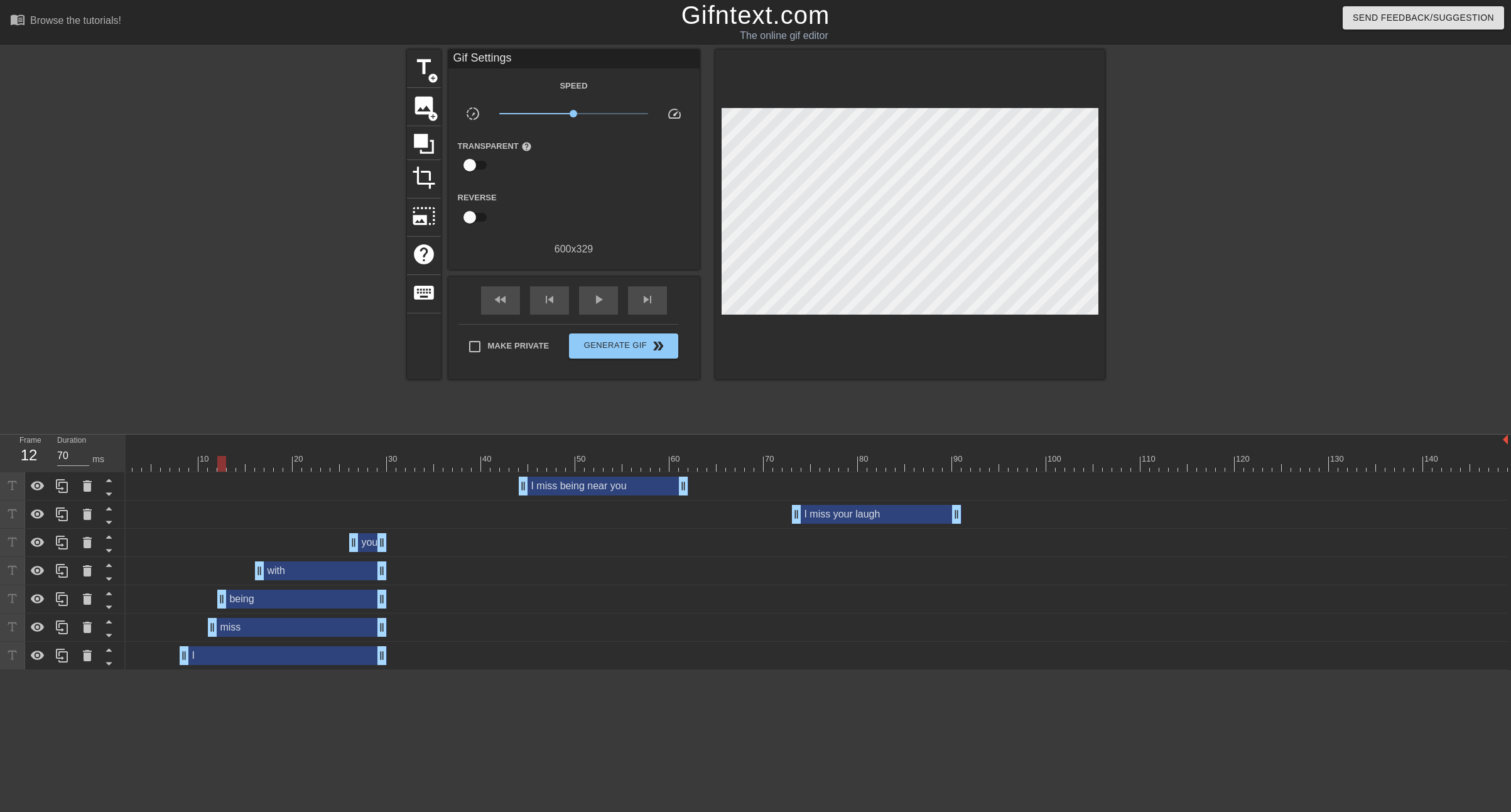 click on "being drag_handle drag_handle" at bounding box center (302, 599) 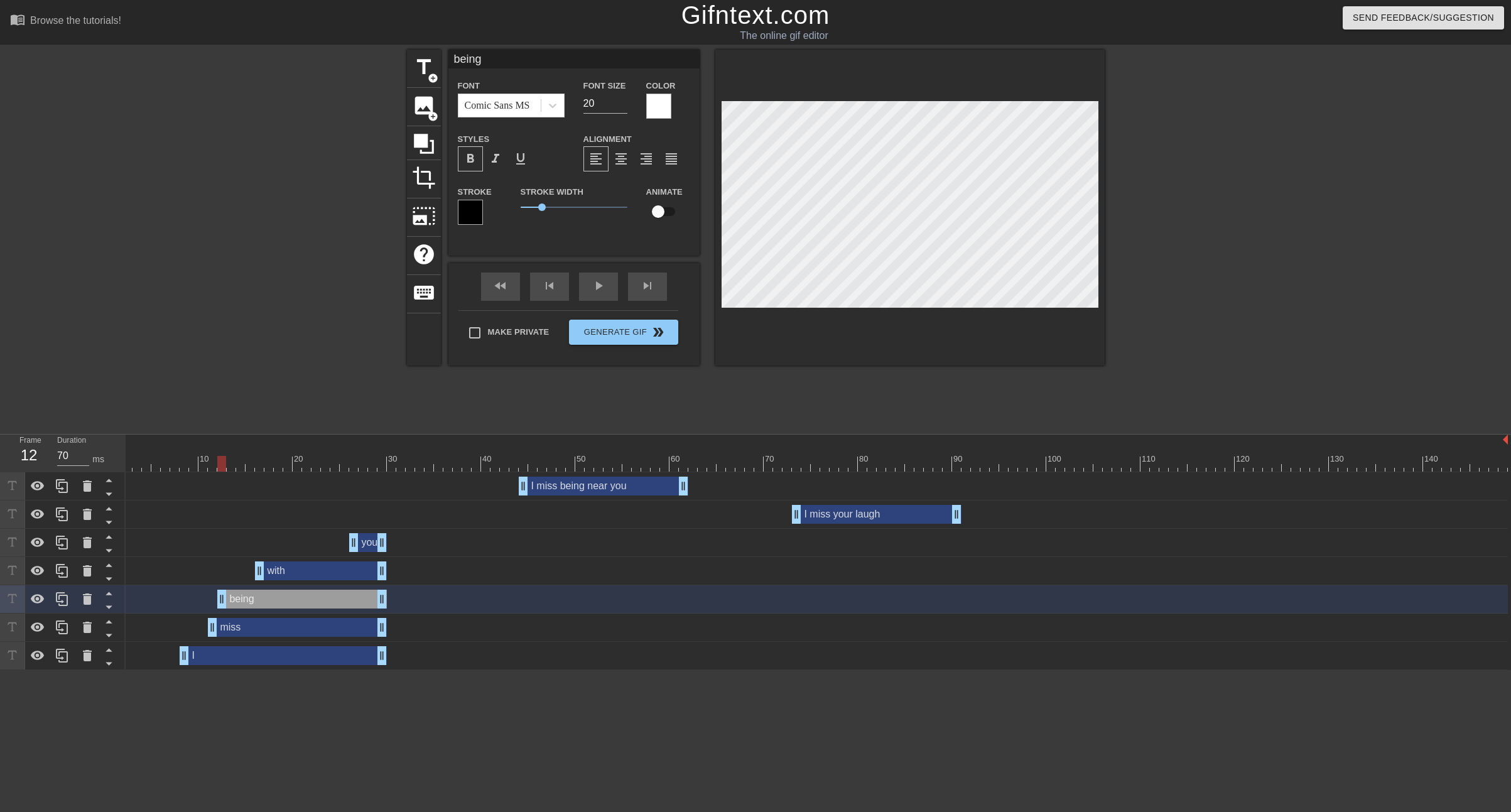 type on "miss" 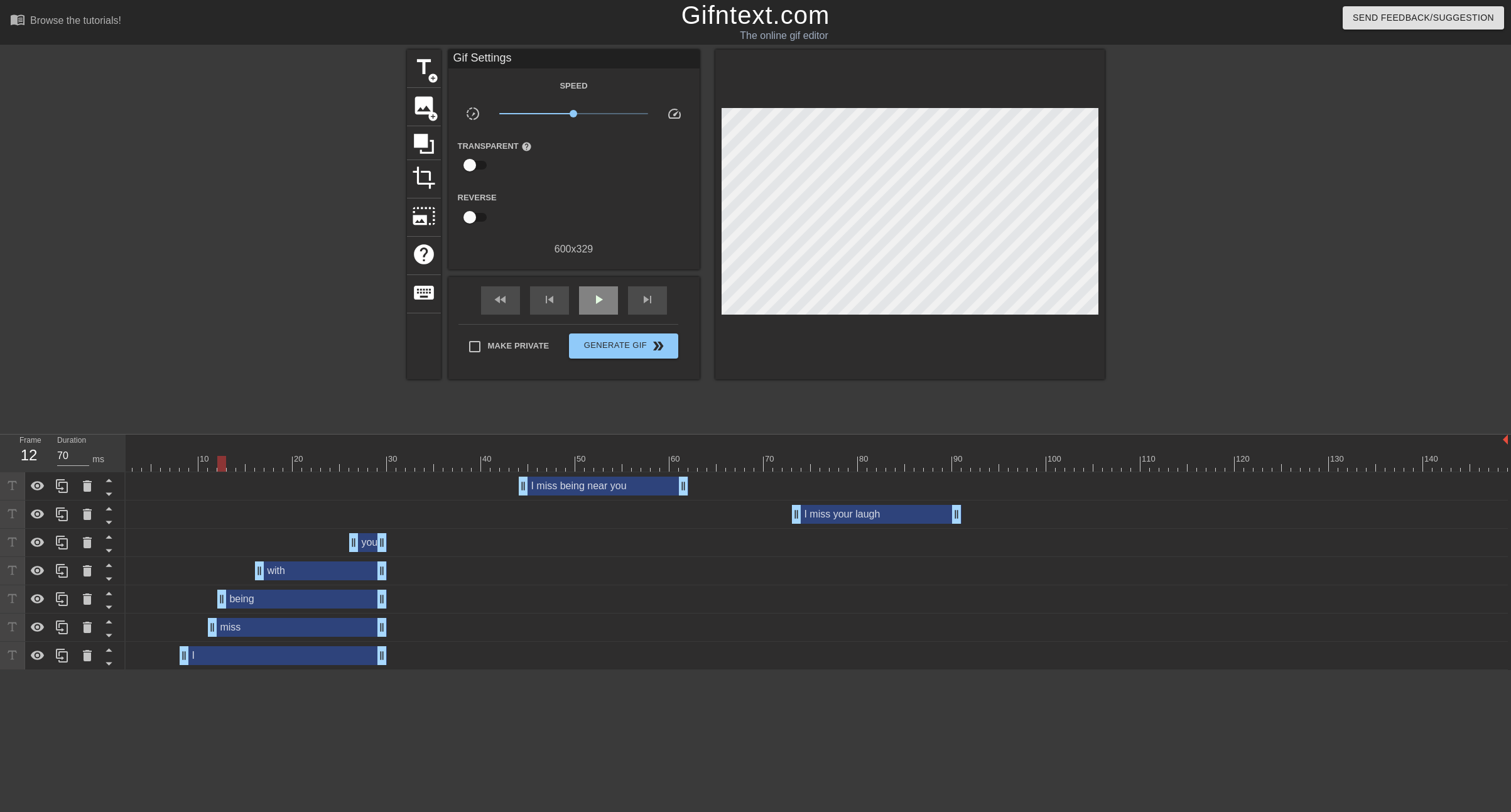 click on "play_arrow" at bounding box center [598, 300] 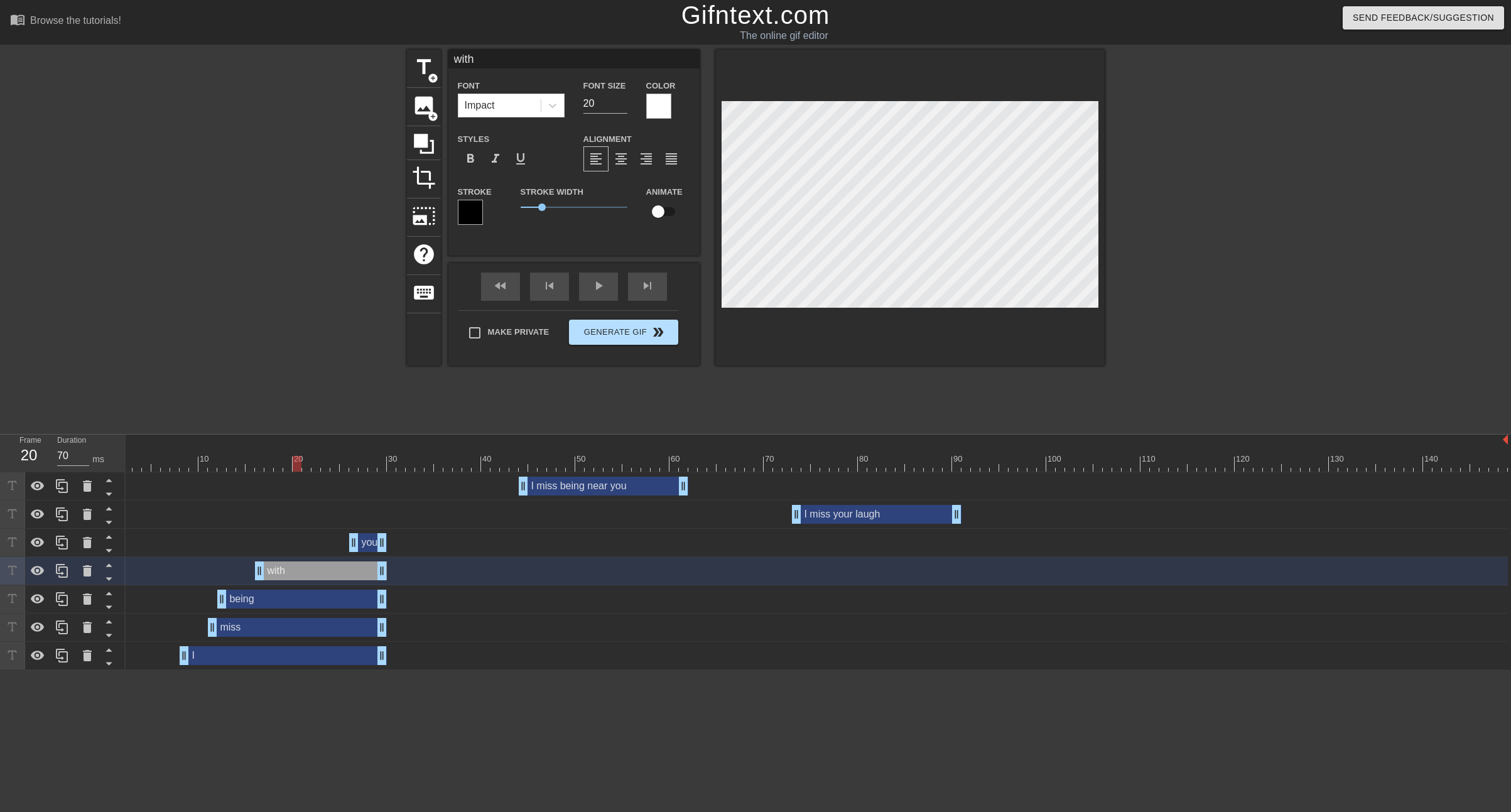 type on "witha" 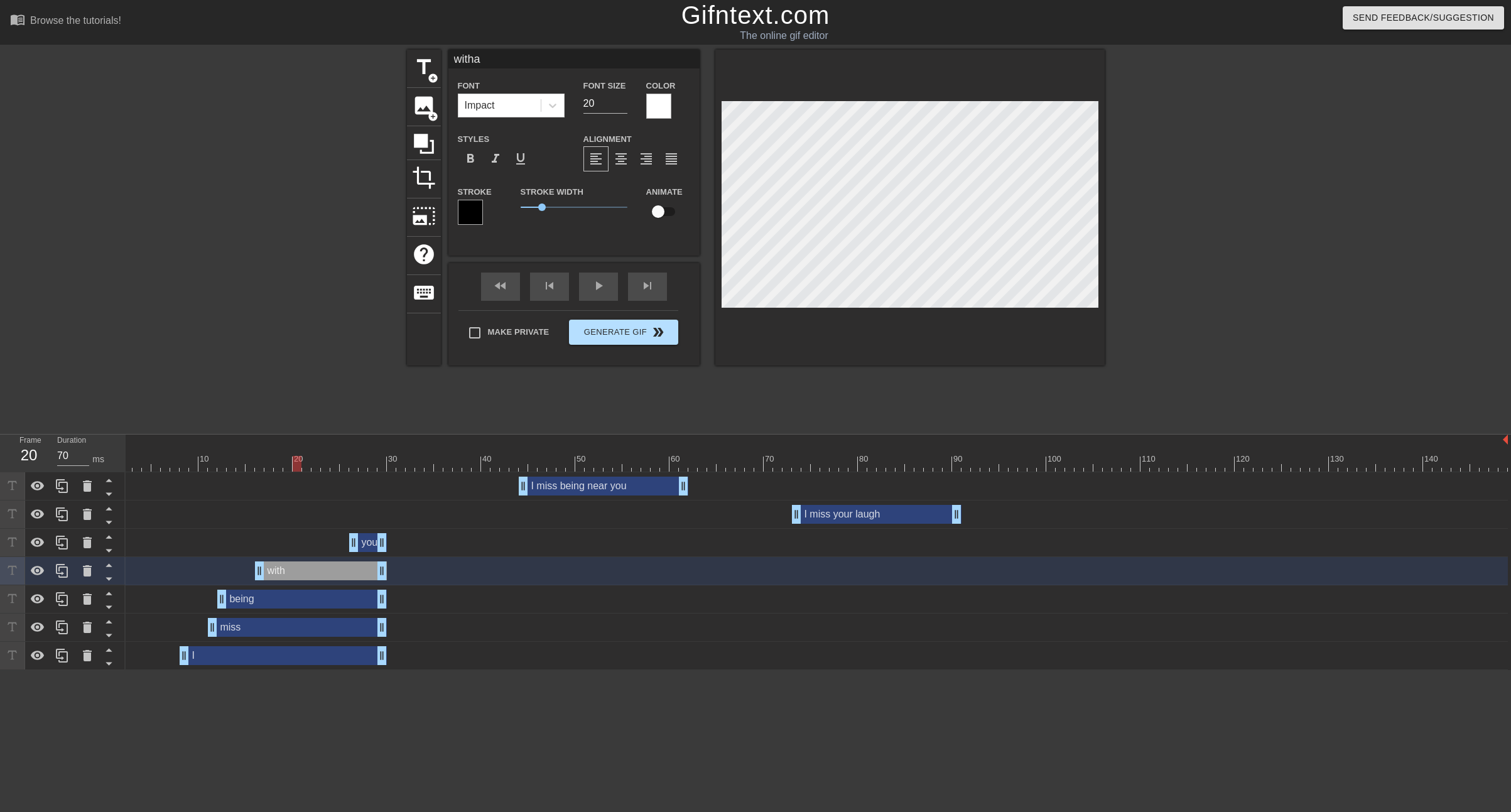 scroll, scrollTop: 0, scrollLeft: 1, axis: horizontal 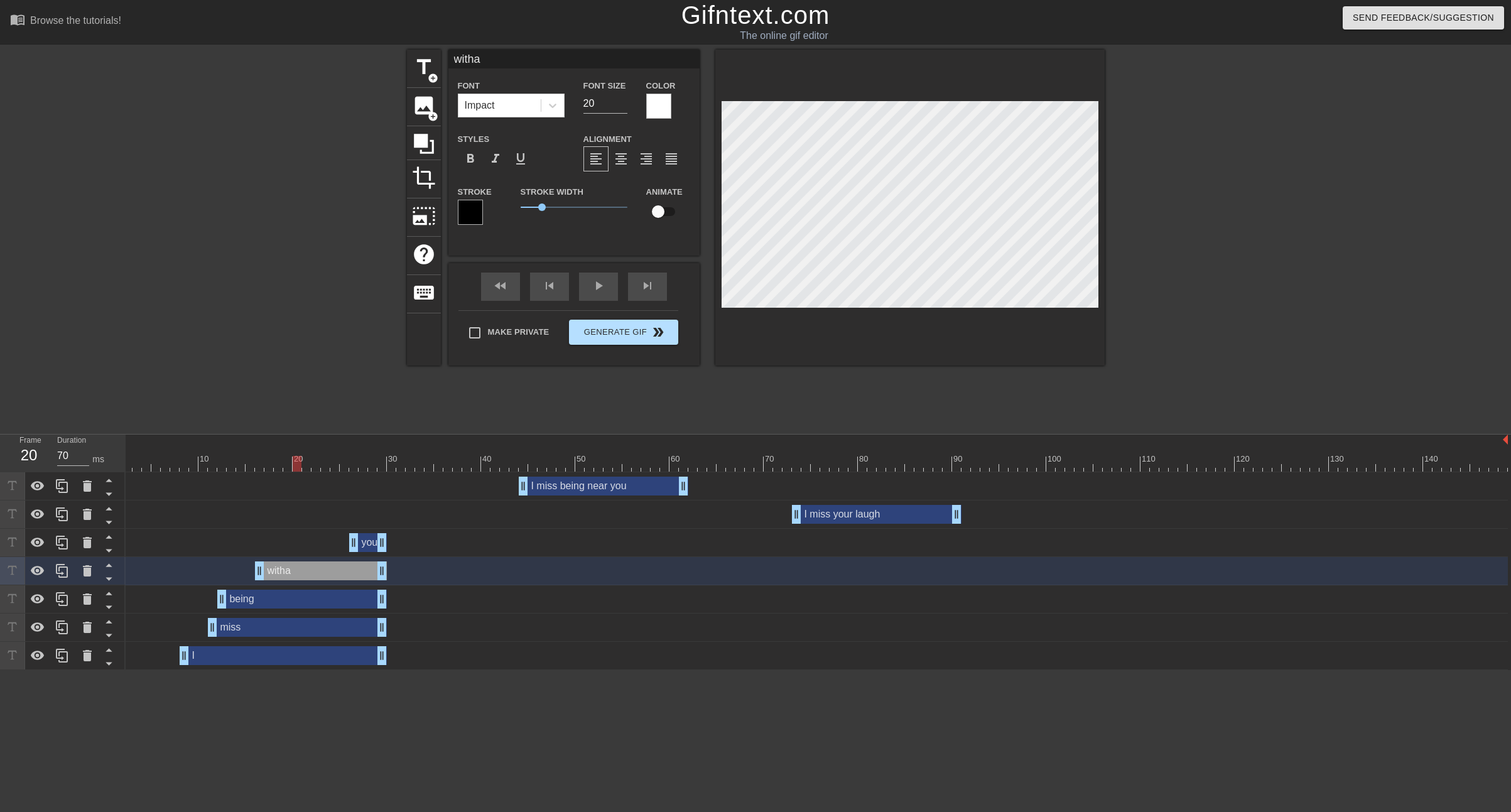 type on "with" 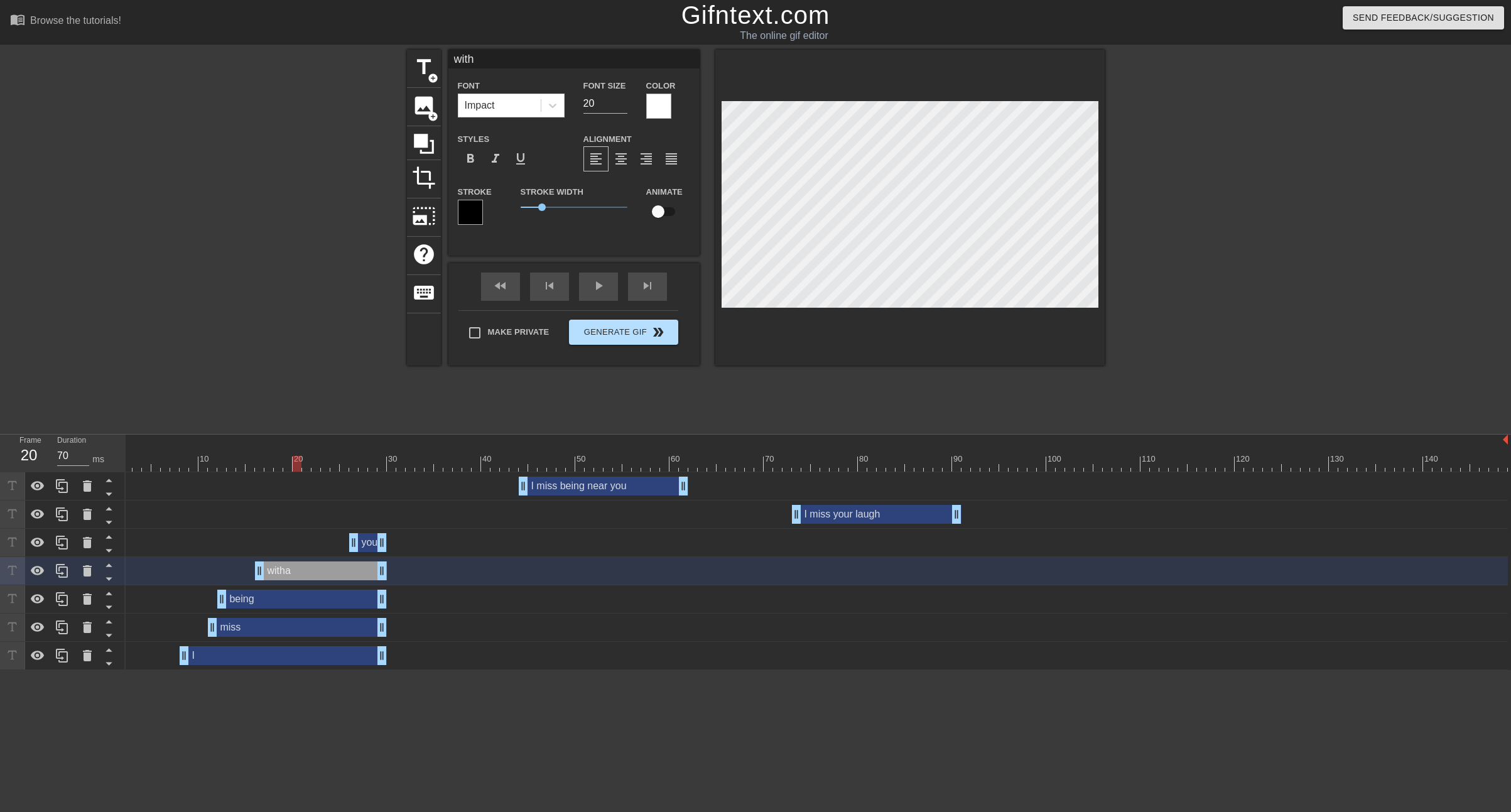 scroll, scrollTop: 0, scrollLeft: 0, axis: both 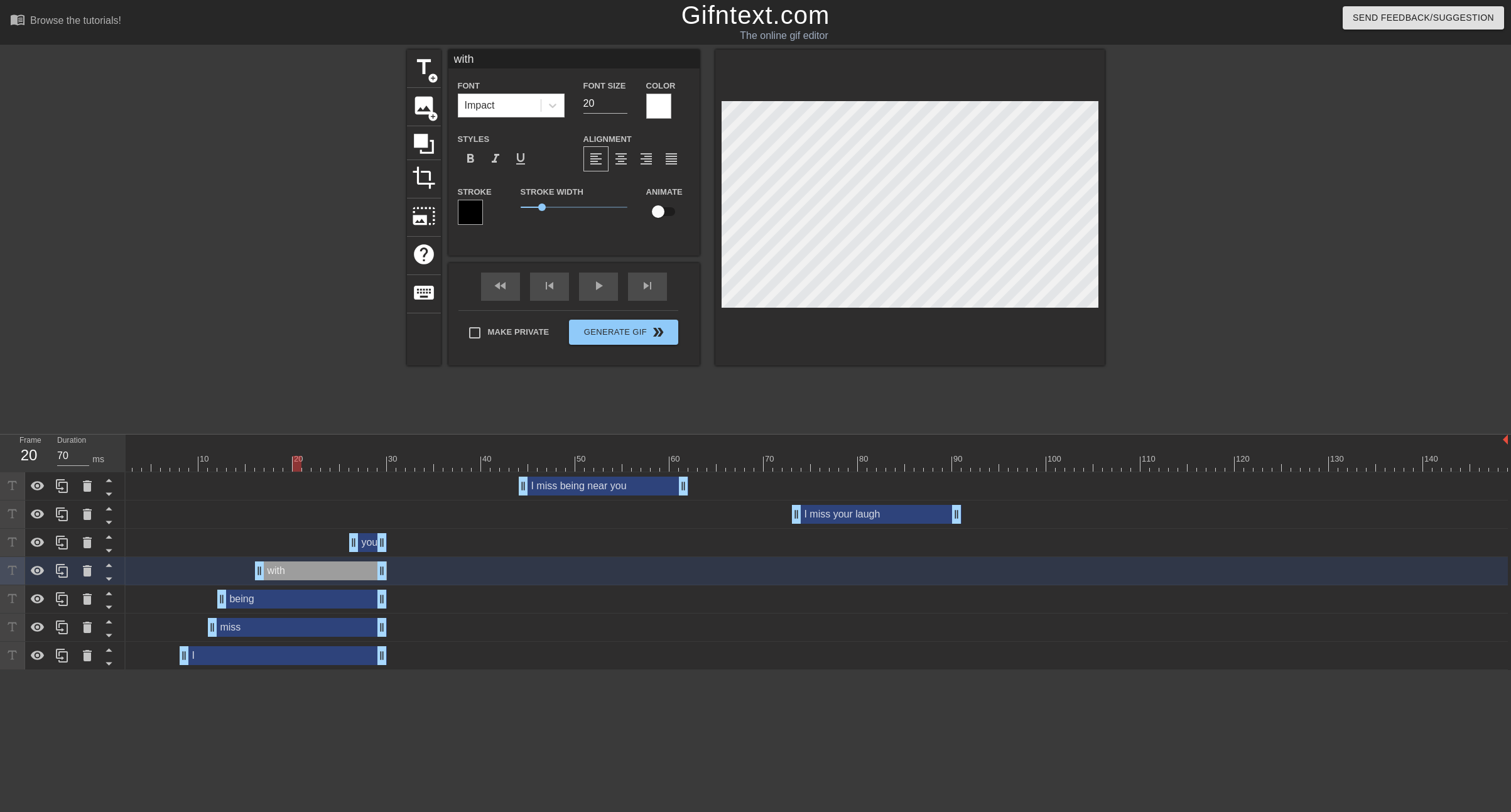 click on "with drag_handle drag_handle" at bounding box center (321, 571) 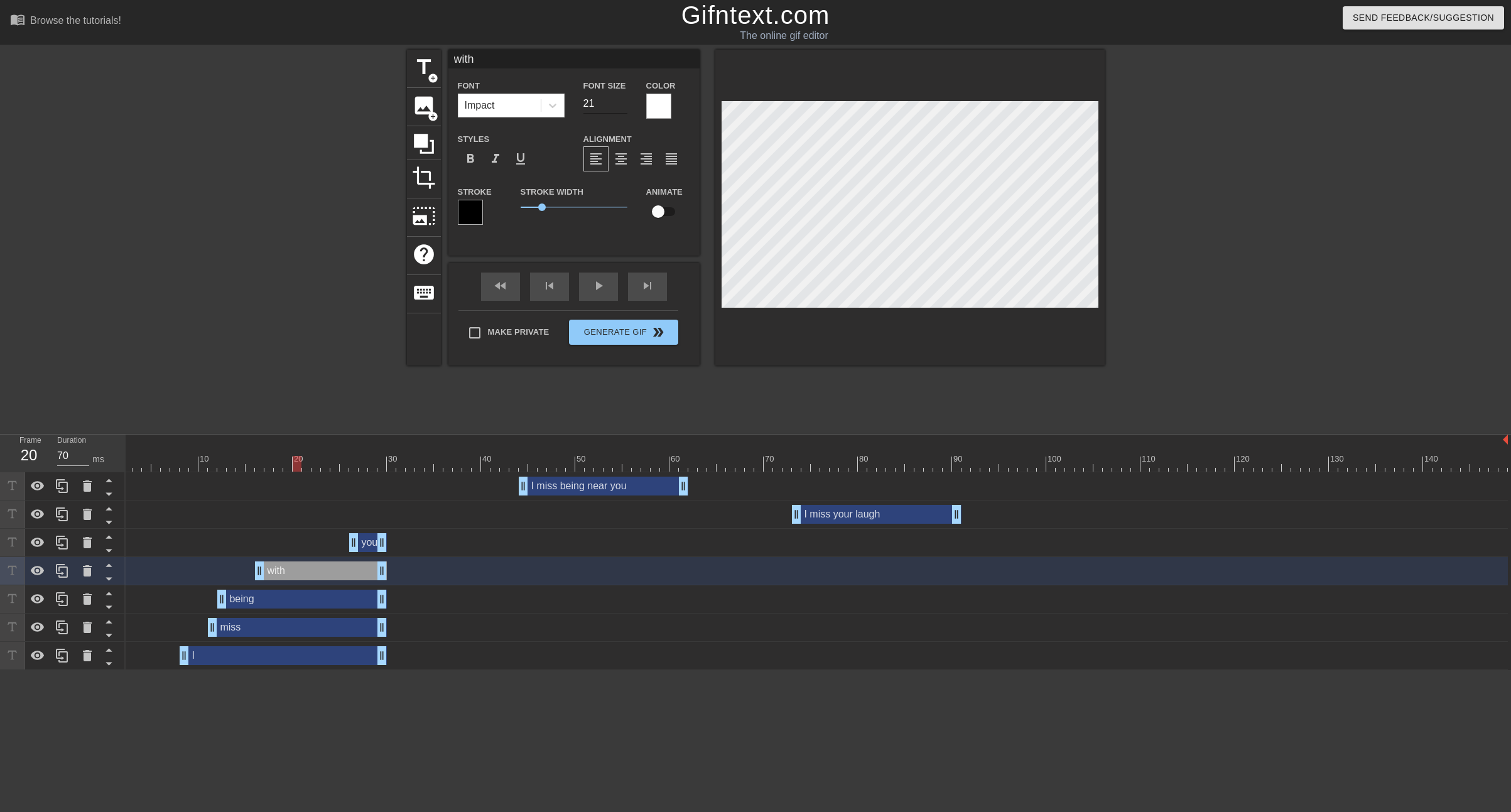 click on "21" at bounding box center (605, 104) 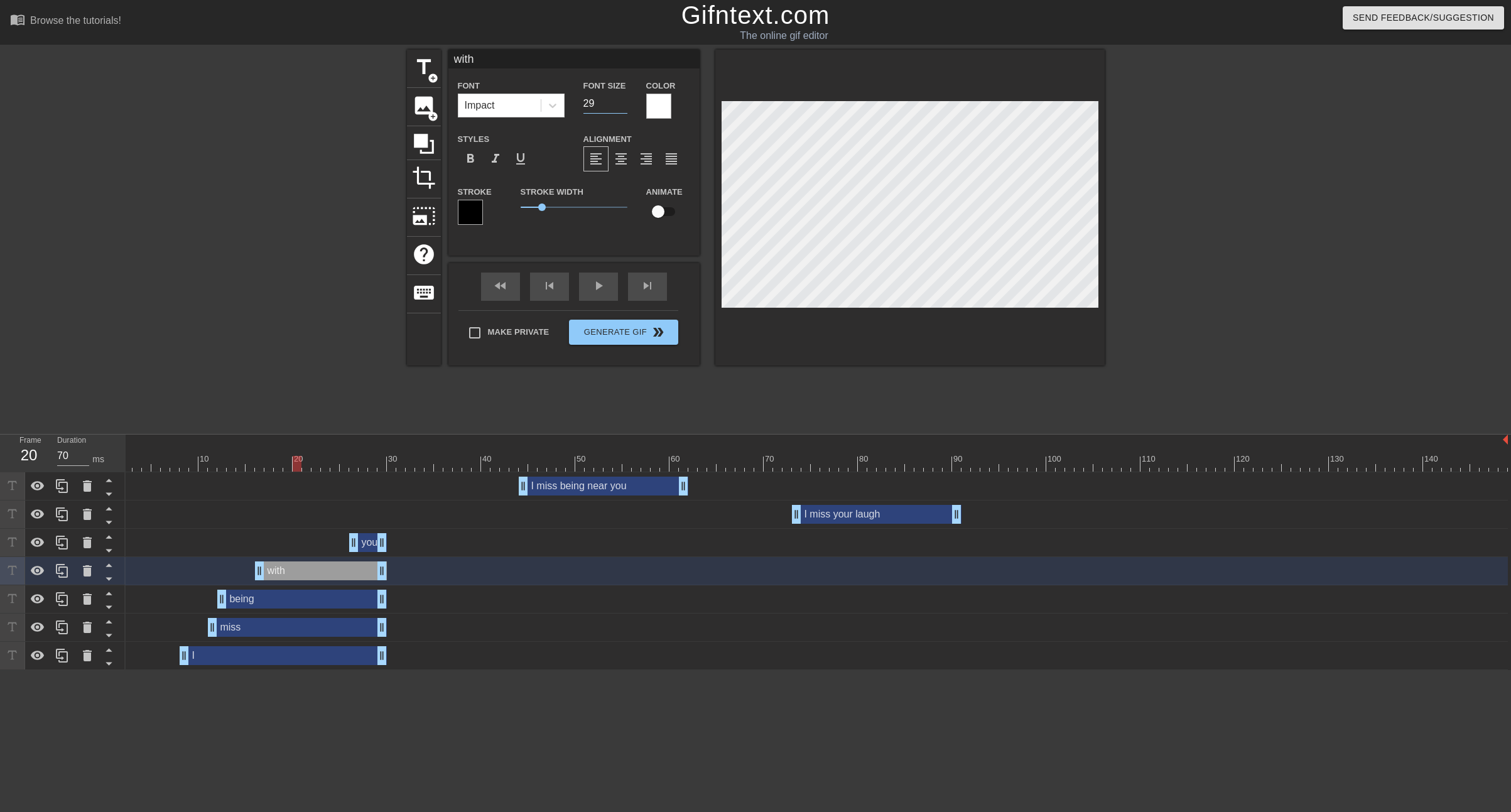type on "30" 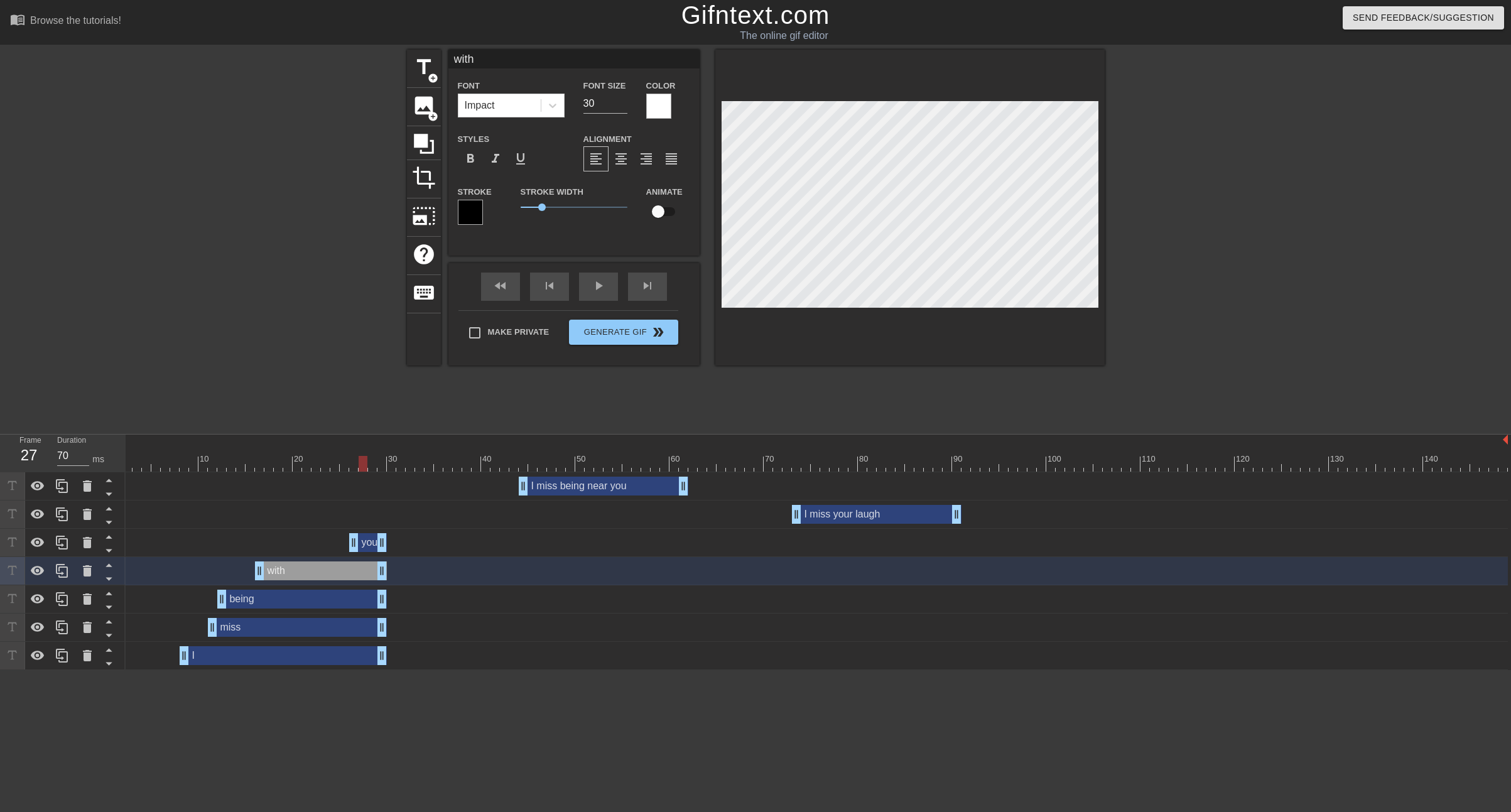 click on "you drag_handle drag_handle" at bounding box center [368, 543] 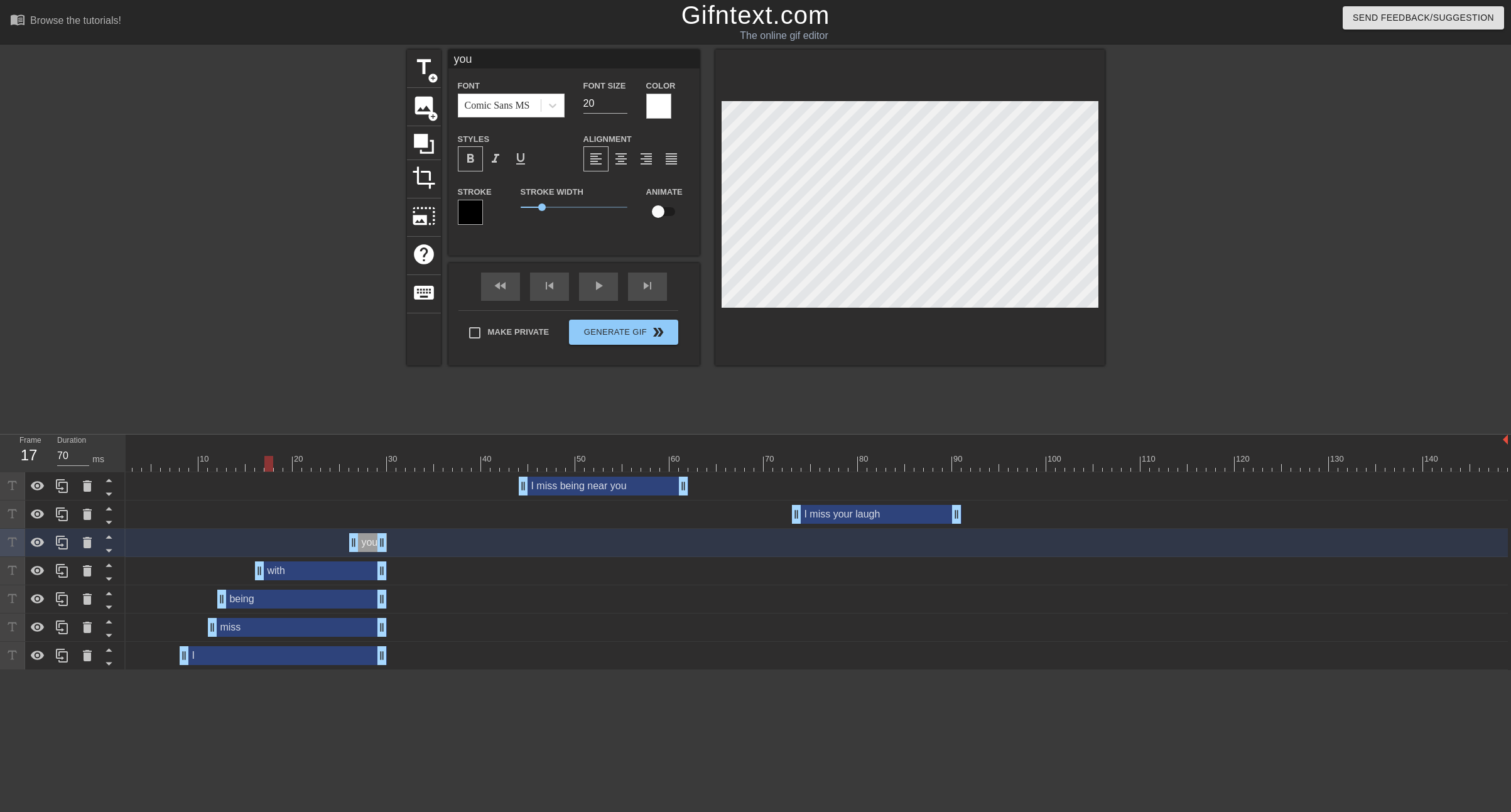 type on "with" 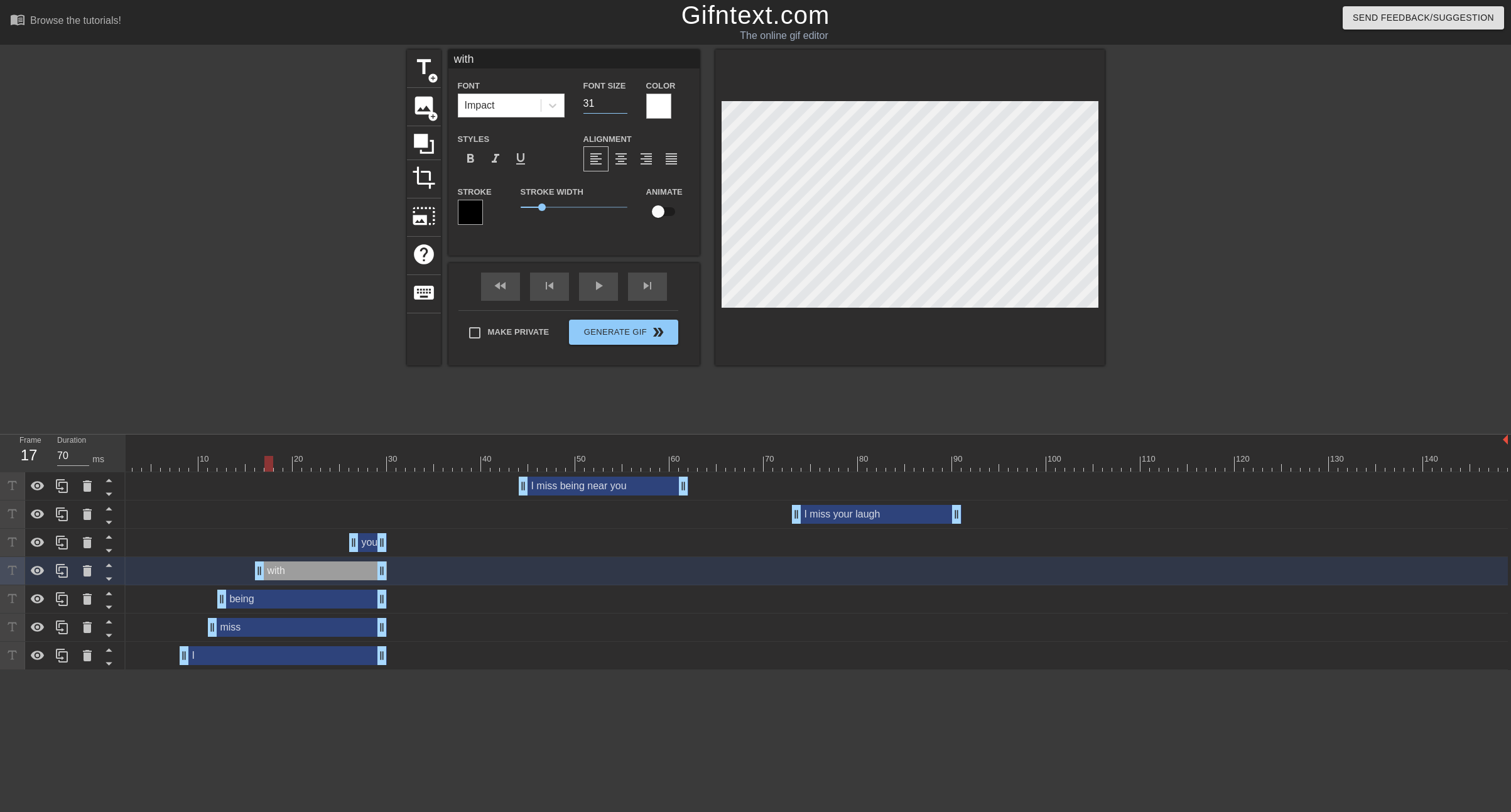 click on "31" at bounding box center (605, 104) 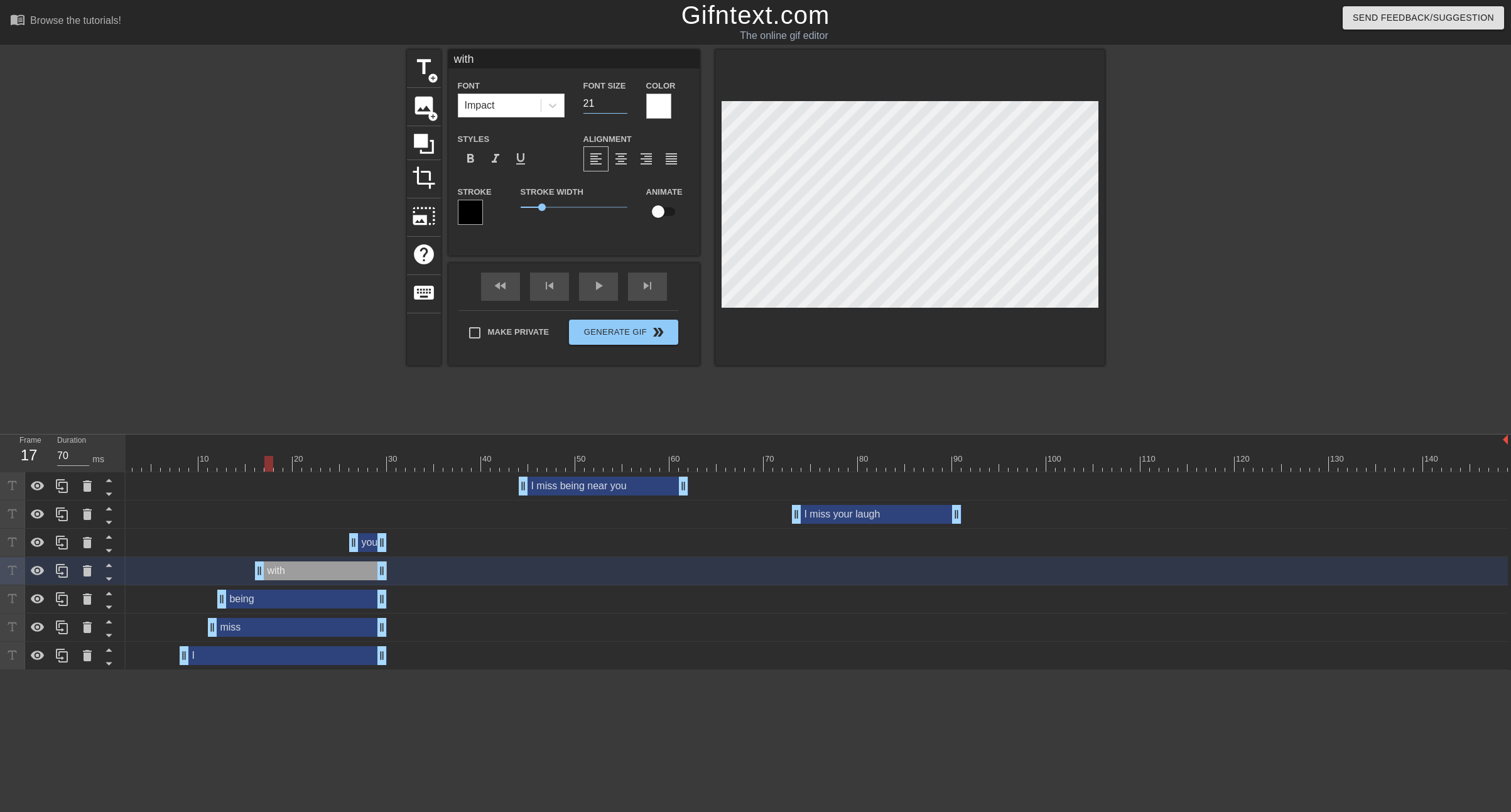 type on "20" 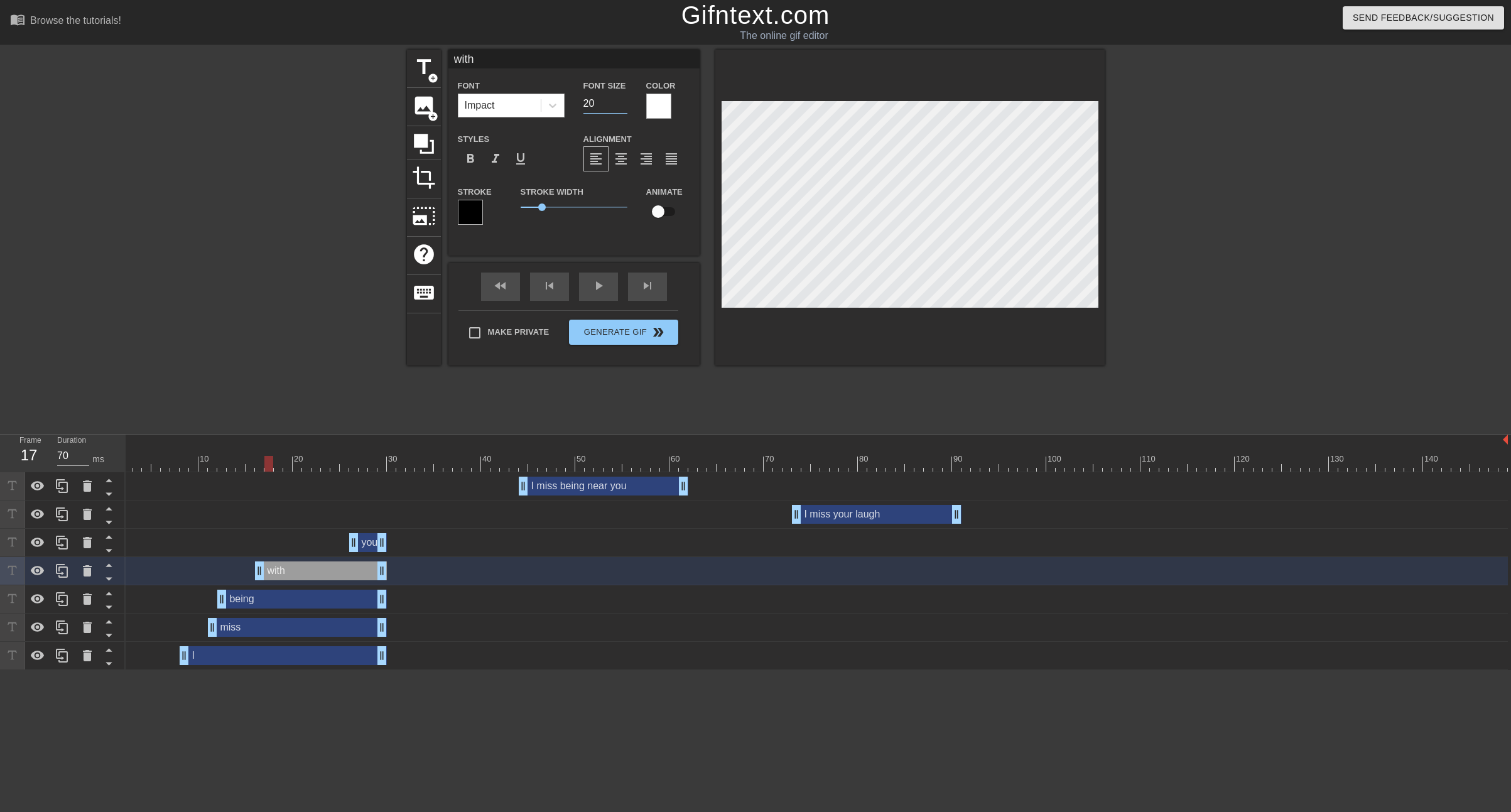 click on "Impact" at bounding box center (499, 106) 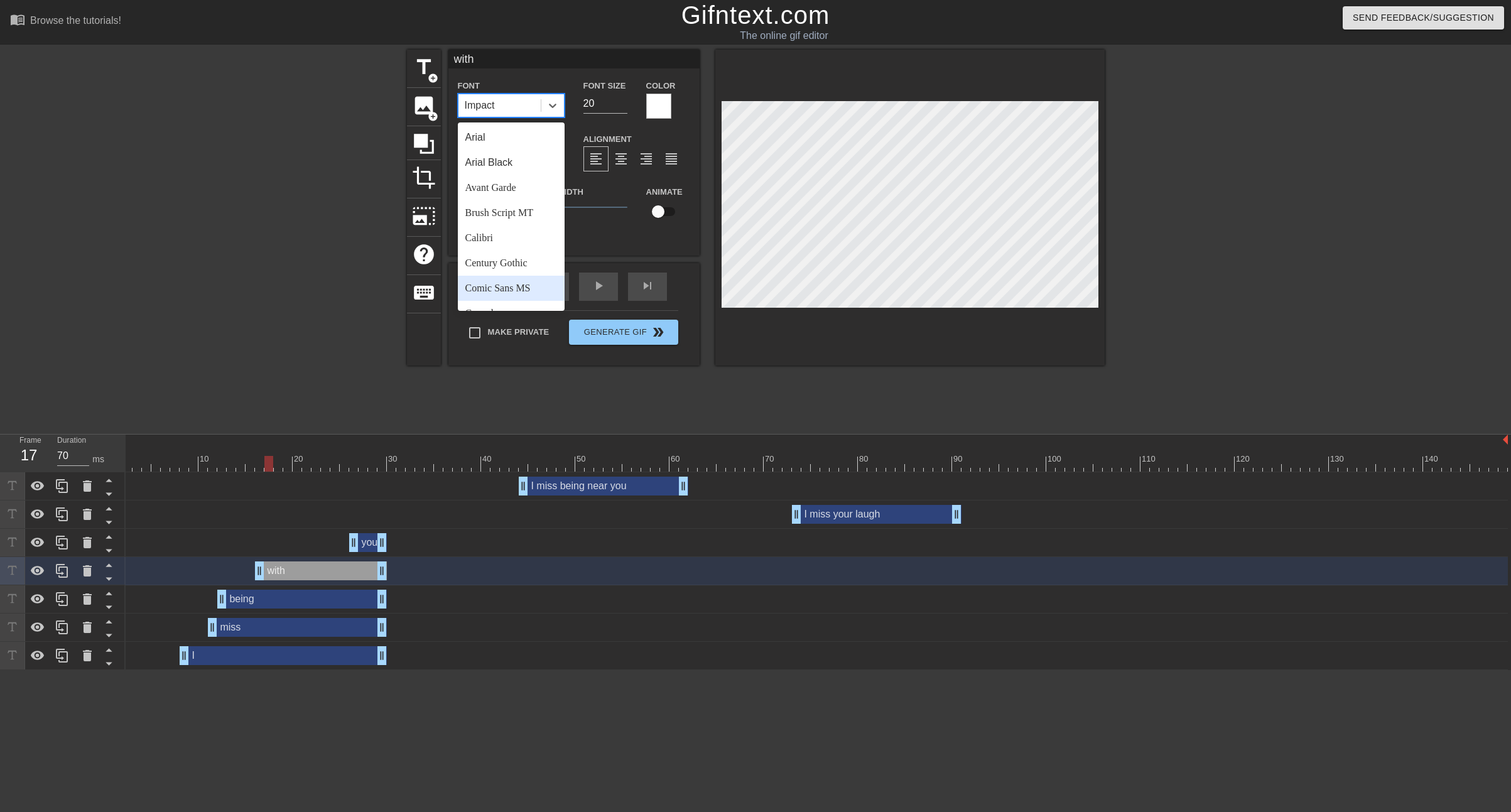 click on "Comic Sans MS" at bounding box center [511, 288] 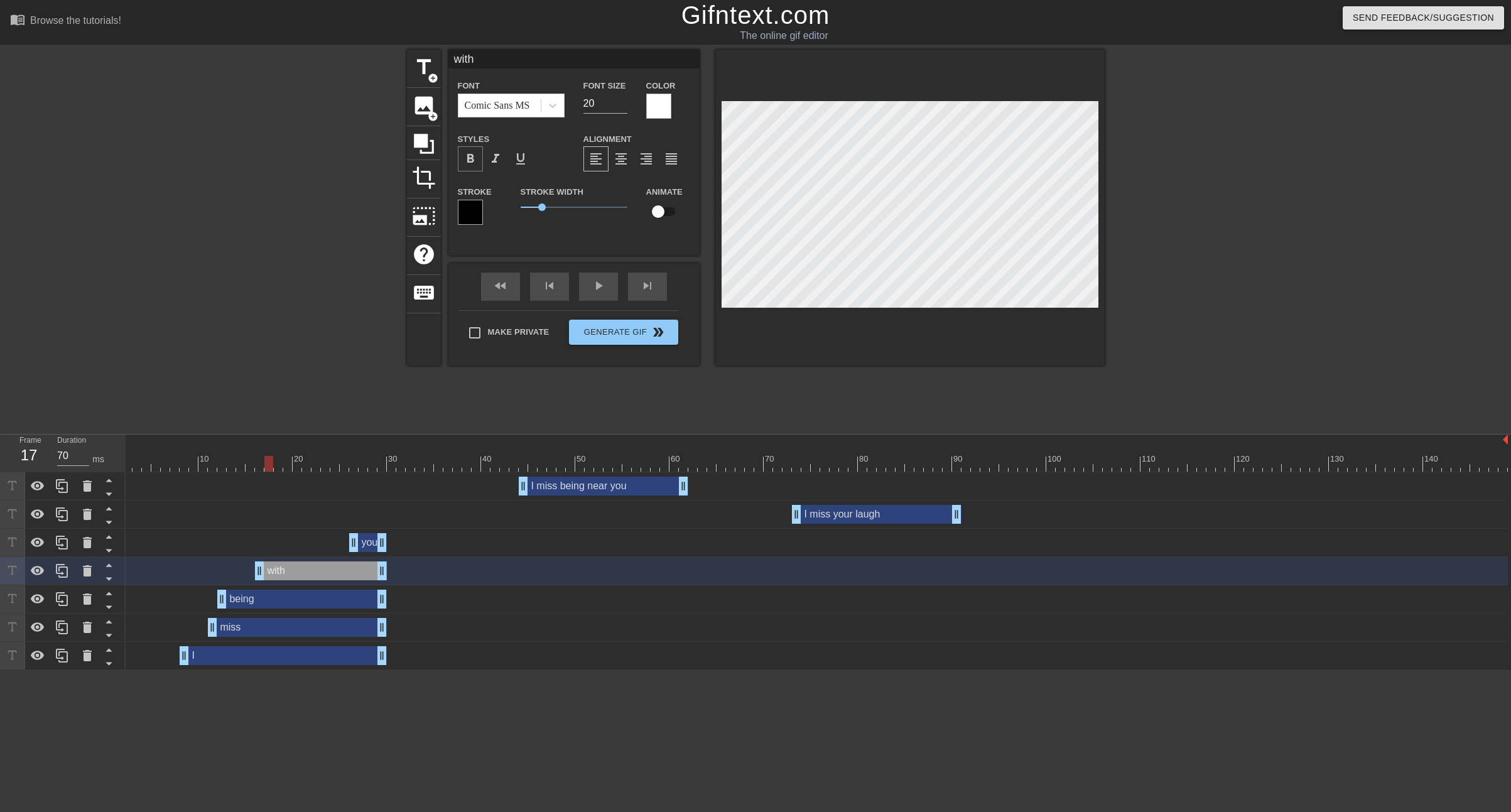 click on "format_bold" at bounding box center [470, 159] 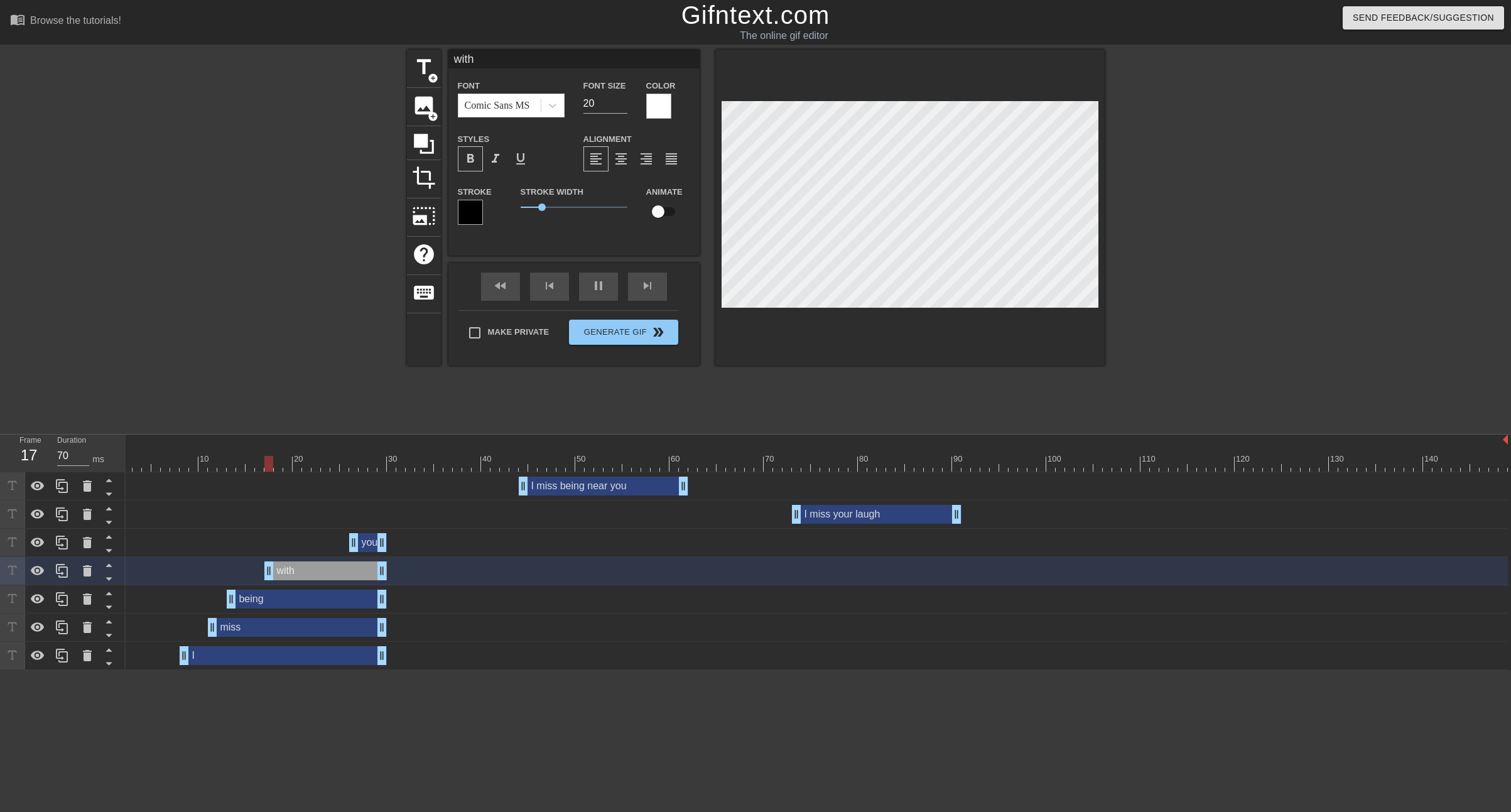 drag, startPoint x: 259, startPoint y: 574, endPoint x: 271, endPoint y: 575, distance: 12.041595 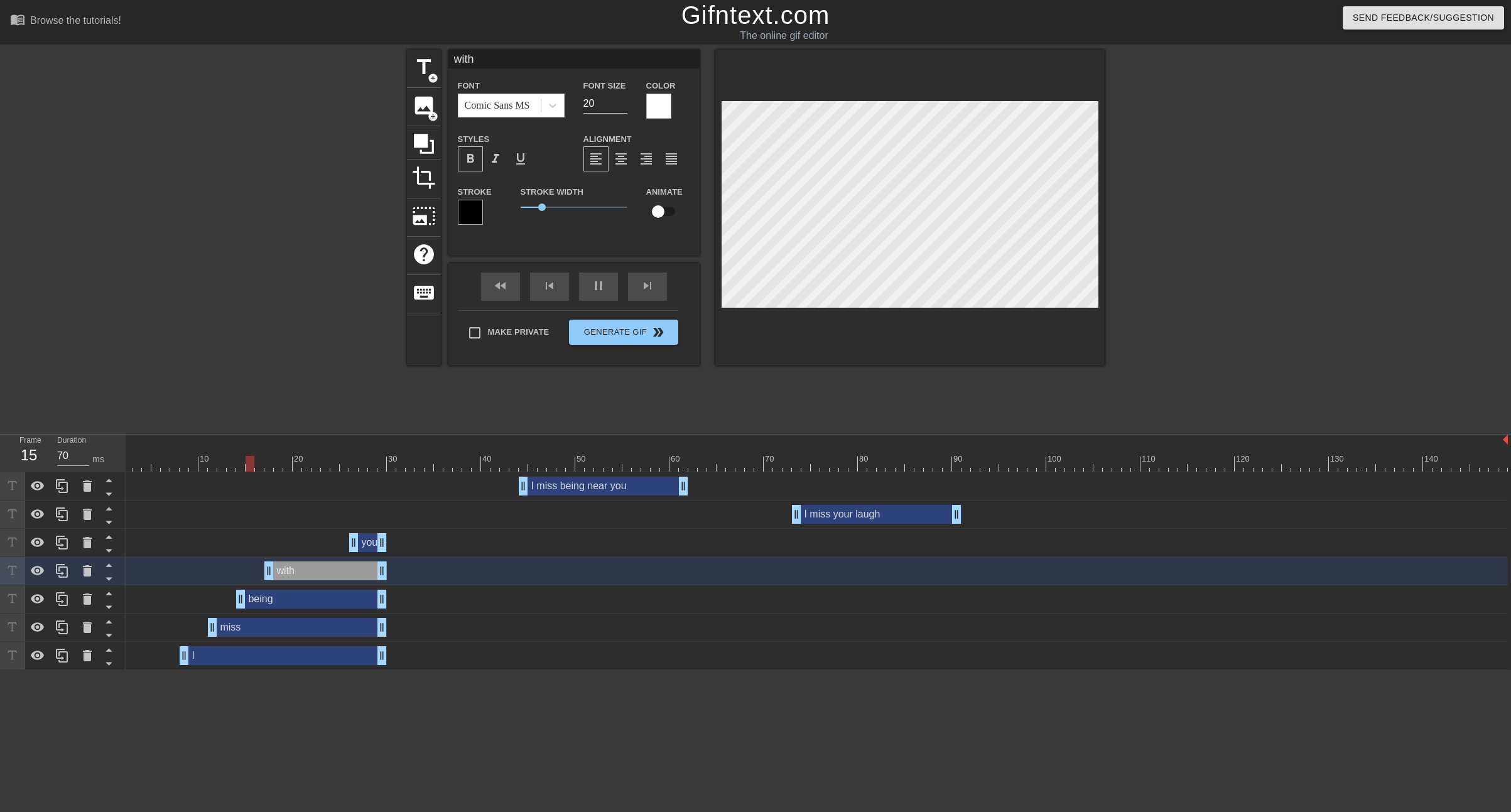 click on "being drag_handle drag_handle" at bounding box center [811, 599] 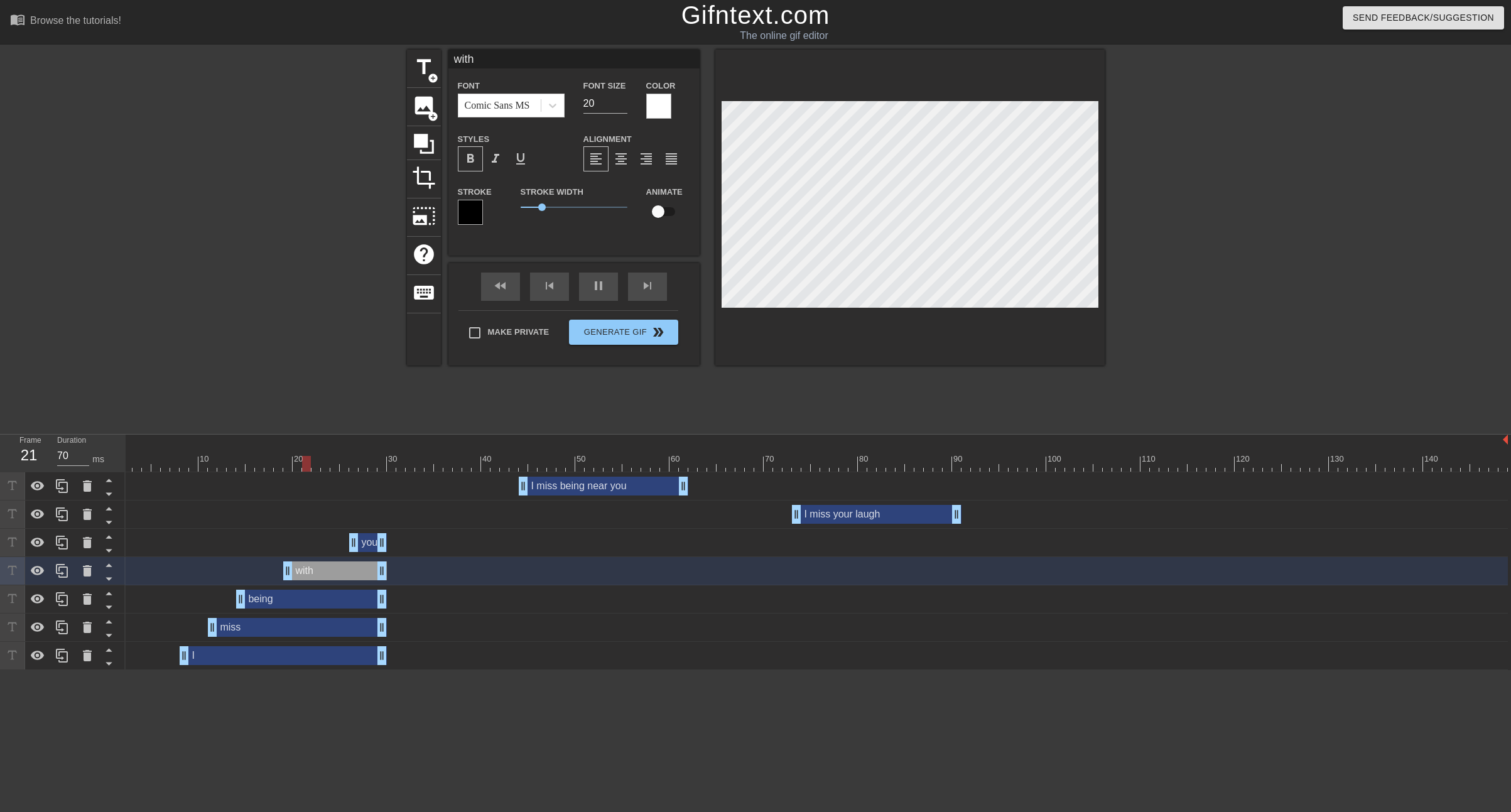 drag, startPoint x: 266, startPoint y: 577, endPoint x: 284, endPoint y: 577, distance: 18 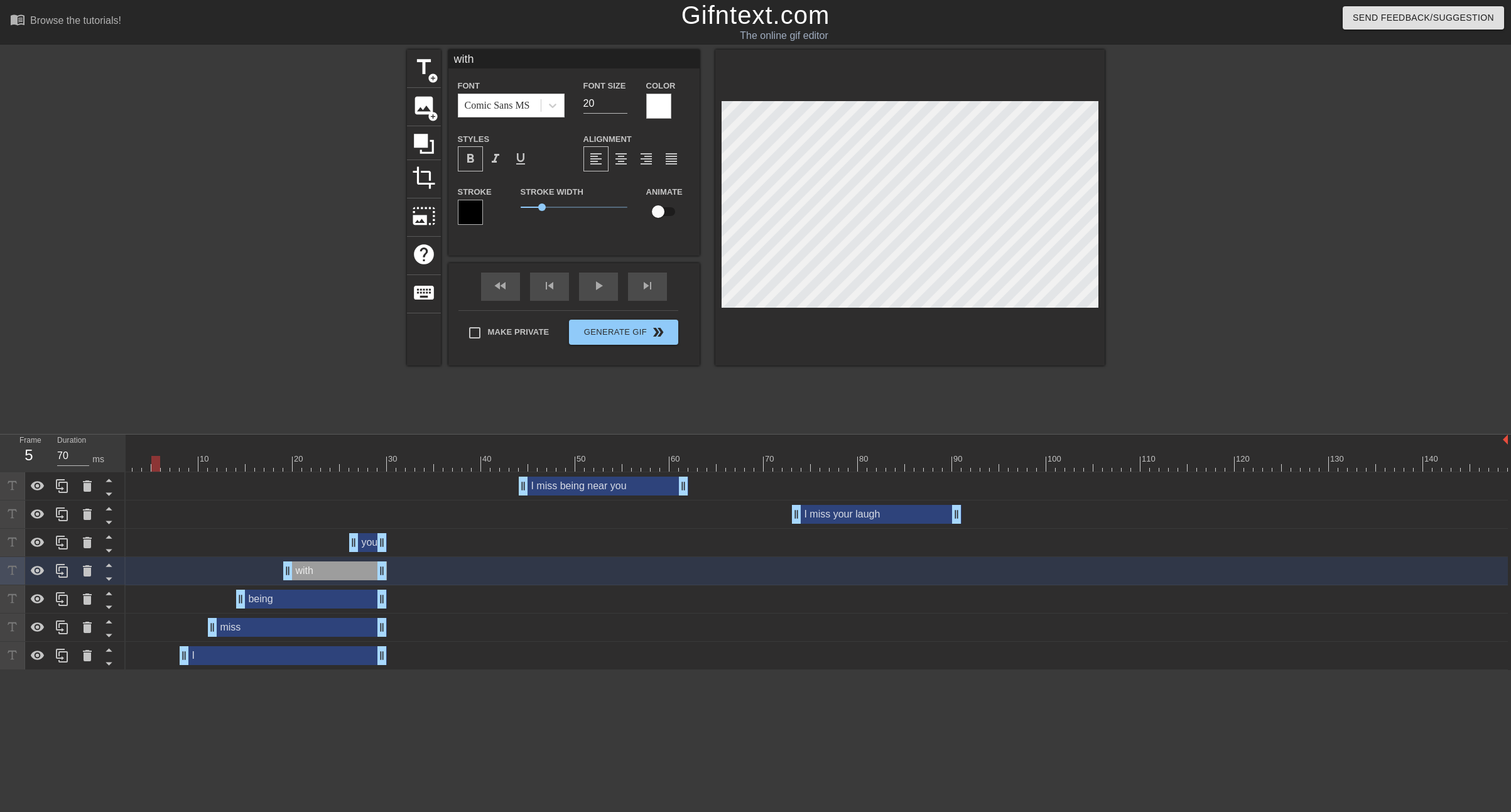 click on "title add_circle image add_circle crop photo_size_select_large help keyboard with Font Comic Sans MS Font Size 20 Color Styles format_bold format_italic format_underline Alignment format_align_left format_align_center format_align_right format_align_justify Stroke Stroke Width 1 Animate fast_rewind skip_previous play_arrow skip_next Make Private Generate Gif double_arrow" at bounding box center (756, 238) 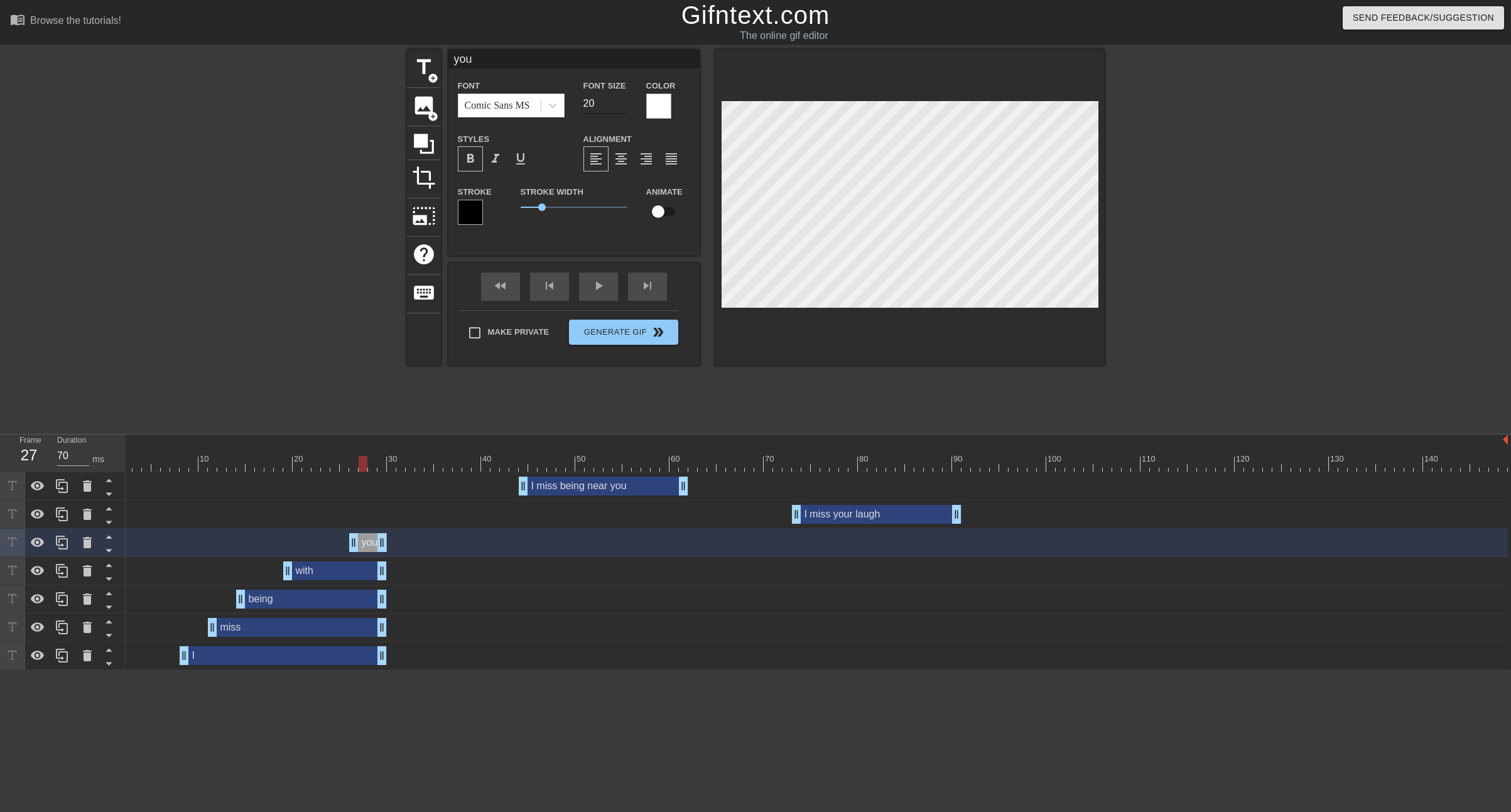 click on "20" at bounding box center (605, 104) 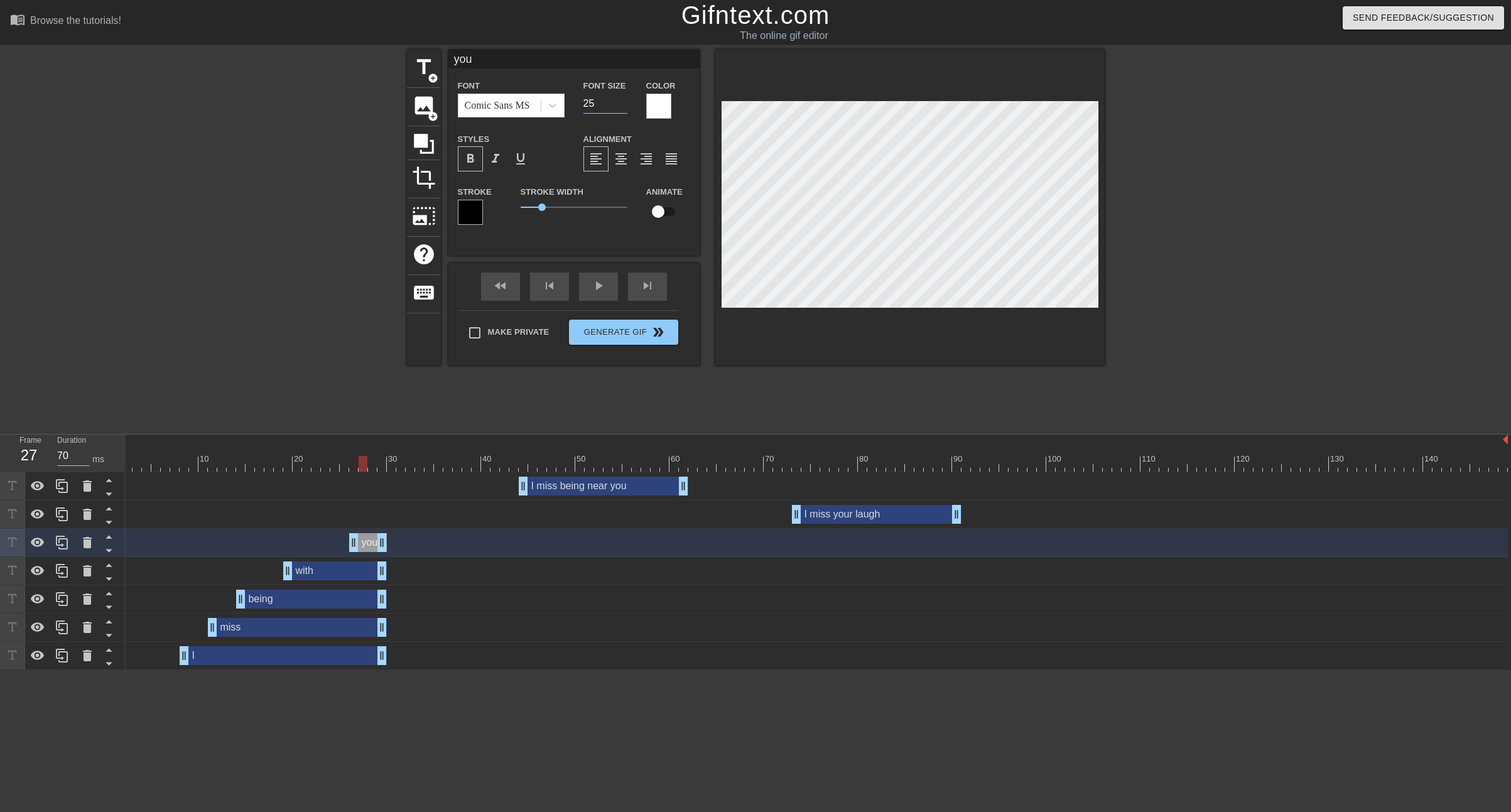 type on "24" 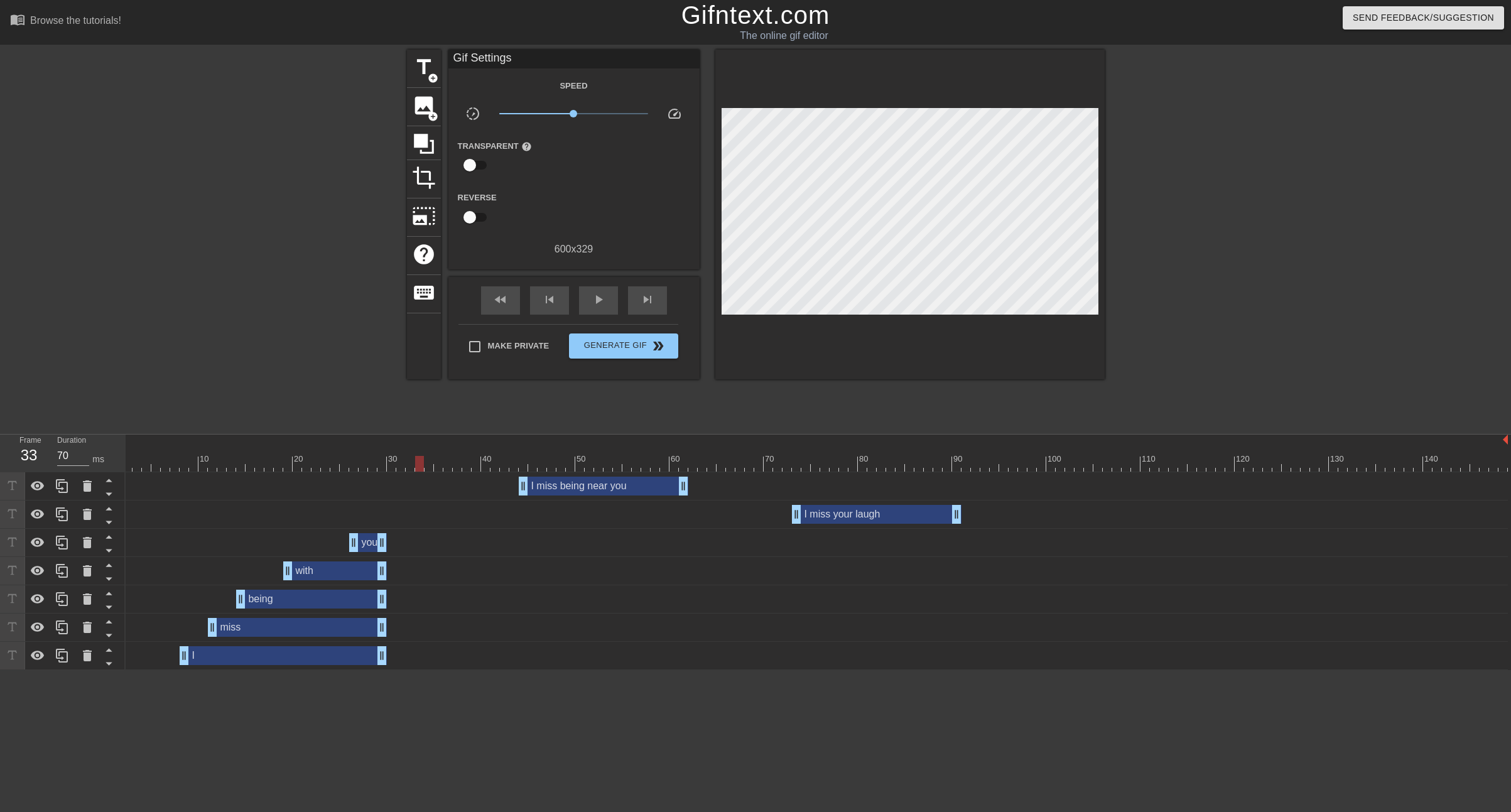 click on "I miss being near you drag_handle drag_handle" at bounding box center (604, 486) 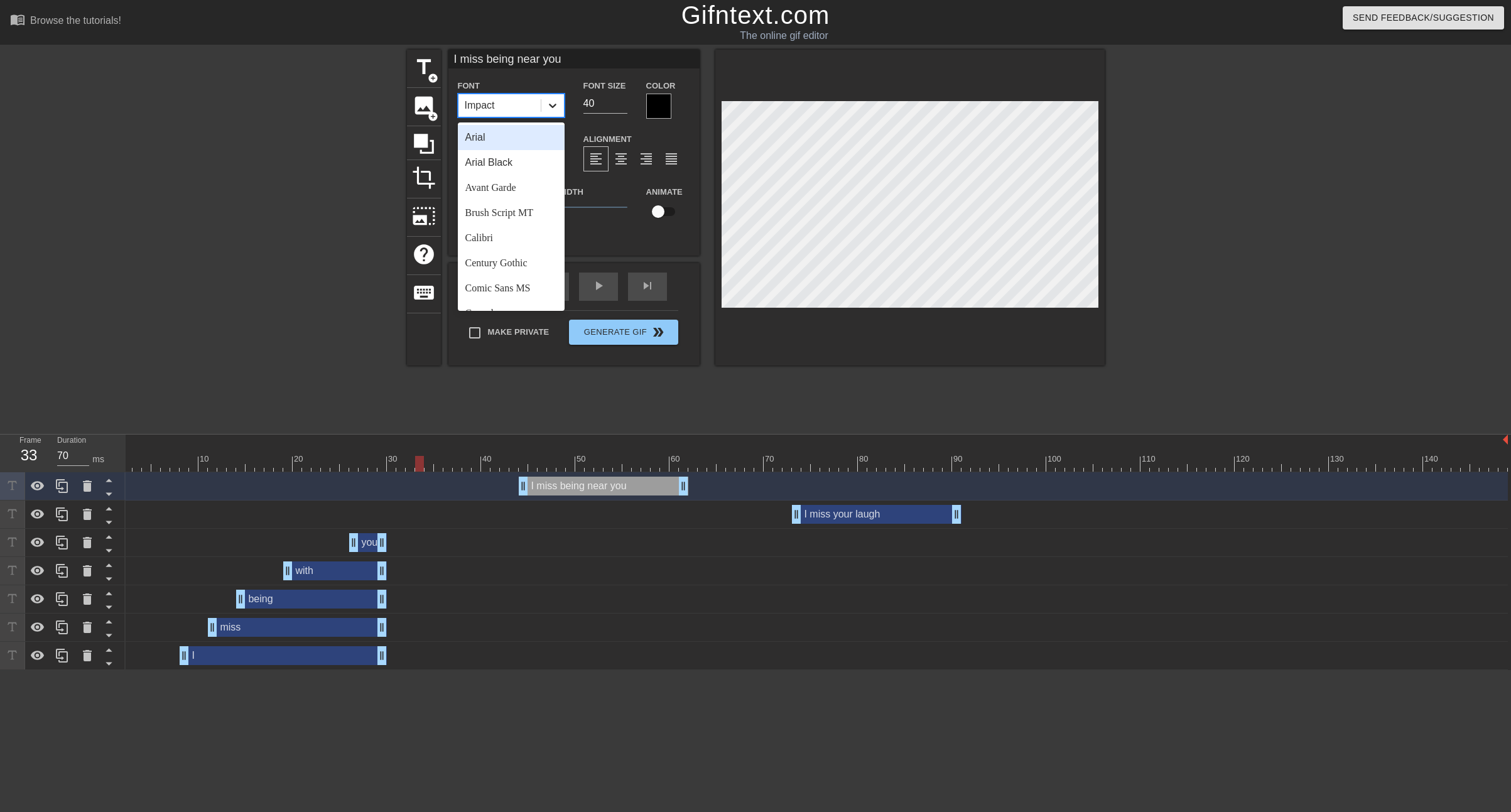 click 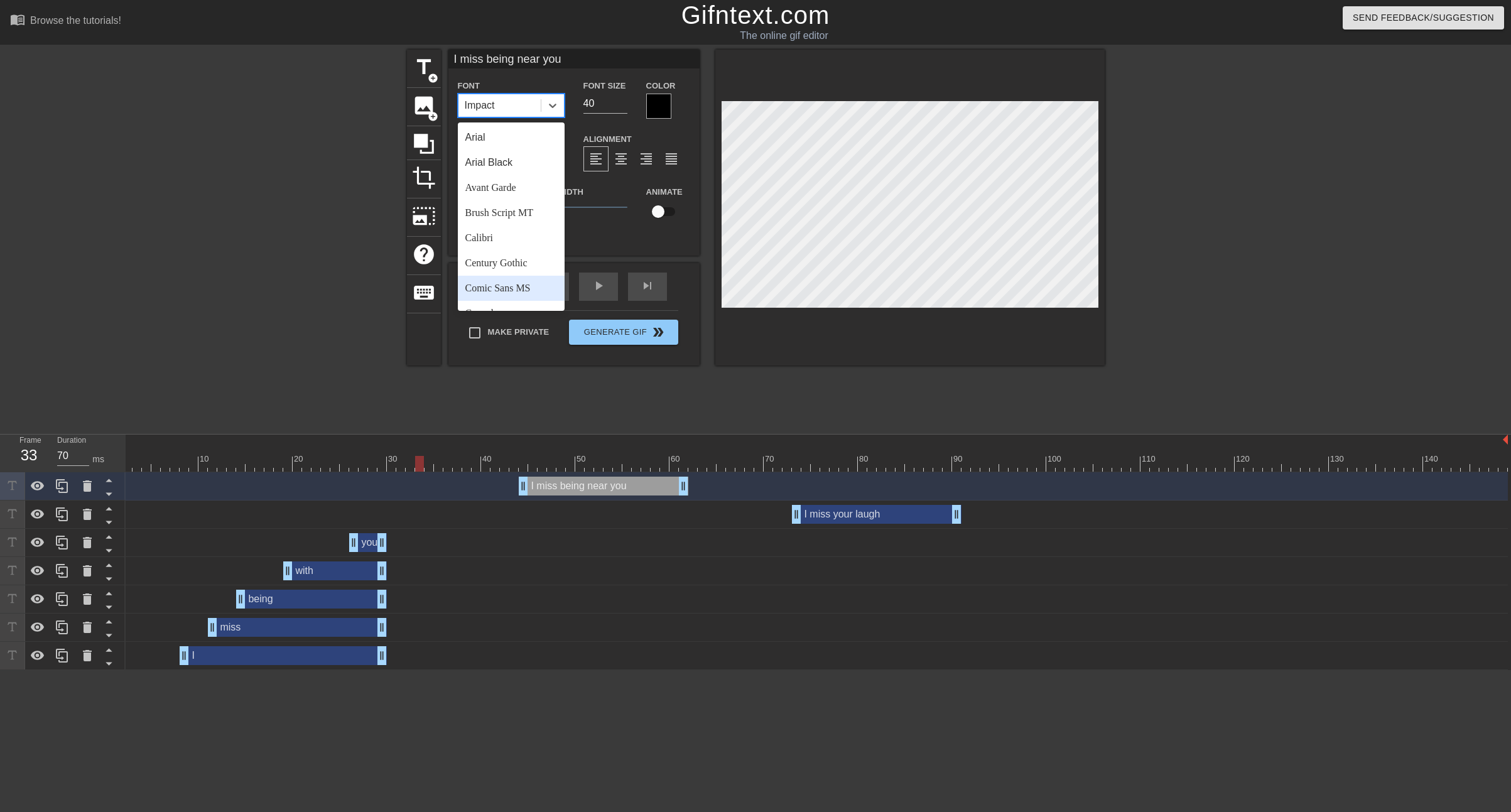 click on "Comic Sans MS" at bounding box center [511, 288] 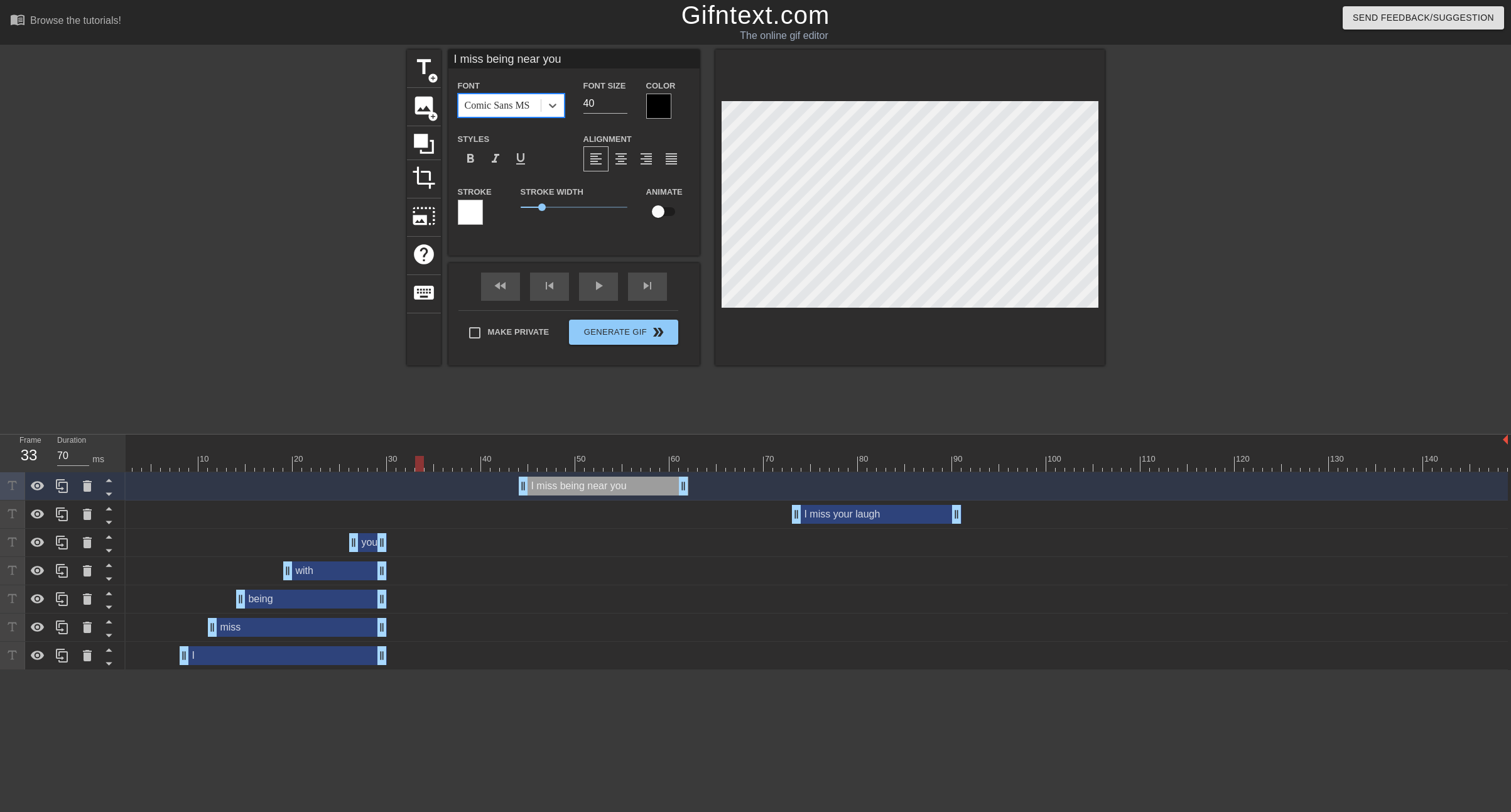 click at bounding box center (659, 106) 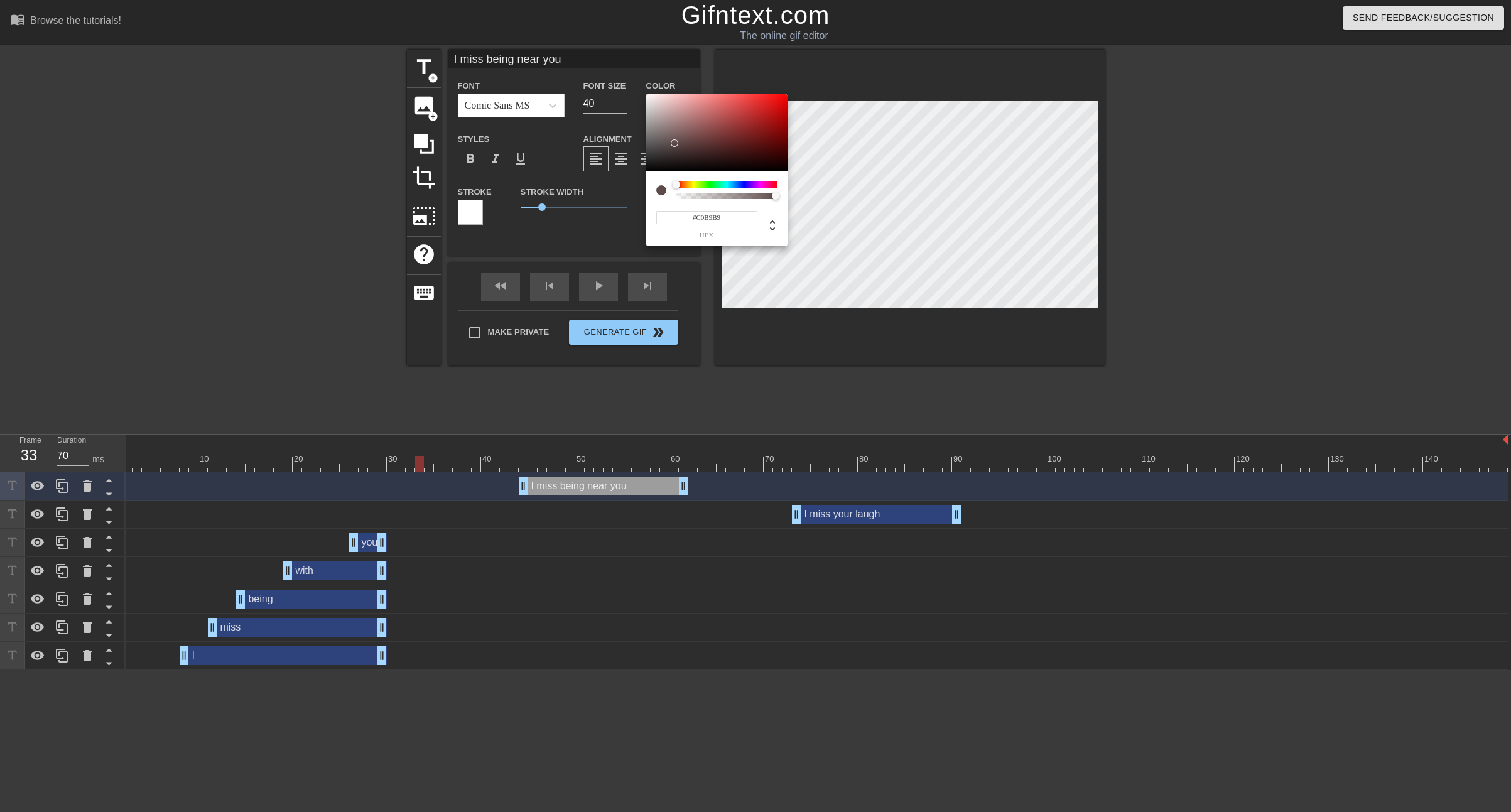 type on "#FFFFFF" 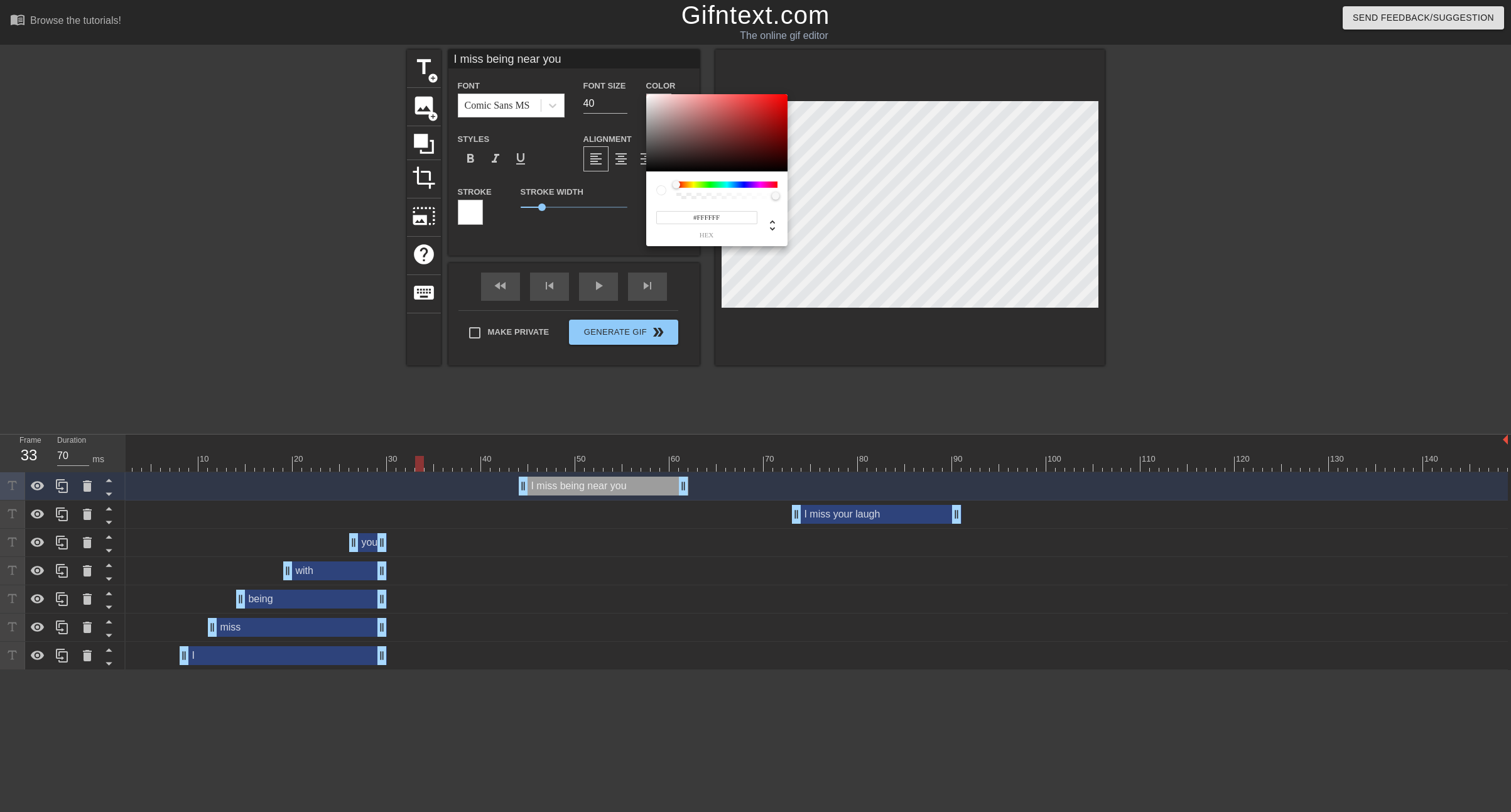 drag, startPoint x: 674, startPoint y: 143, endPoint x: 604, endPoint y: 45, distance: 120.43255 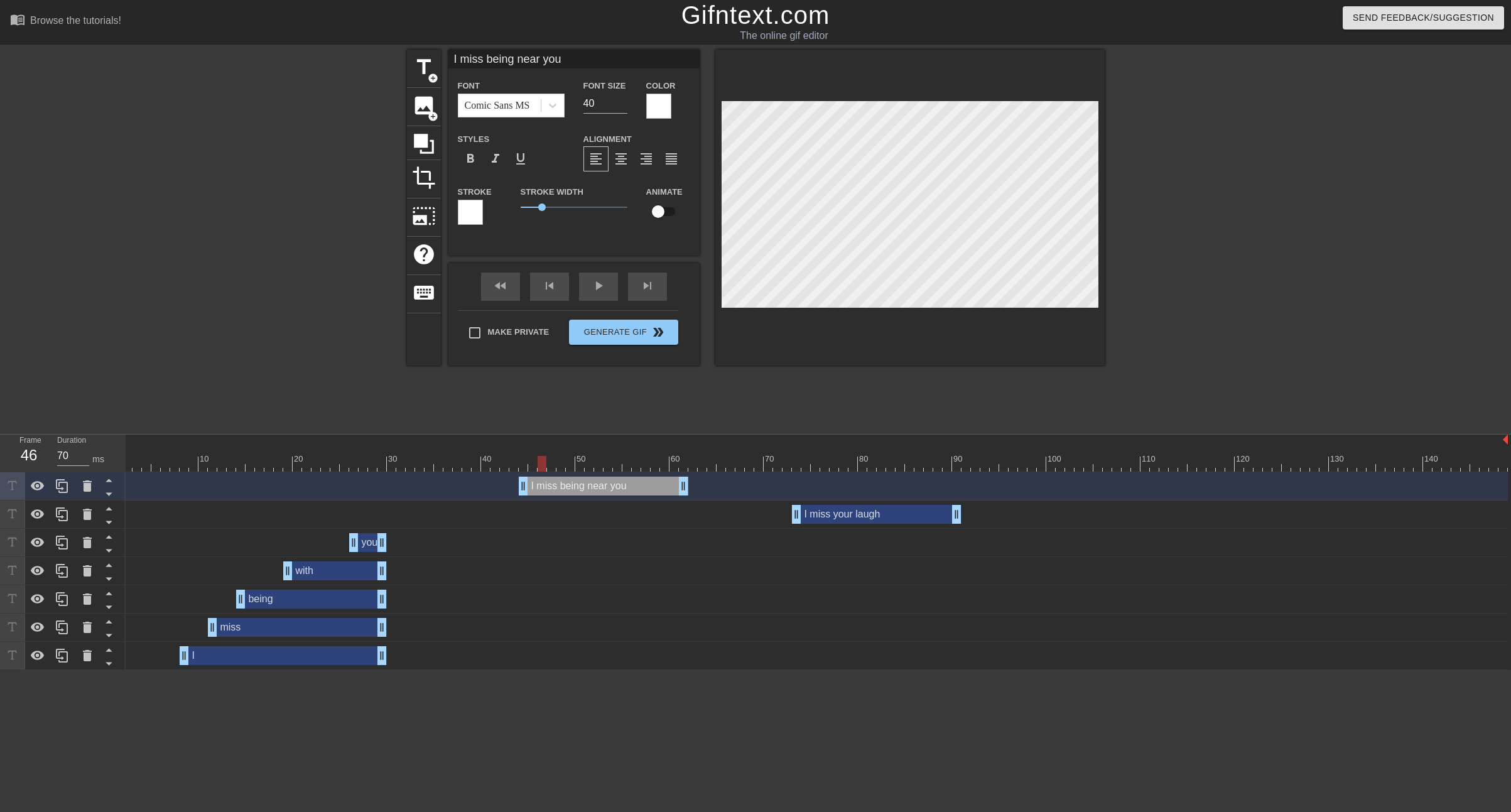 click at bounding box center [470, 212] 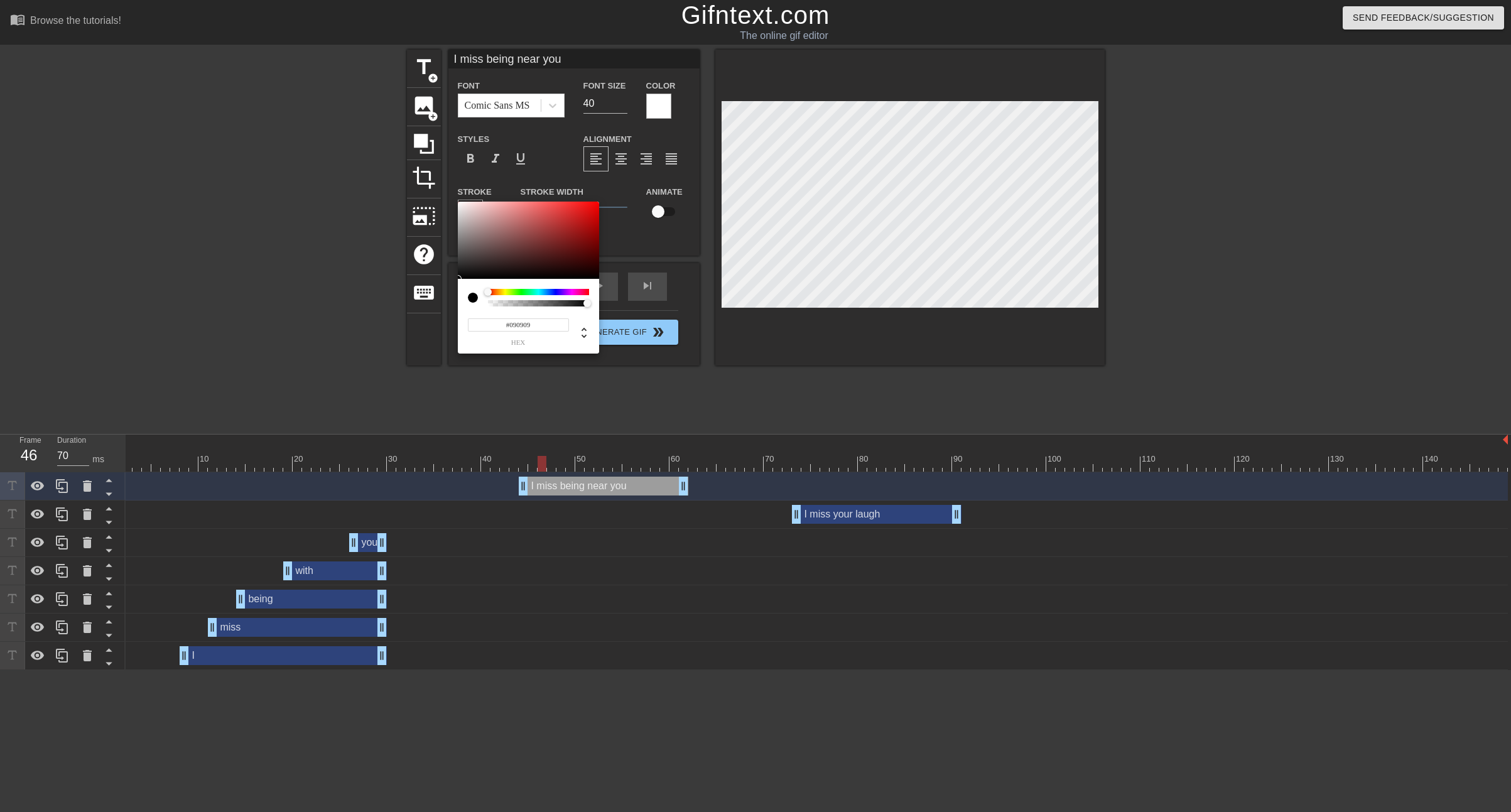 type on "#000000" 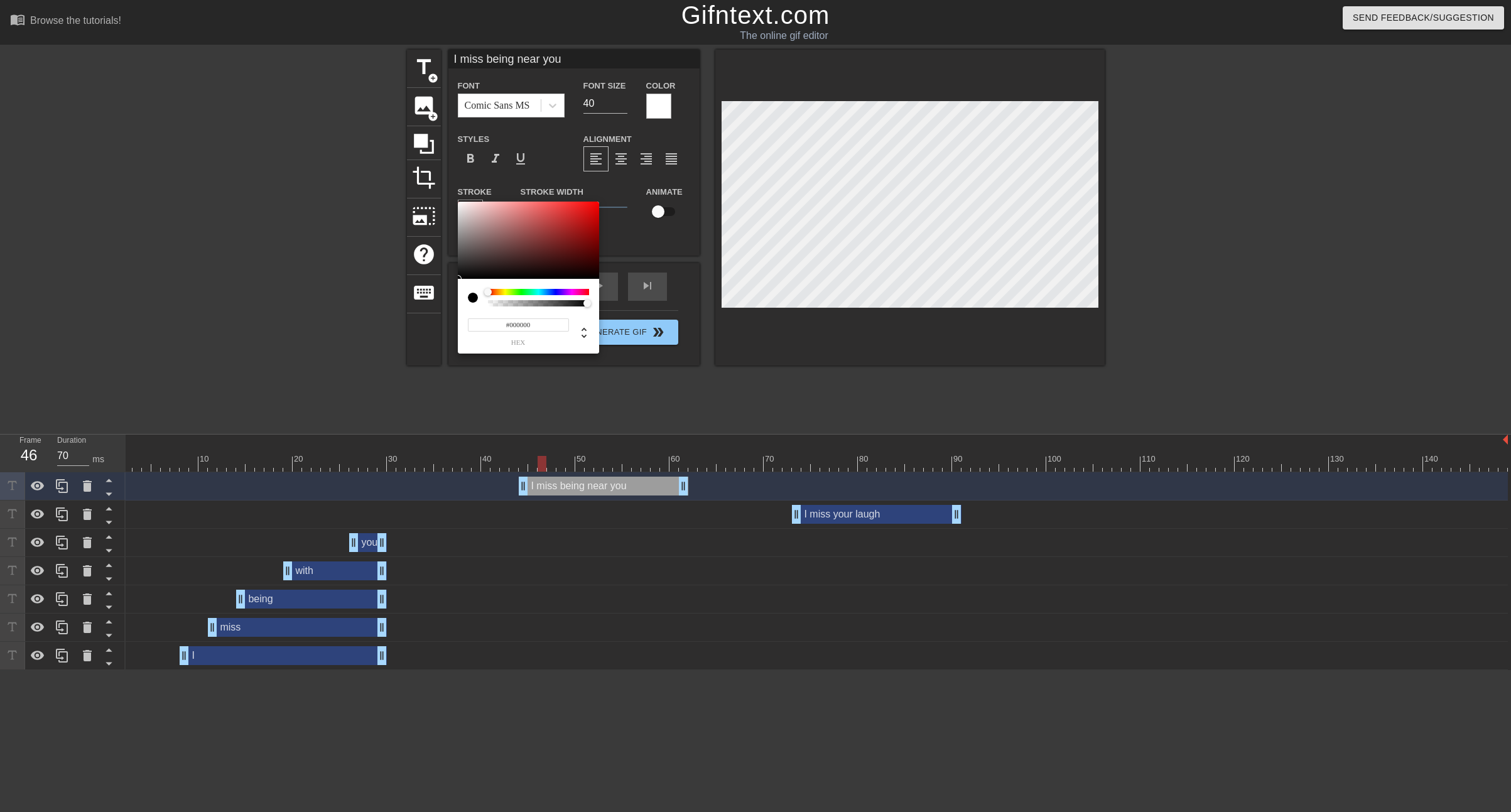 drag, startPoint x: 467, startPoint y: 265, endPoint x: 347, endPoint y: 357, distance: 151.20847 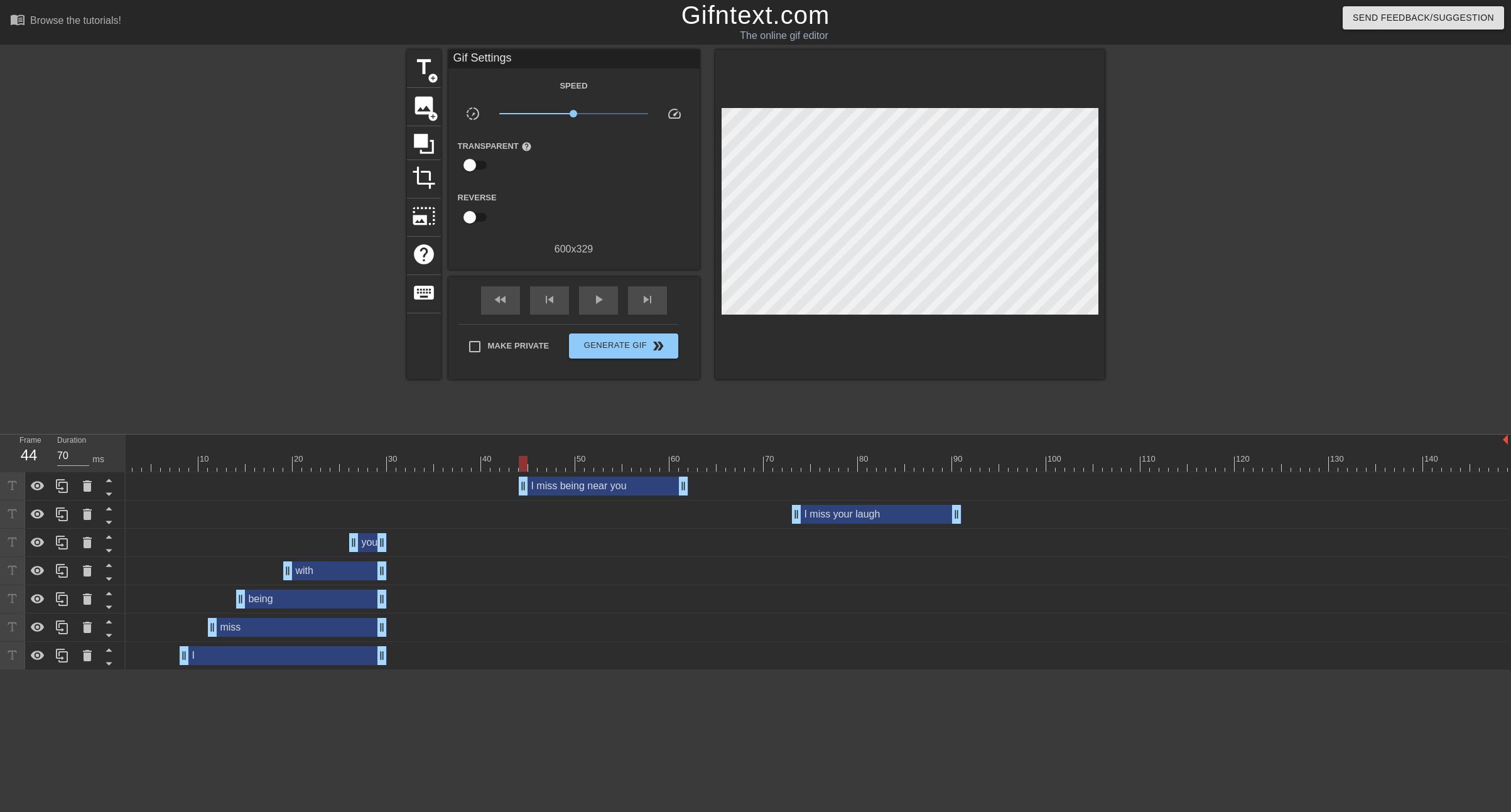 click on "I miss being near you drag_handle drag_handle" at bounding box center [604, 486] 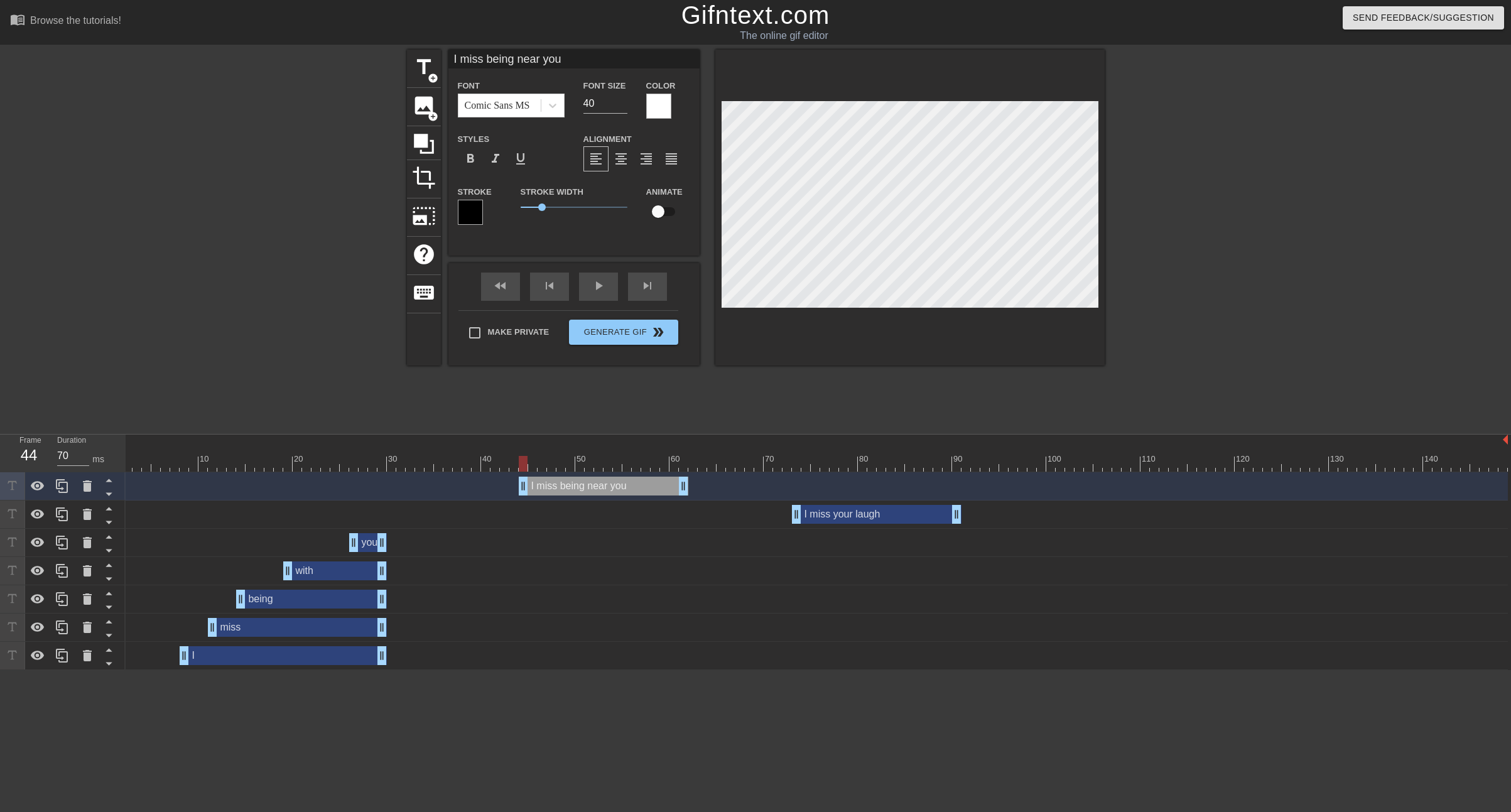 click on "I miss being near you" at bounding box center (574, 59) 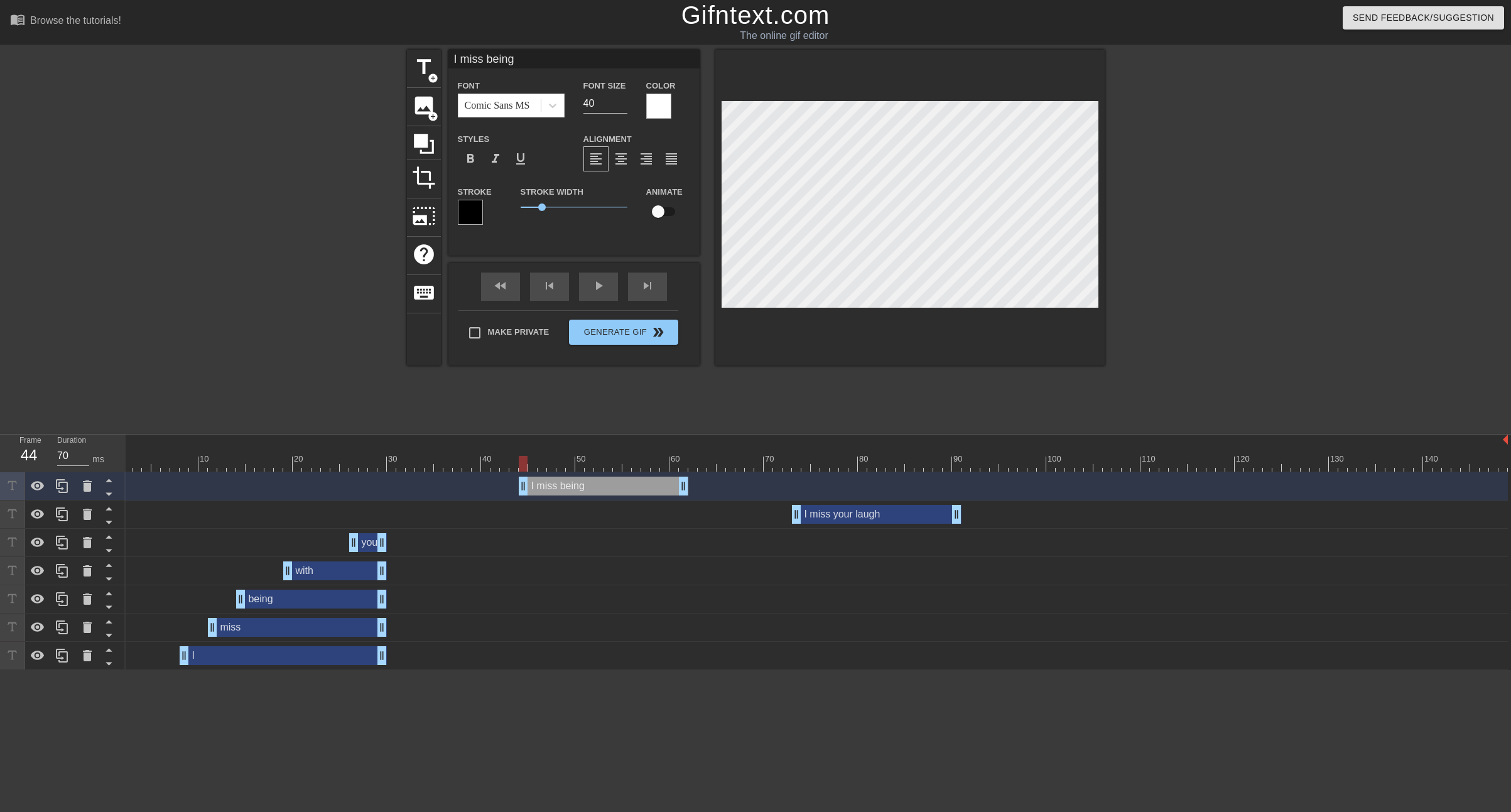 type on "I miss being" 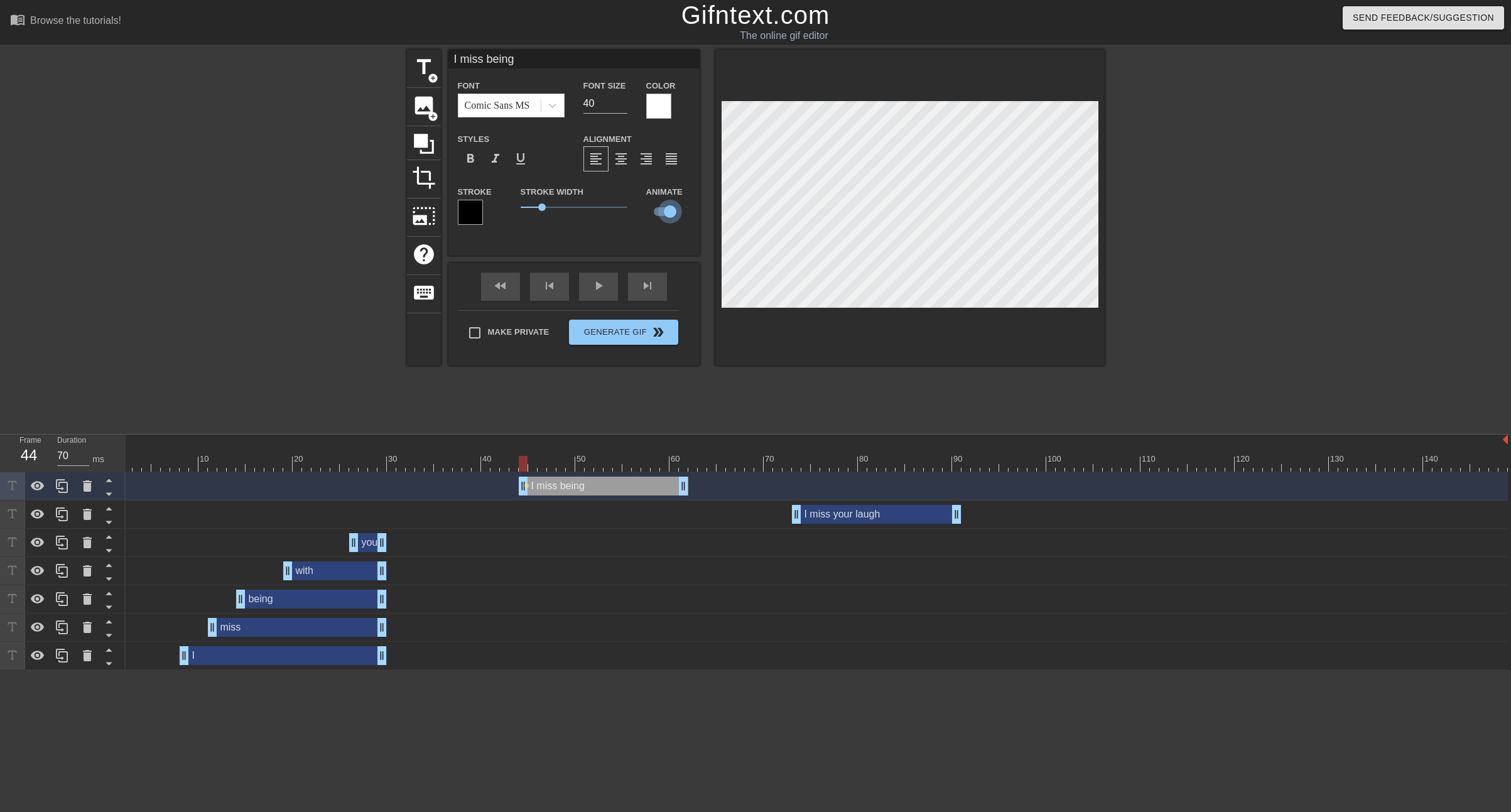 click at bounding box center [670, 212] 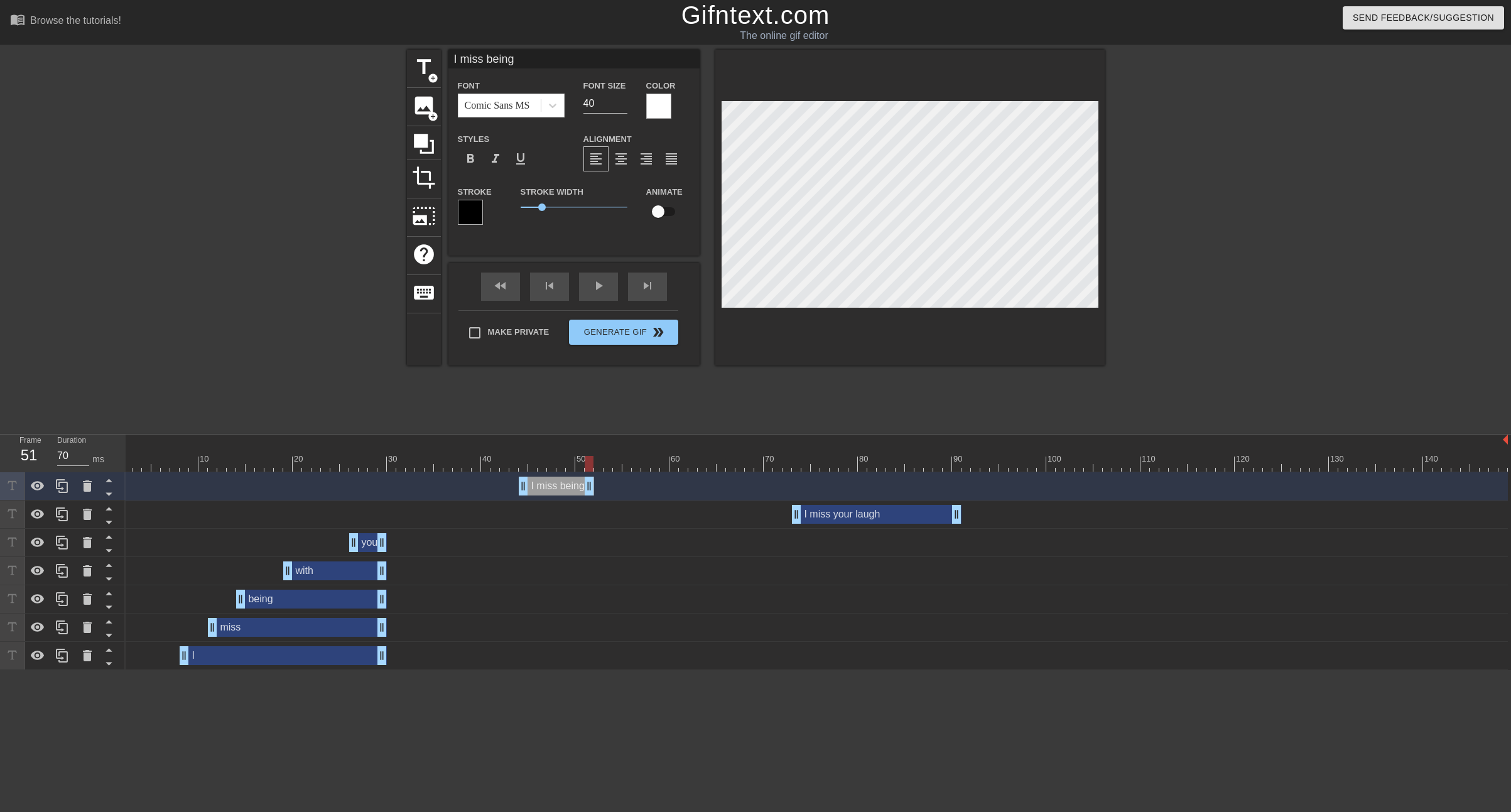 drag, startPoint x: 683, startPoint y: 485, endPoint x: 593, endPoint y: 484, distance: 90.00556 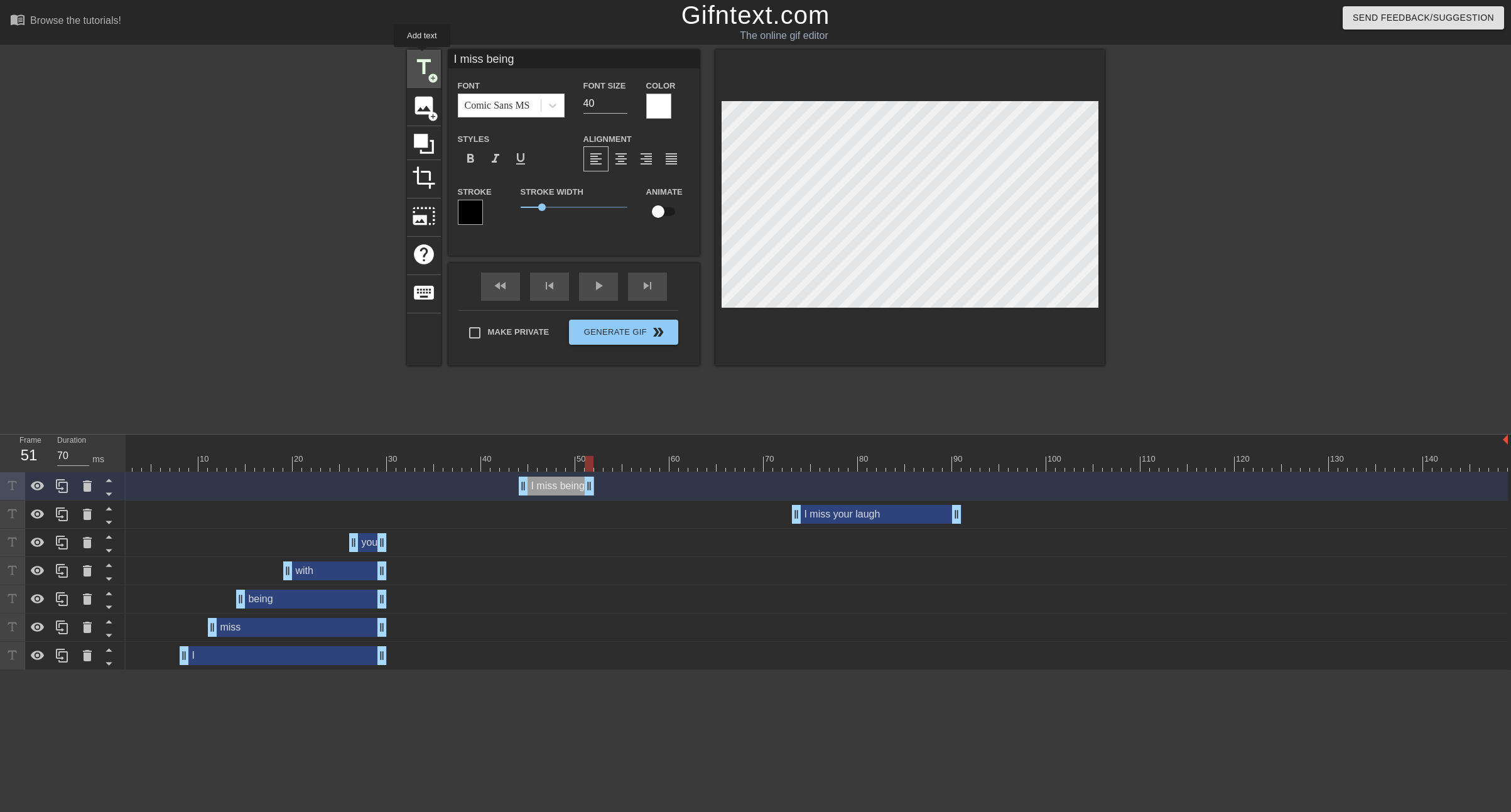 click on "title" at bounding box center (424, 67) 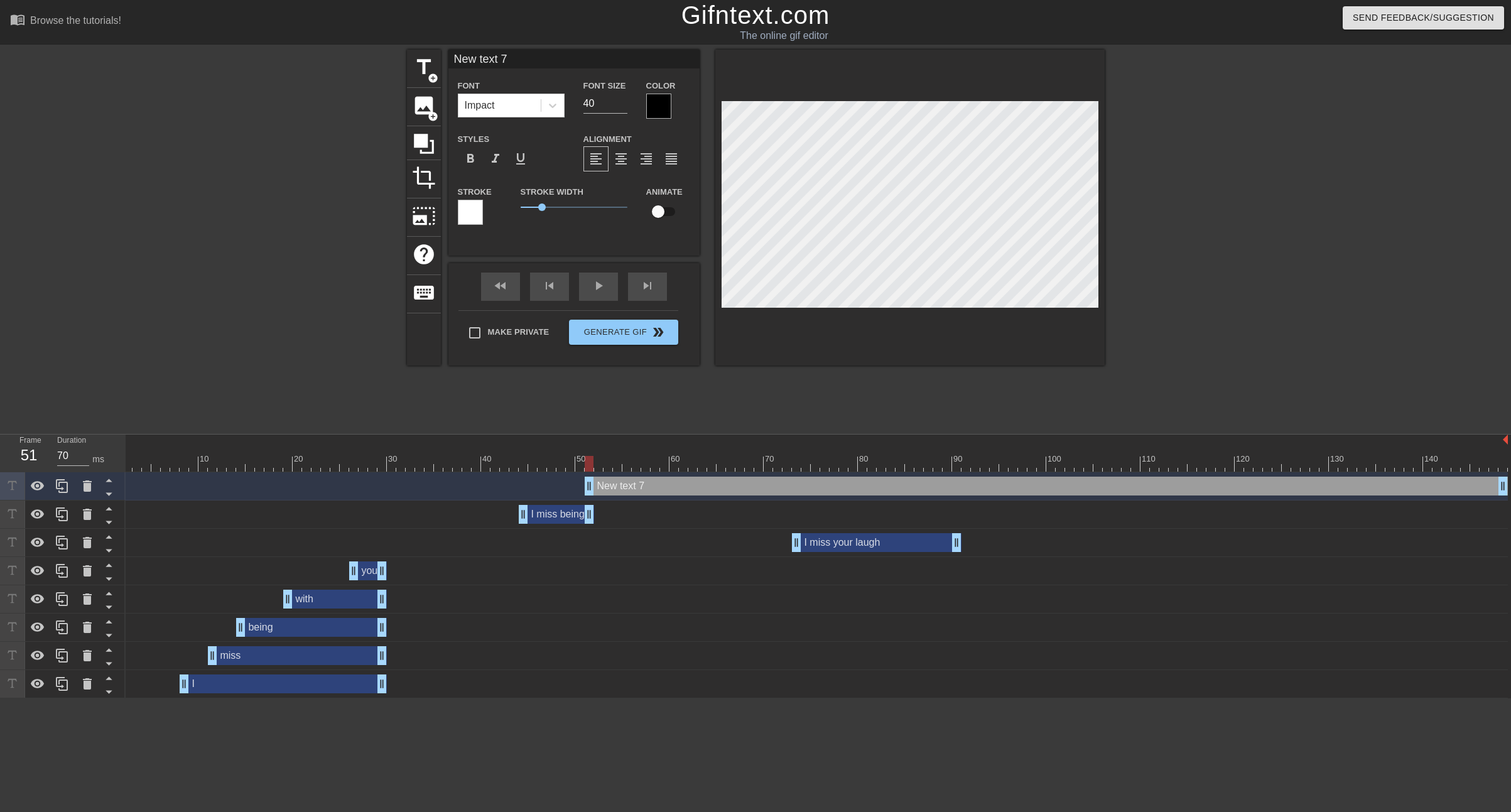 click on "New text 7" at bounding box center (574, 59) 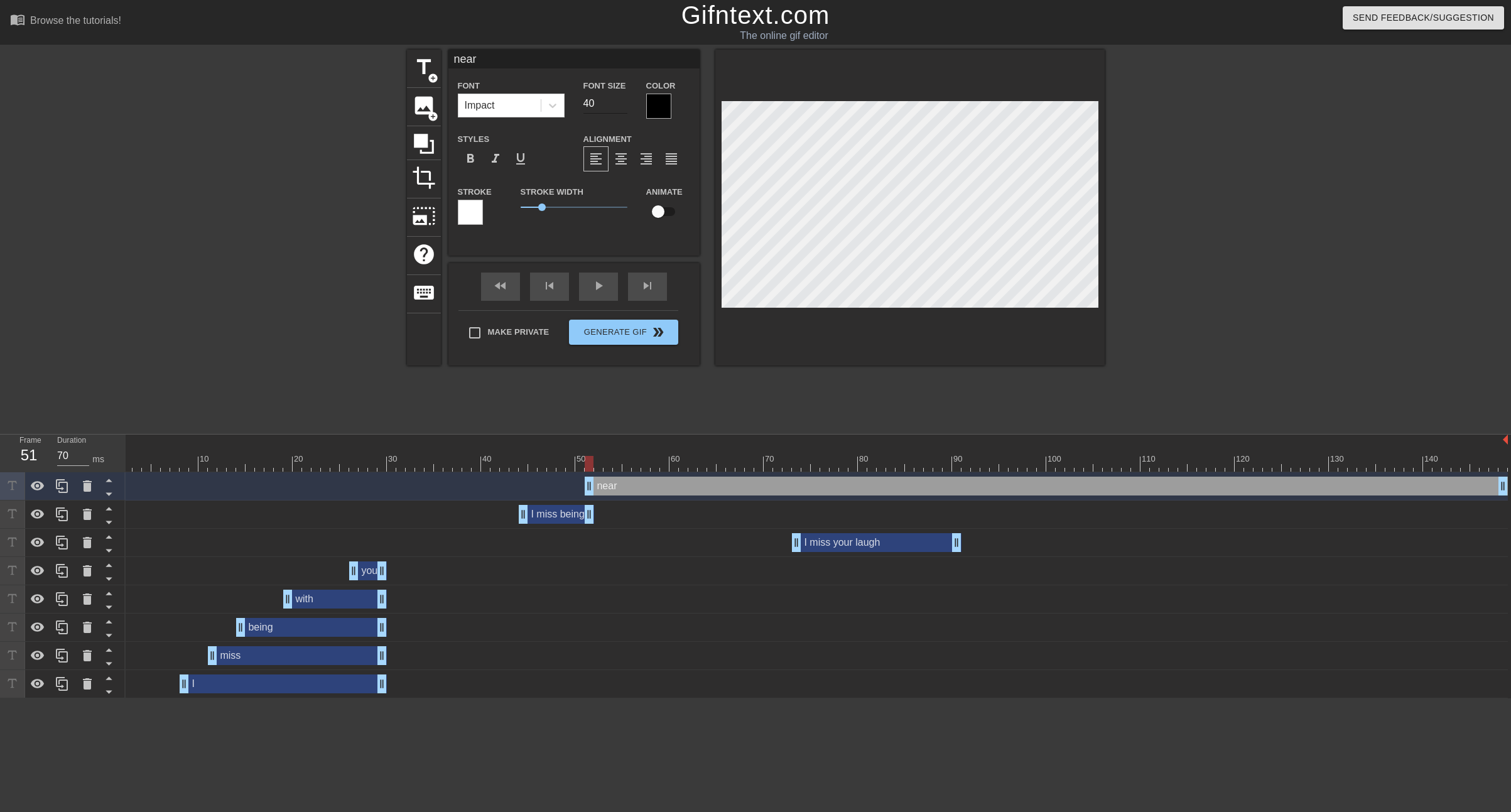 type on "near" 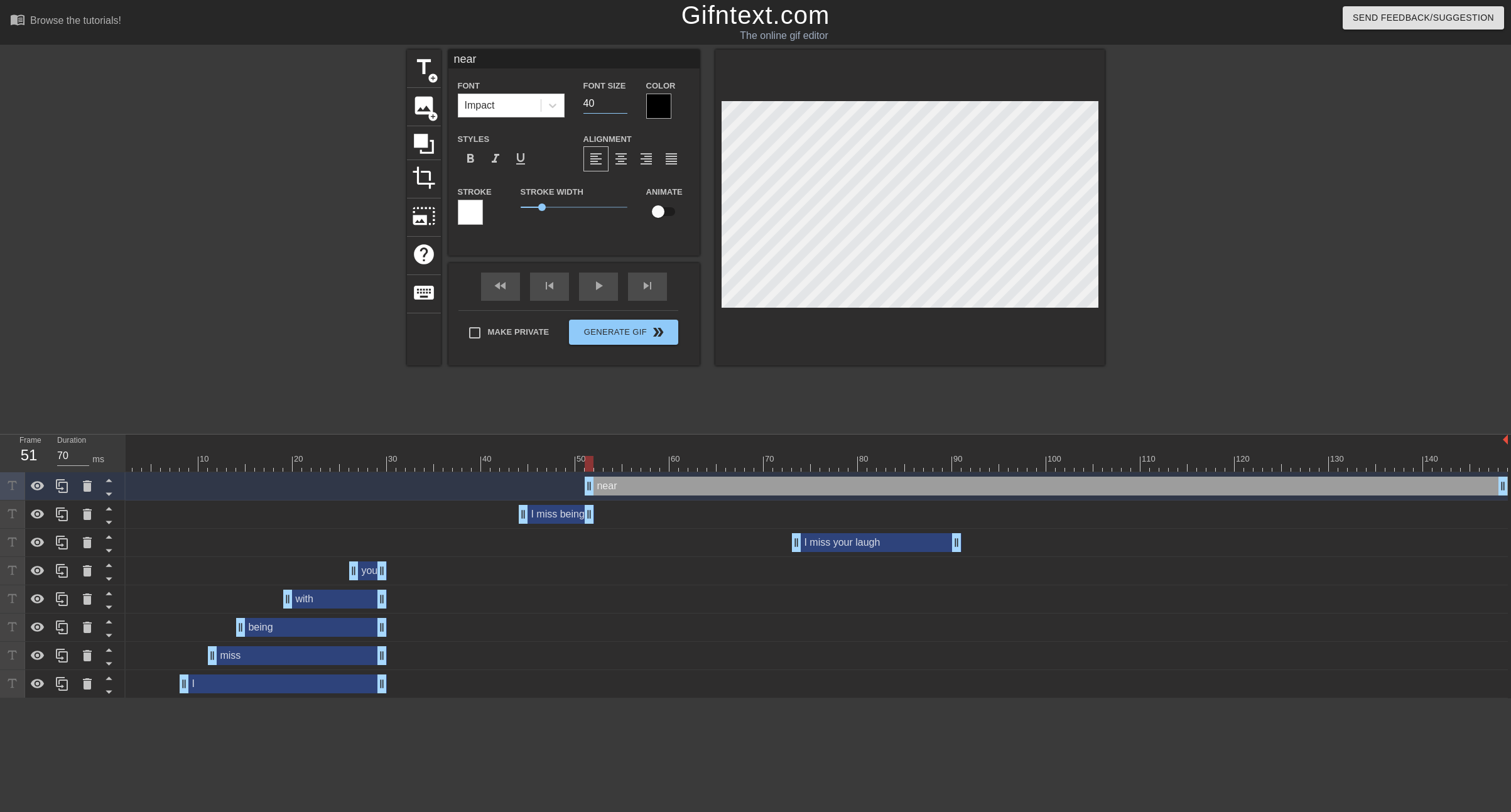 click on "40" at bounding box center [605, 104] 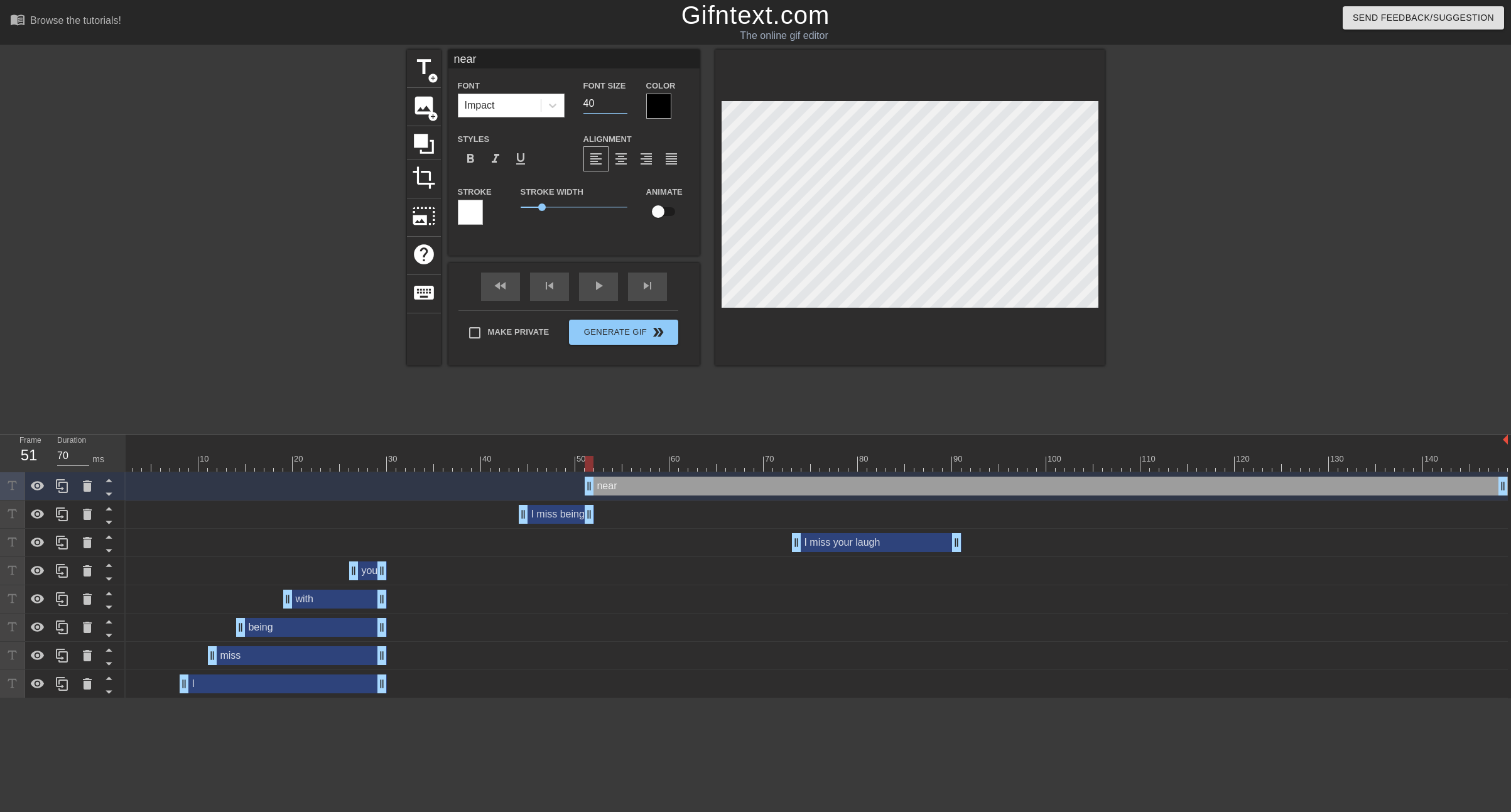 click on "Impact" at bounding box center [499, 106] 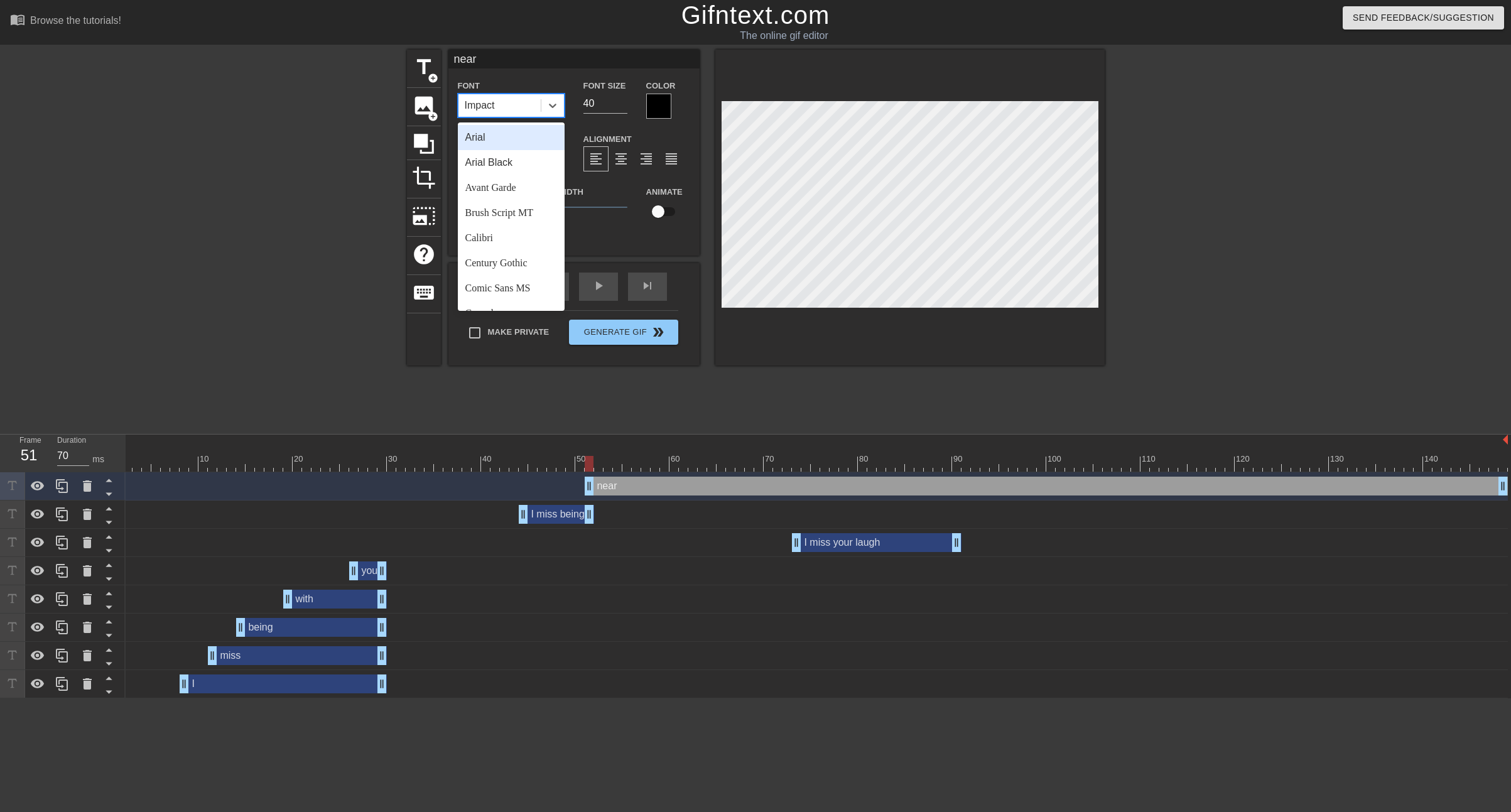 click at bounding box center [659, 106] 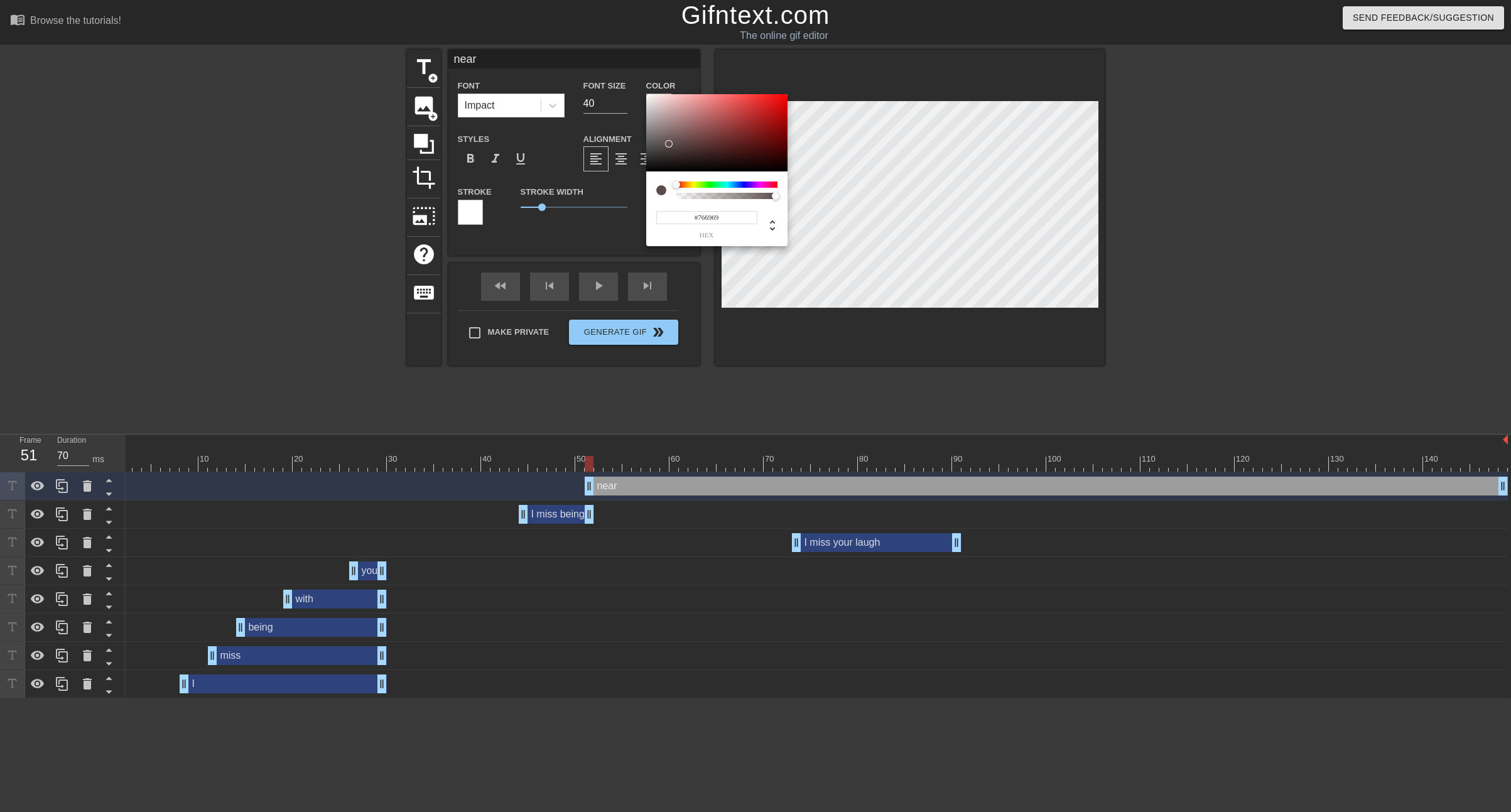 type on "#FFFFFF" 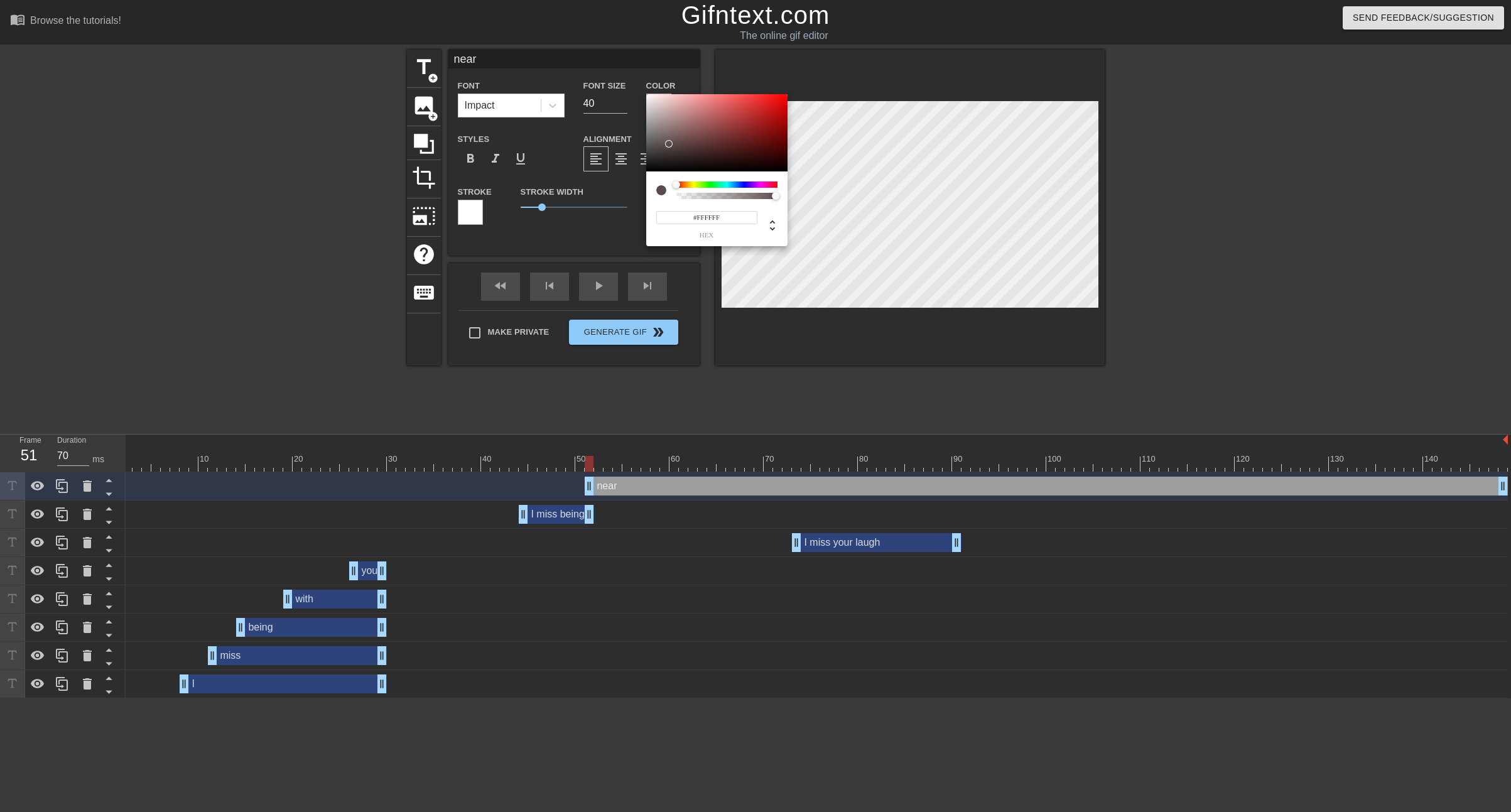drag, startPoint x: 669, startPoint y: 144, endPoint x: 617, endPoint y: 57, distance: 101.35581 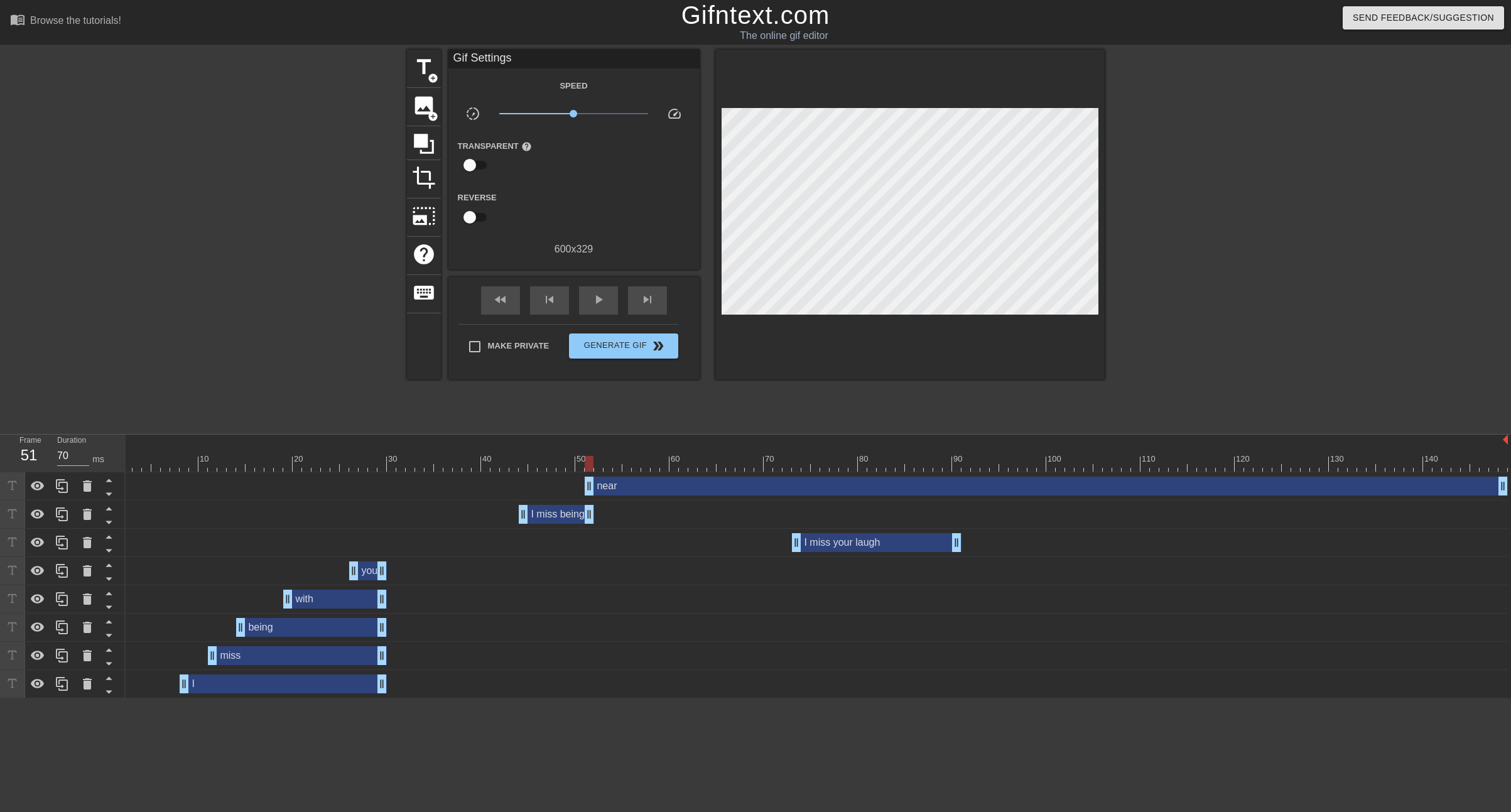 click on "near drag_handle drag_handle" at bounding box center [1046, 486] 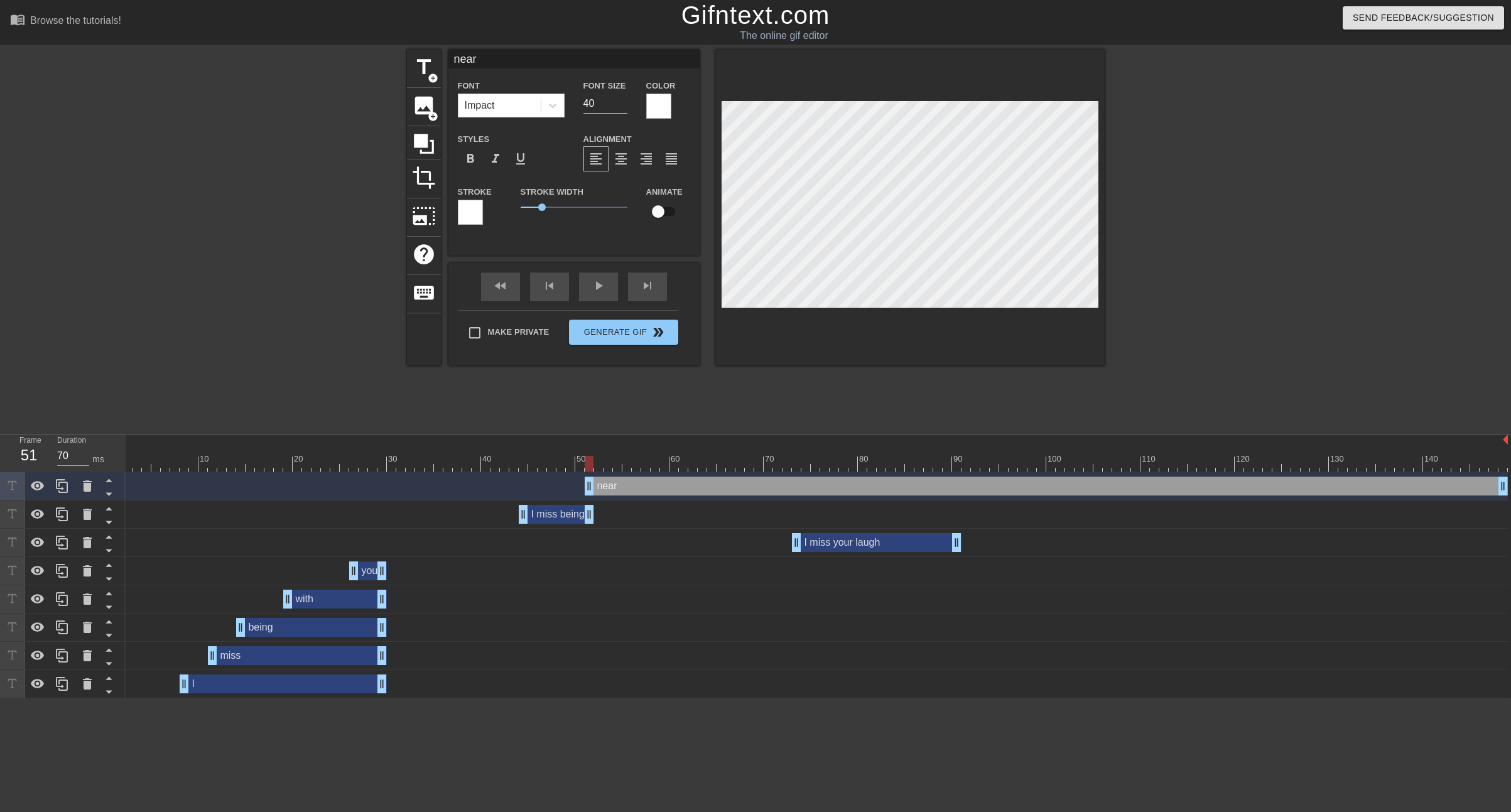 click at bounding box center [470, 212] 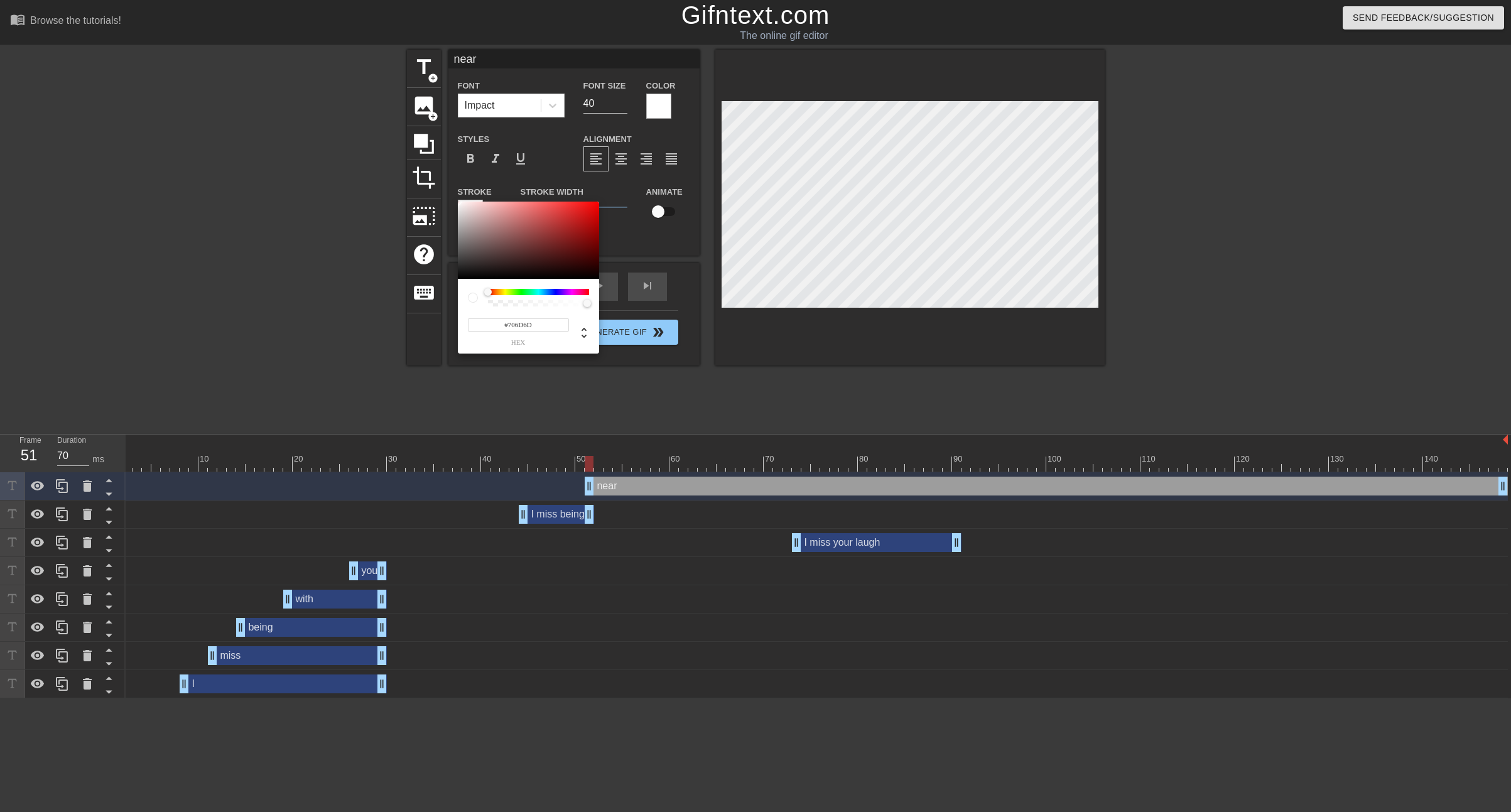 type on "#000000" 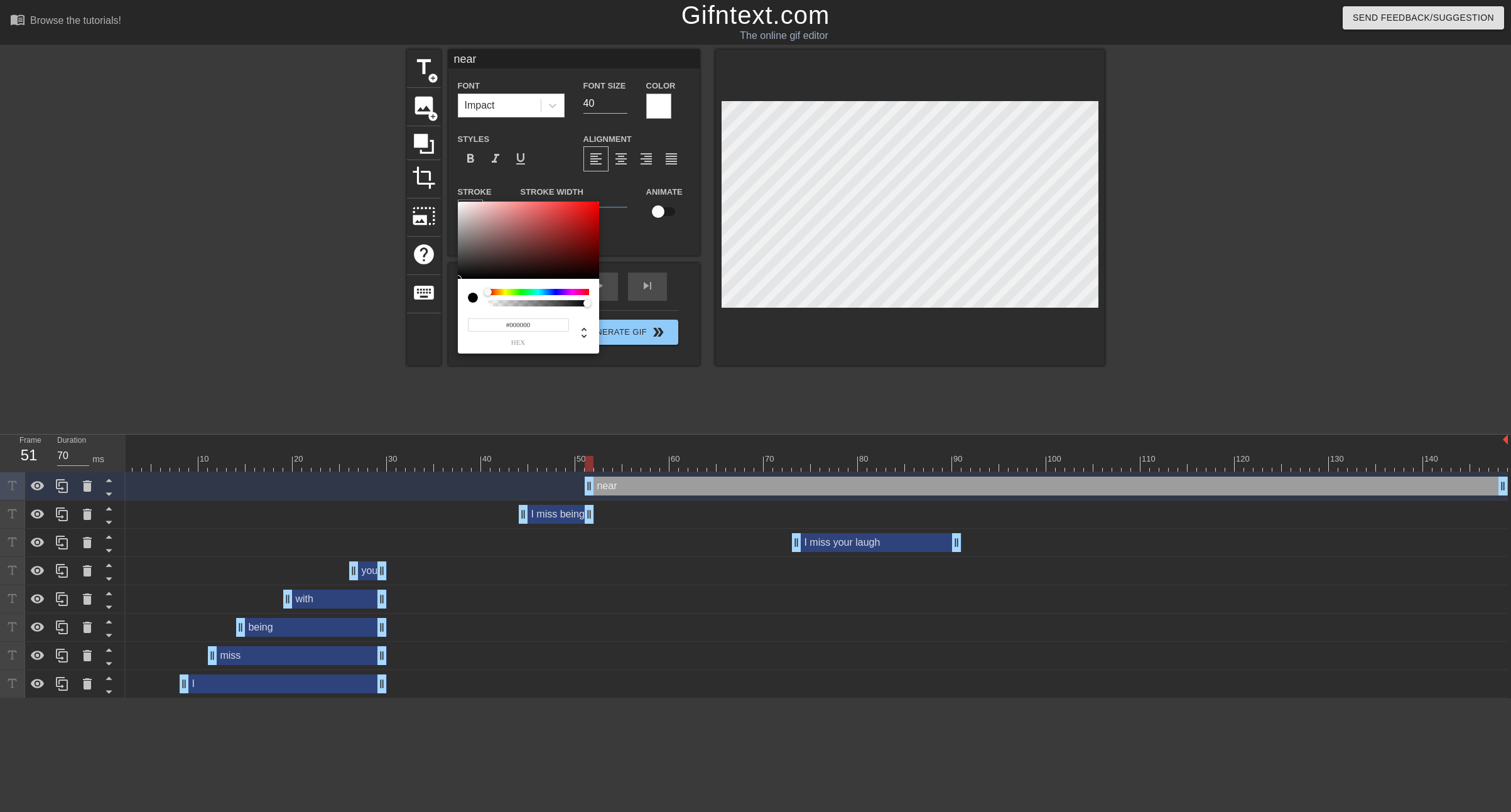 drag, startPoint x: 476, startPoint y: 235, endPoint x: 363, endPoint y: 354, distance: 164 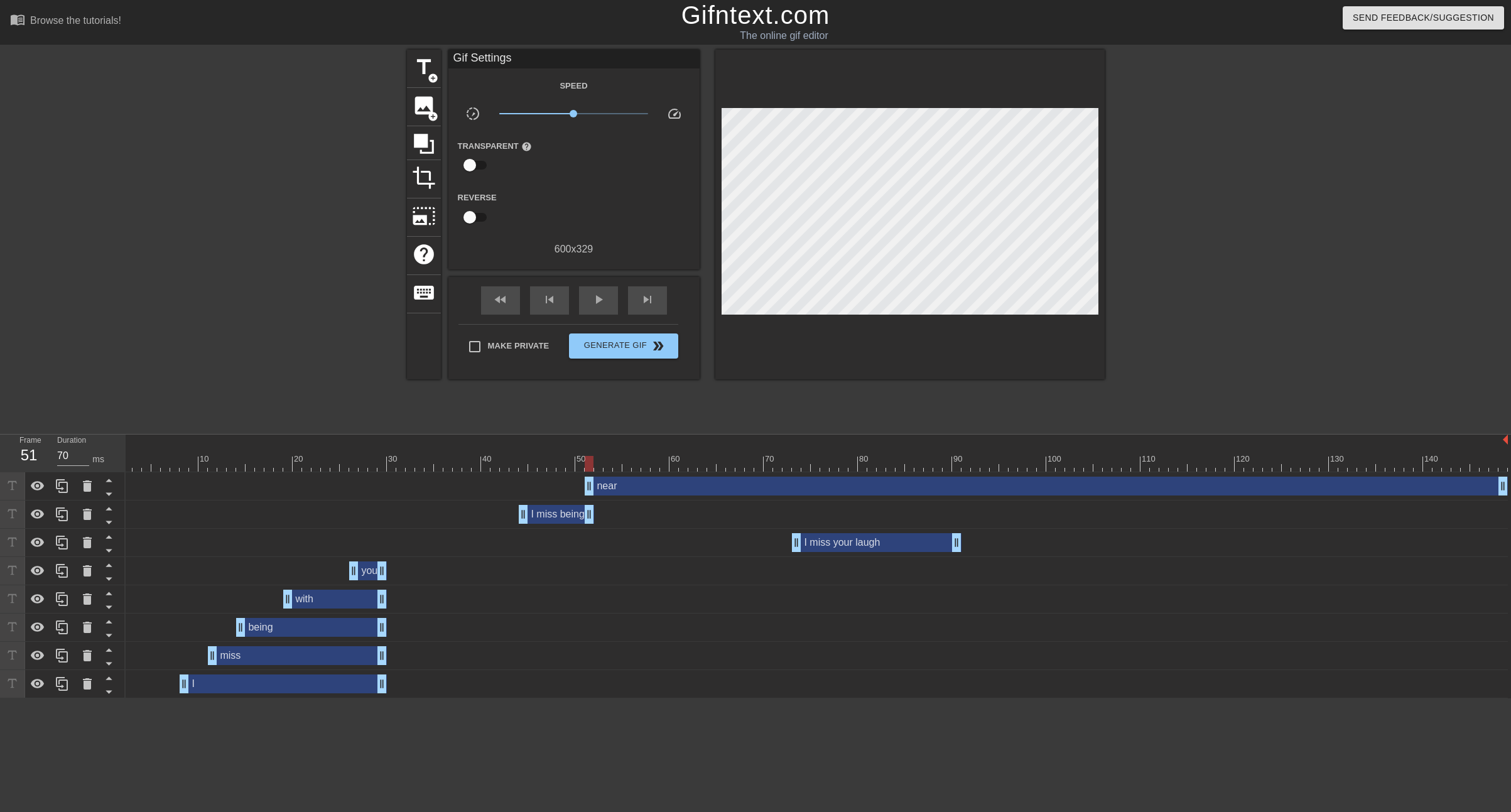 click on "near drag_handle drag_handle" at bounding box center [1046, 486] 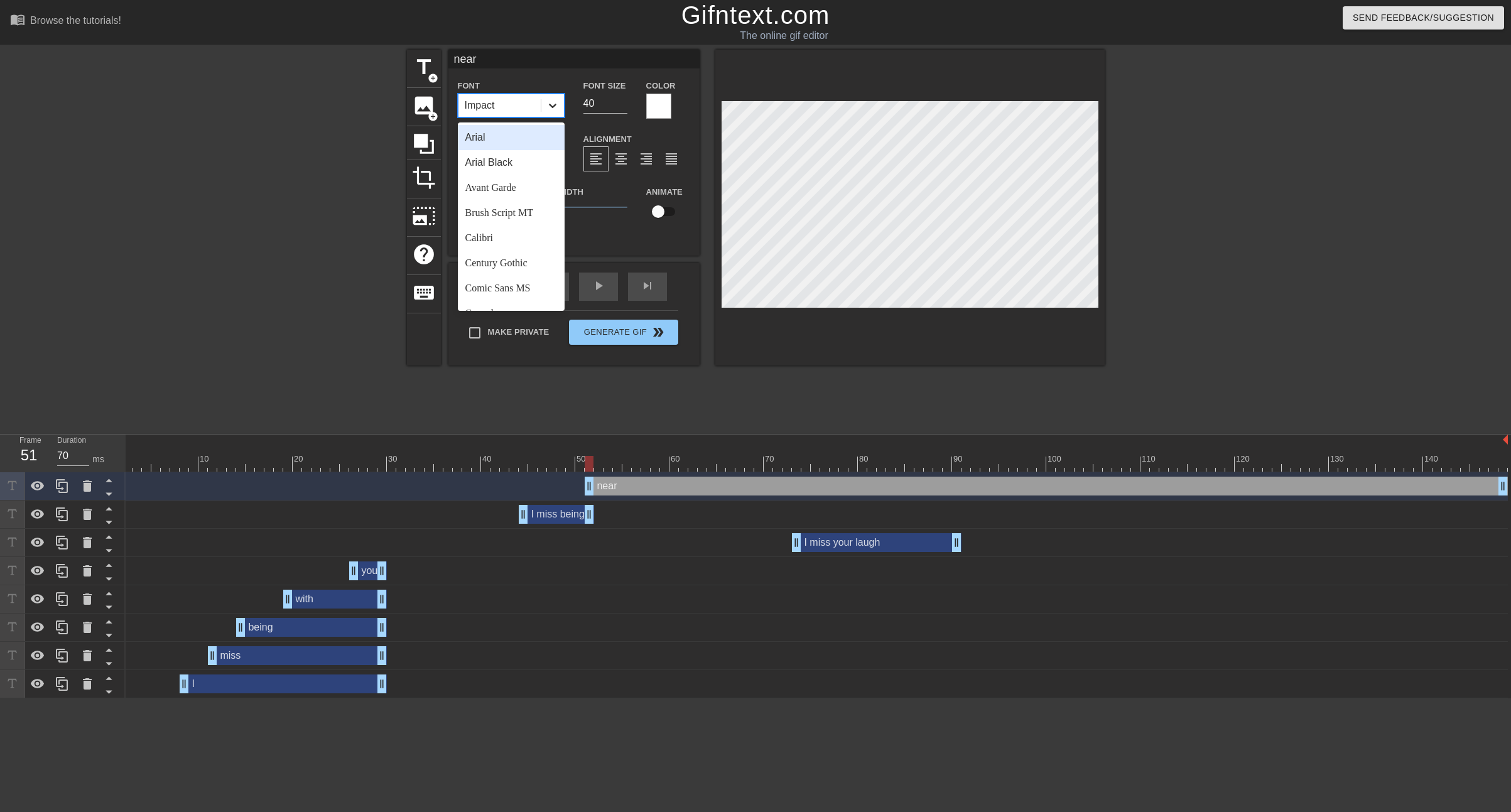click 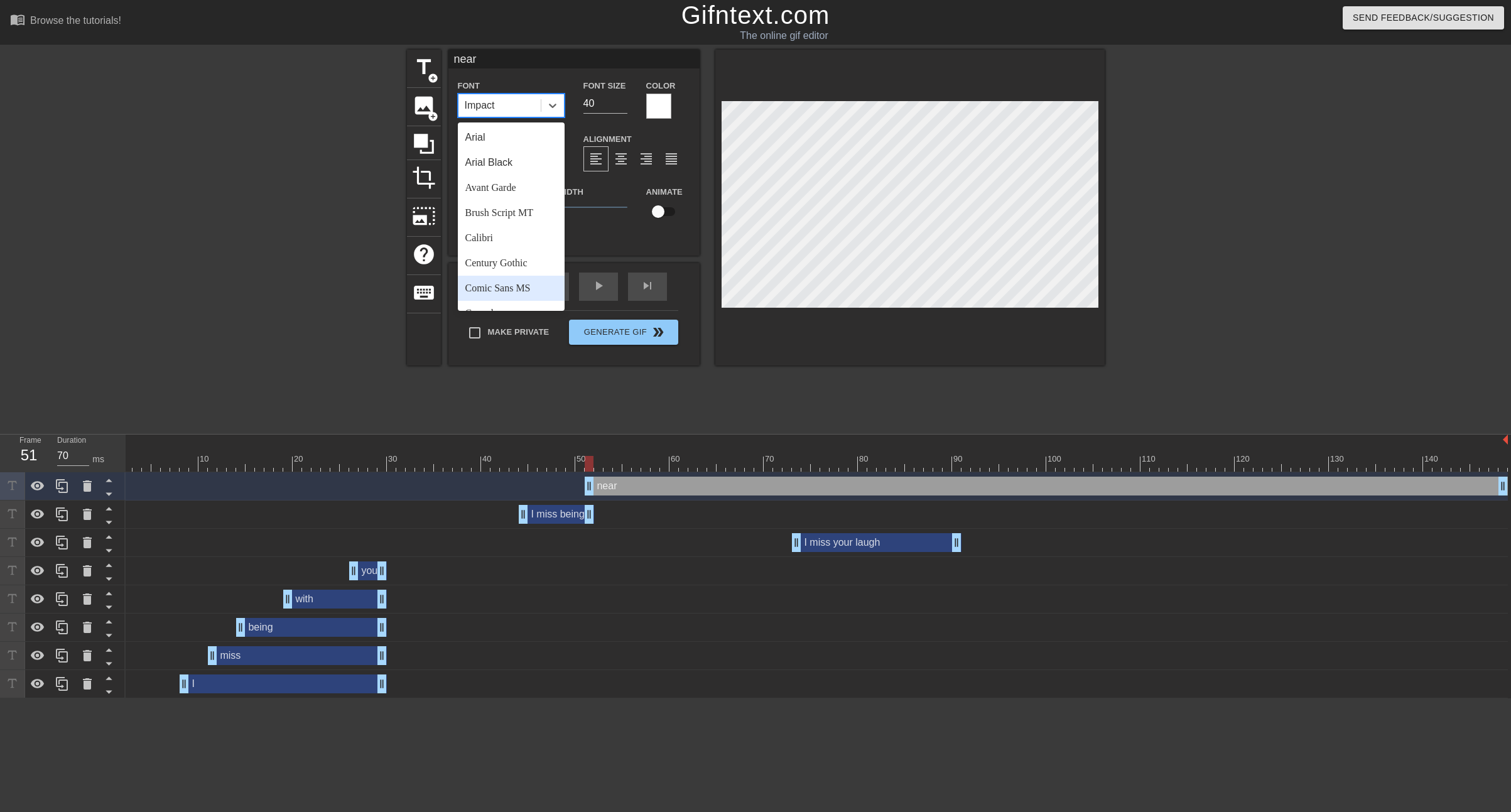 click on "Comic Sans MS" at bounding box center (511, 288) 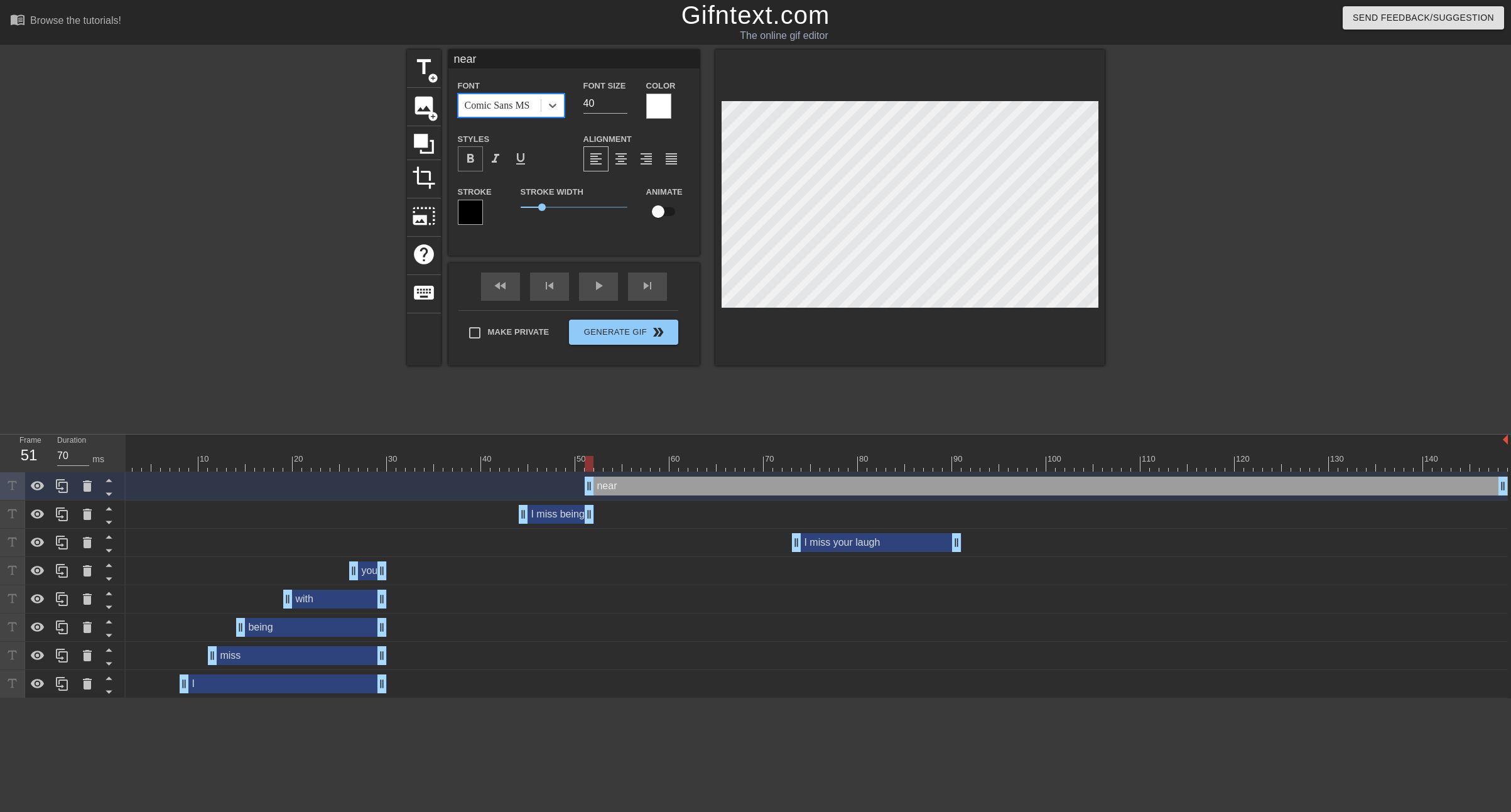 click on "format_bold" at bounding box center (470, 159) 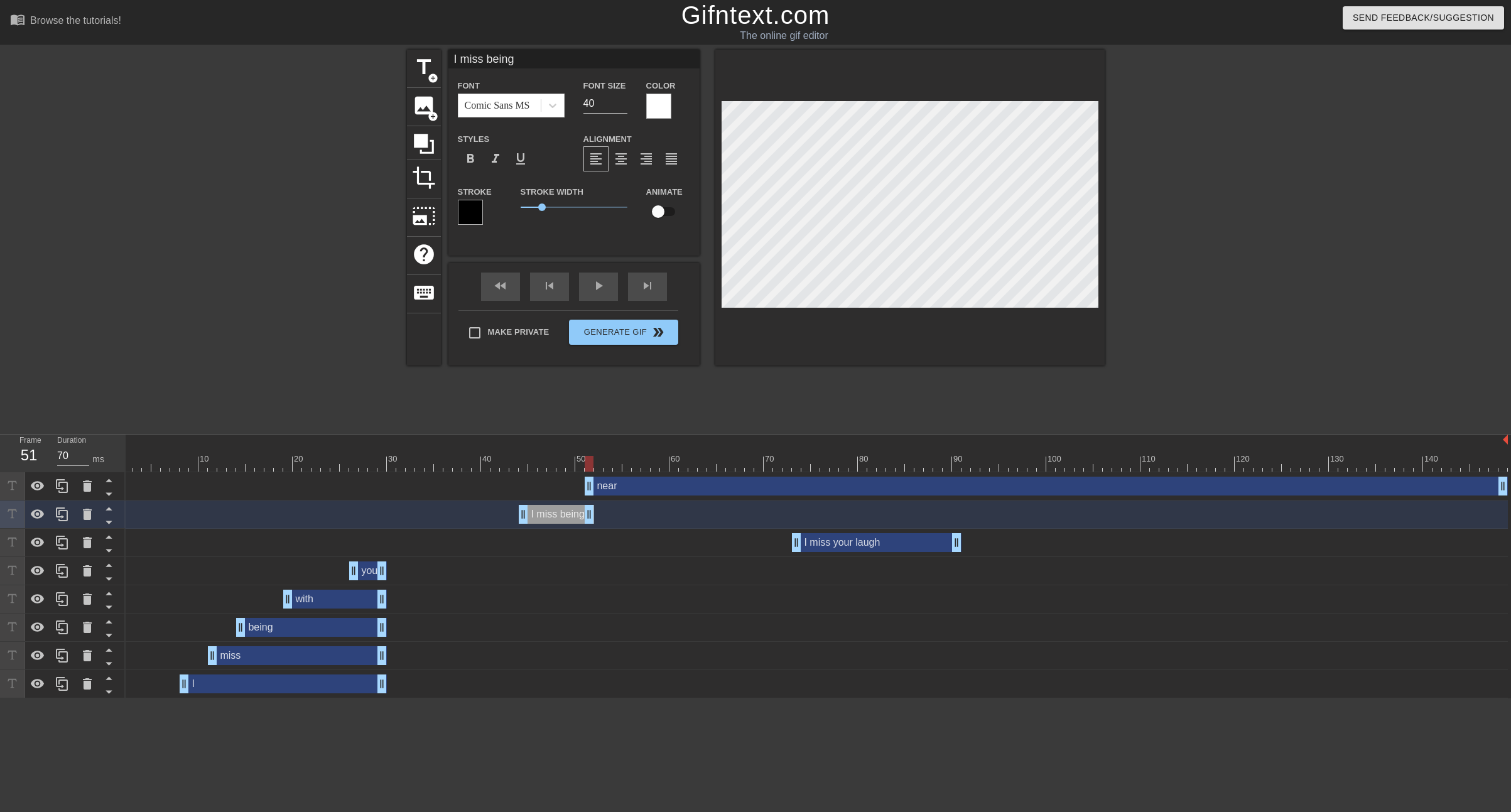 type on "near" 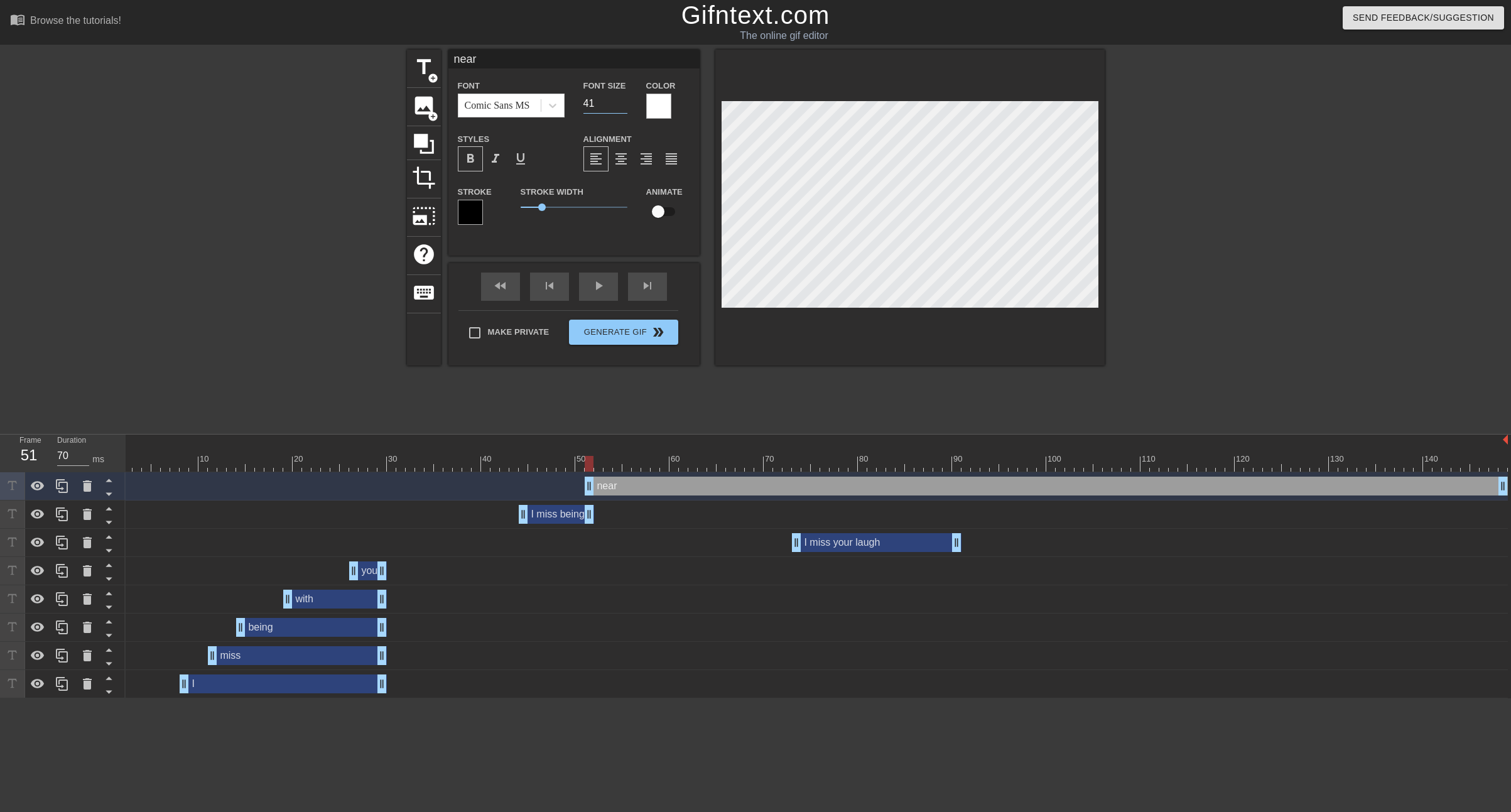 click on "41" at bounding box center (605, 104) 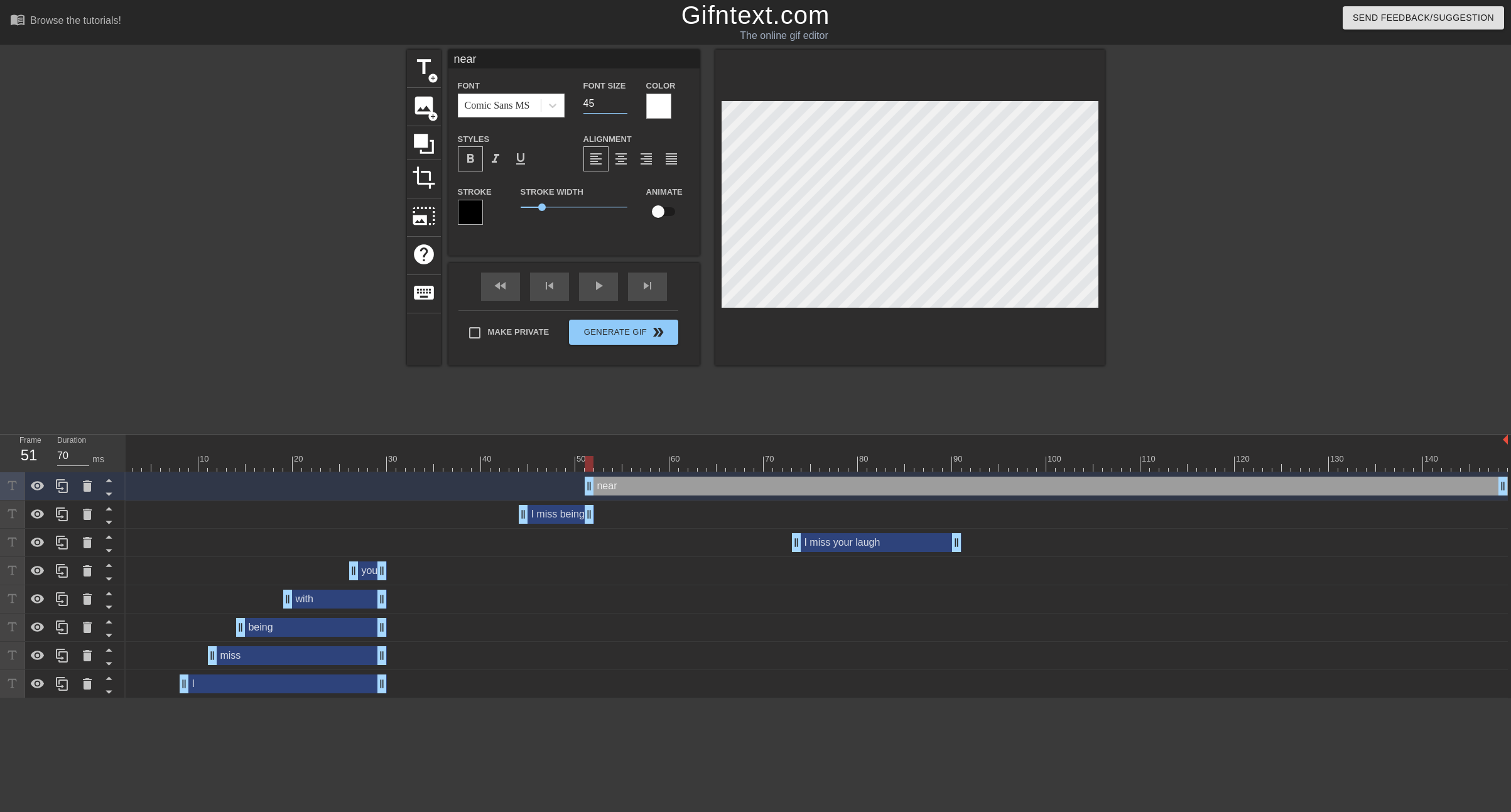 click on "46" at bounding box center [605, 104] 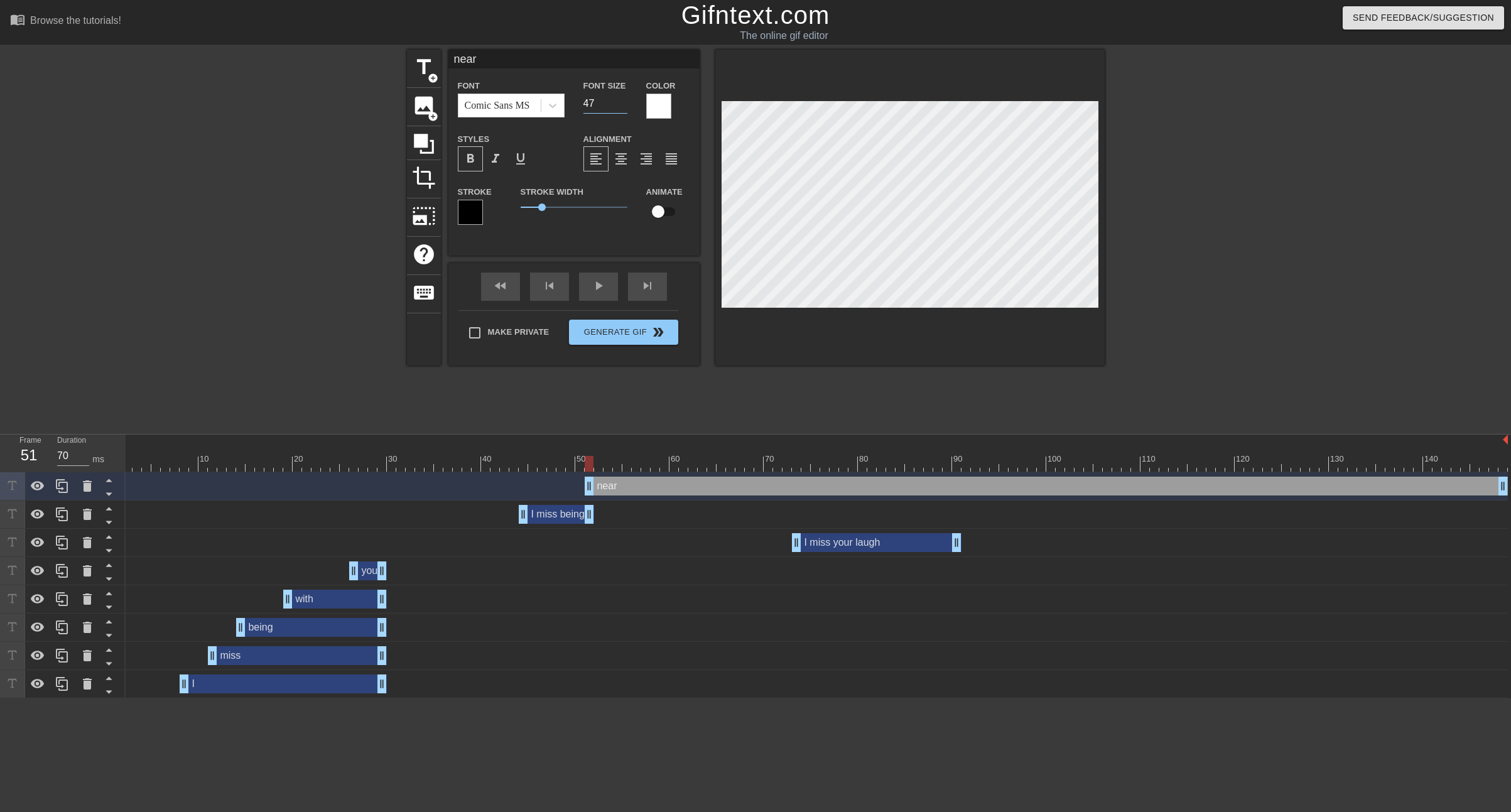 click on "47" at bounding box center (605, 104) 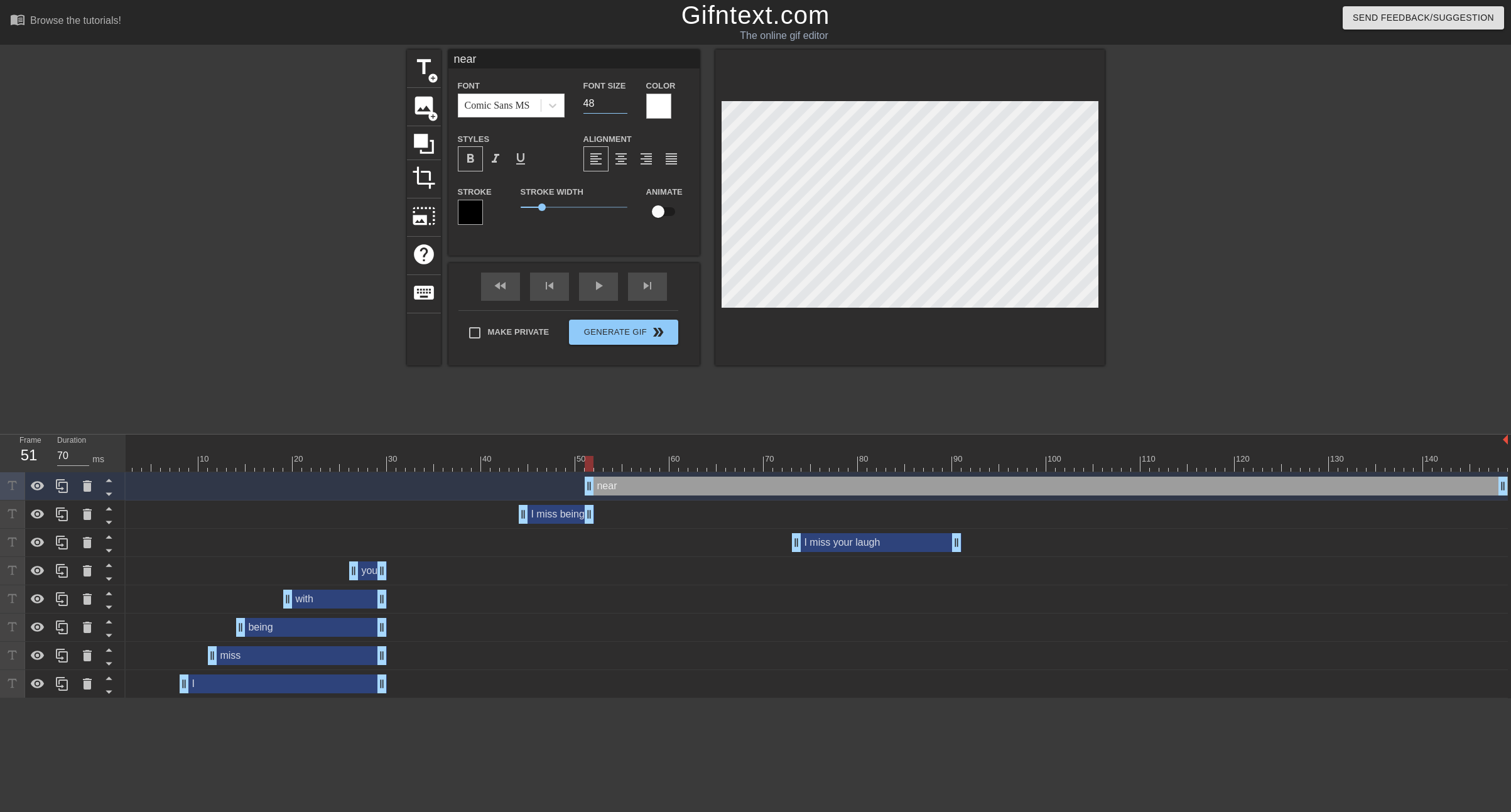 click on "48" at bounding box center (605, 104) 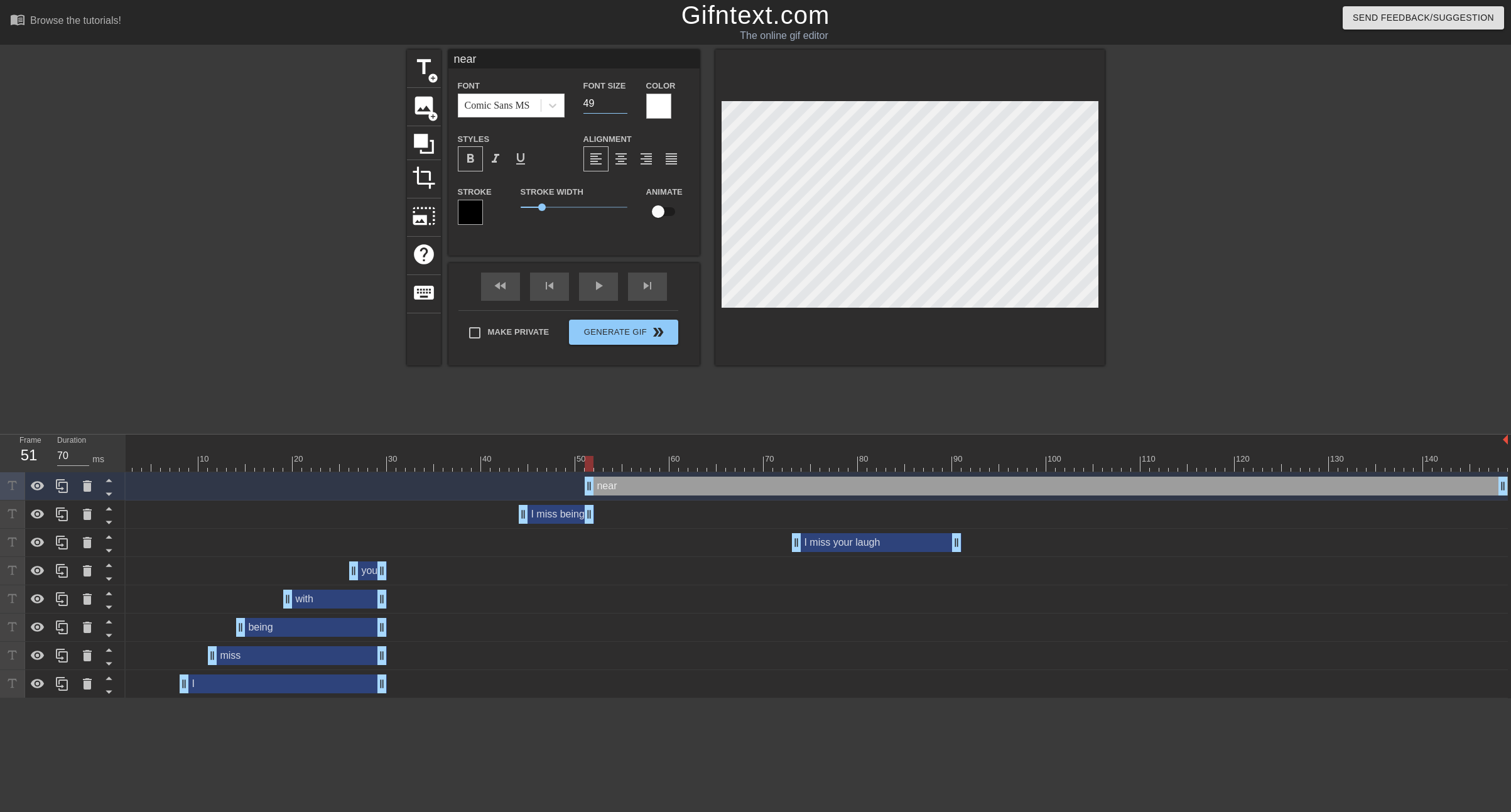 click on "49" at bounding box center (605, 104) 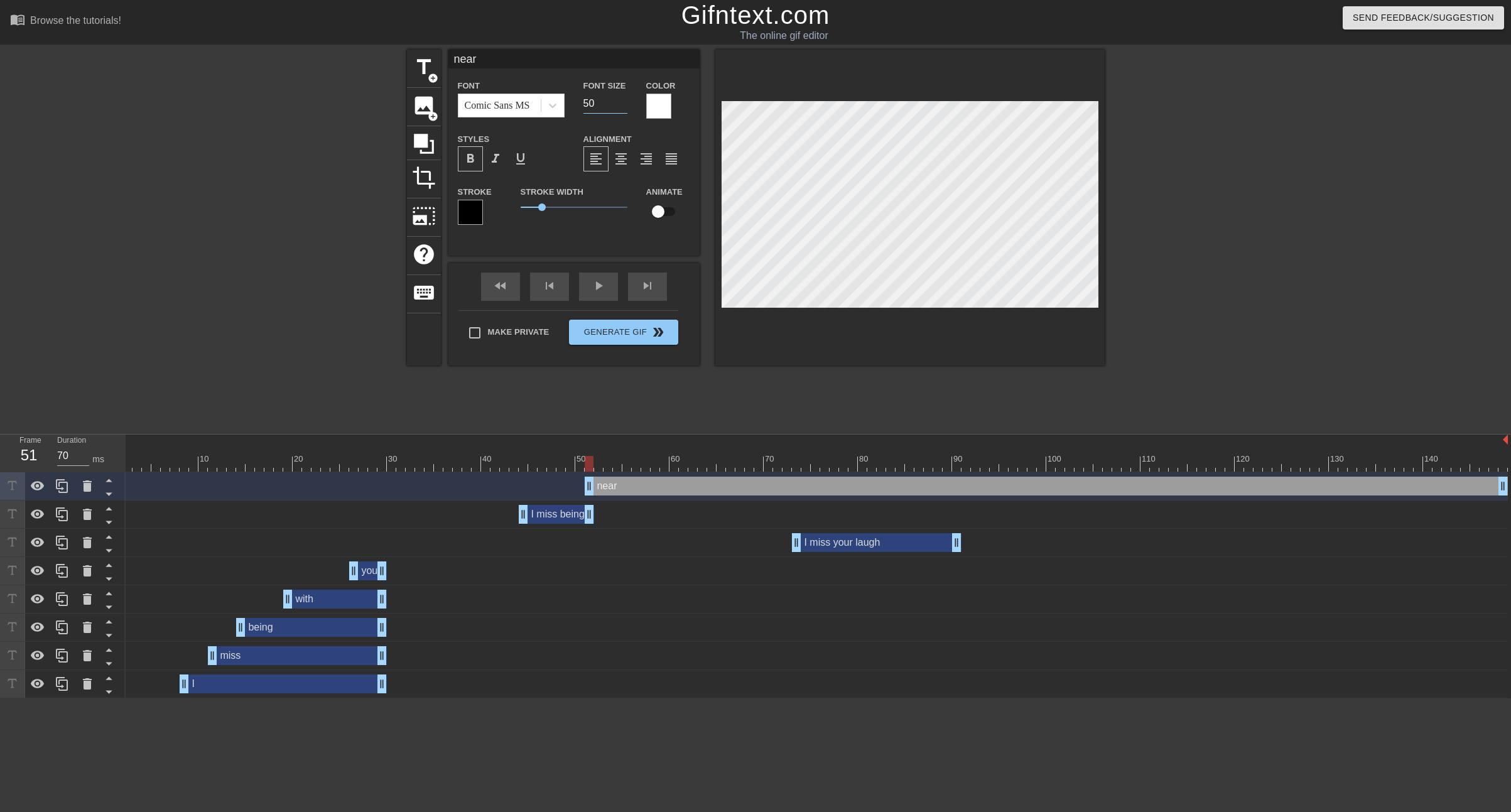 type on "50" 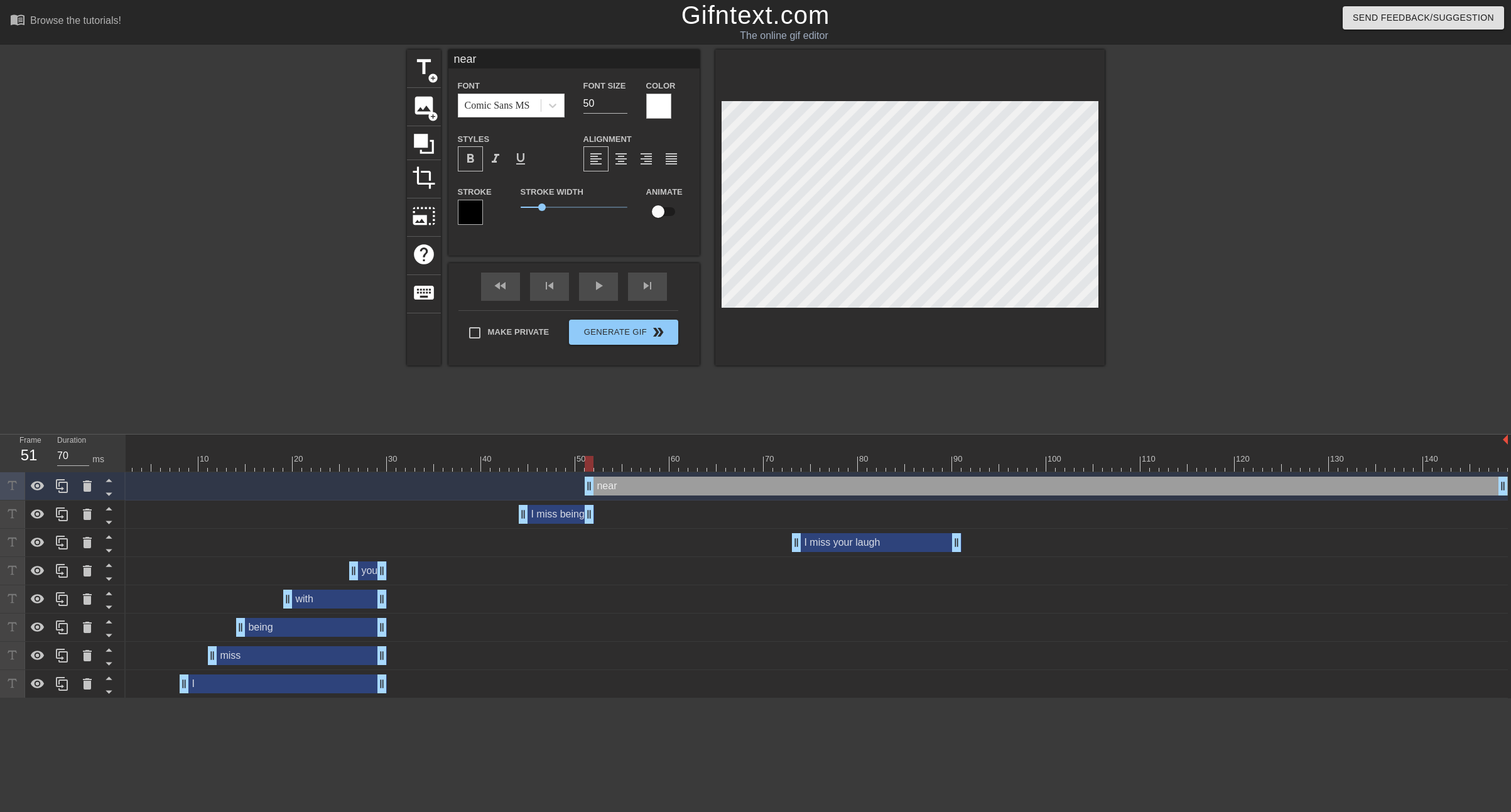 type on "I miss being" 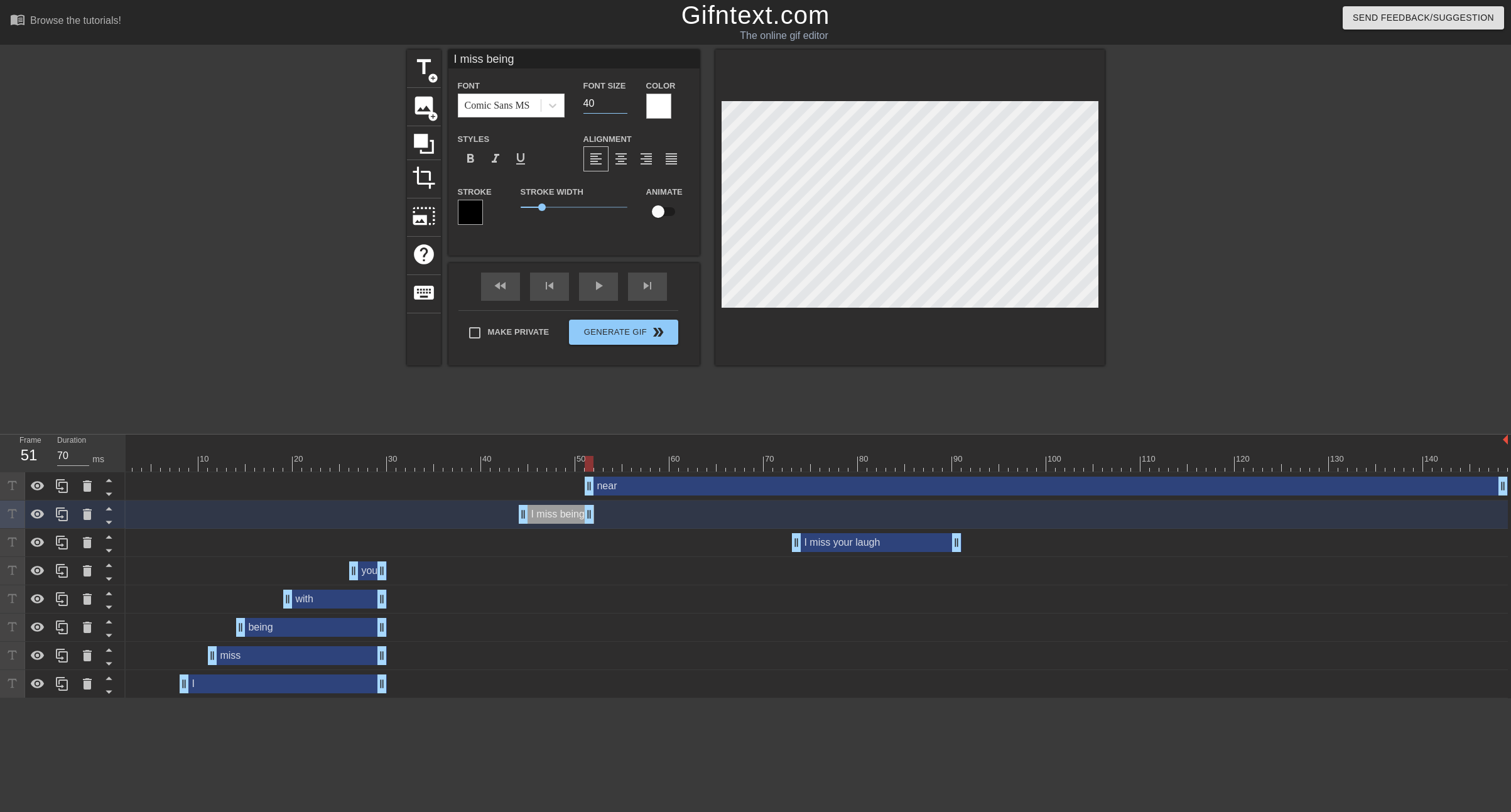 click on "40" at bounding box center (605, 104) 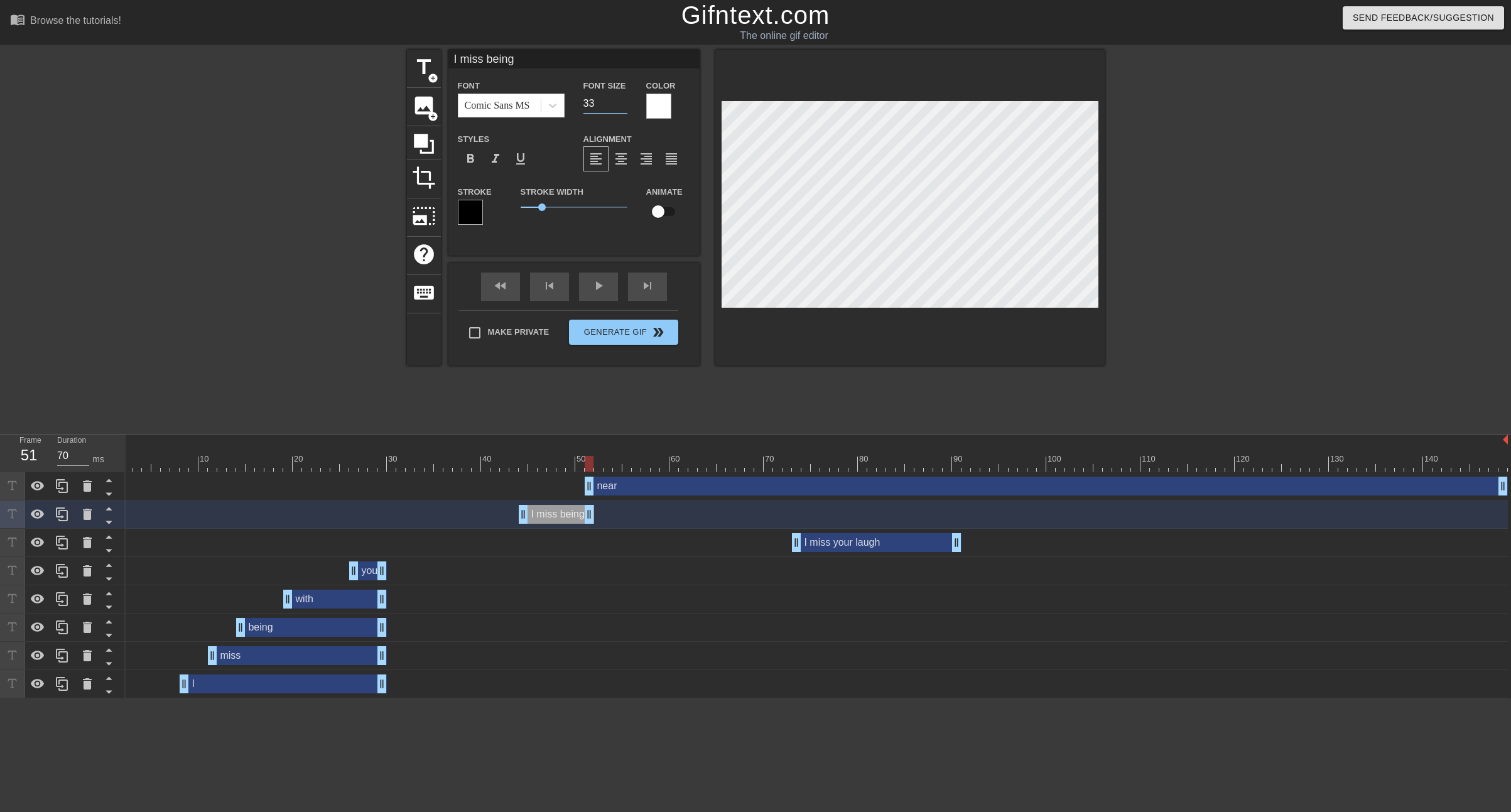 type on "32" 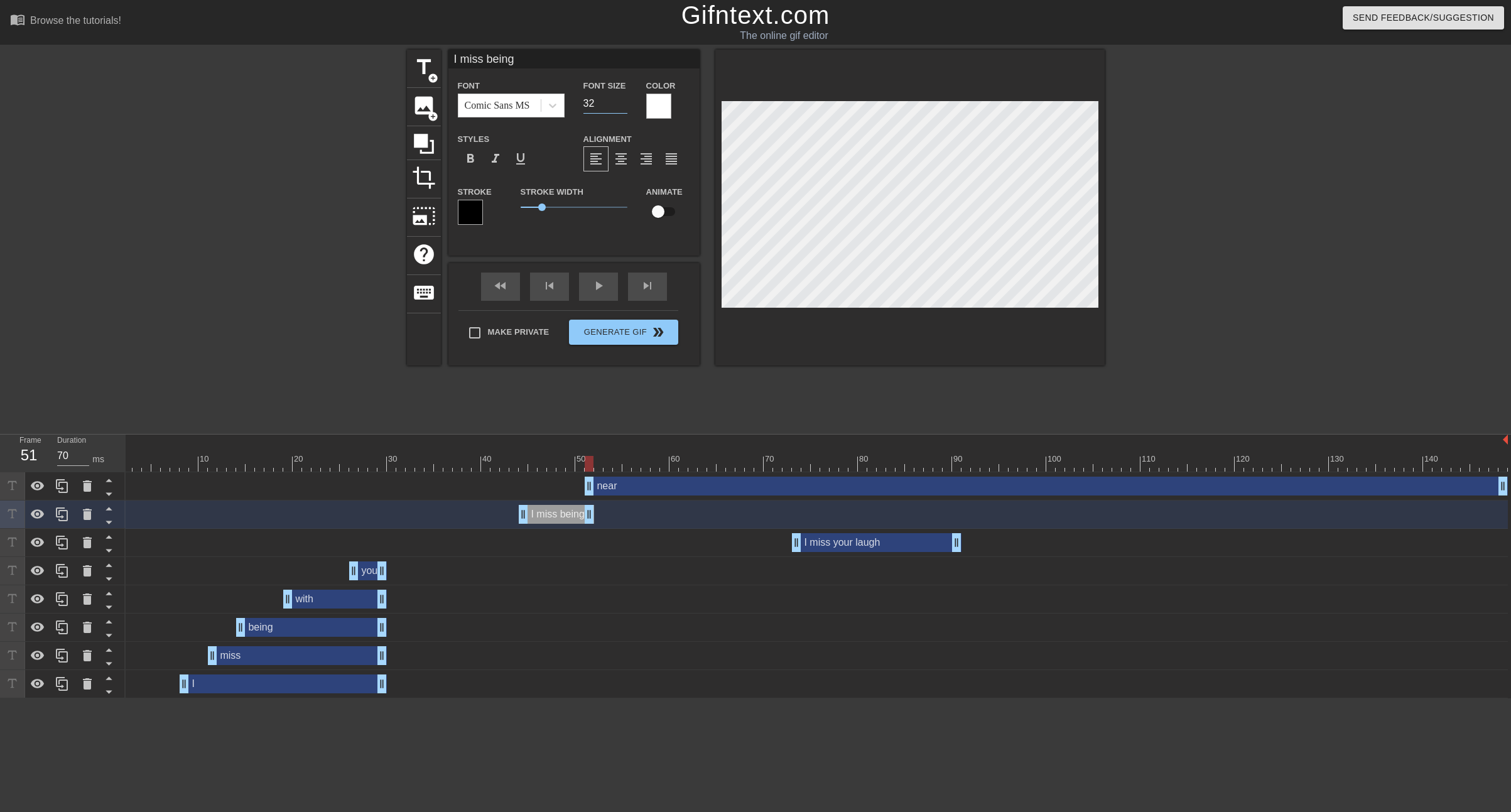 type on "near" 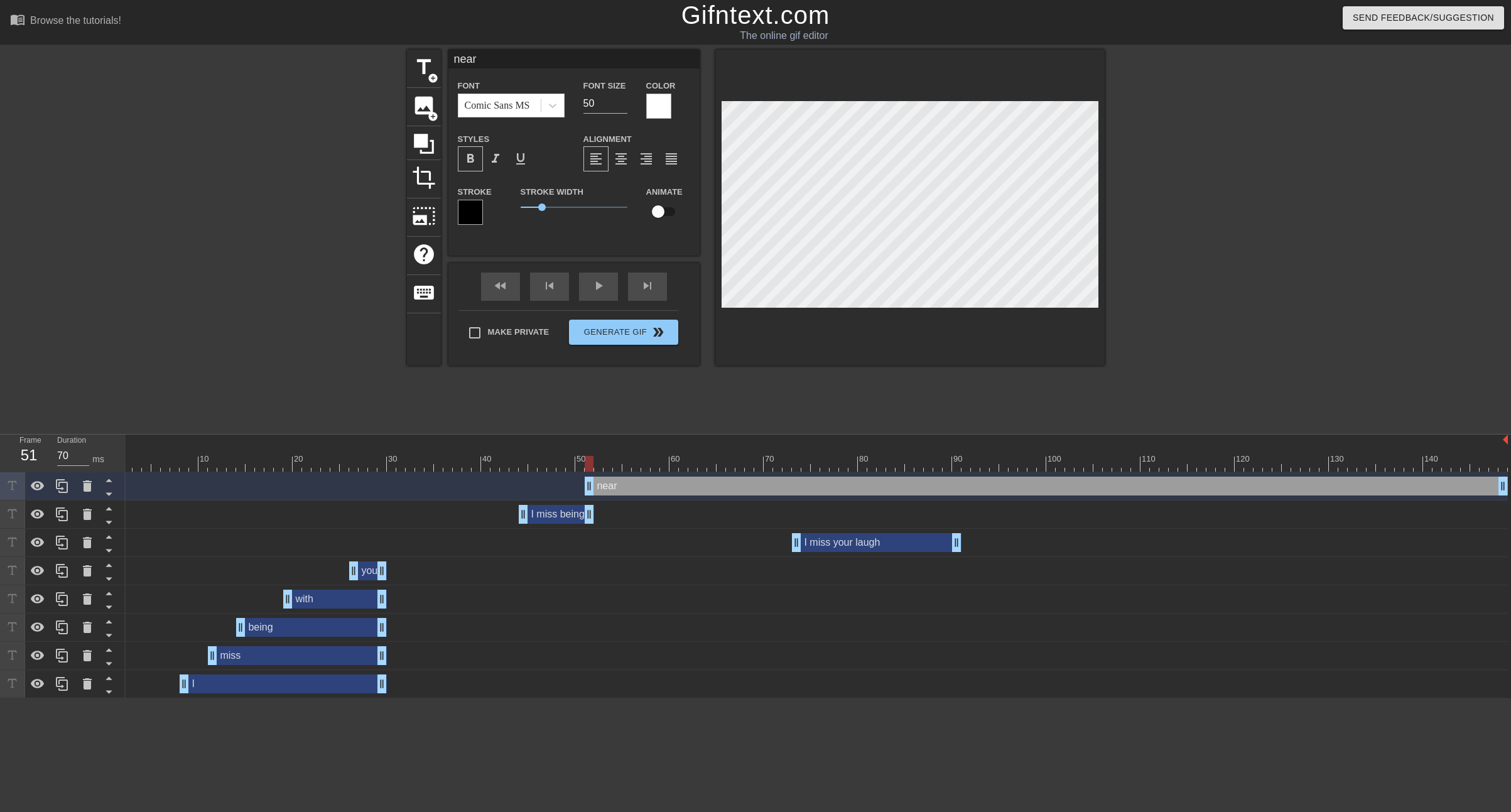 click on "near" at bounding box center [574, 59] 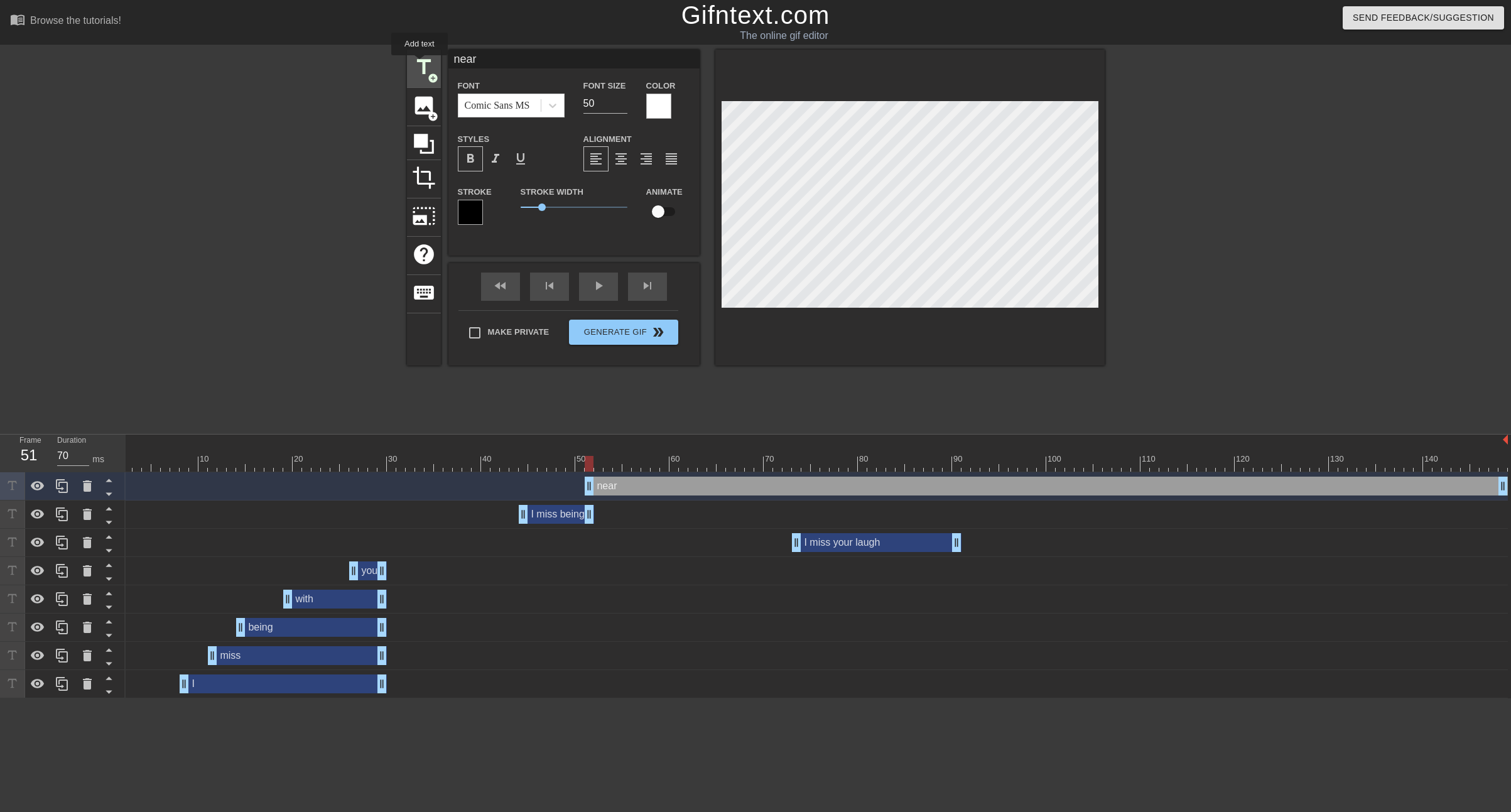 click on "title" at bounding box center (424, 67) 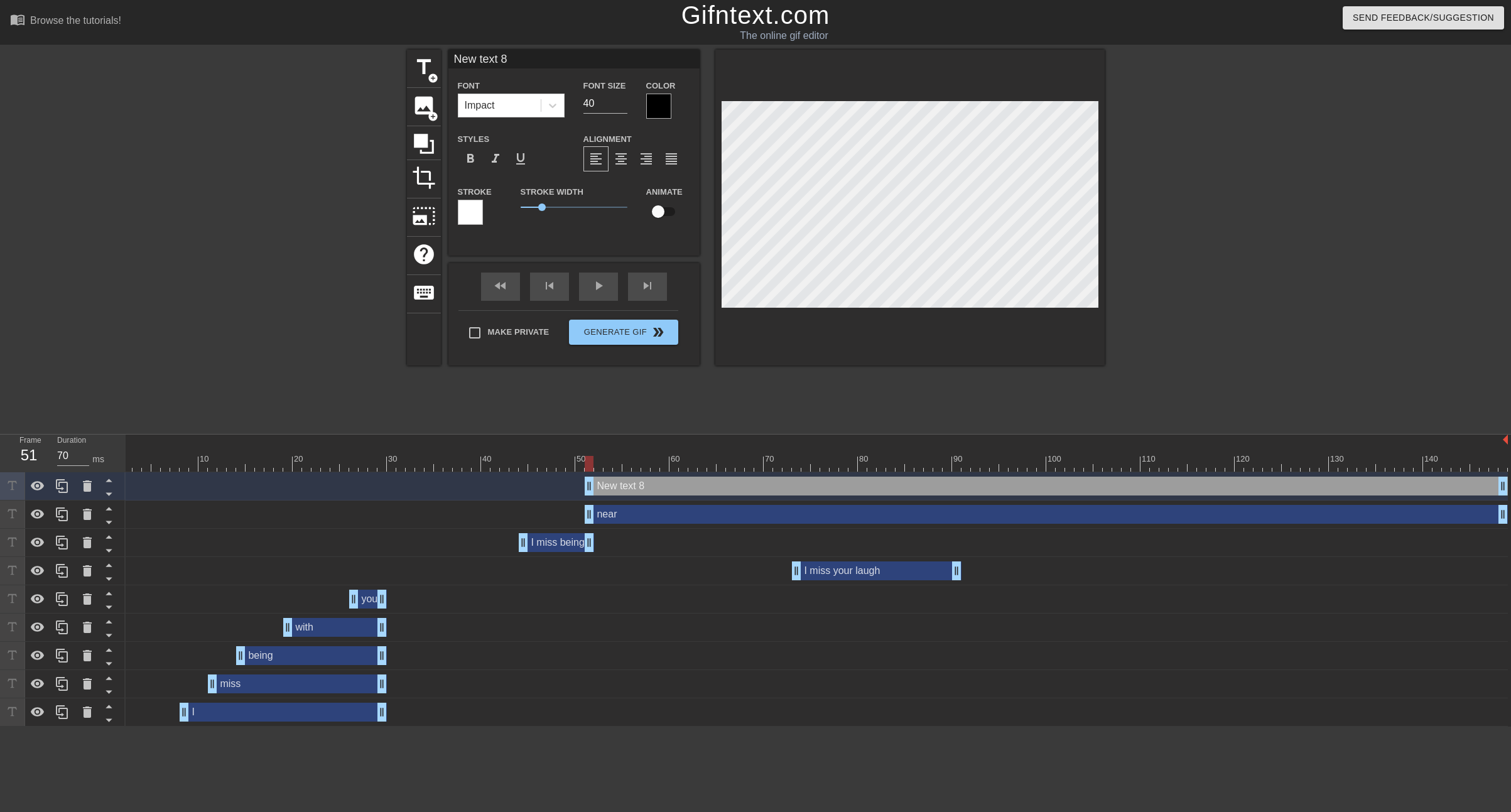 click on "New text 8" at bounding box center (574, 59) 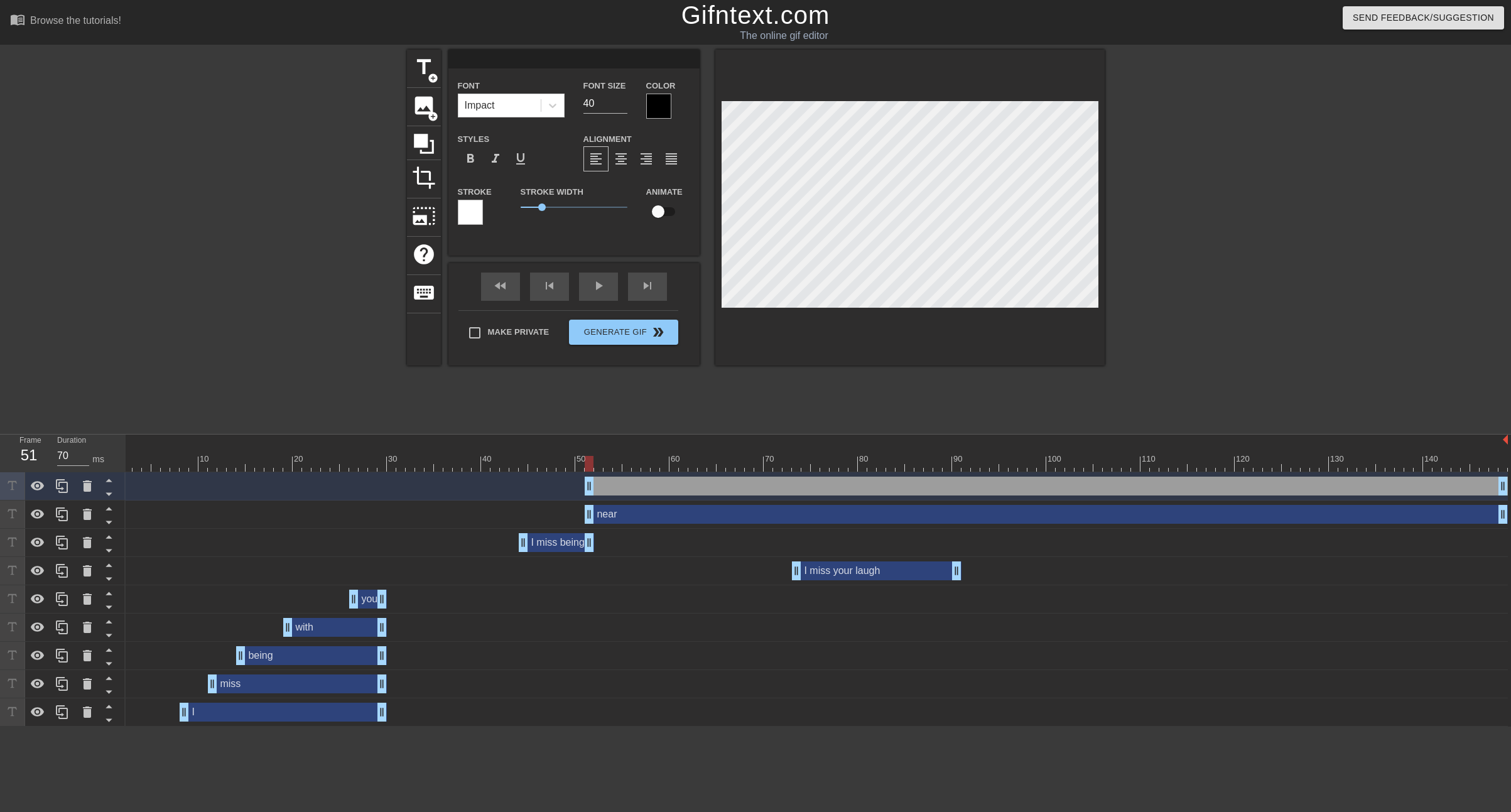 paste on "near you" 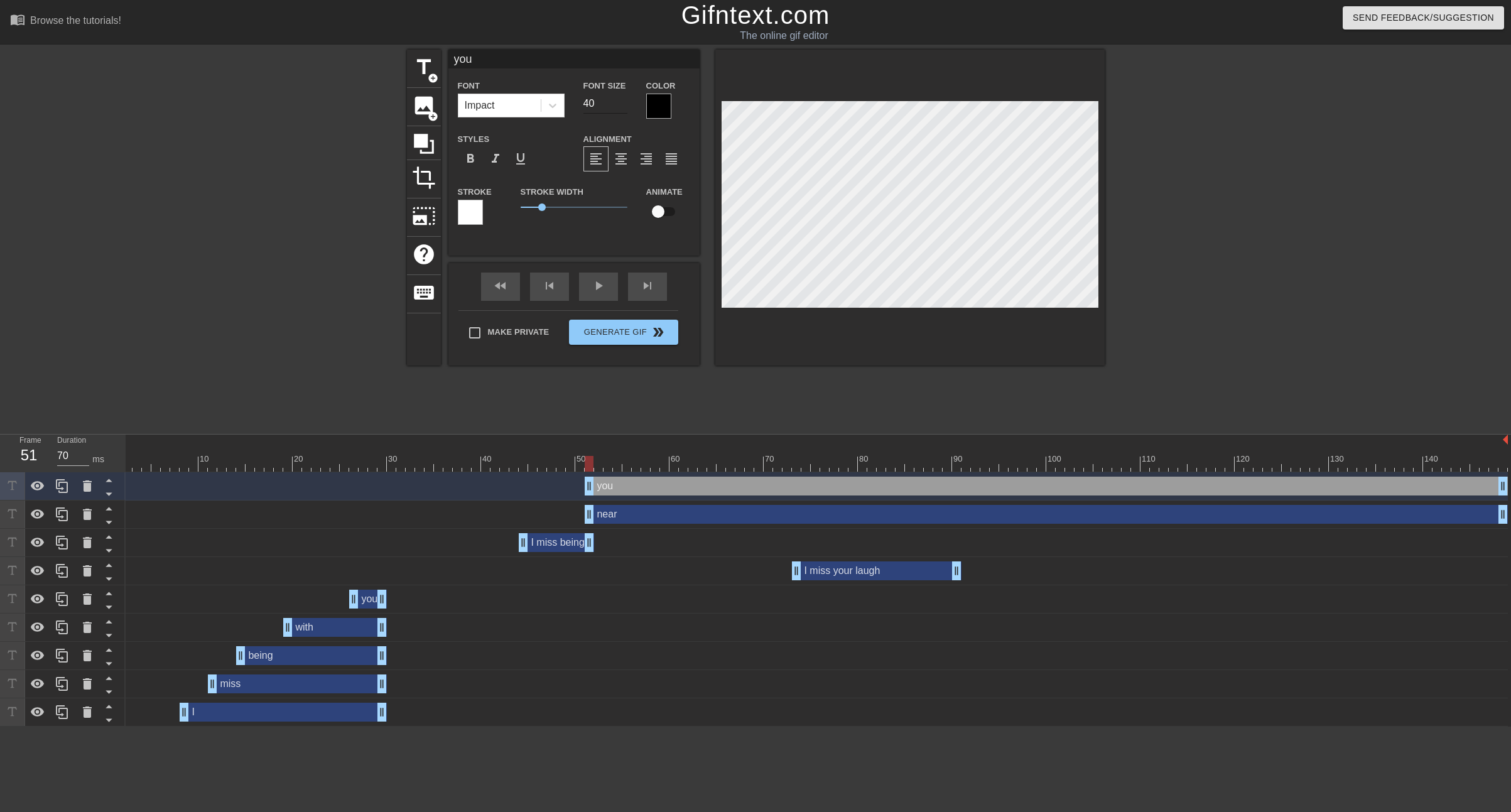 type on "you" 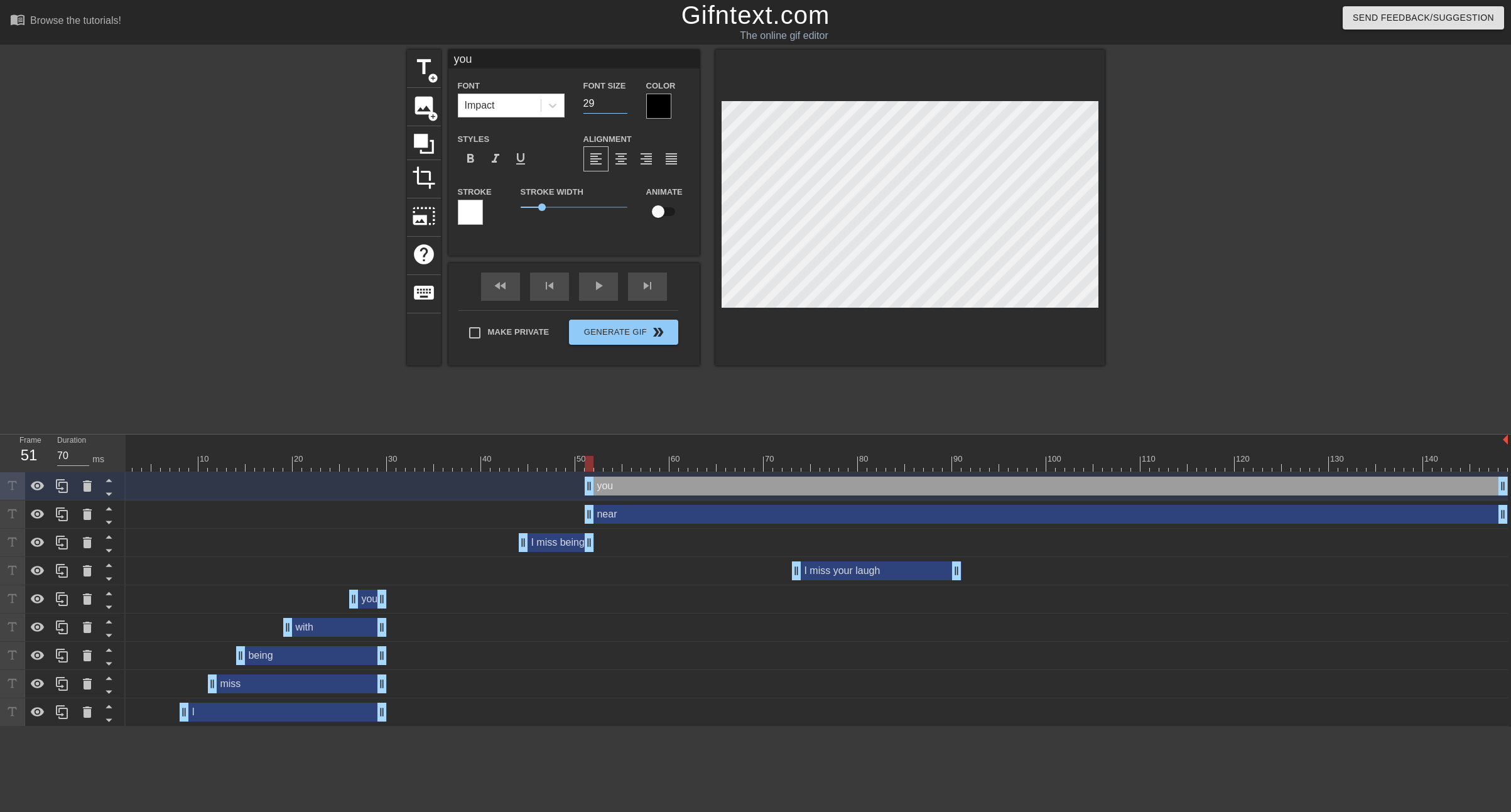 type on "30" 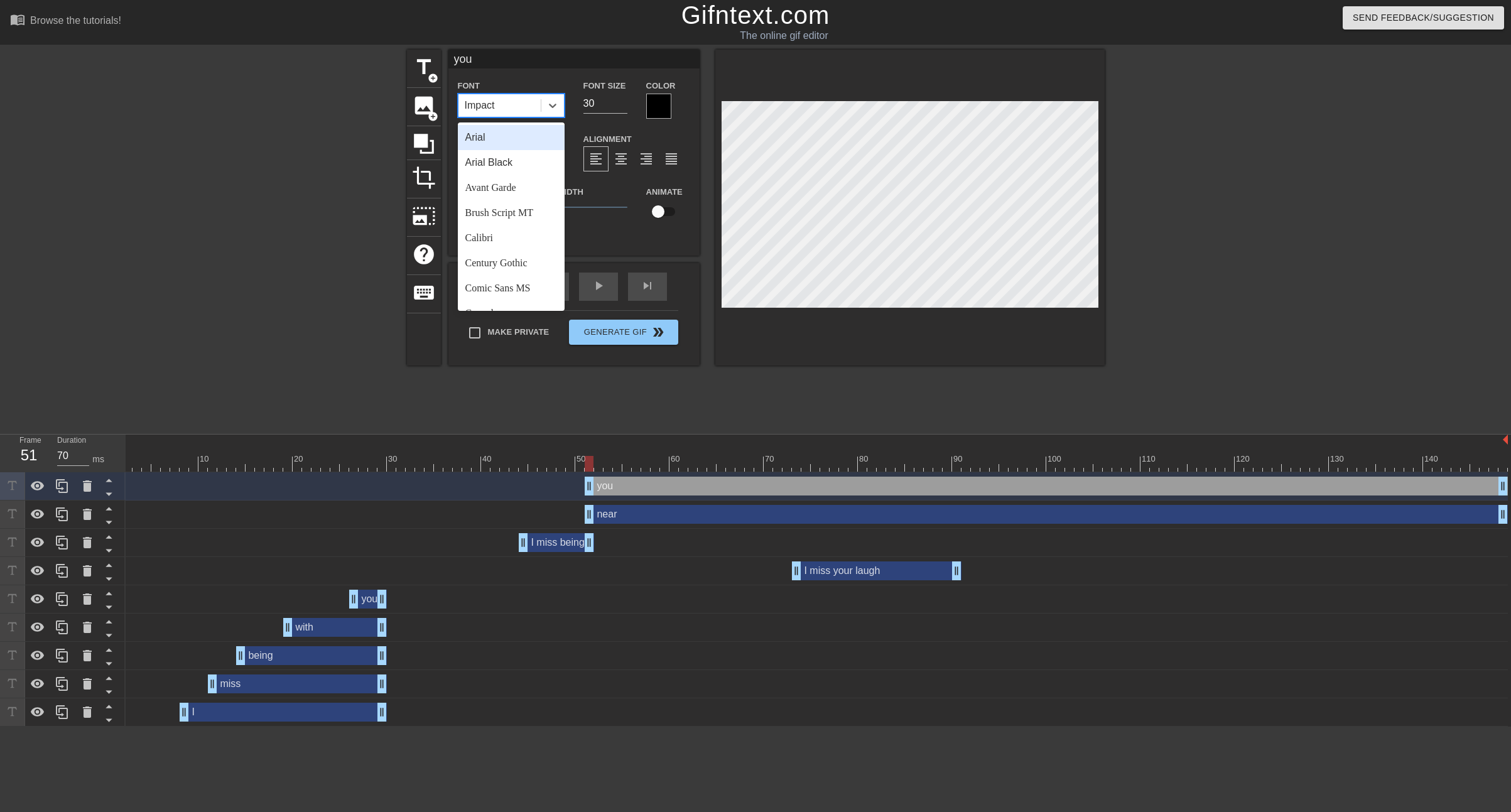 click on "Impact" at bounding box center [499, 106] 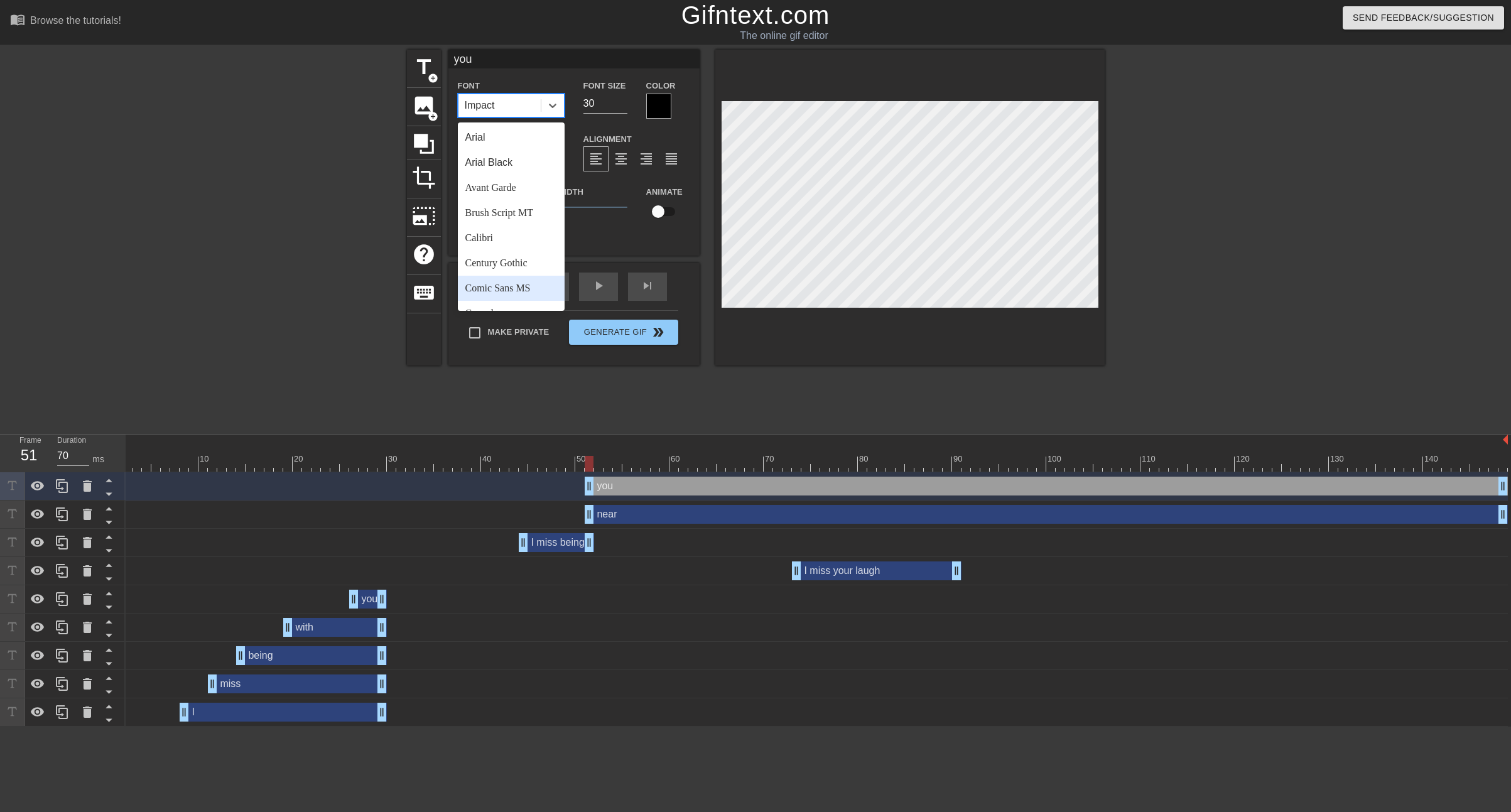 click on "Comic Sans MS" at bounding box center (511, 288) 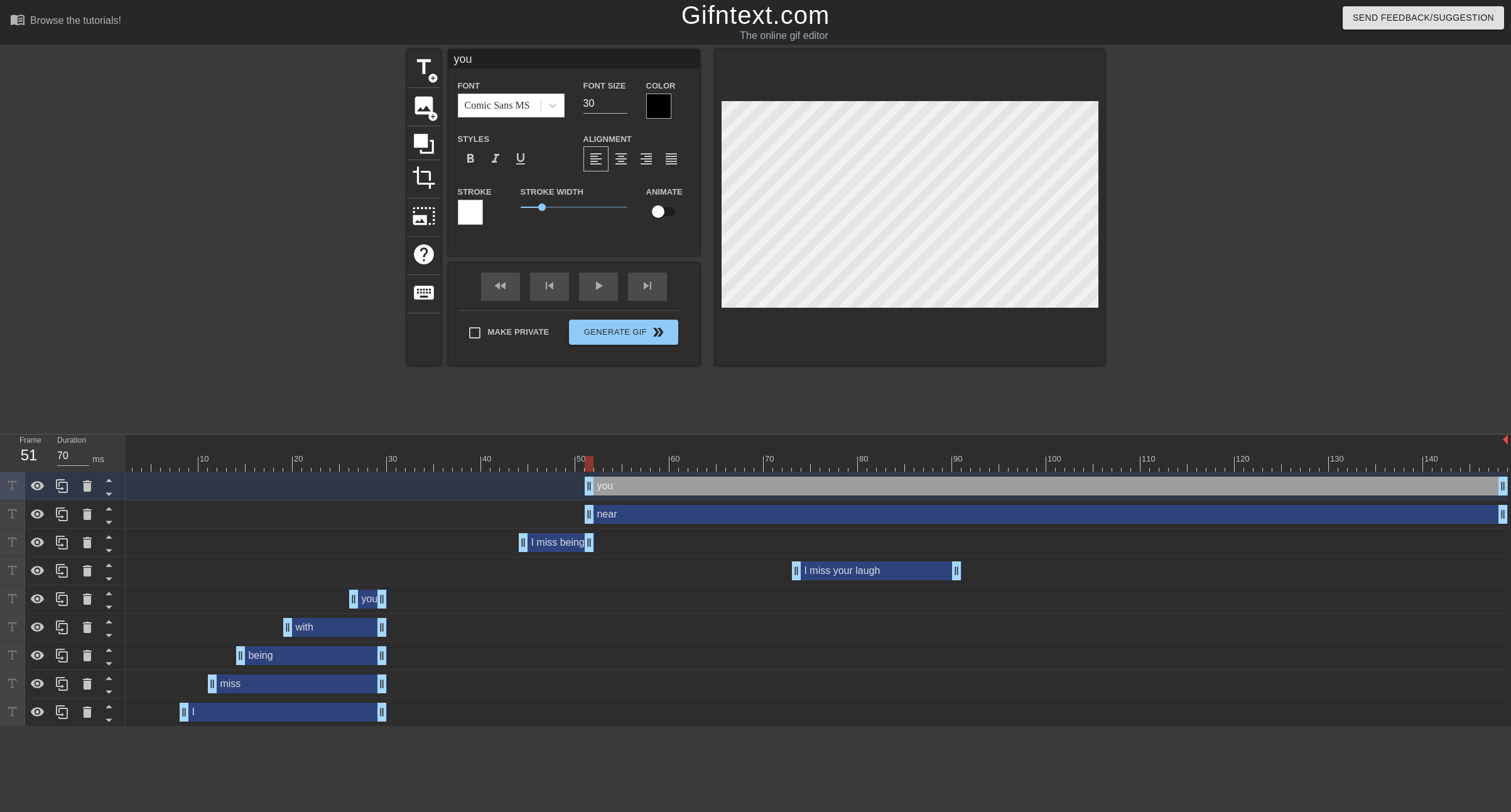 click on "Color" at bounding box center [668, 98] 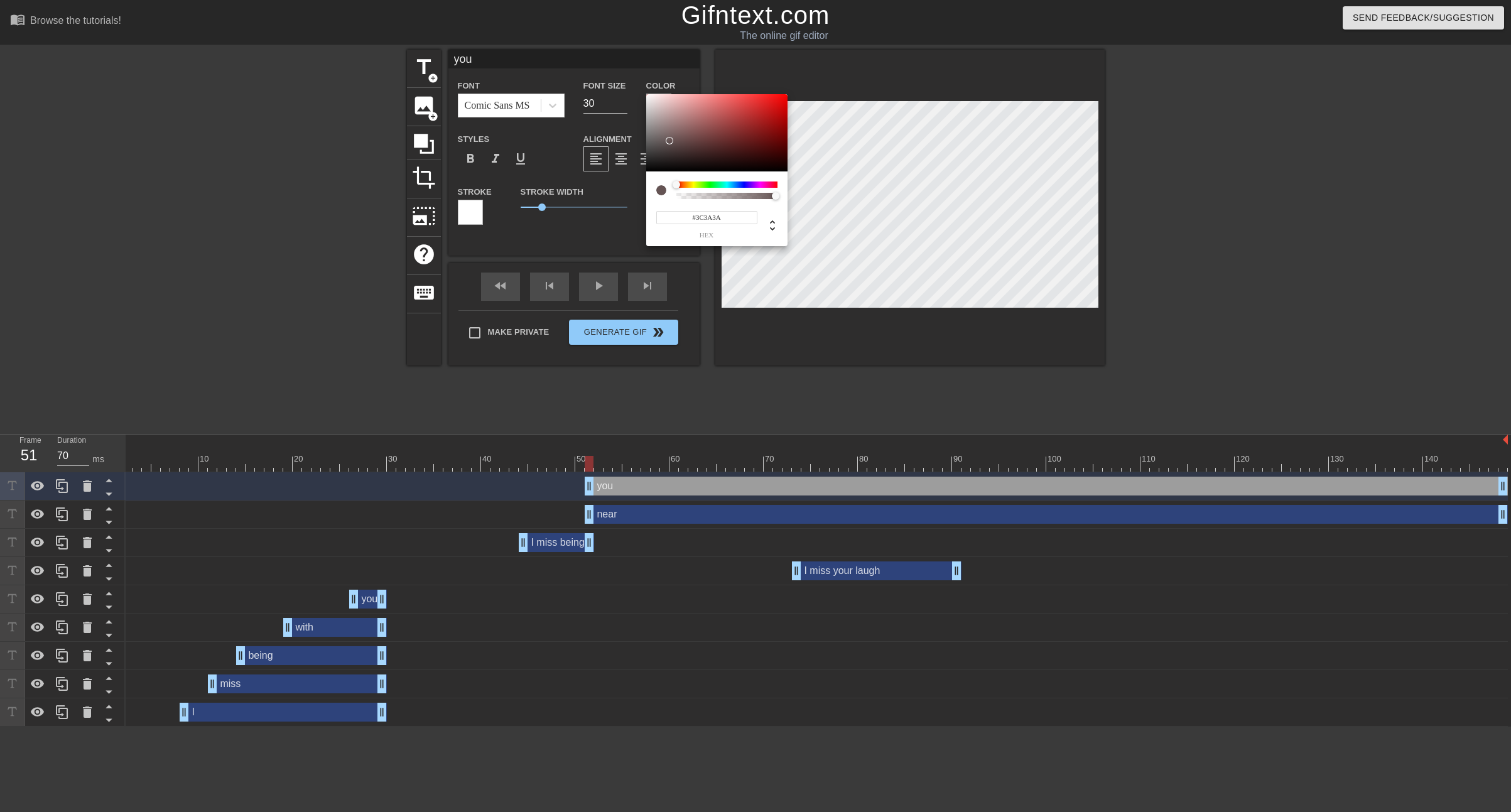 type on "#FFFFFF" 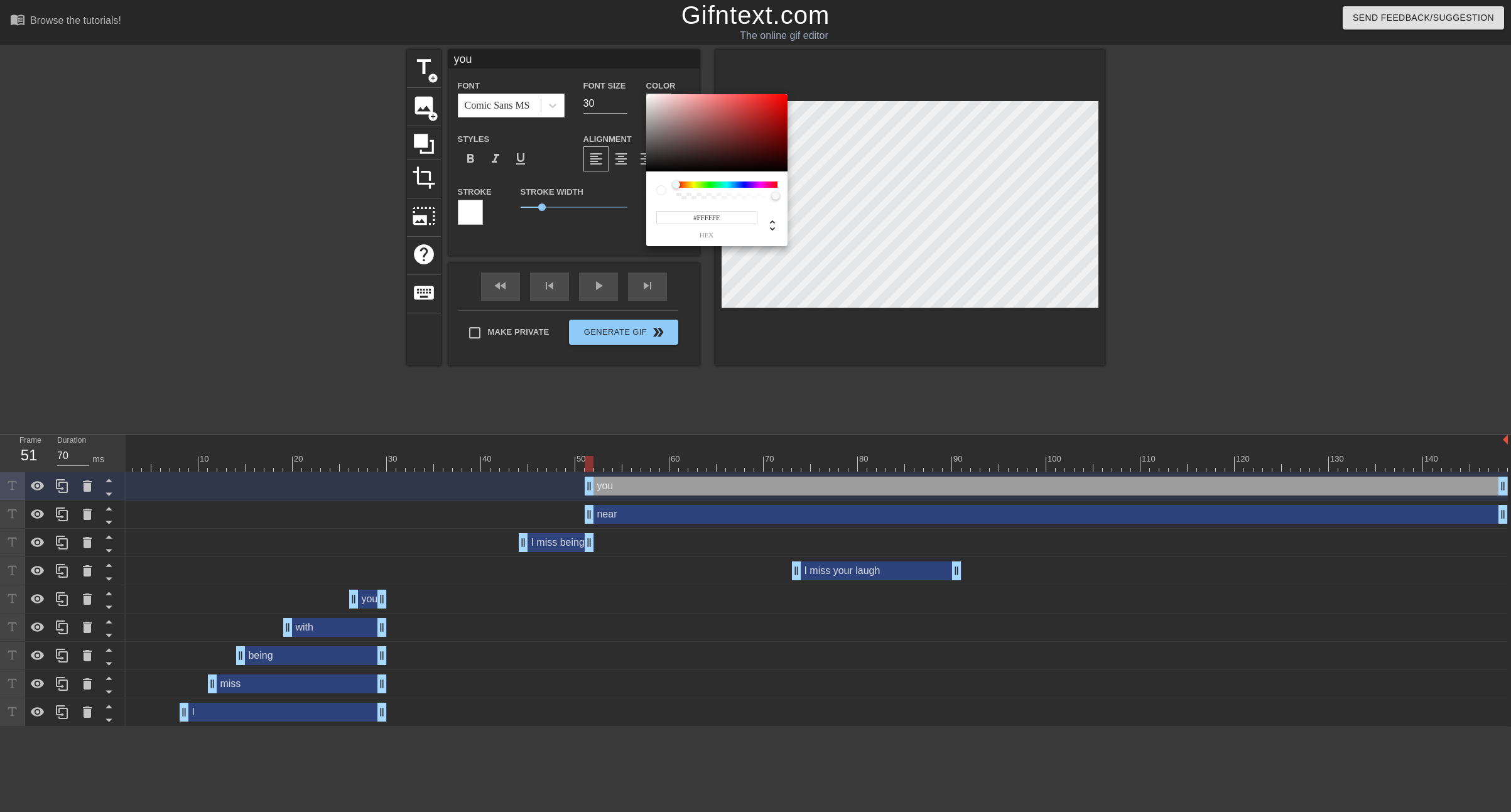 drag, startPoint x: 670, startPoint y: 140, endPoint x: 622, endPoint y: 26, distance: 123.69317 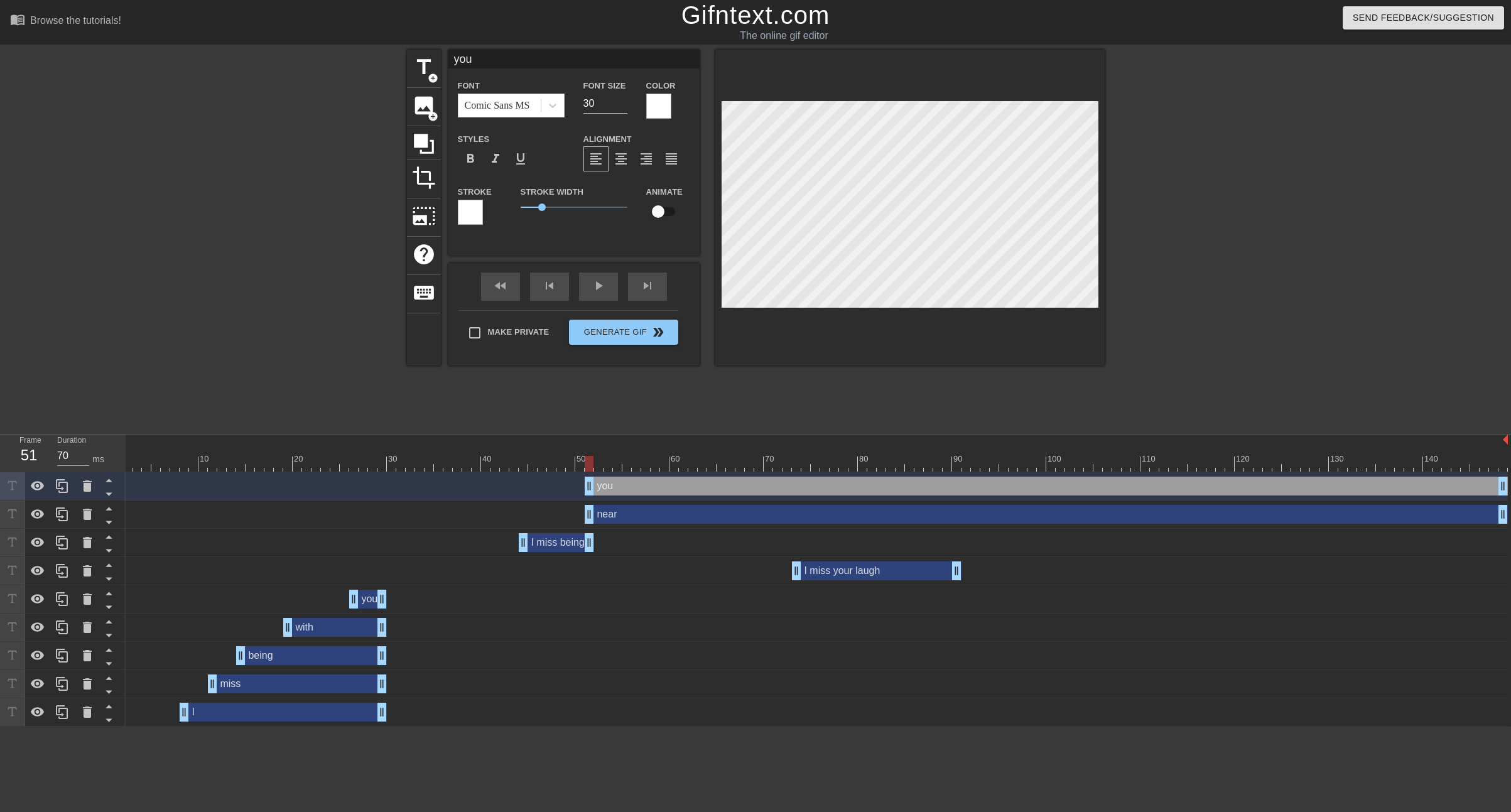 click at bounding box center [470, 212] 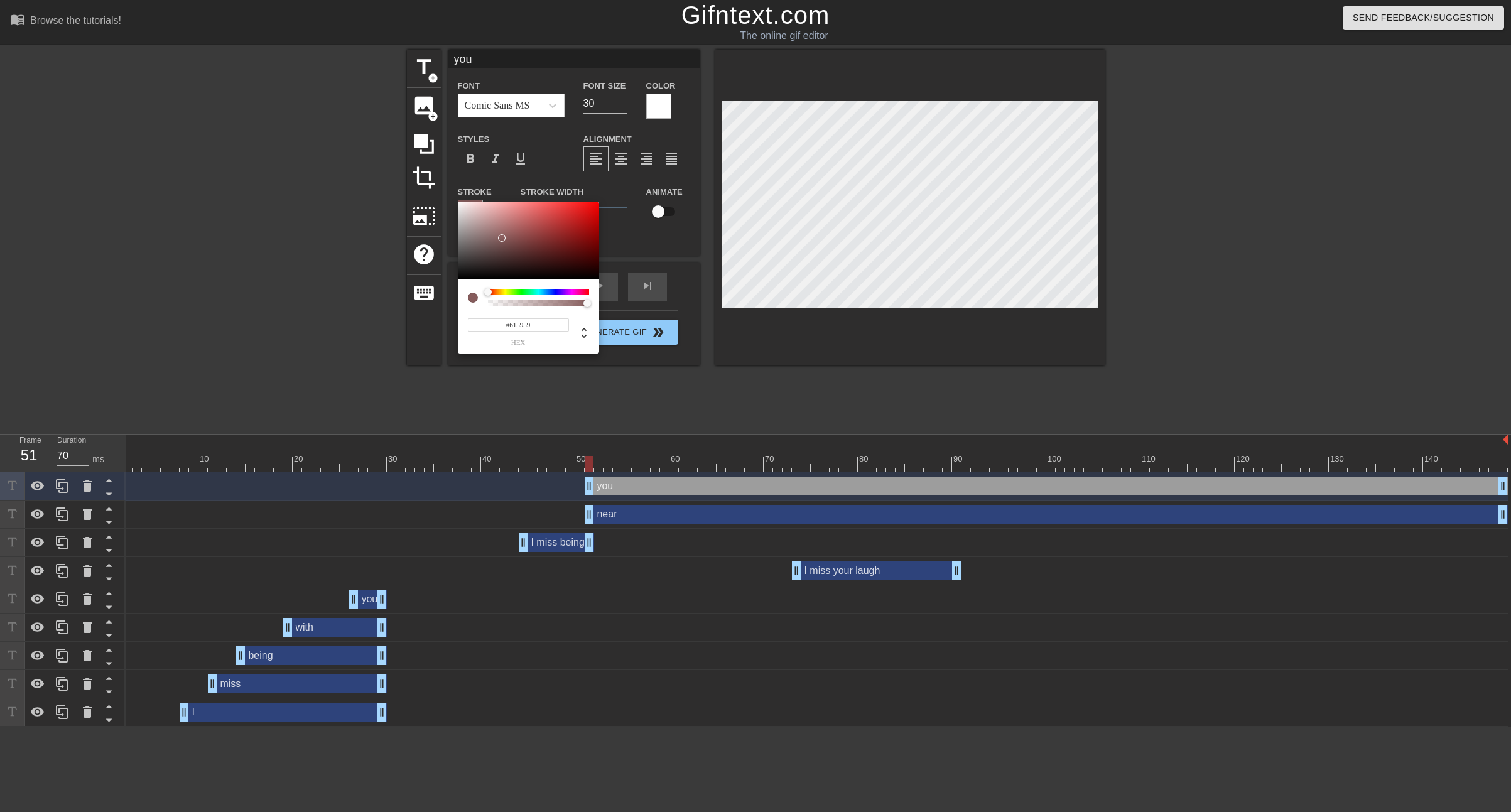 type on "#000000" 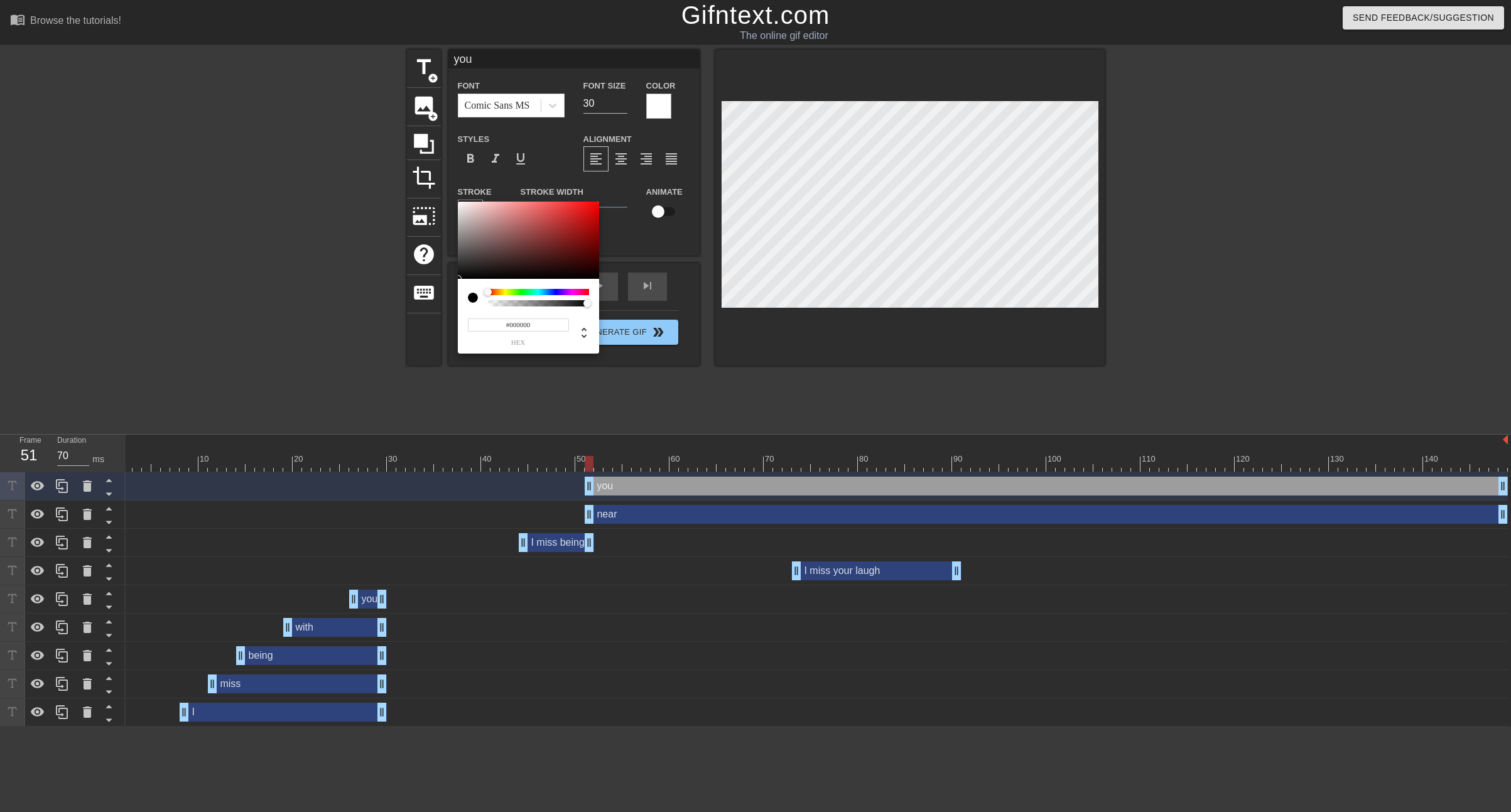 drag, startPoint x: 502, startPoint y: 238, endPoint x: 371, endPoint y: 396, distance: 205.24376 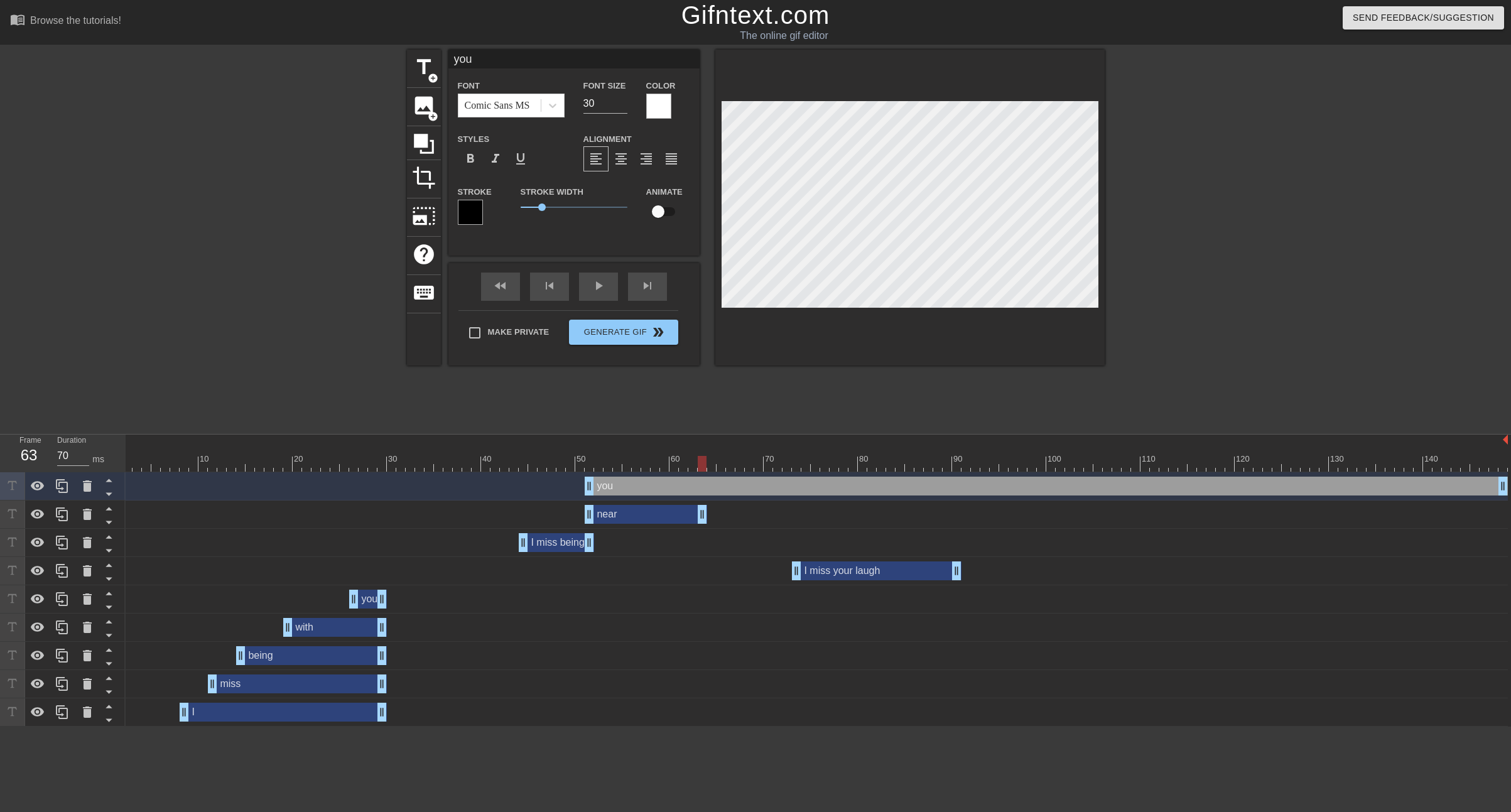drag, startPoint x: 1502, startPoint y: 517, endPoint x: 704, endPoint y: 519, distance: 798.0025 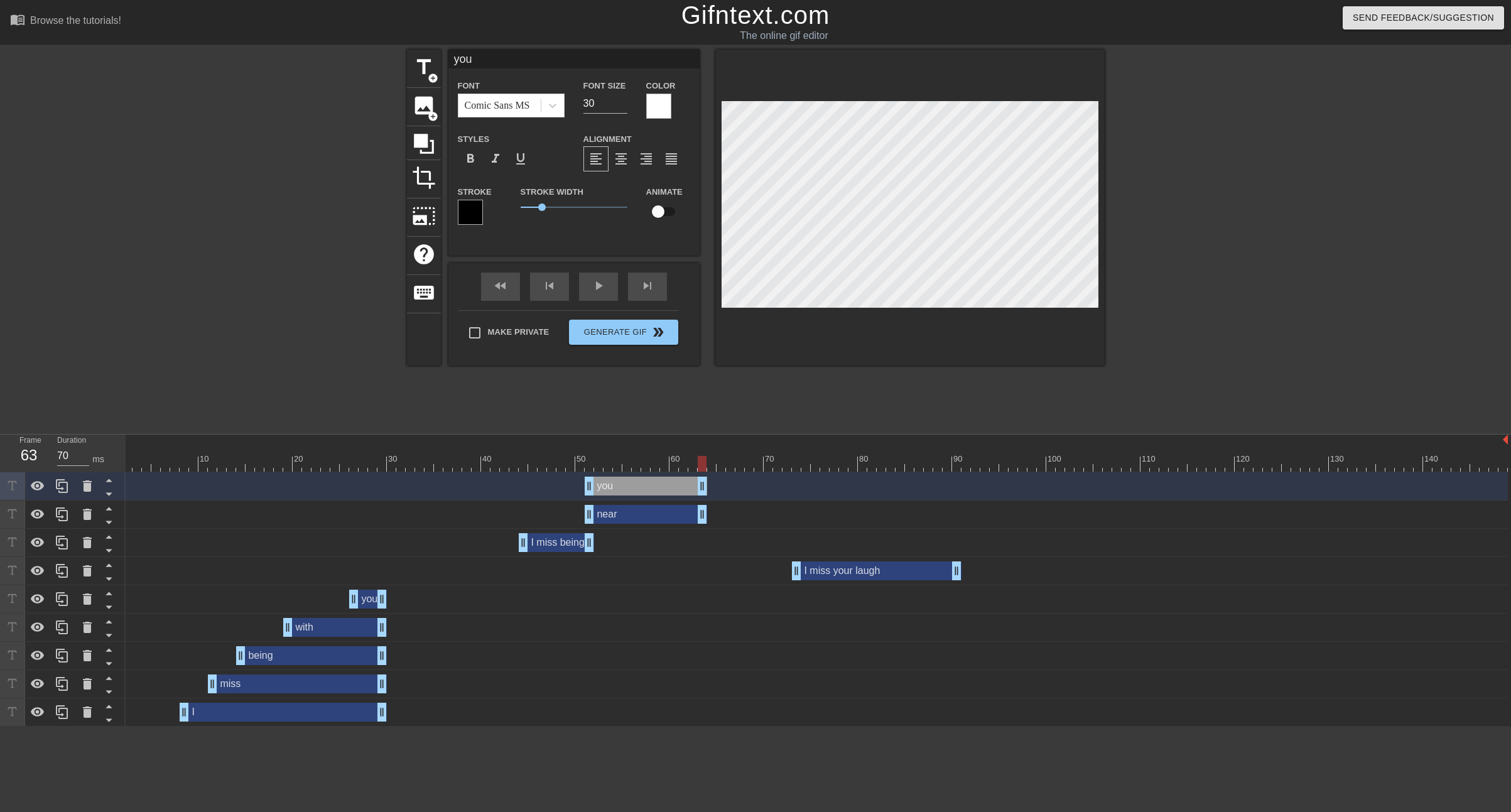 drag, startPoint x: 1503, startPoint y: 485, endPoint x: 704, endPoint y: 489, distance: 799.01 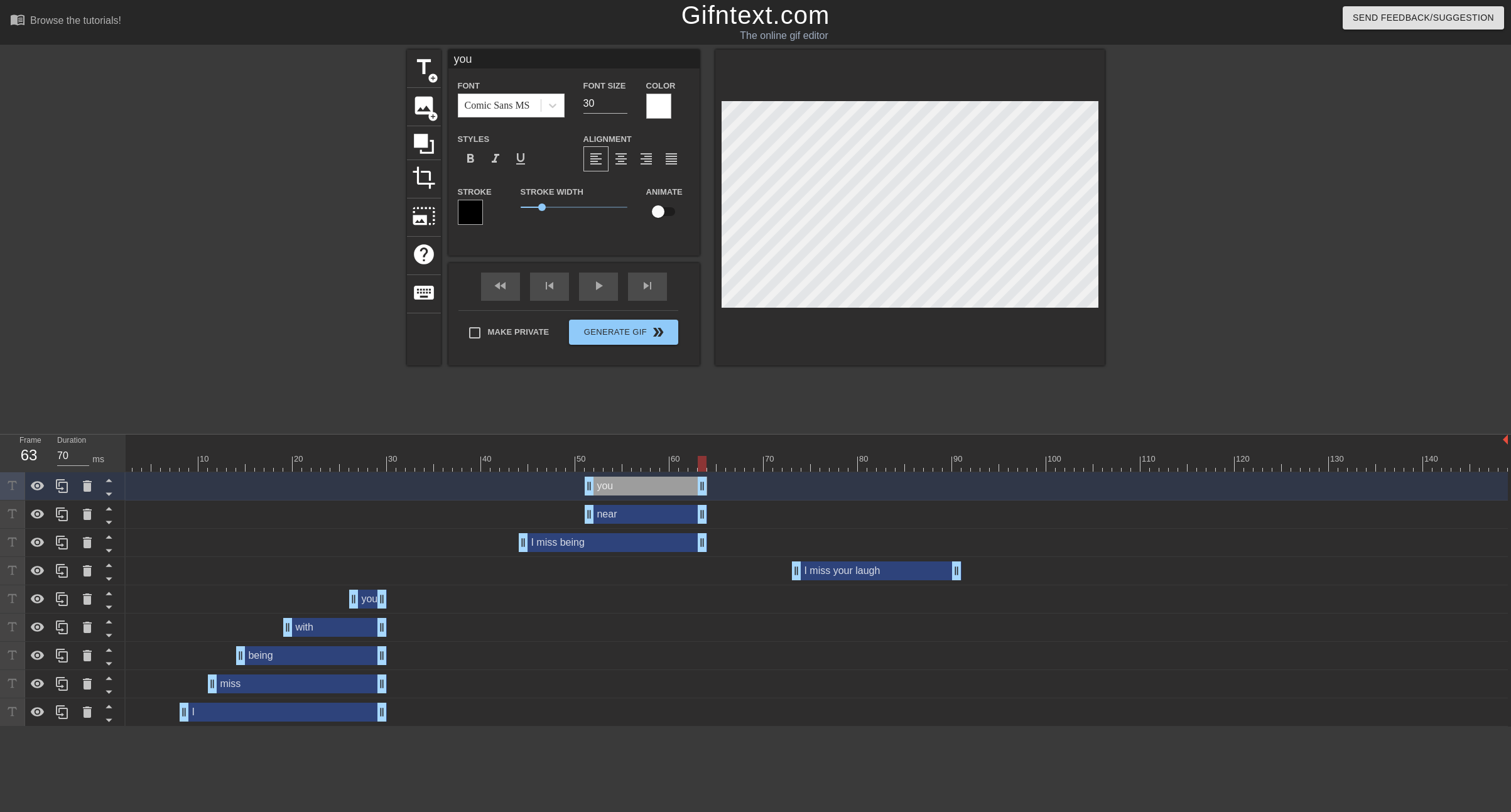 drag, startPoint x: 591, startPoint y: 542, endPoint x: 703, endPoint y: 540, distance: 112.01786 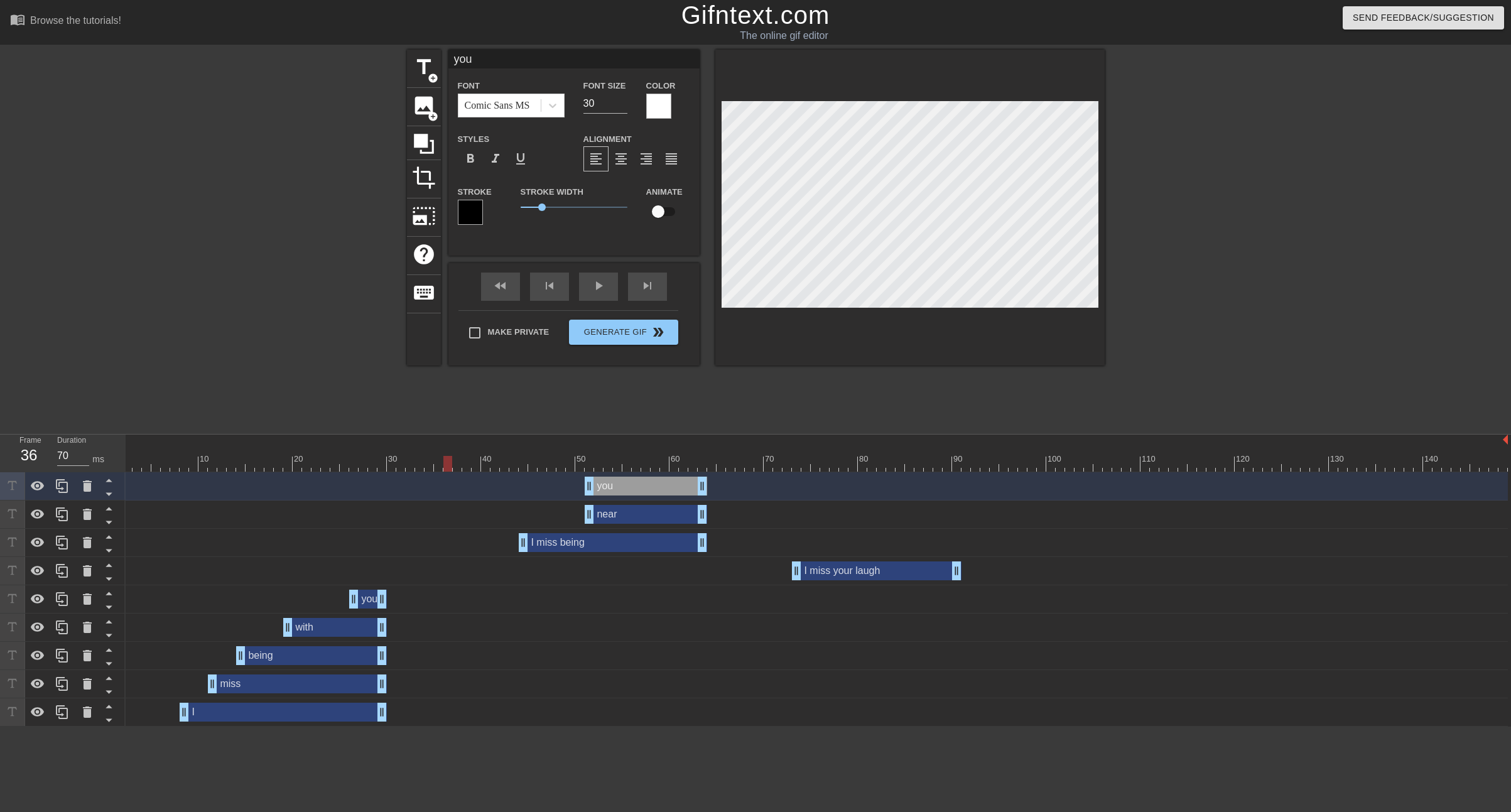 click at bounding box center (811, 463) 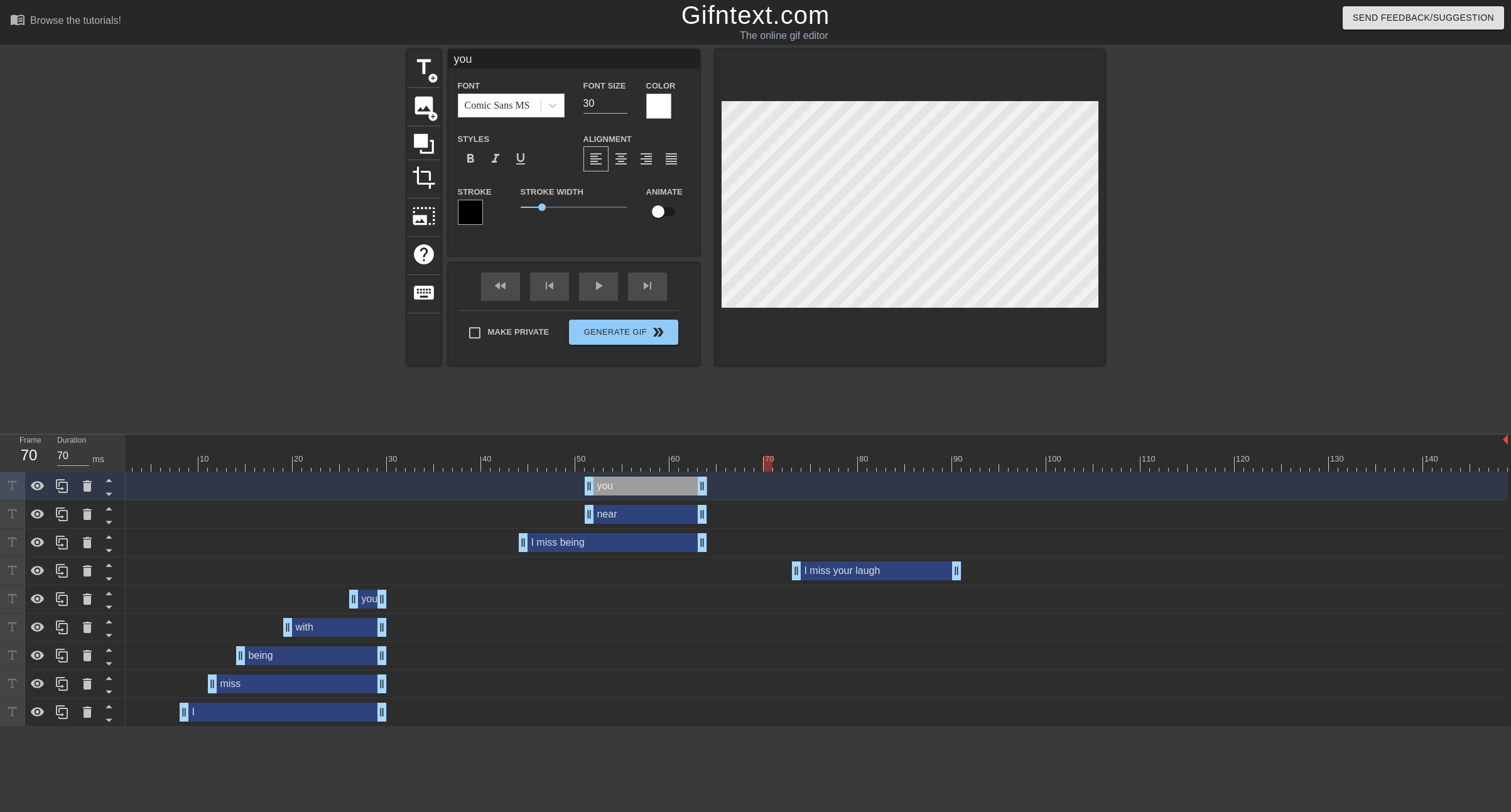 click at bounding box center (811, 463) 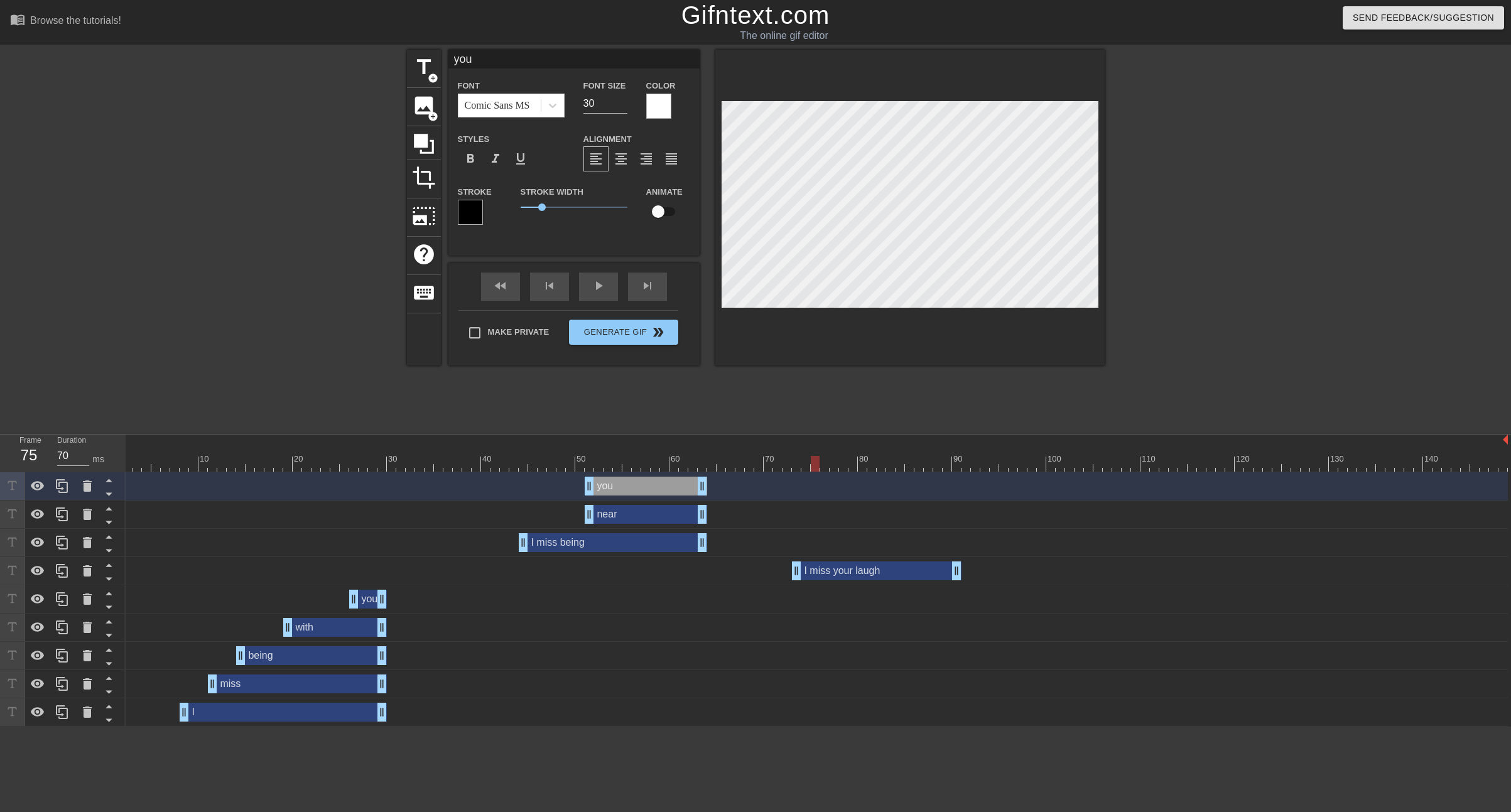 type on "I miss your laugh" 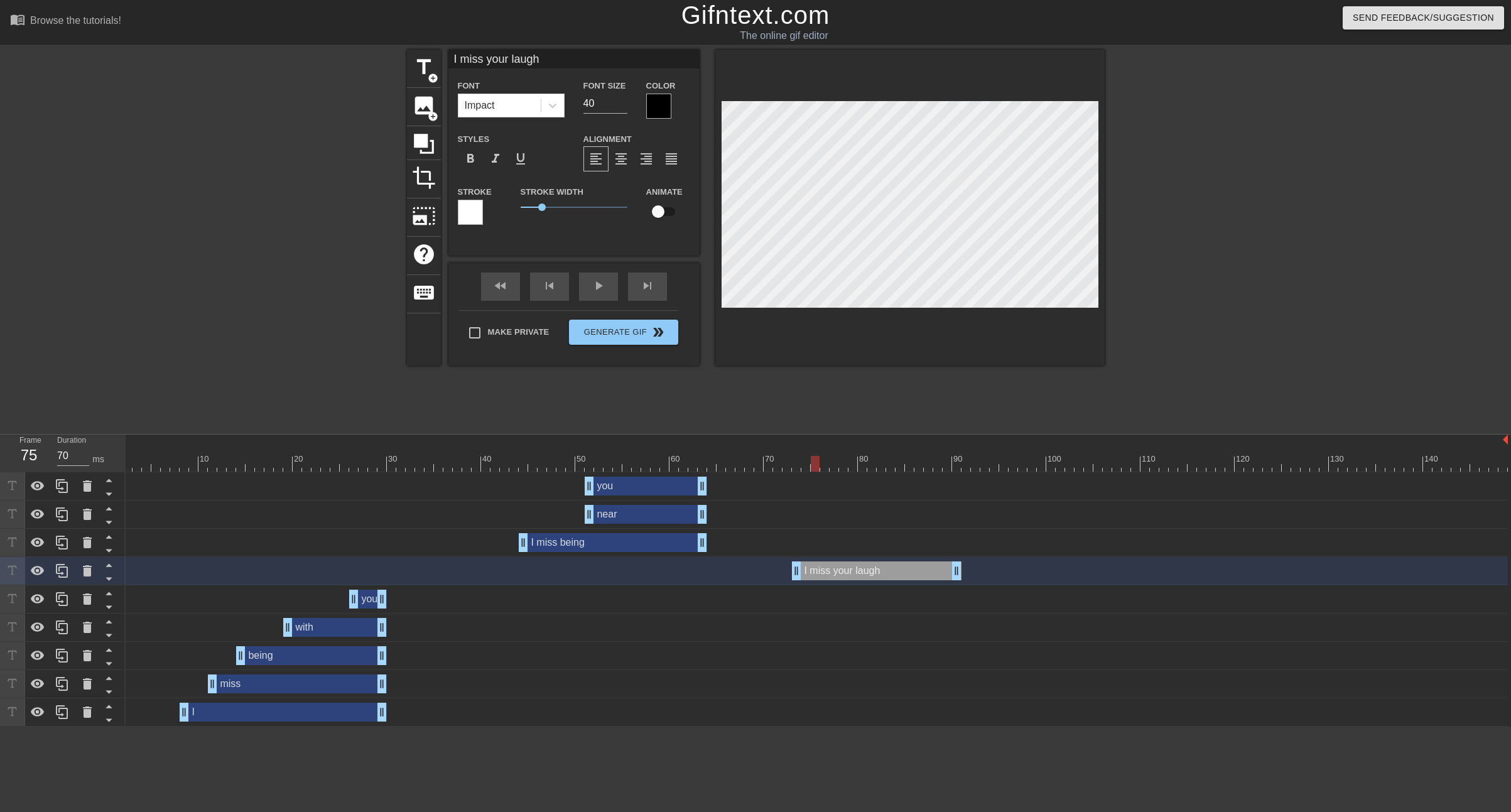 drag, startPoint x: 552, startPoint y: 58, endPoint x: 511, endPoint y: 58, distance: 41 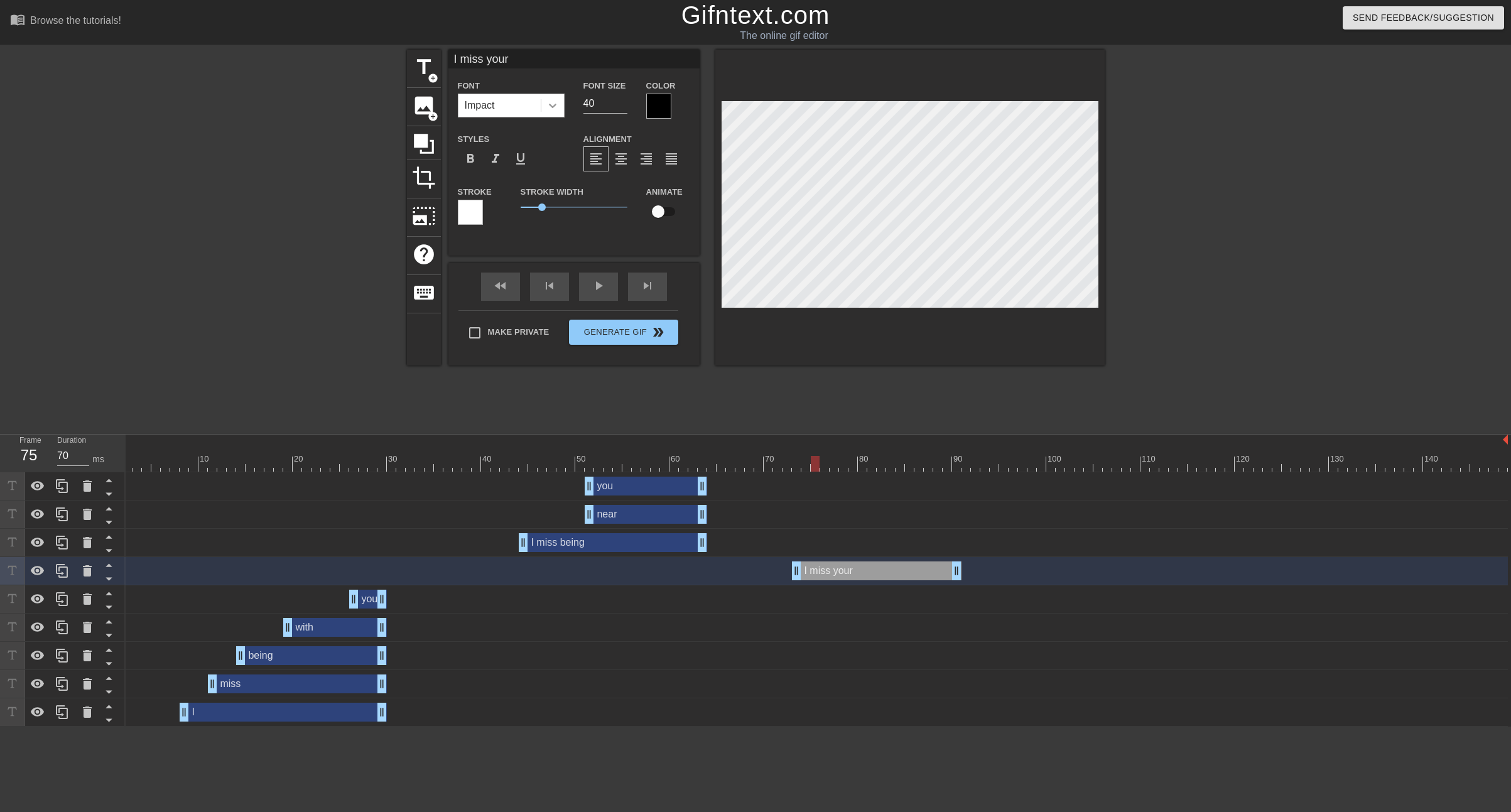 type on "I miss your" 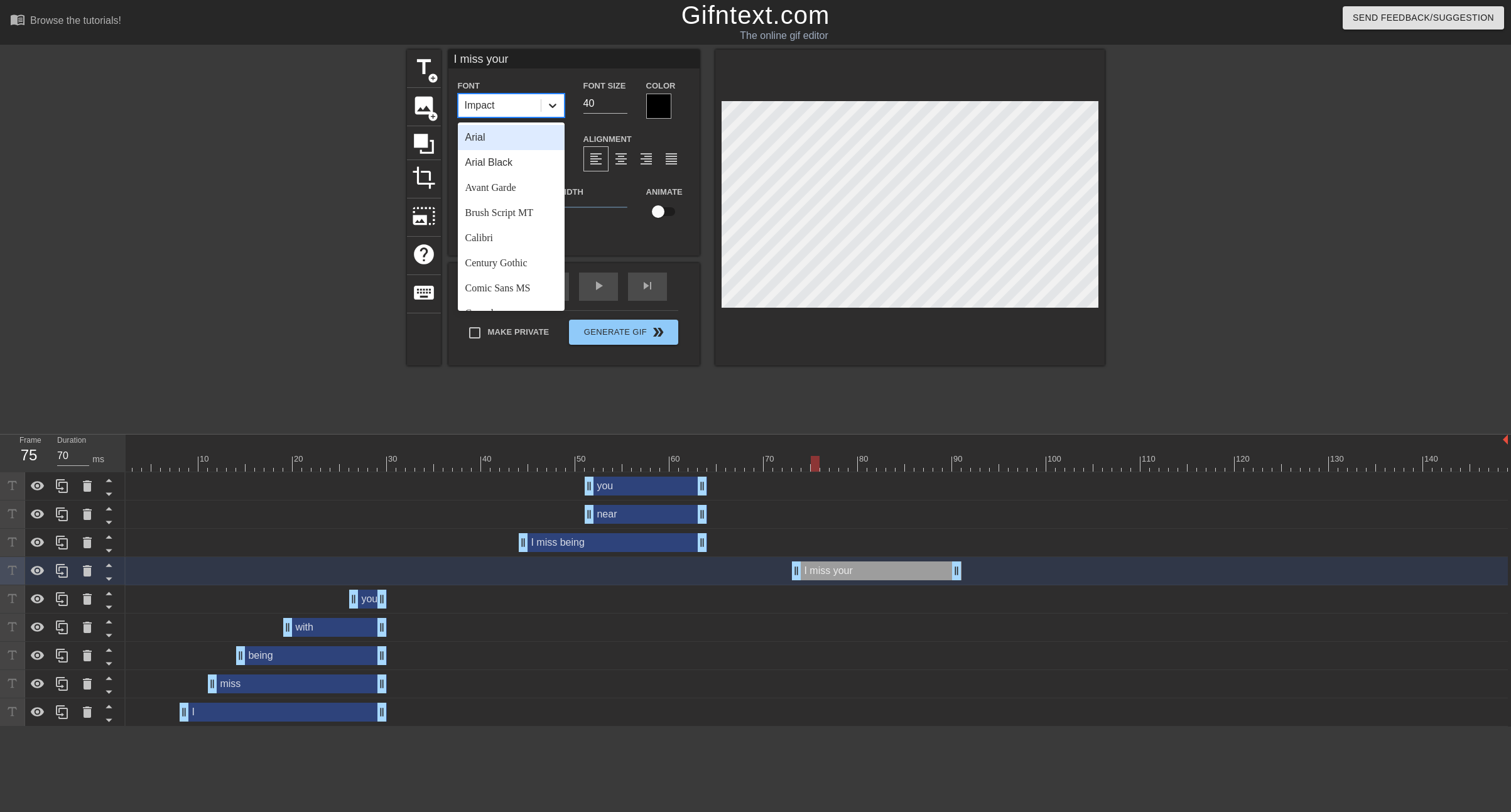 click at bounding box center (553, 106) 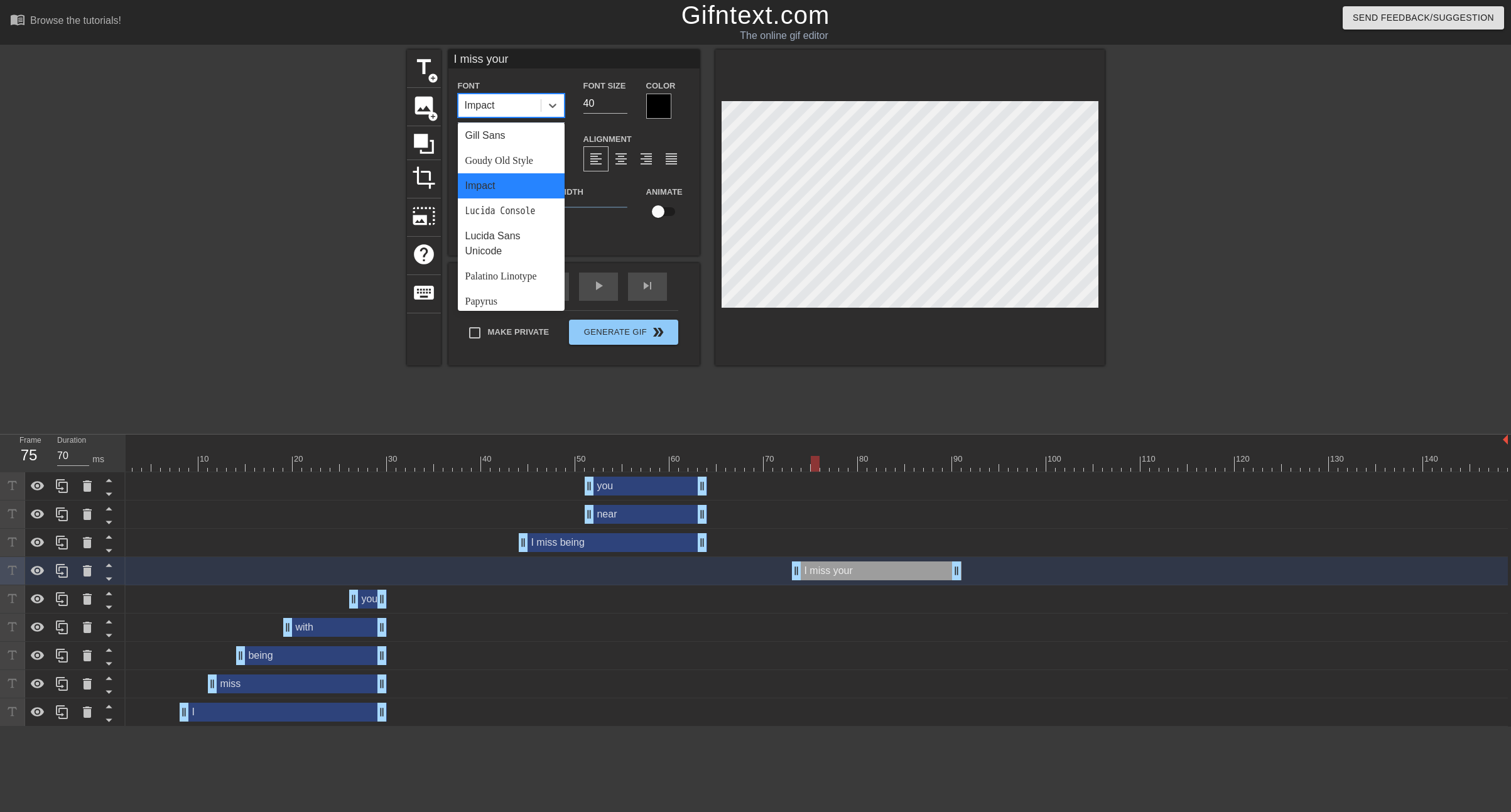 scroll, scrollTop: 435, scrollLeft: 0, axis: vertical 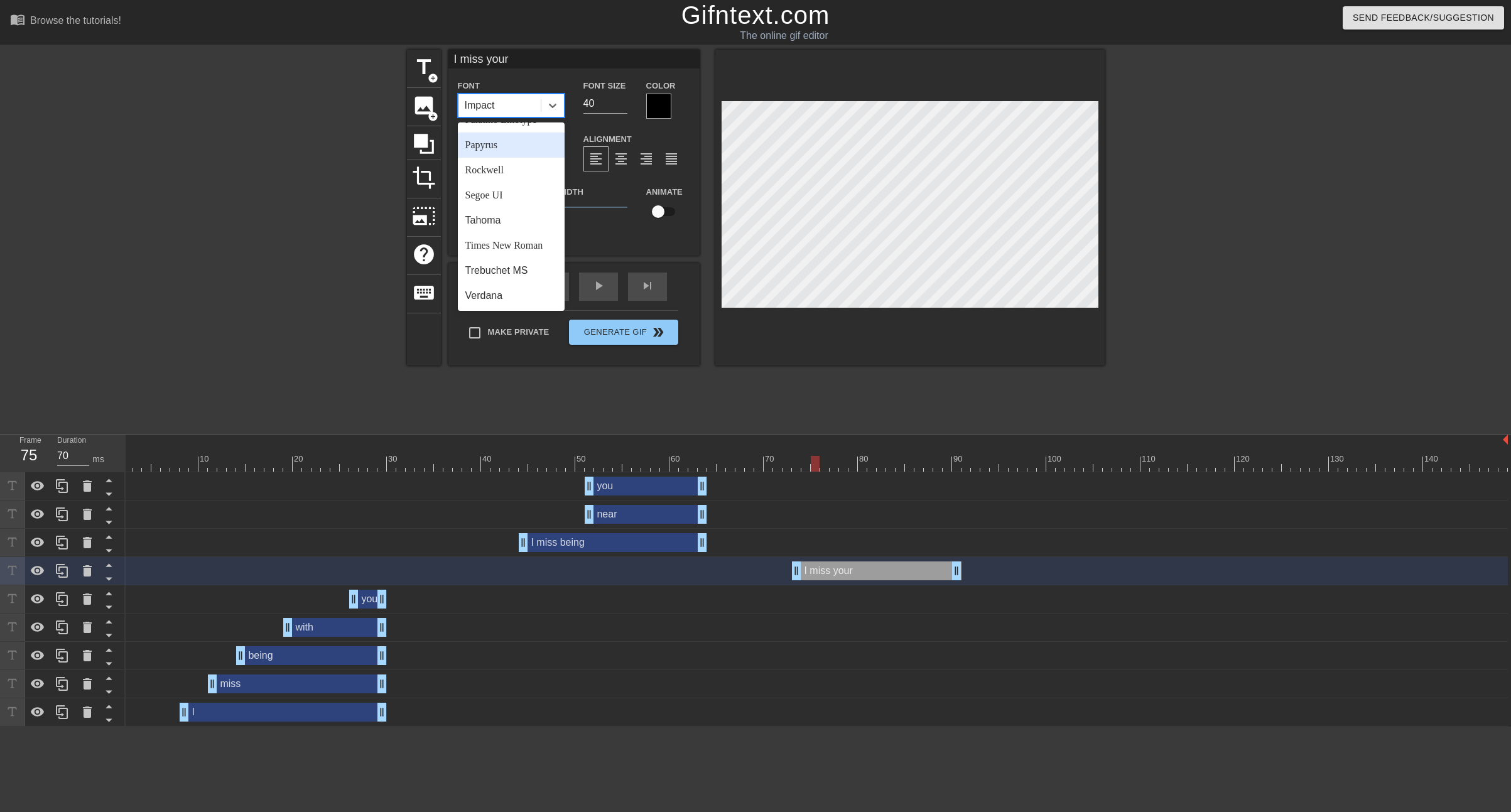 click on "Papyrus" at bounding box center [511, 145] 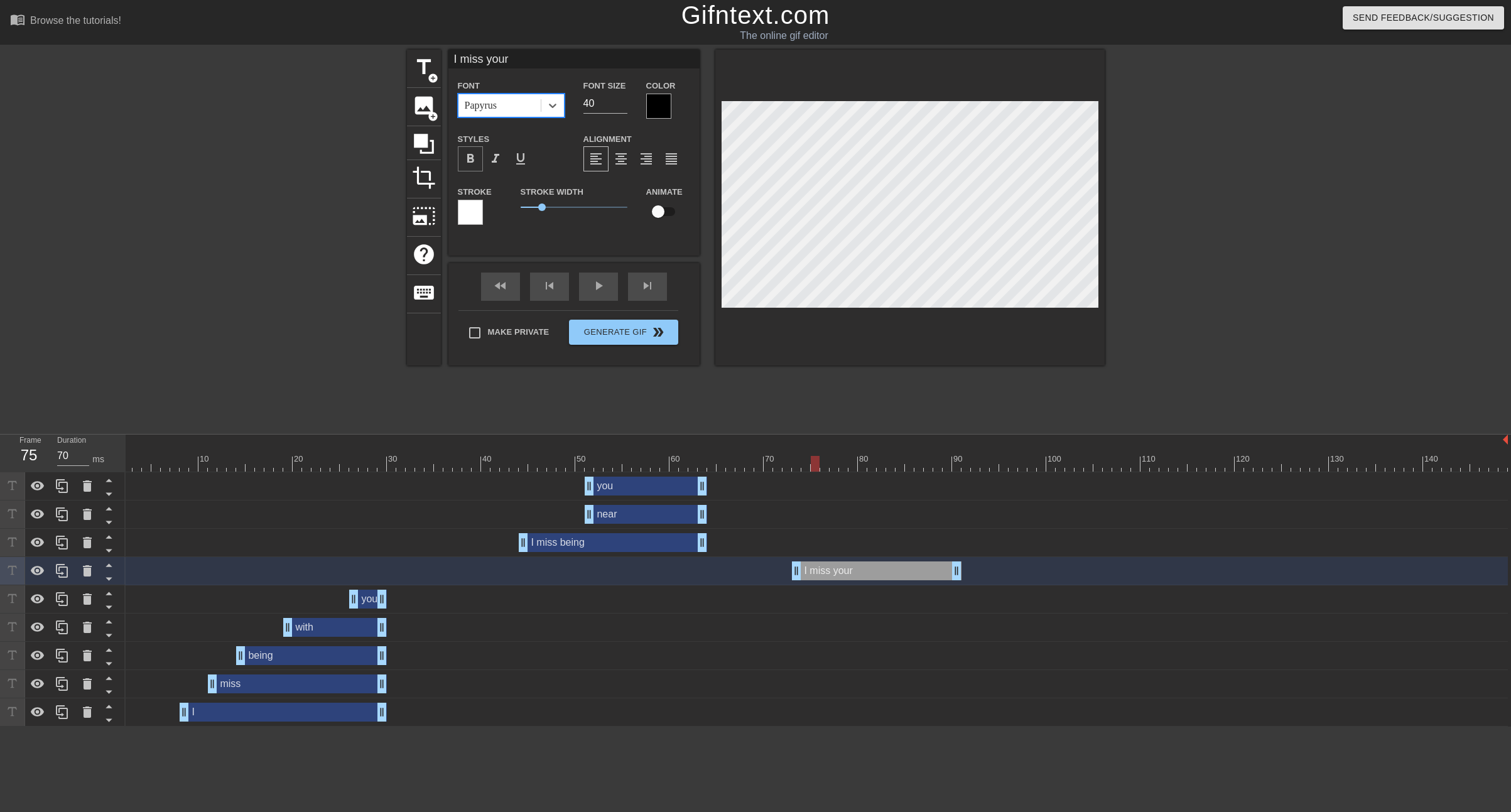 click on "format_bold" at bounding box center (470, 159) 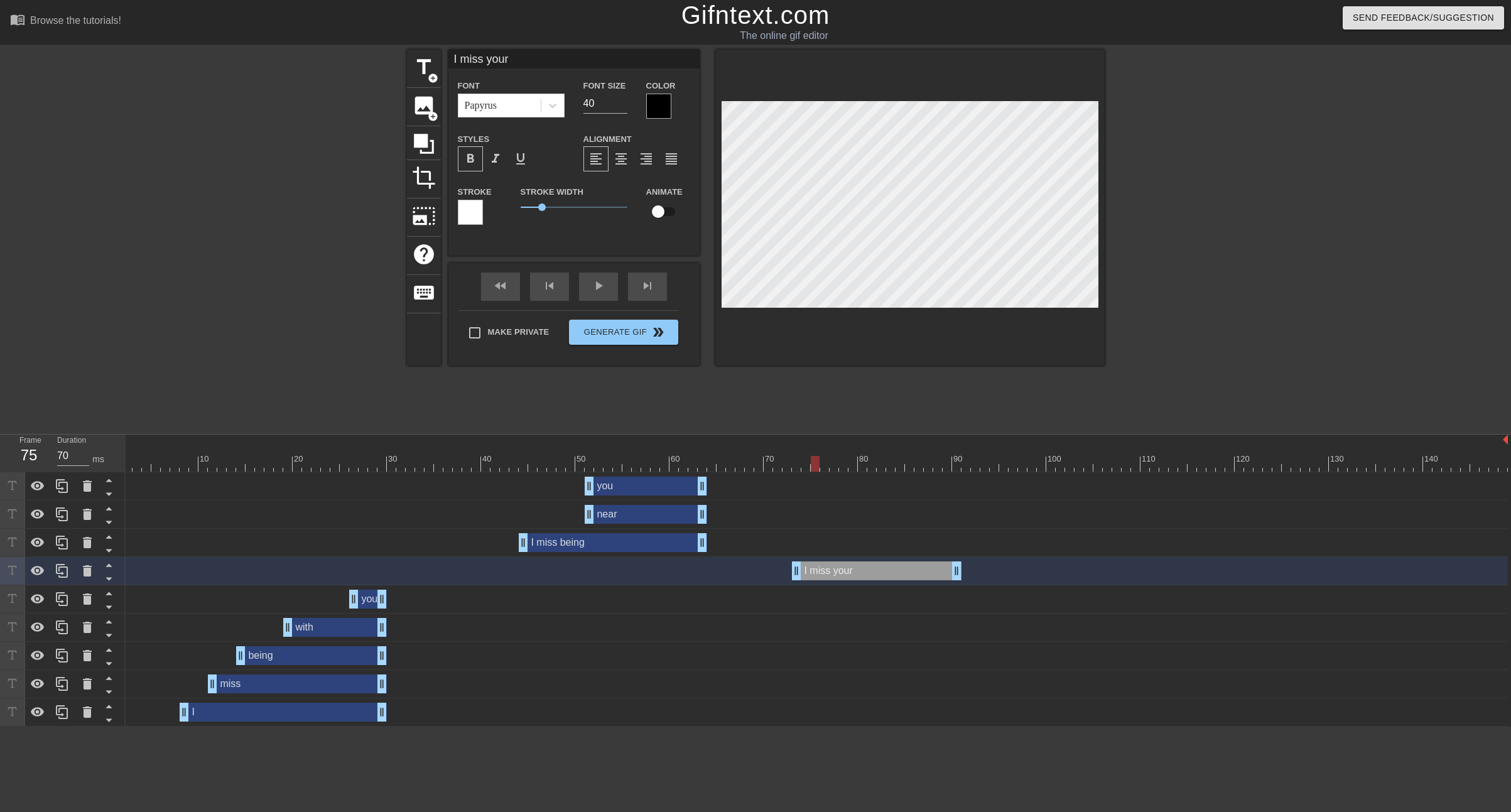 click at bounding box center [659, 106] 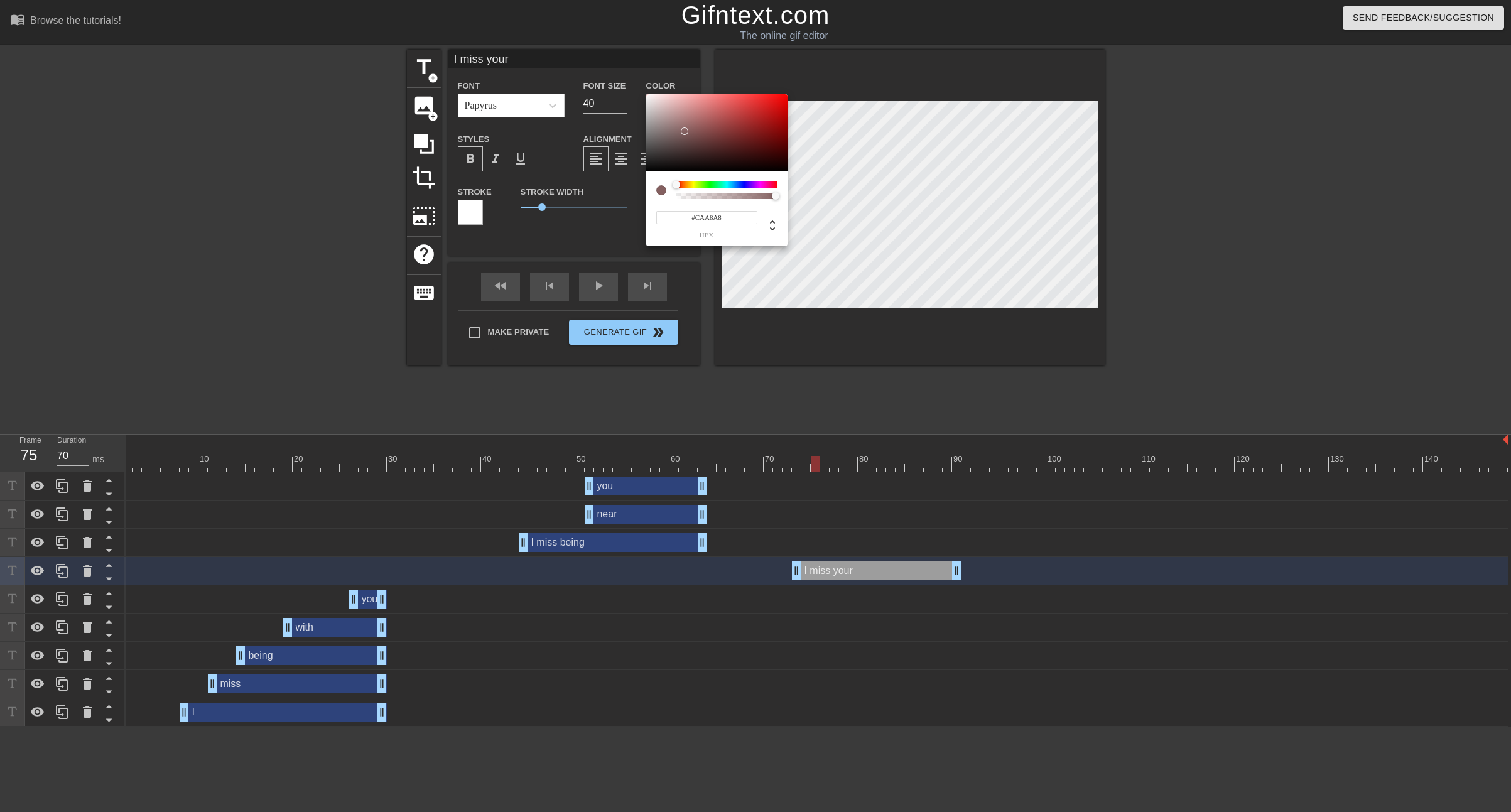 type on "#FFFFFF" 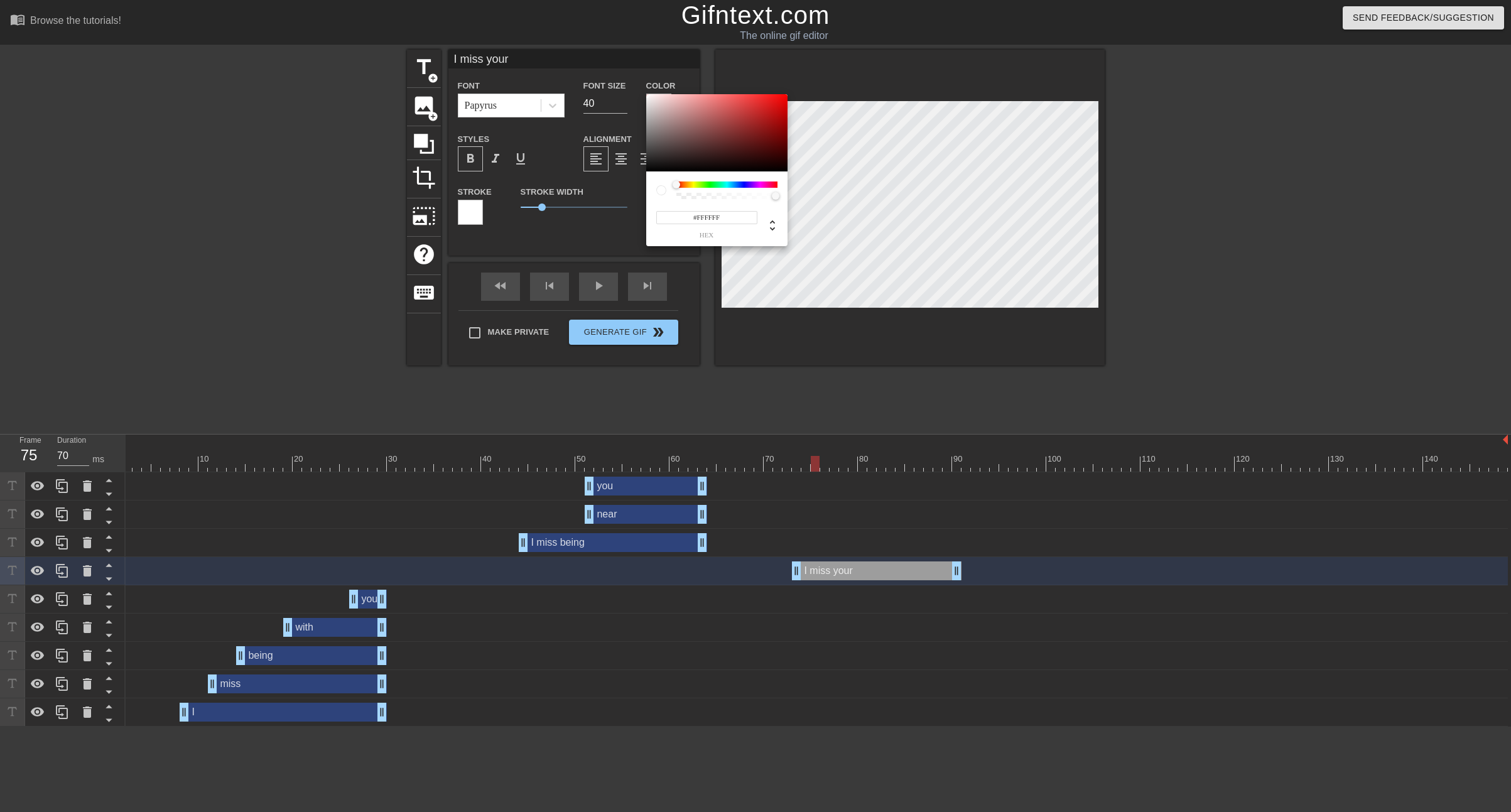 drag, startPoint x: 685, startPoint y: 134, endPoint x: 616, endPoint y: 55, distance: 104.89042 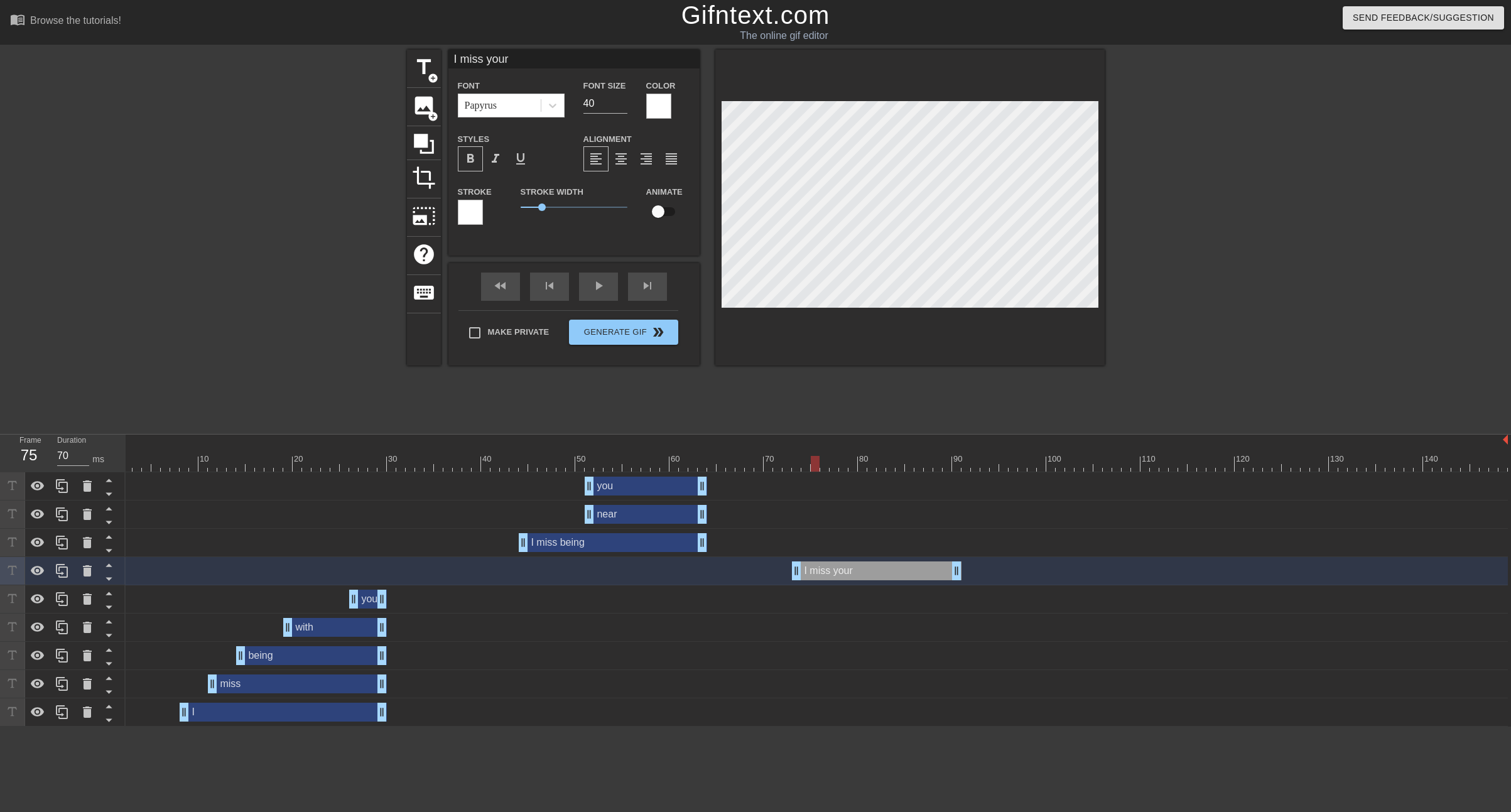 click at bounding box center [470, 212] 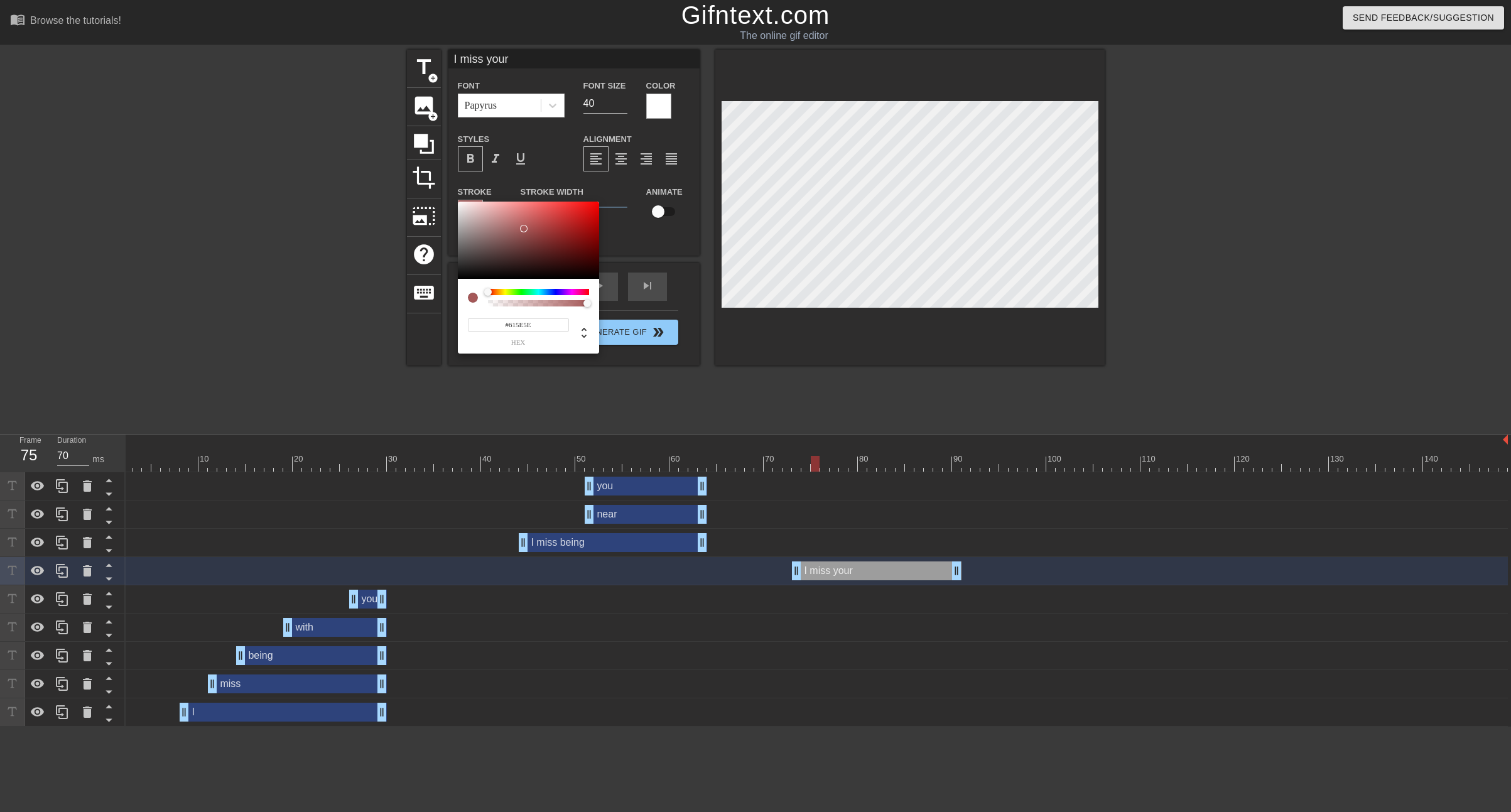 type on "#000000" 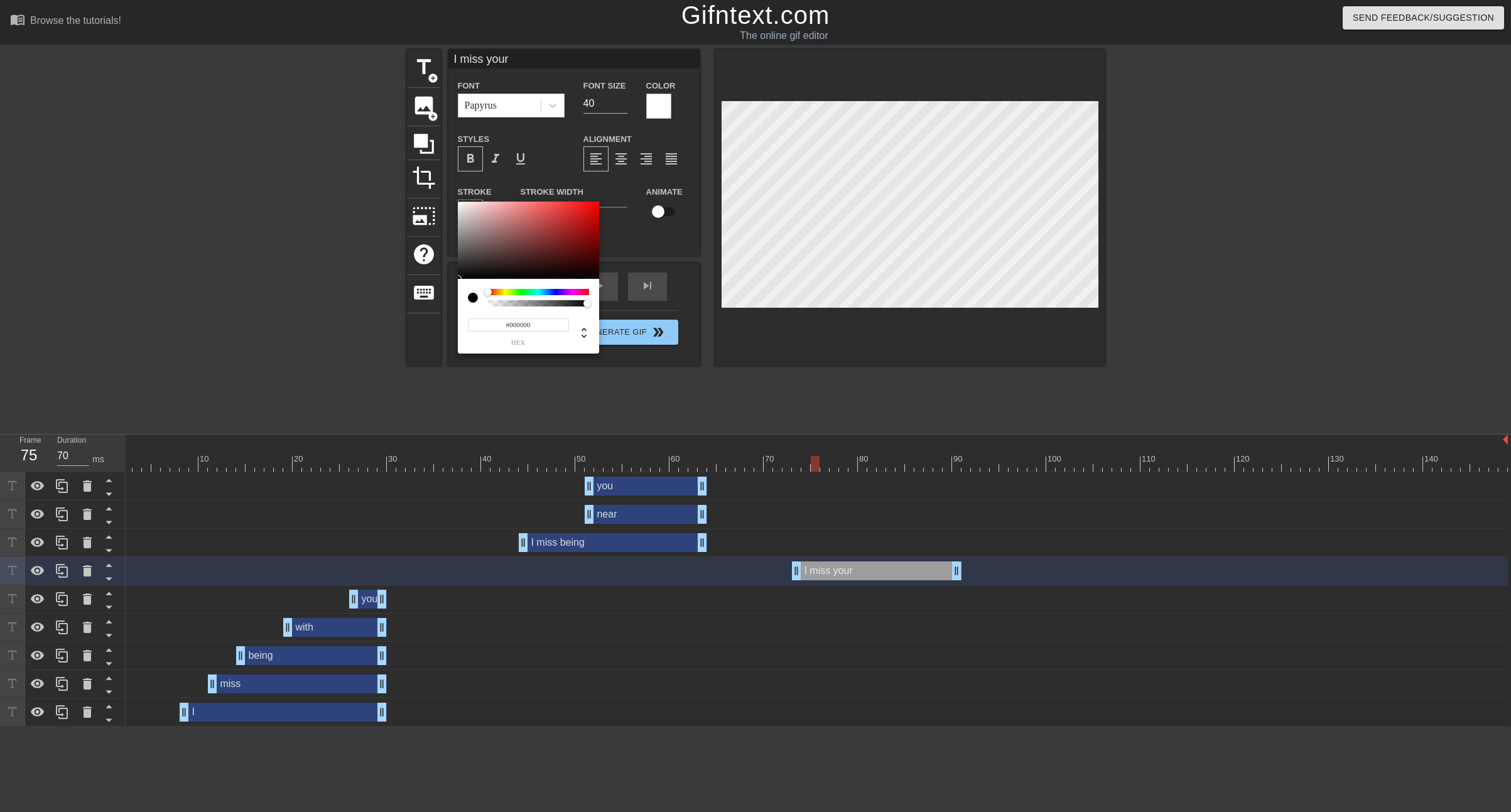 drag, startPoint x: 524, startPoint y: 229, endPoint x: 288, endPoint y: 445, distance: 319.92499 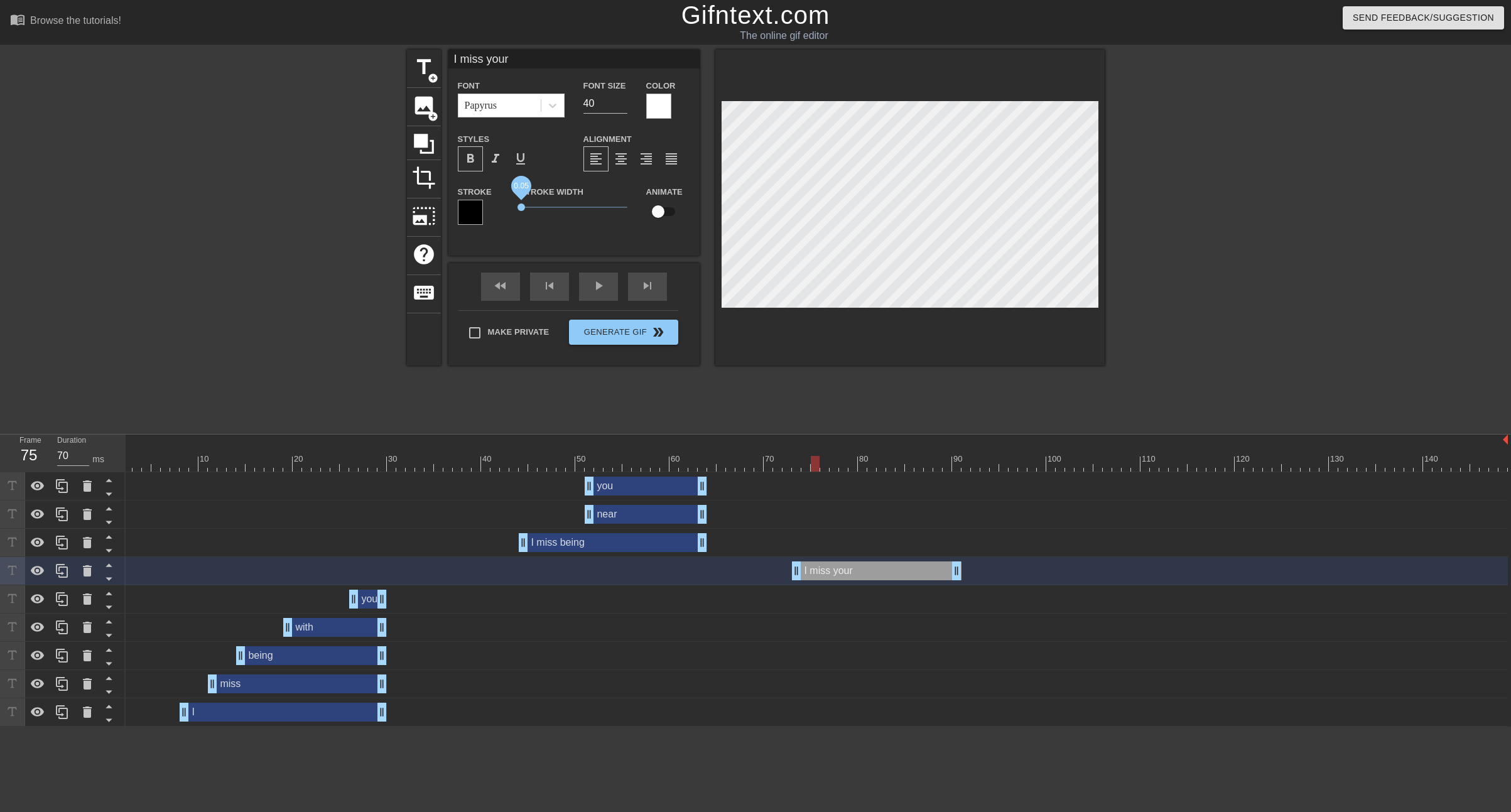 drag, startPoint x: 543, startPoint y: 205, endPoint x: 521, endPoint y: 208, distance: 22.2036 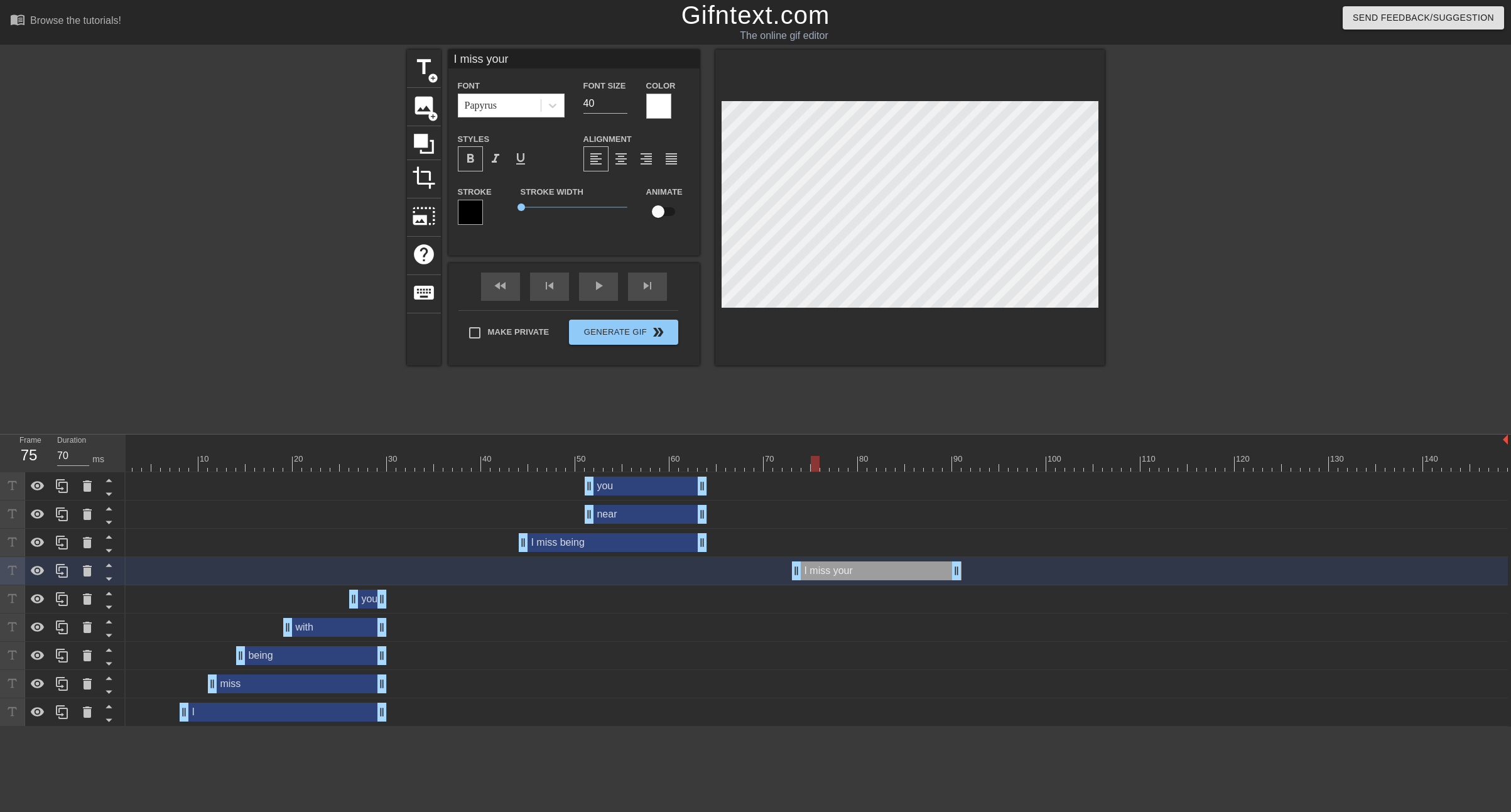 click on "format_bold" at bounding box center (470, 159) 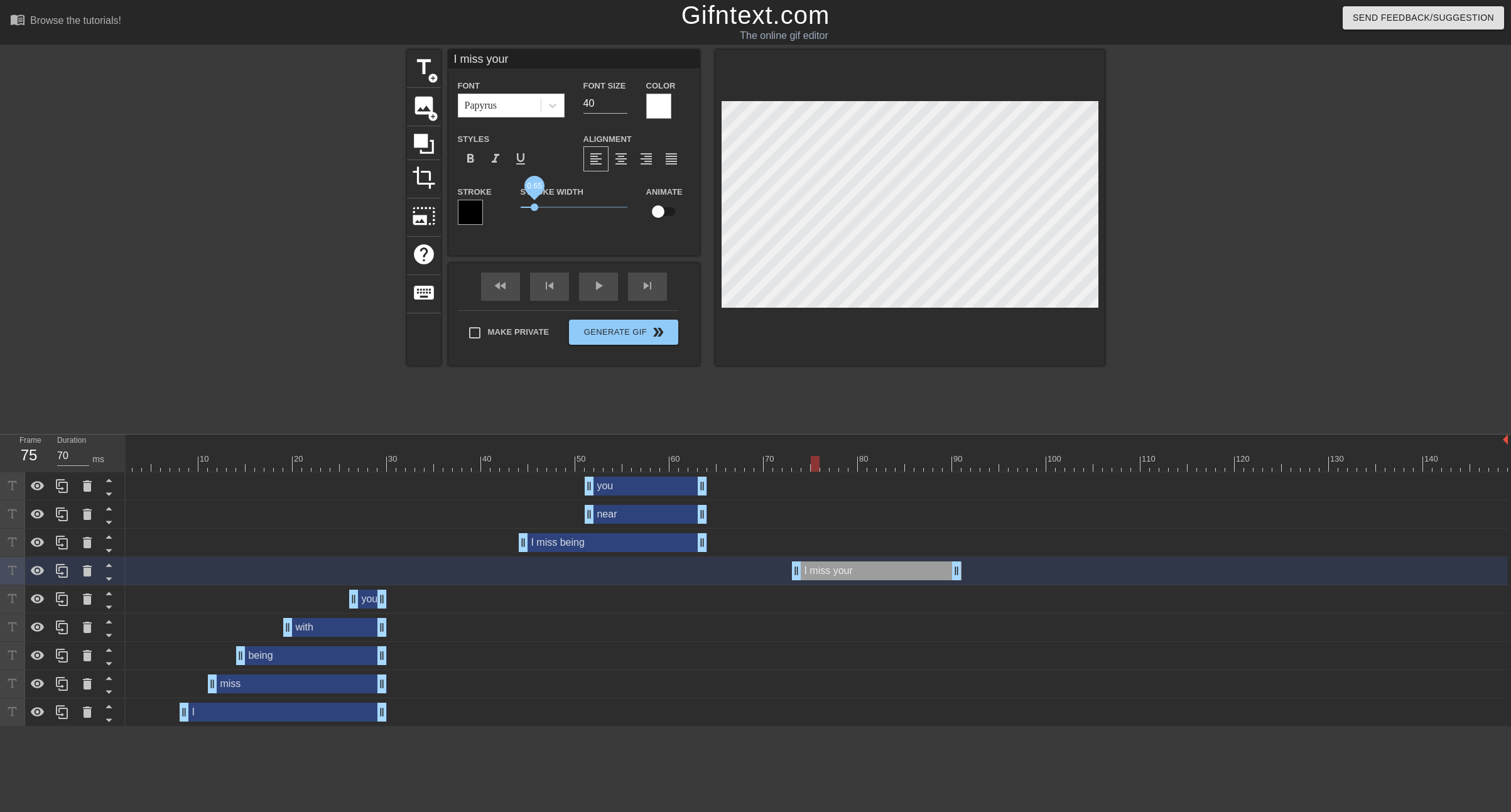 drag, startPoint x: 522, startPoint y: 208, endPoint x: 534, endPoint y: 210, distance: 12.165525 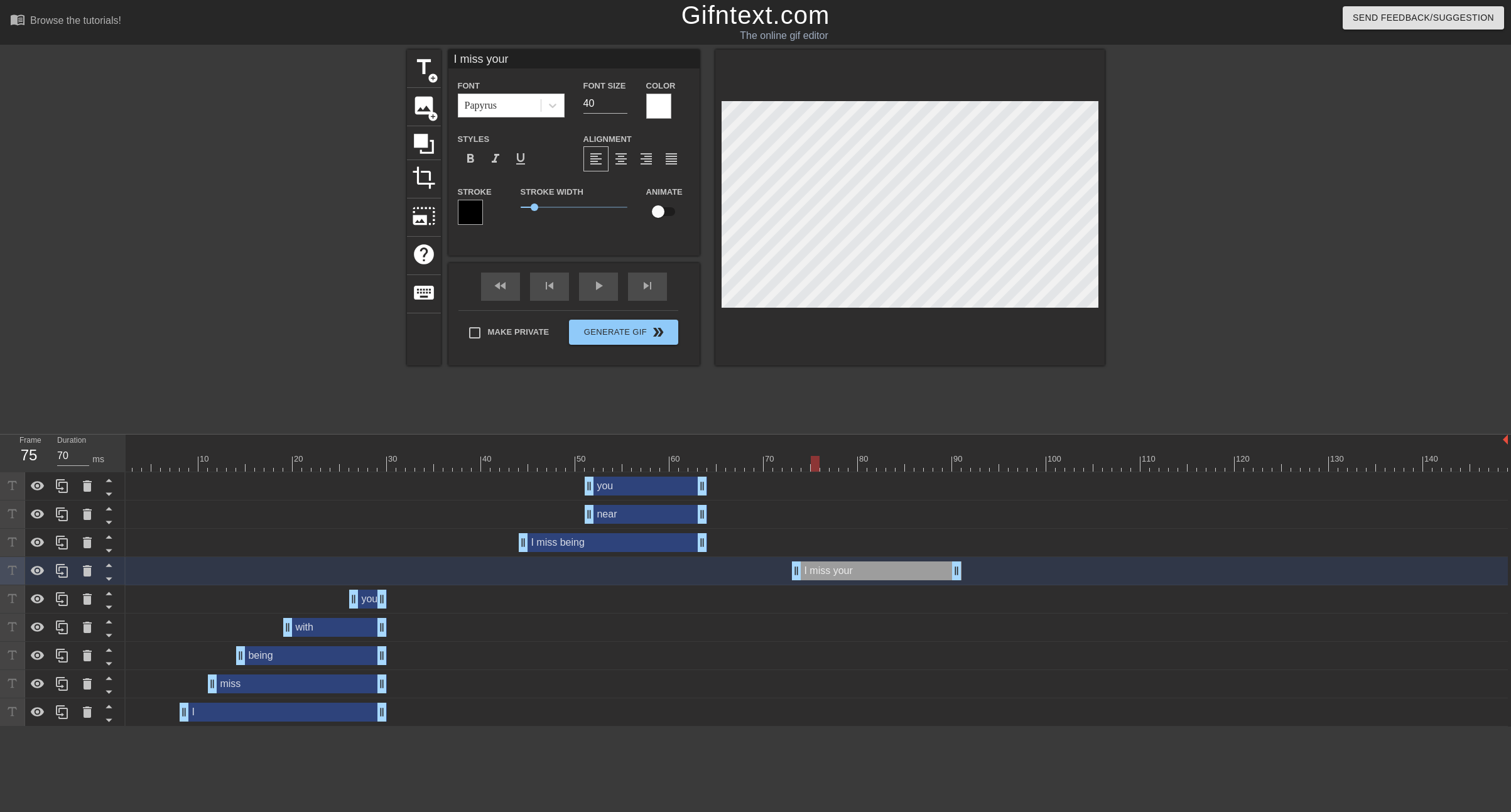 scroll, scrollTop: 0, scrollLeft: 3, axis: horizontal 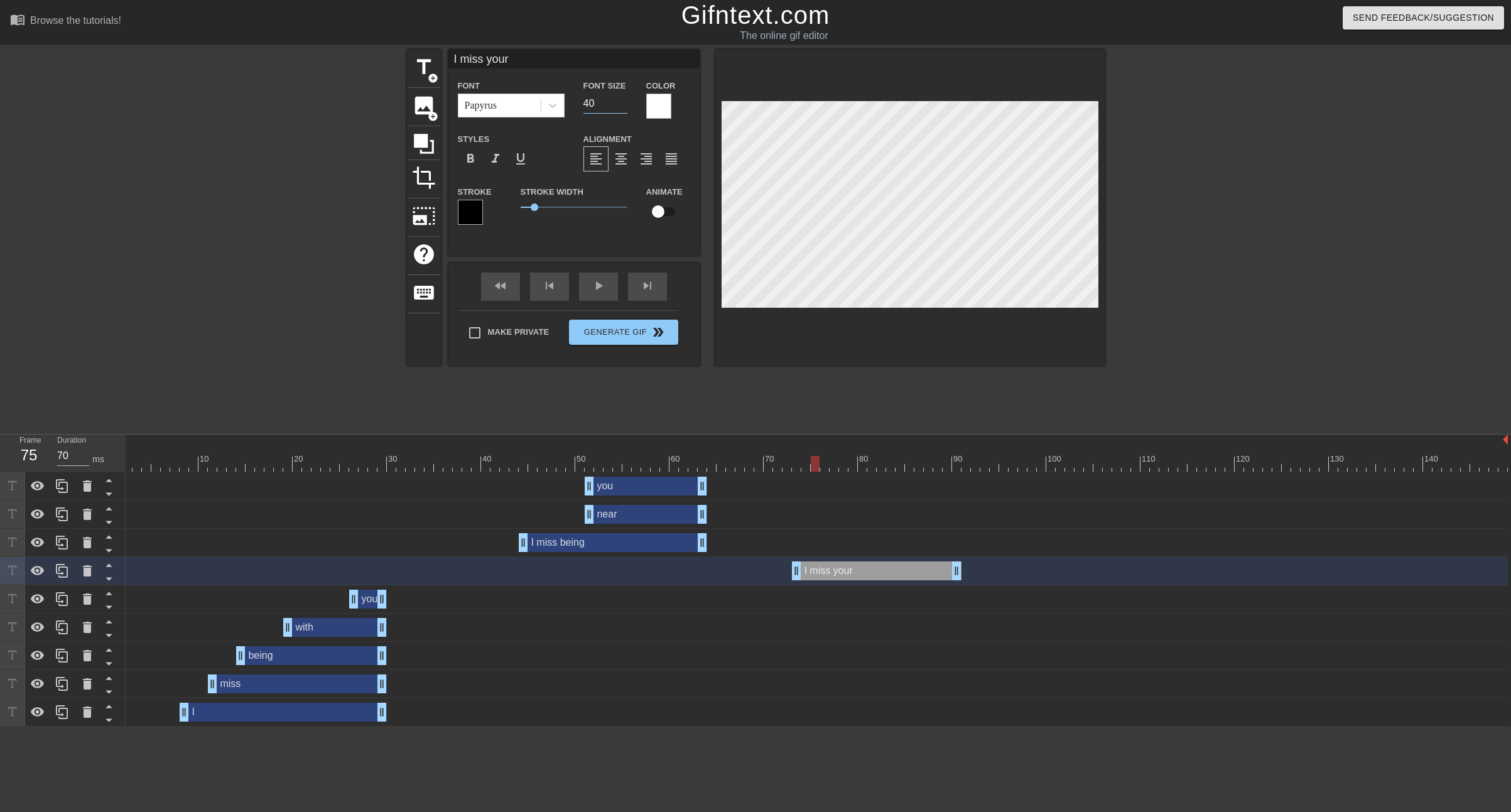 click on "40" at bounding box center [605, 104] 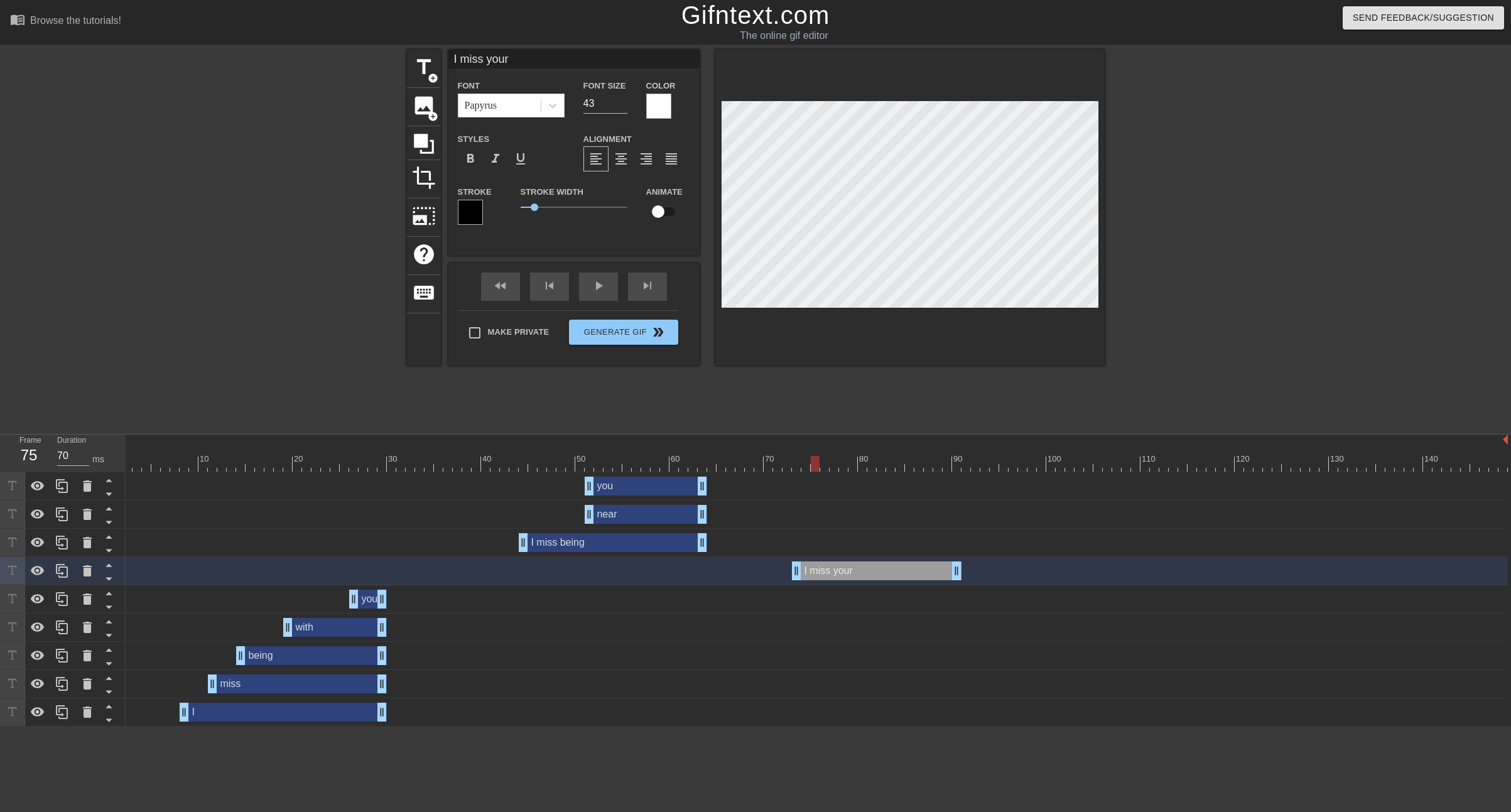 type on "44" 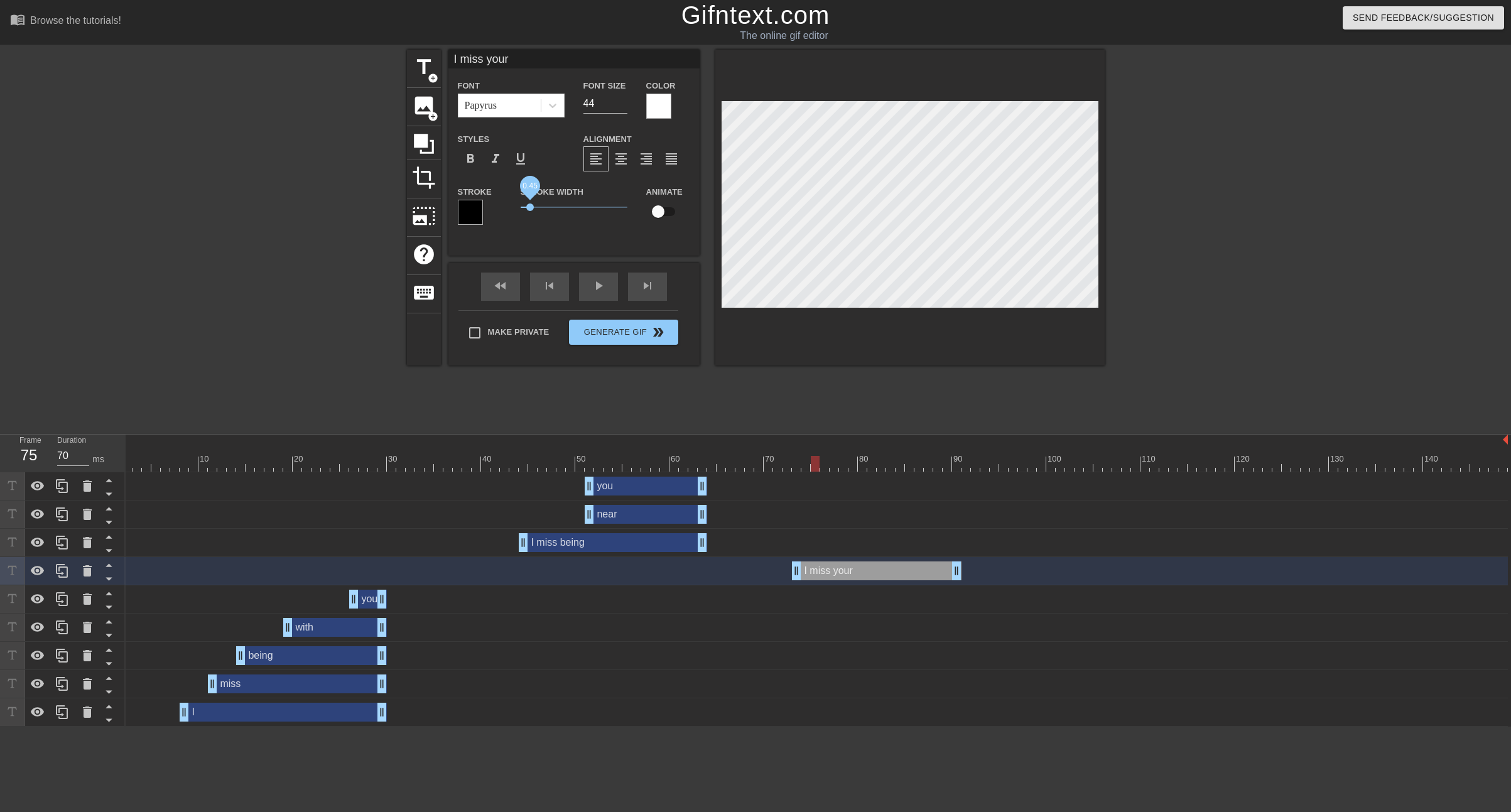 click on "0.45" at bounding box center (530, 207) 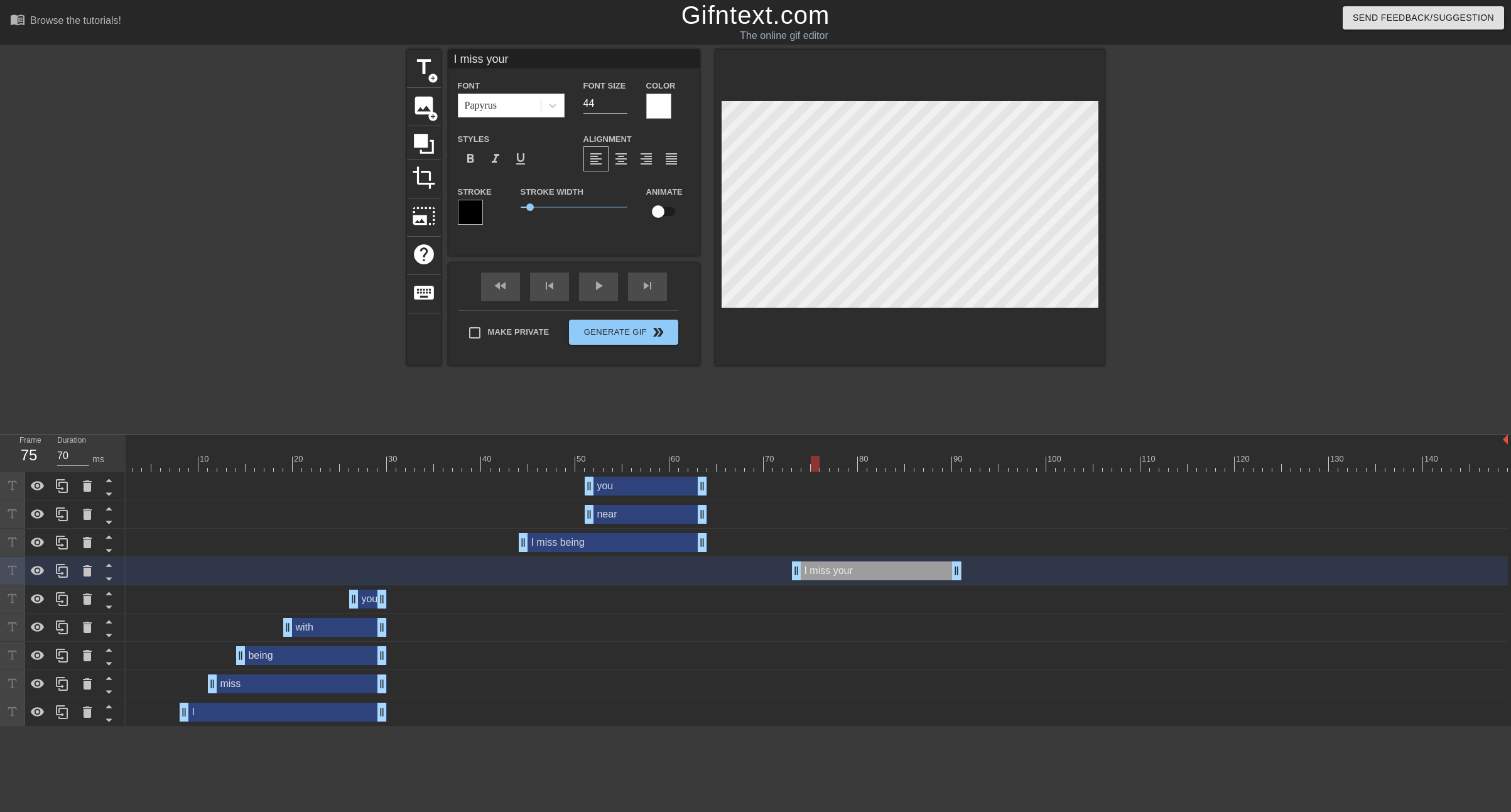 scroll, scrollTop: 0, scrollLeft: 2, axis: horizontal 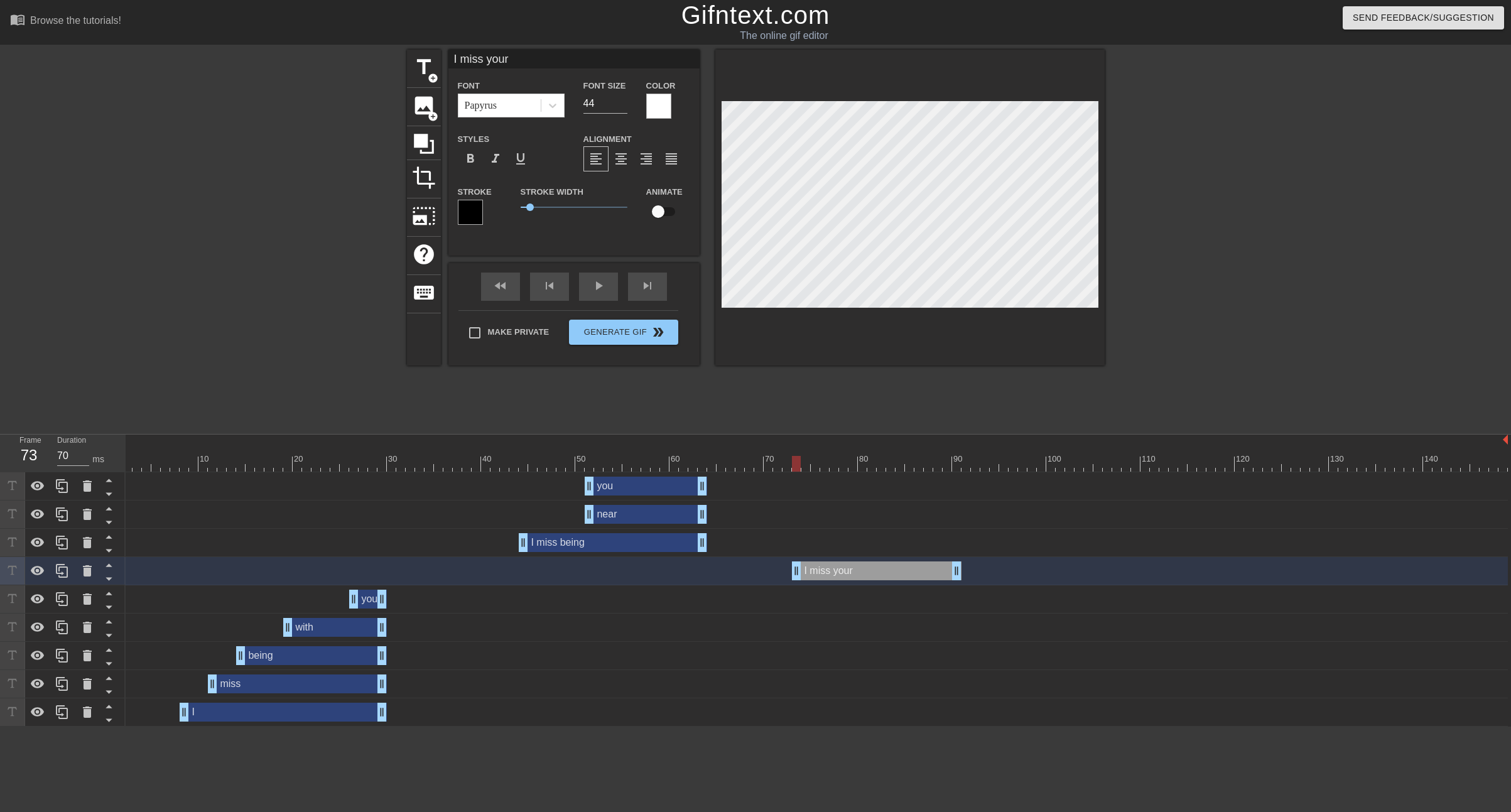 click on "I miss your" at bounding box center [574, 59] 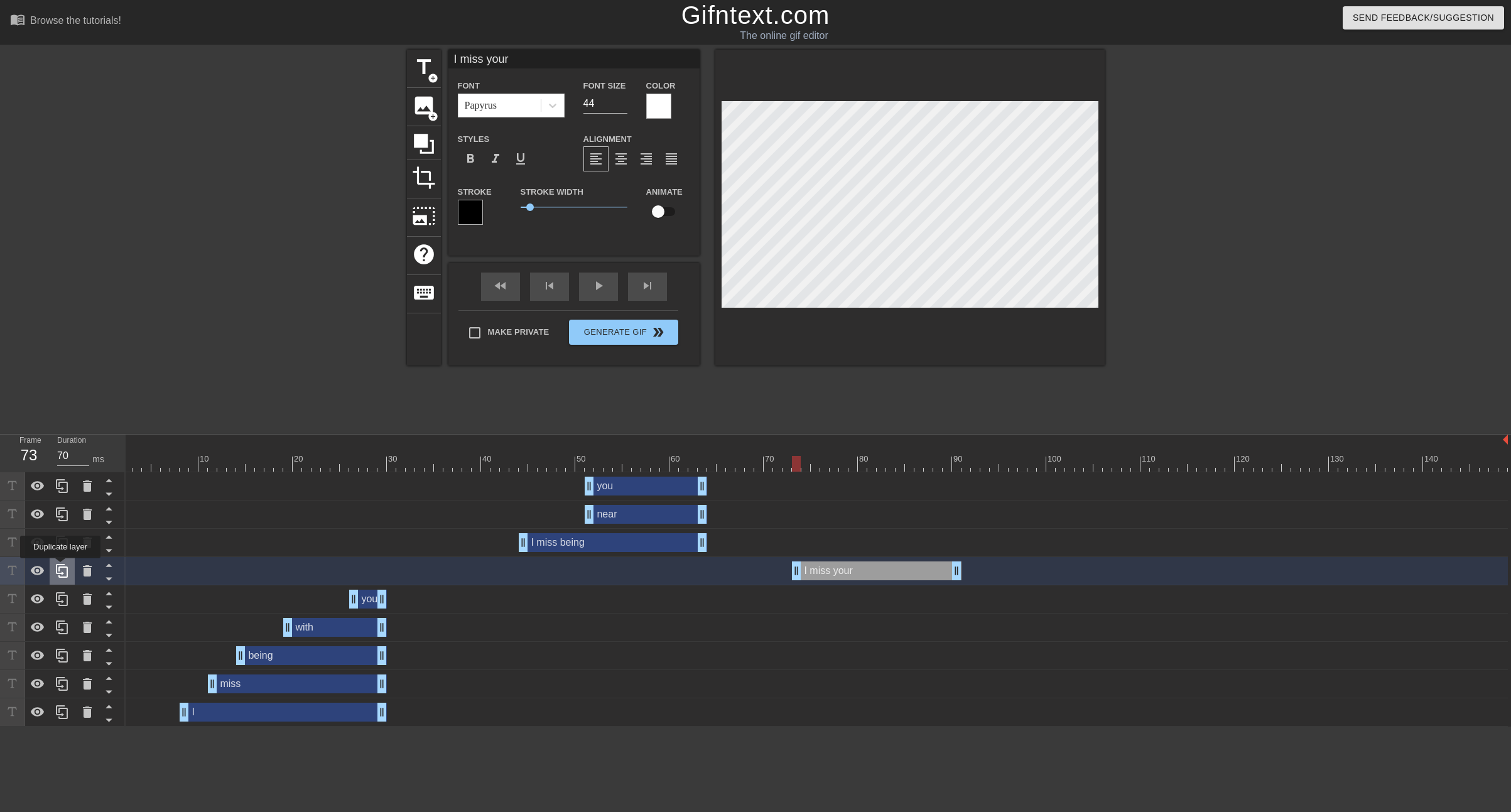 click 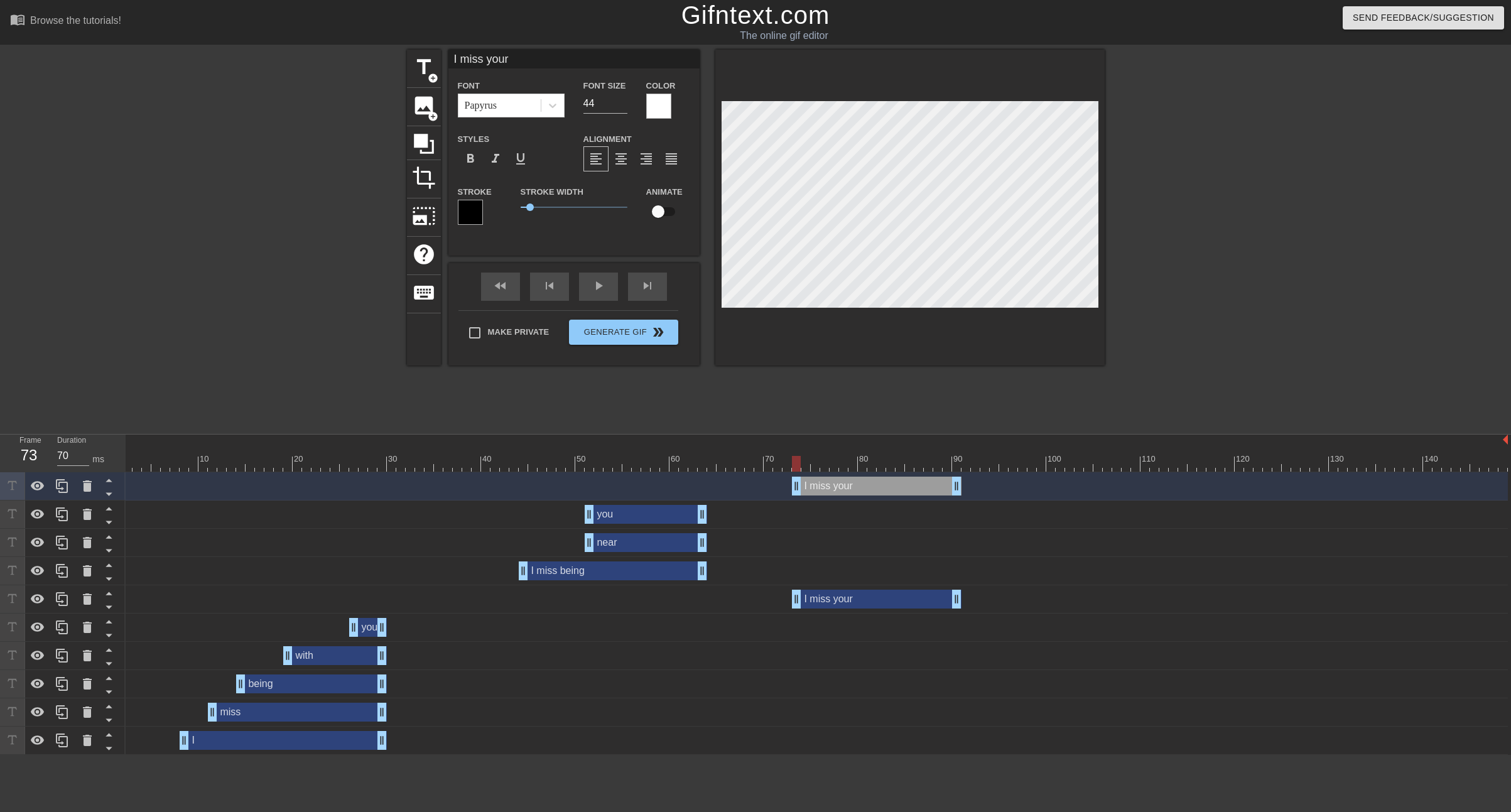 drag, startPoint x: 855, startPoint y: 595, endPoint x: 853, endPoint y: 510, distance: 85.02353 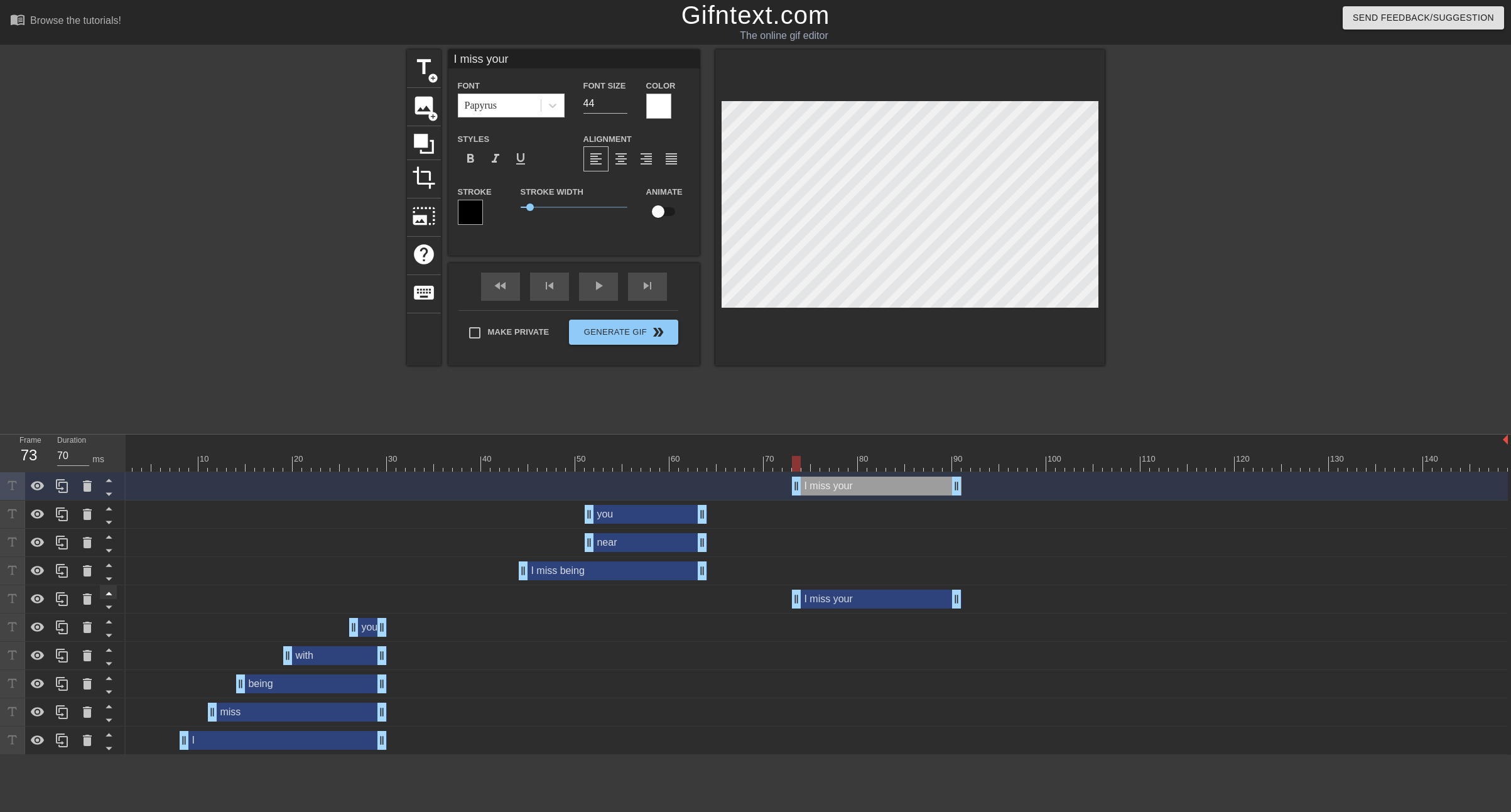 click 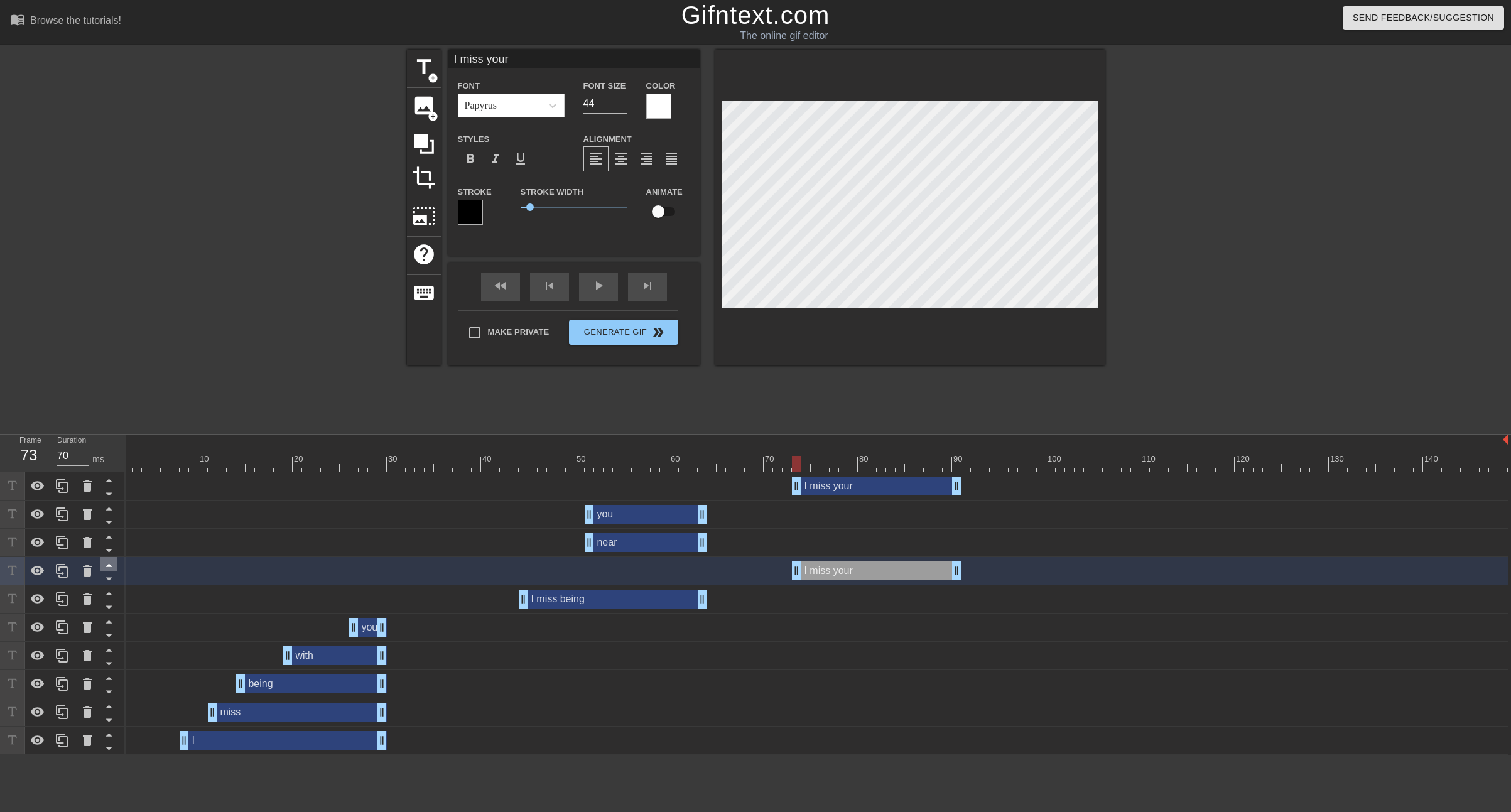 click 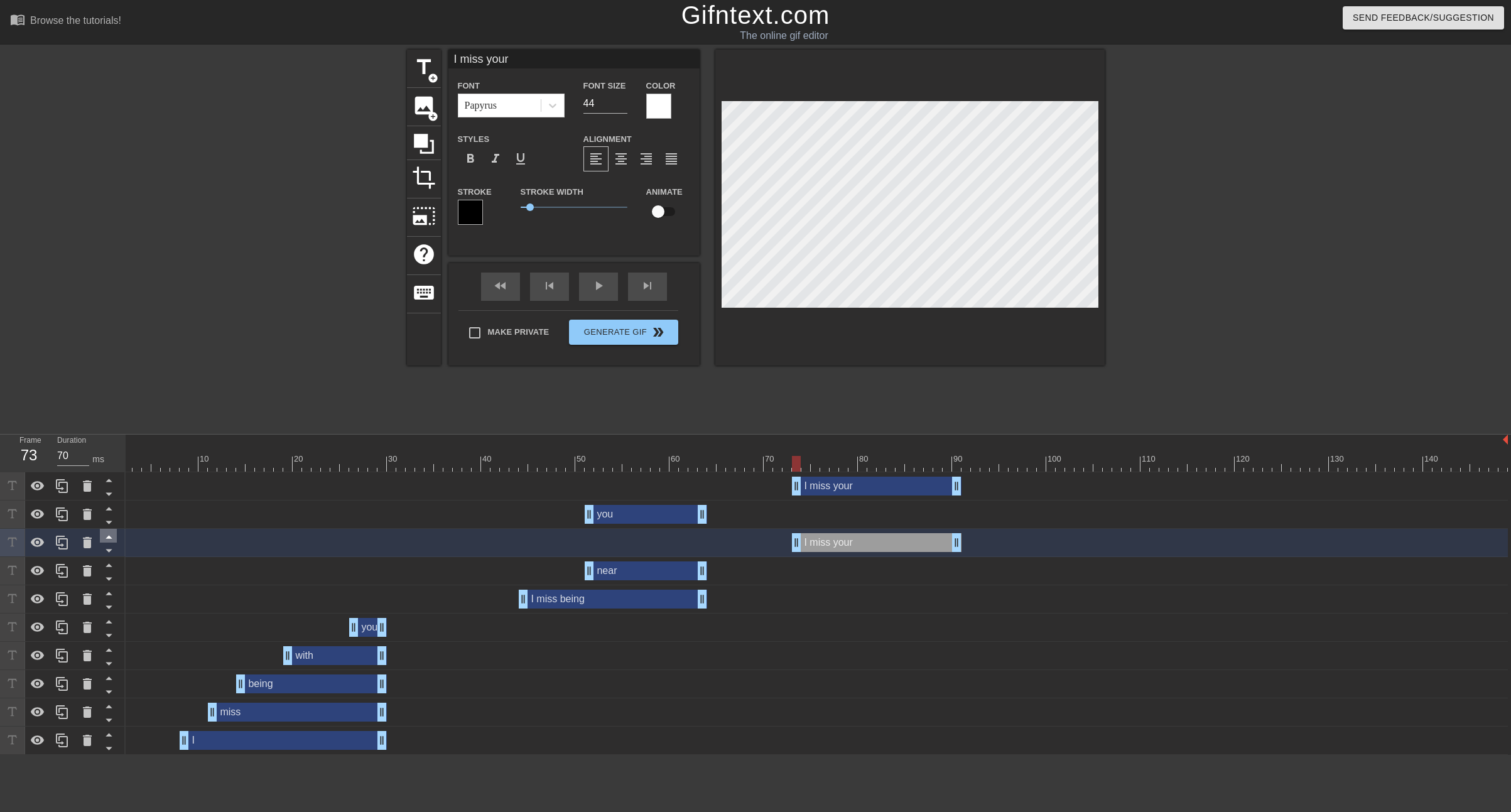 click 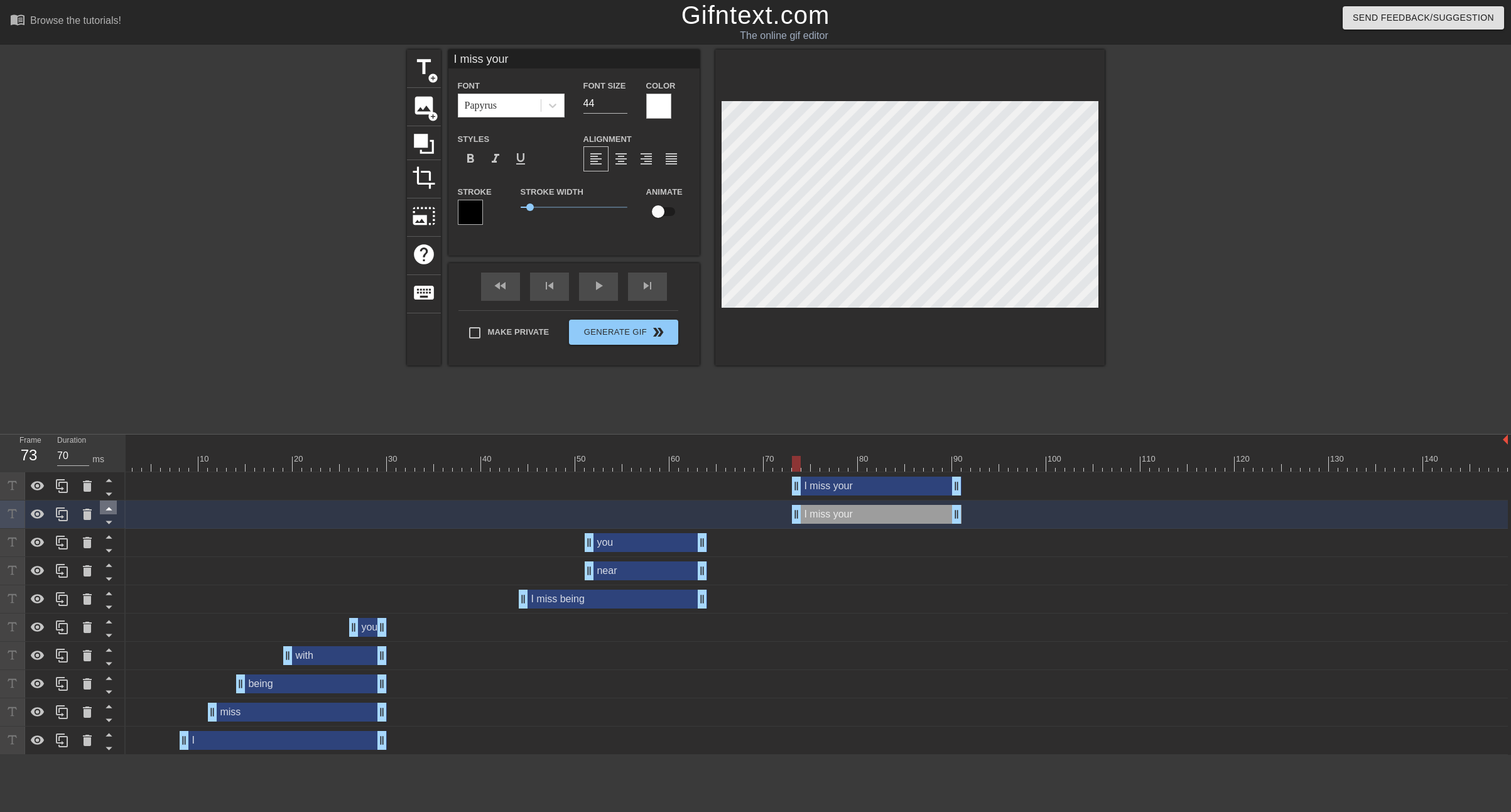 click 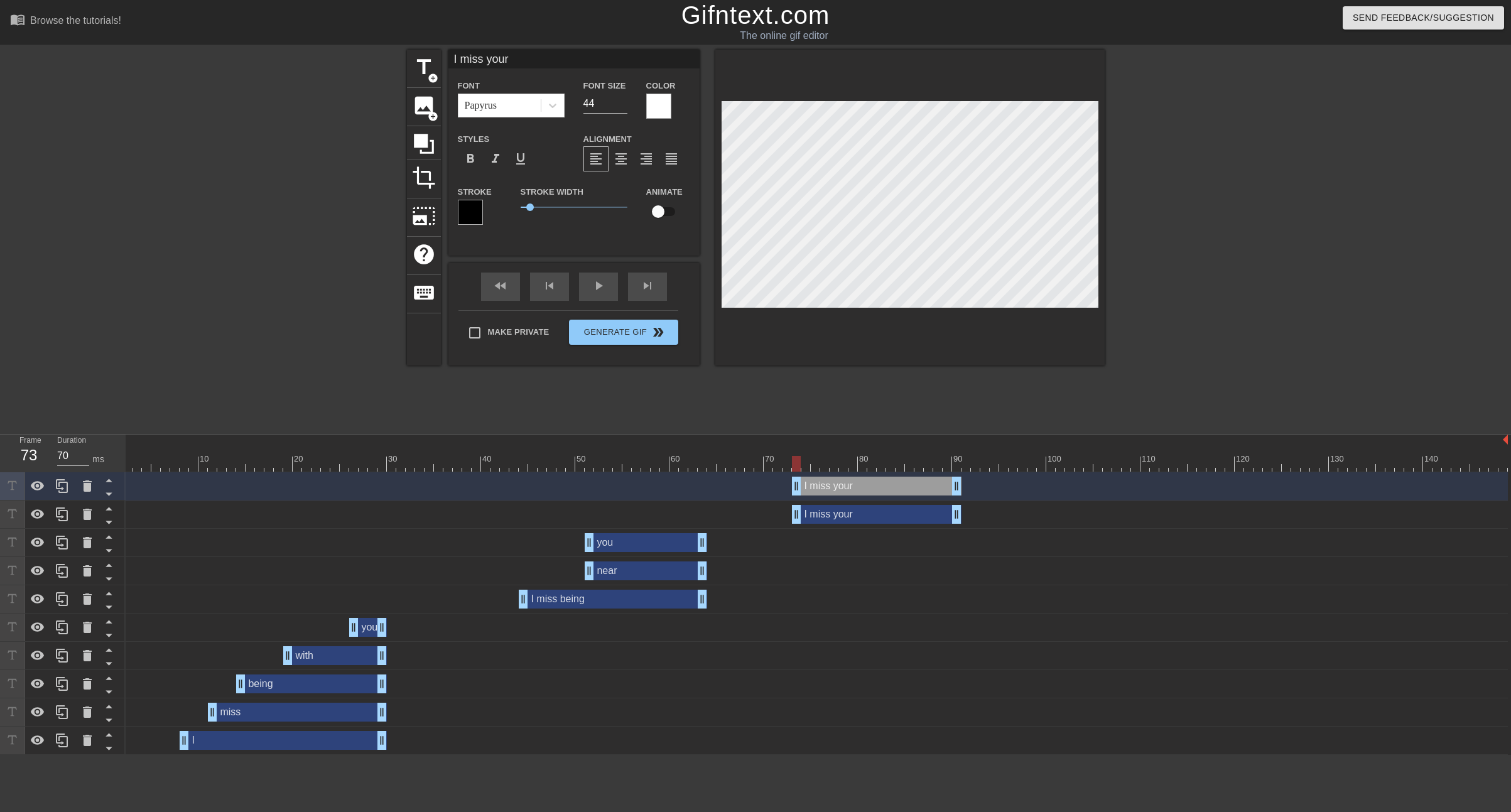 click on "I miss your drag_handle drag_handle" at bounding box center (877, 514) 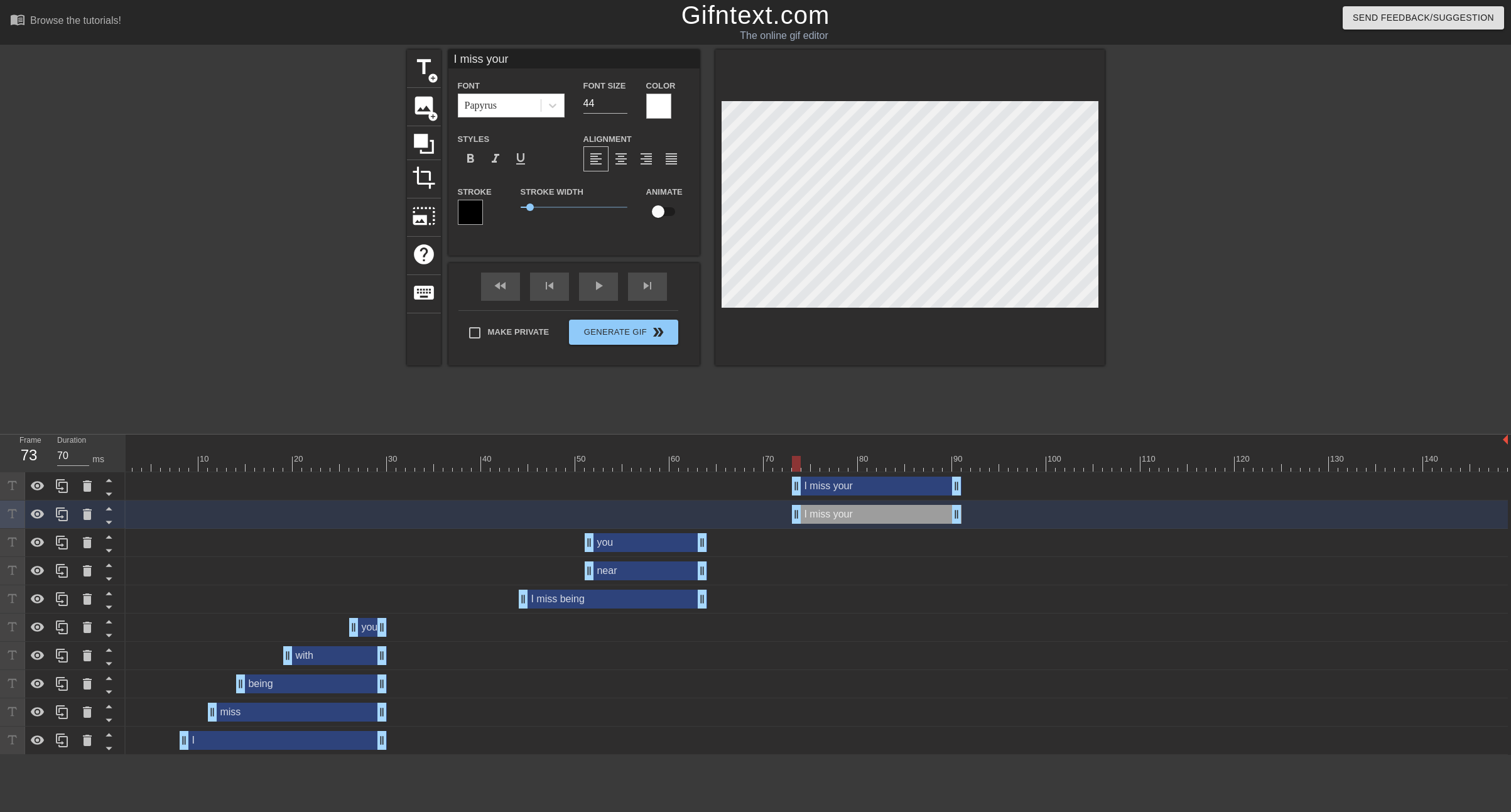 click on "I miss your drag_handle drag_handle" at bounding box center (877, 486) 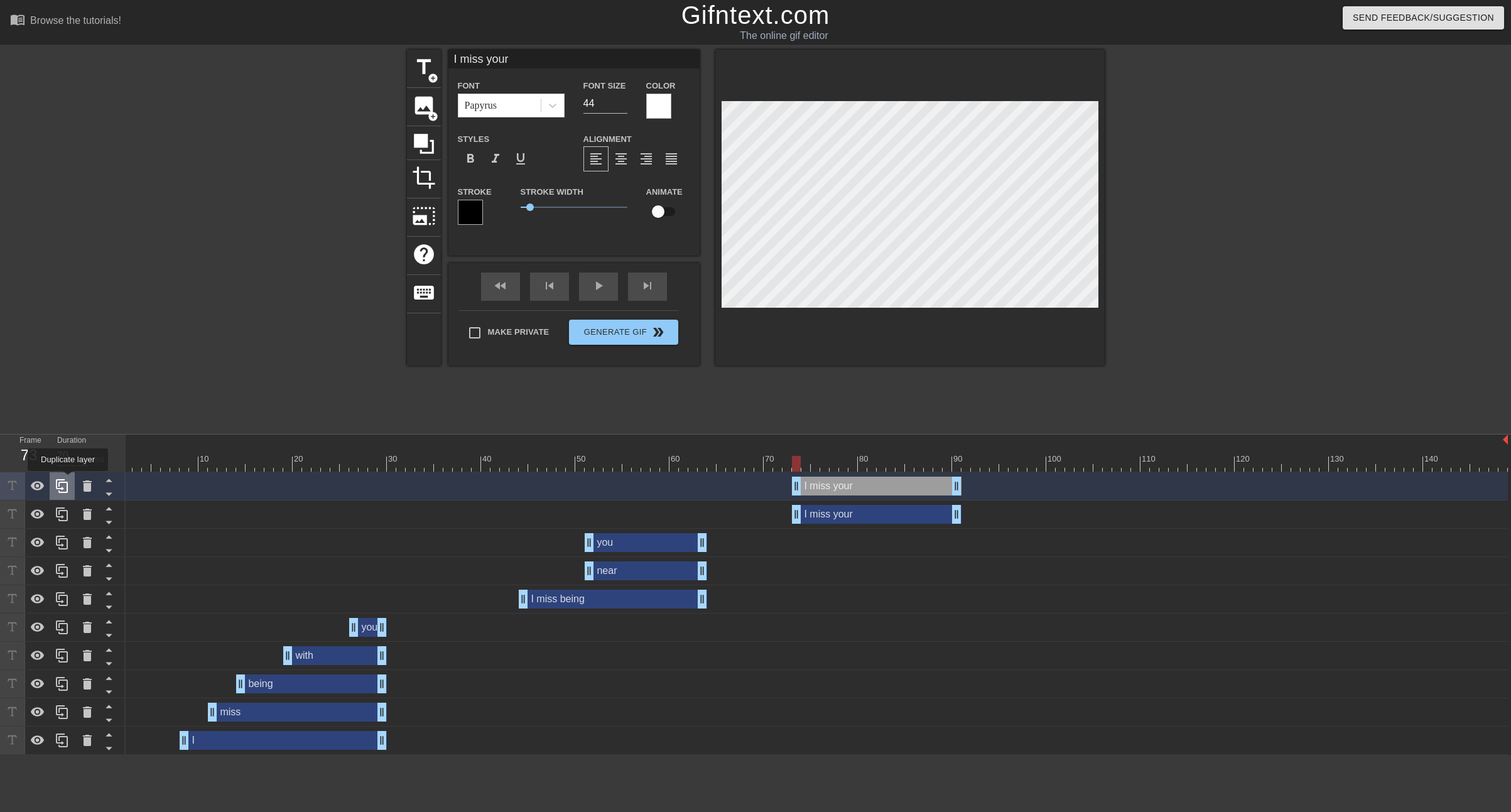click 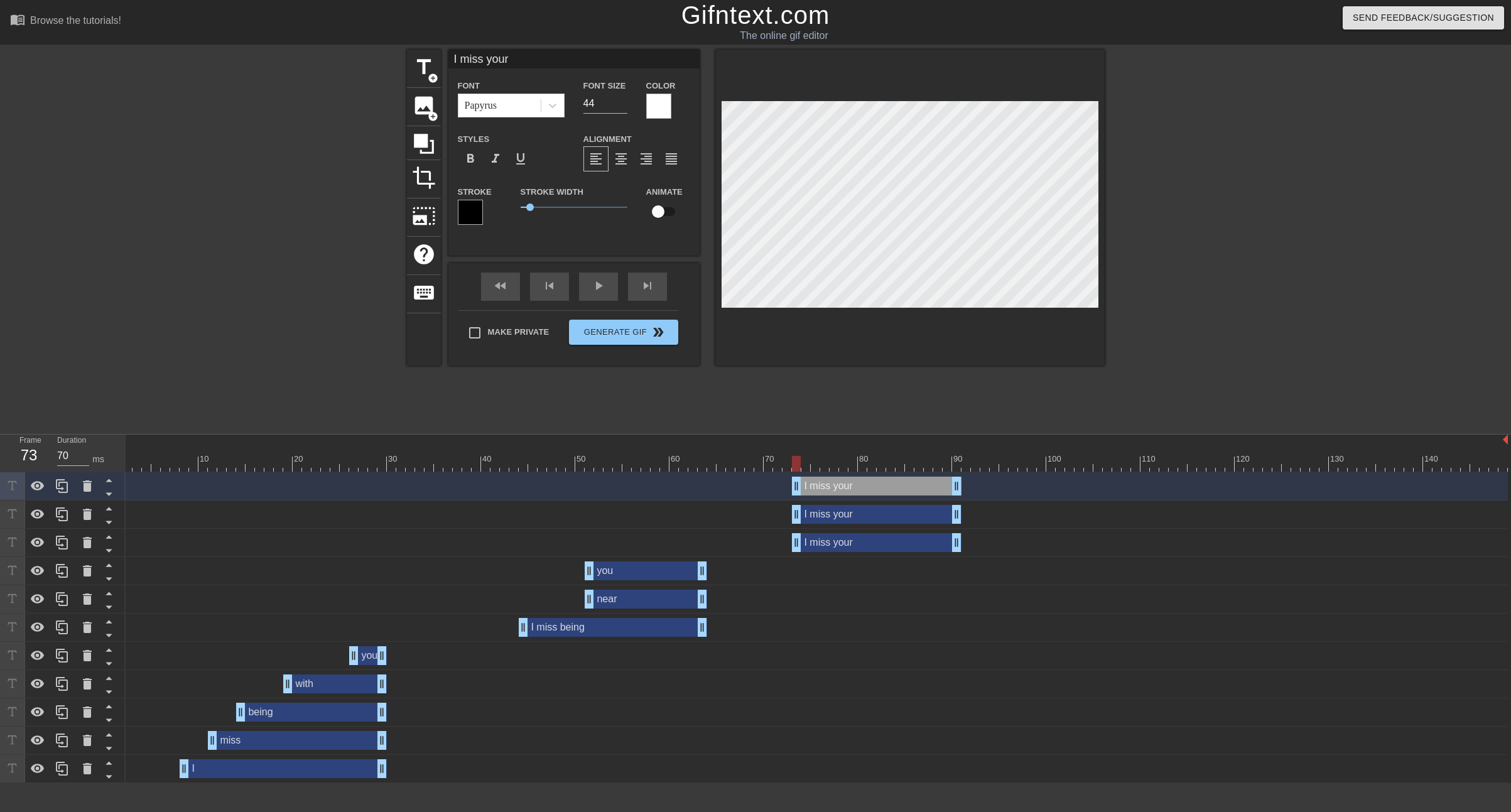 click on "I miss your drag_handle drag_handle" at bounding box center [877, 486] 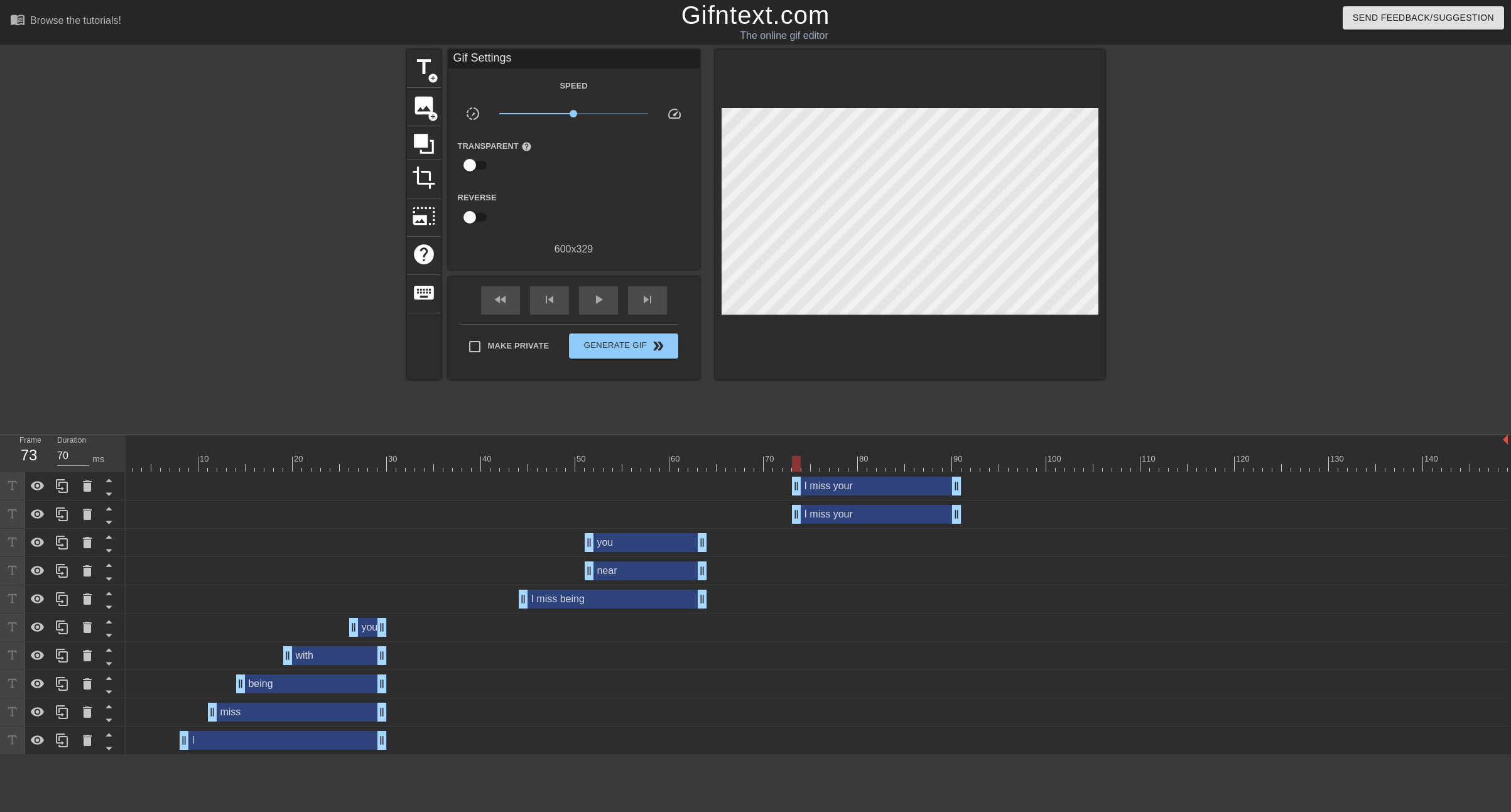 click on "I miss your drag_handle drag_handle" at bounding box center [877, 486] 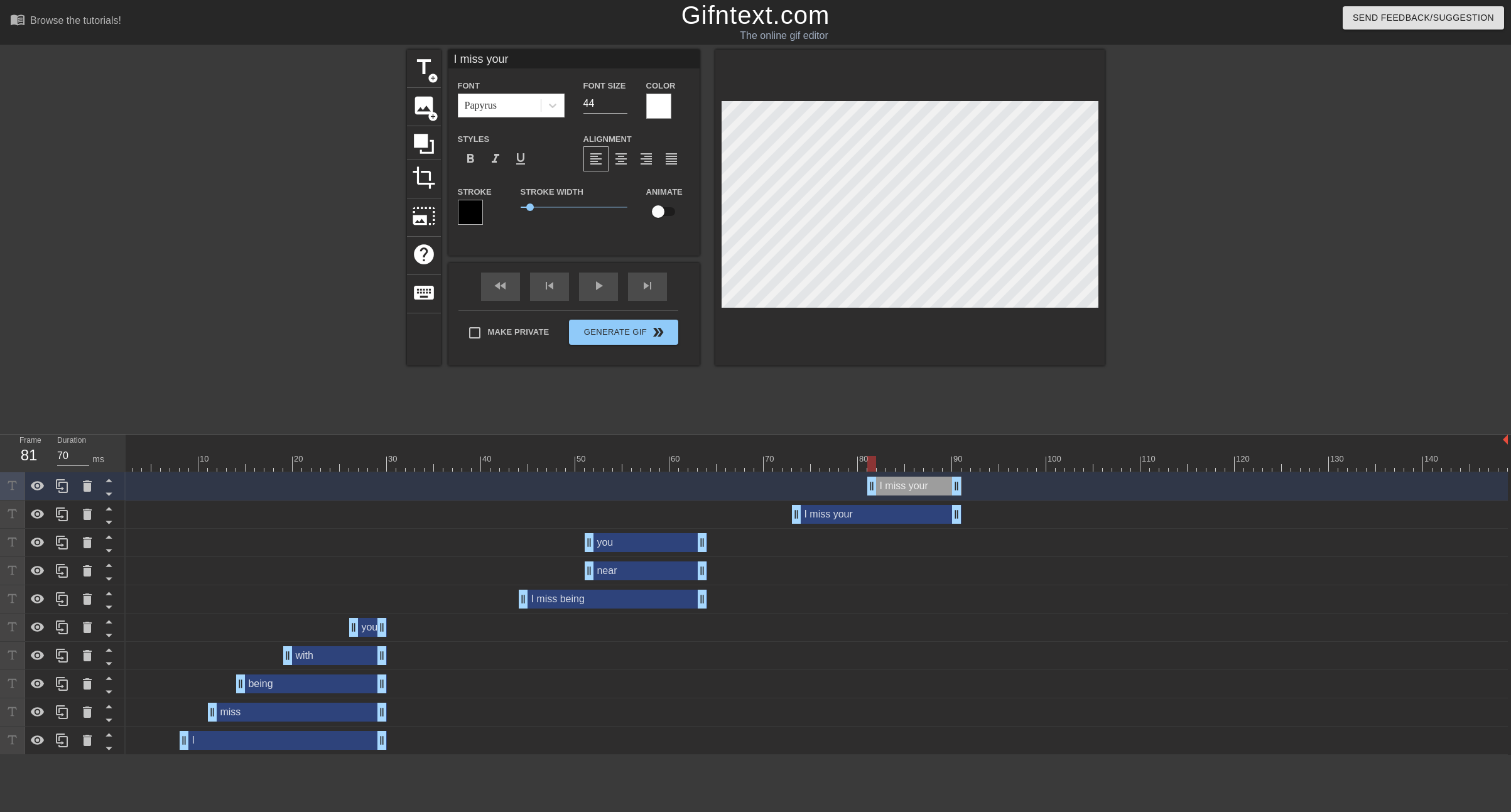 drag, startPoint x: 796, startPoint y: 487, endPoint x: 869, endPoint y: 489, distance: 73.02739 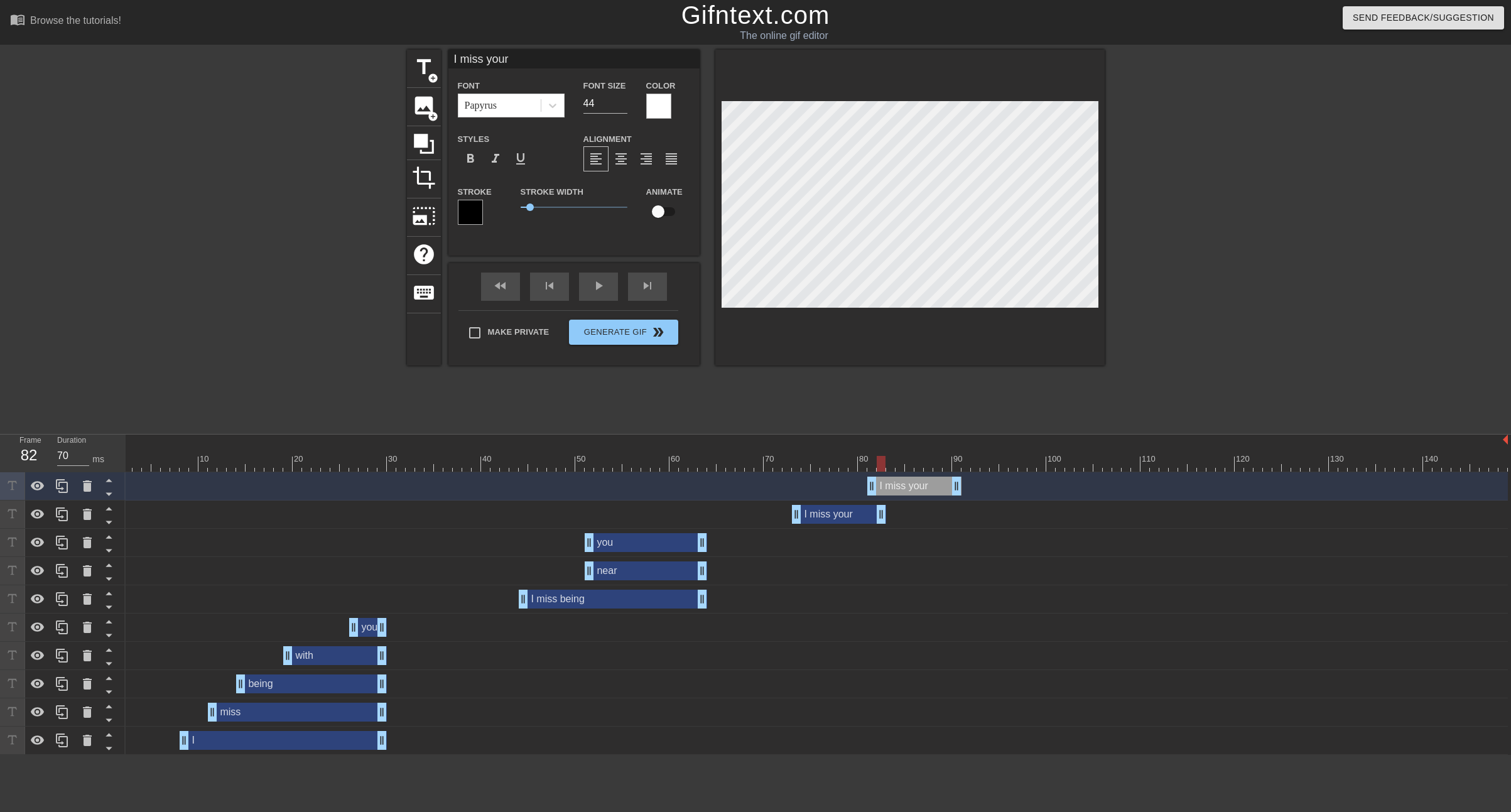 drag, startPoint x: 958, startPoint y: 516, endPoint x: 881, endPoint y: 509, distance: 77.317527 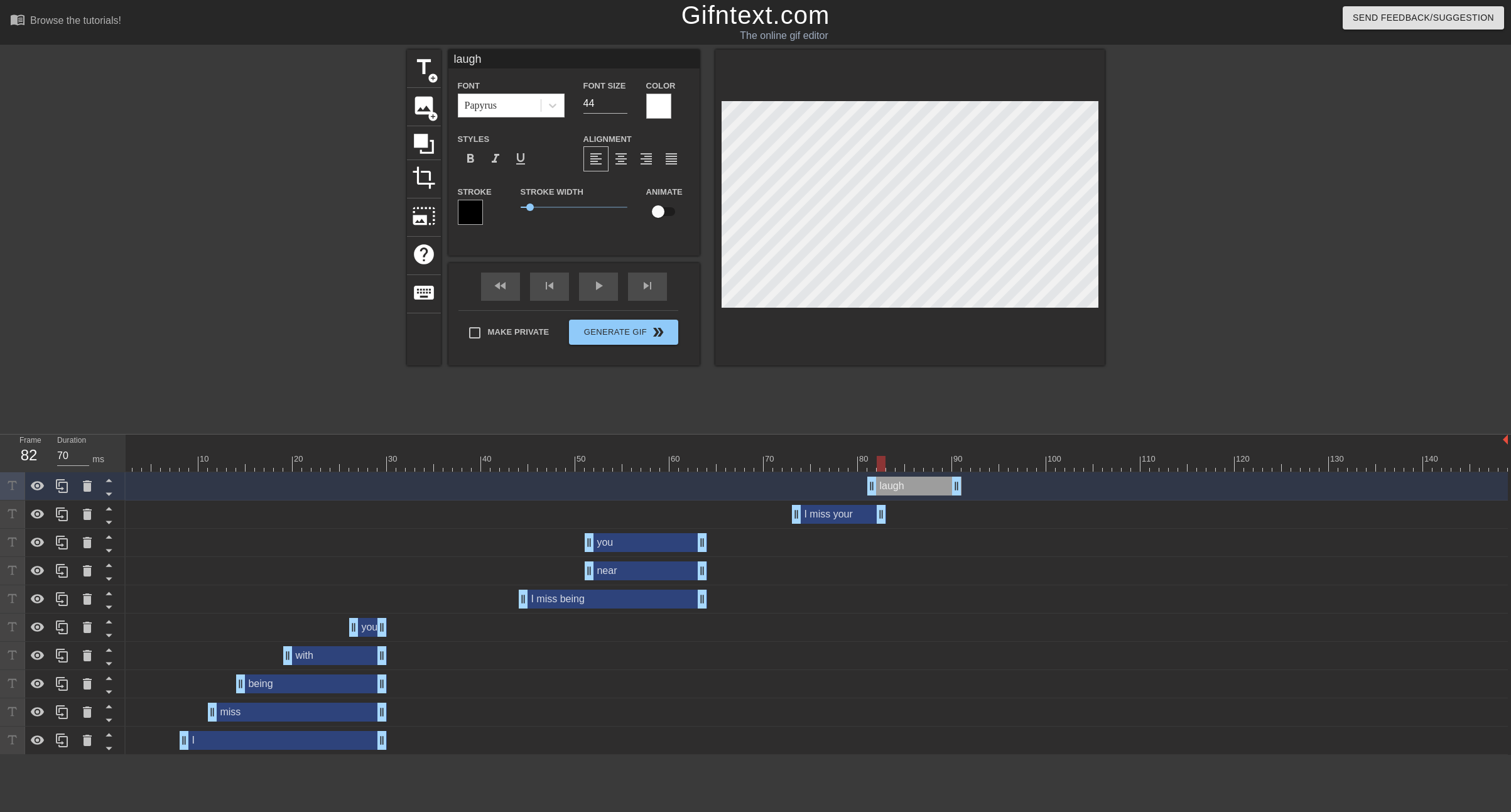 type on "laugh" 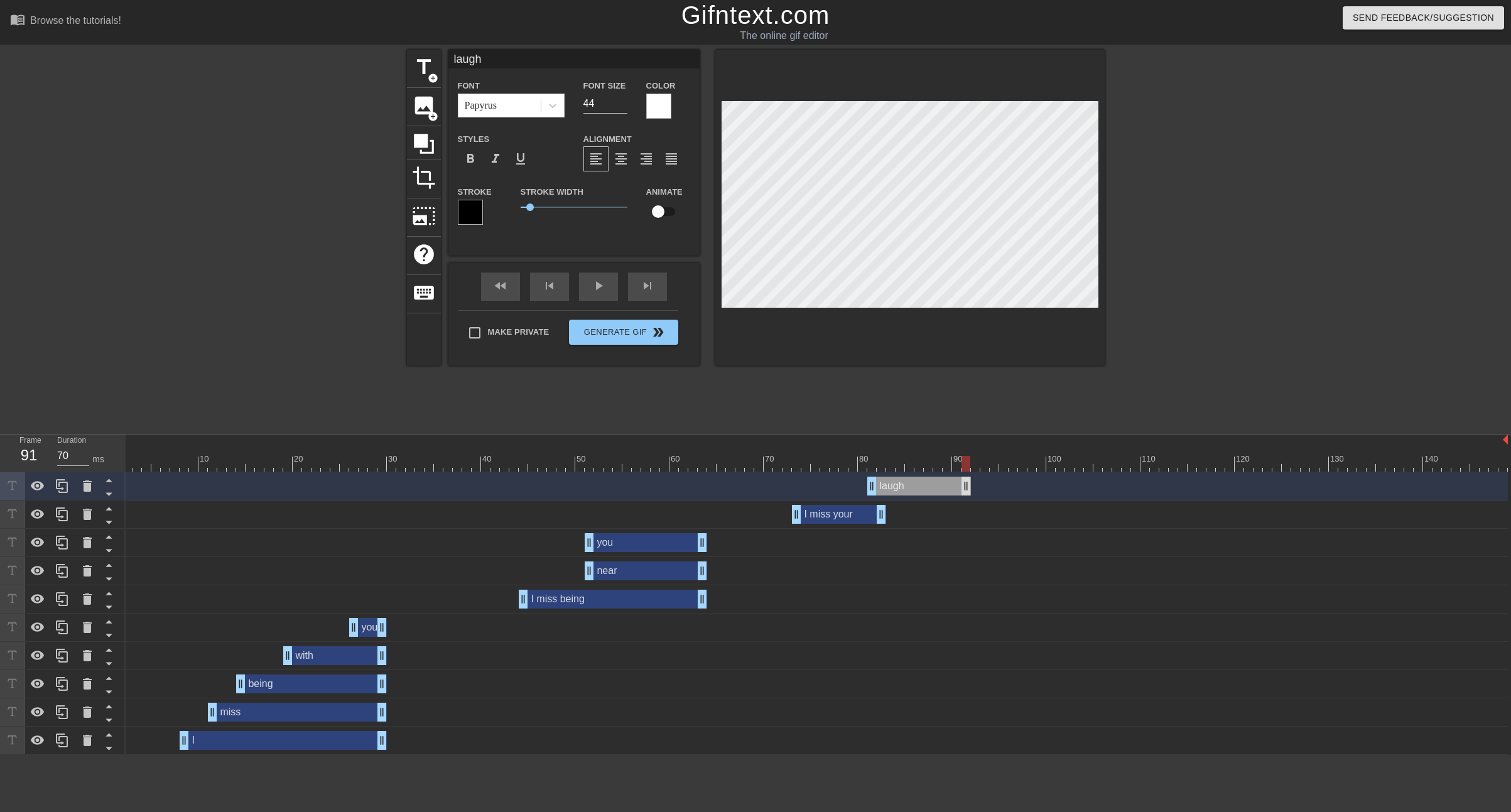 drag, startPoint x: 955, startPoint y: 485, endPoint x: 967, endPoint y: 485, distance: 12 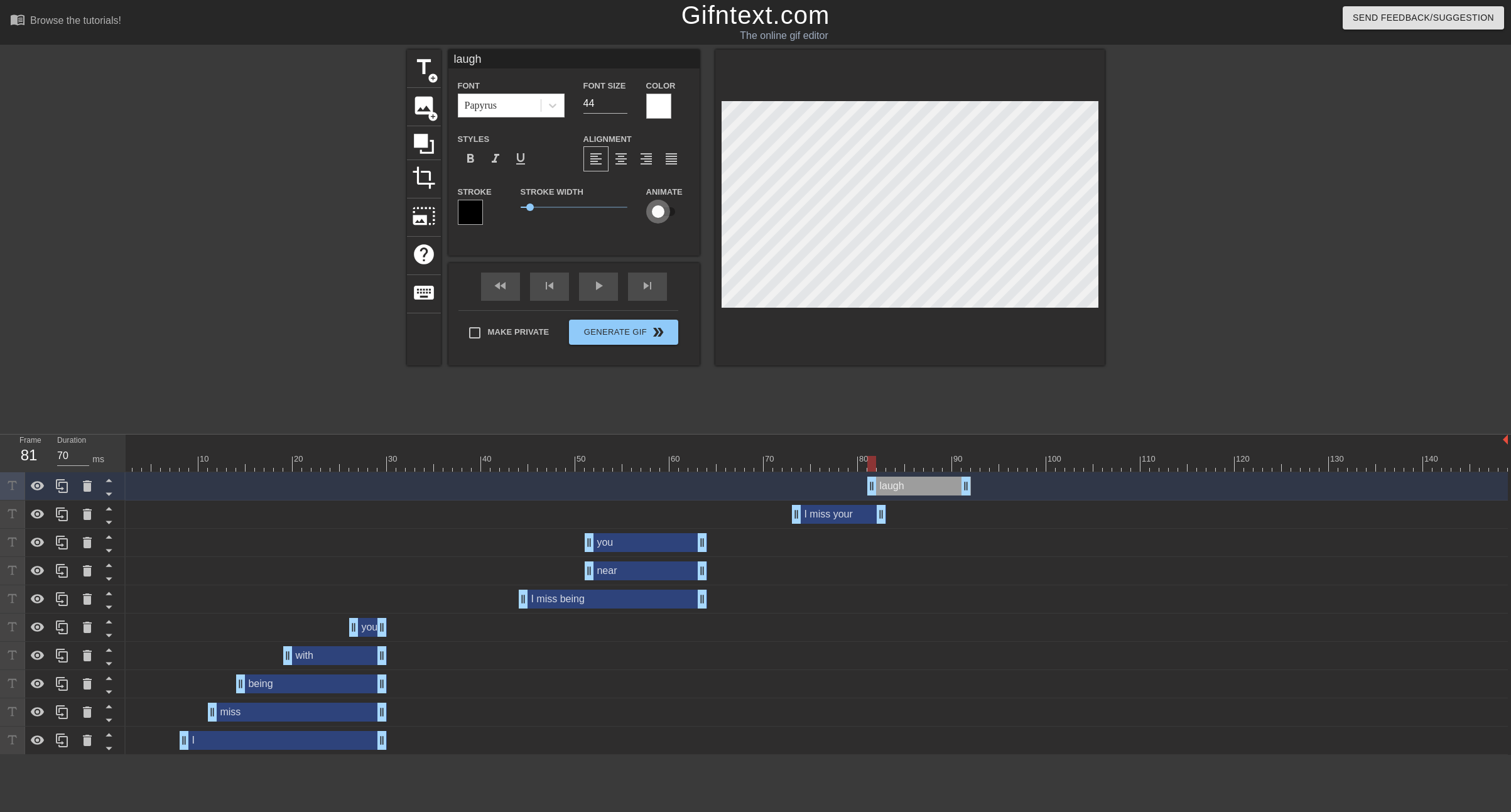 click at bounding box center [658, 212] 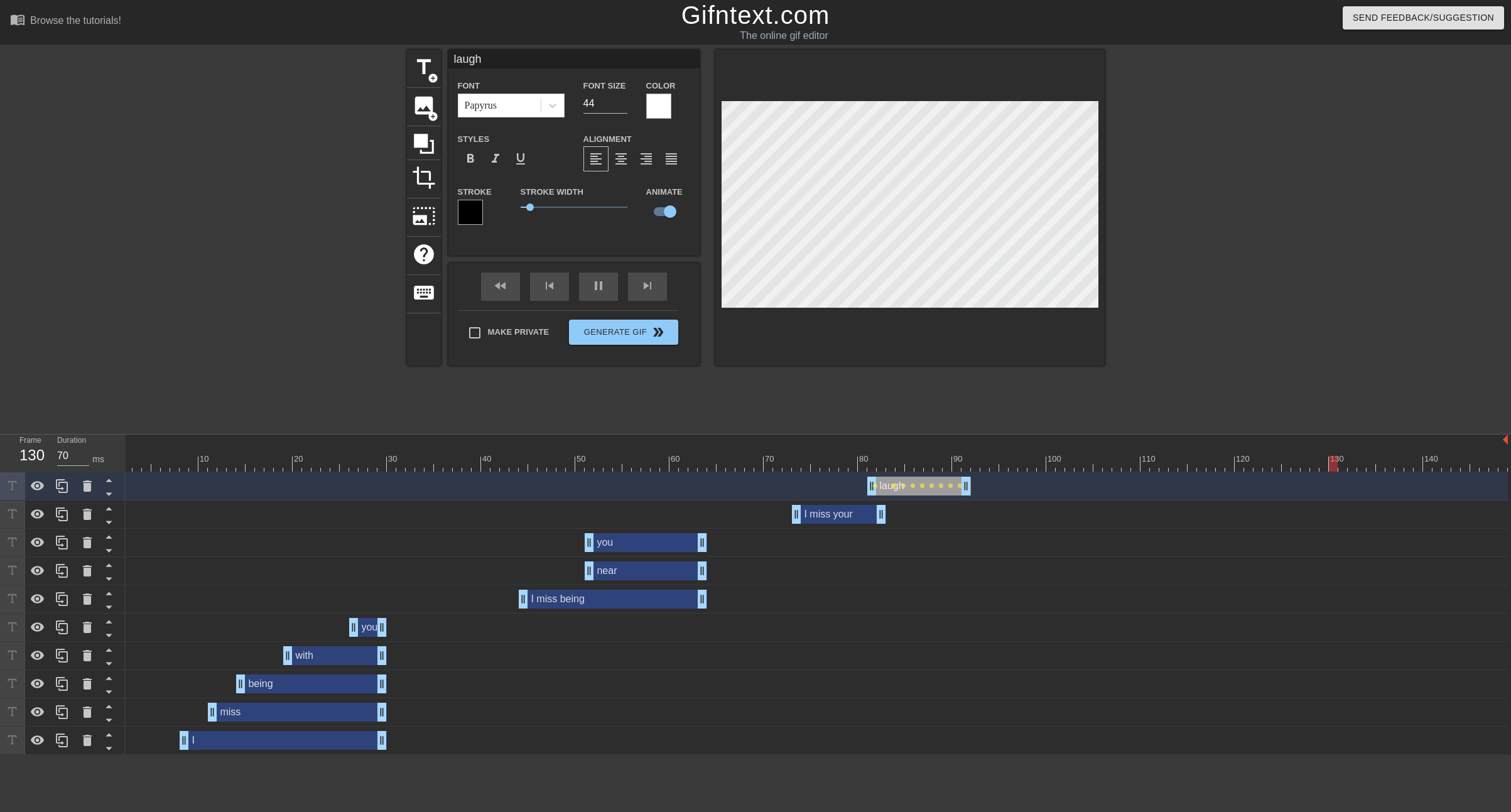 click on "fast_rewind skip_previous pause skip_next" at bounding box center [574, 286] 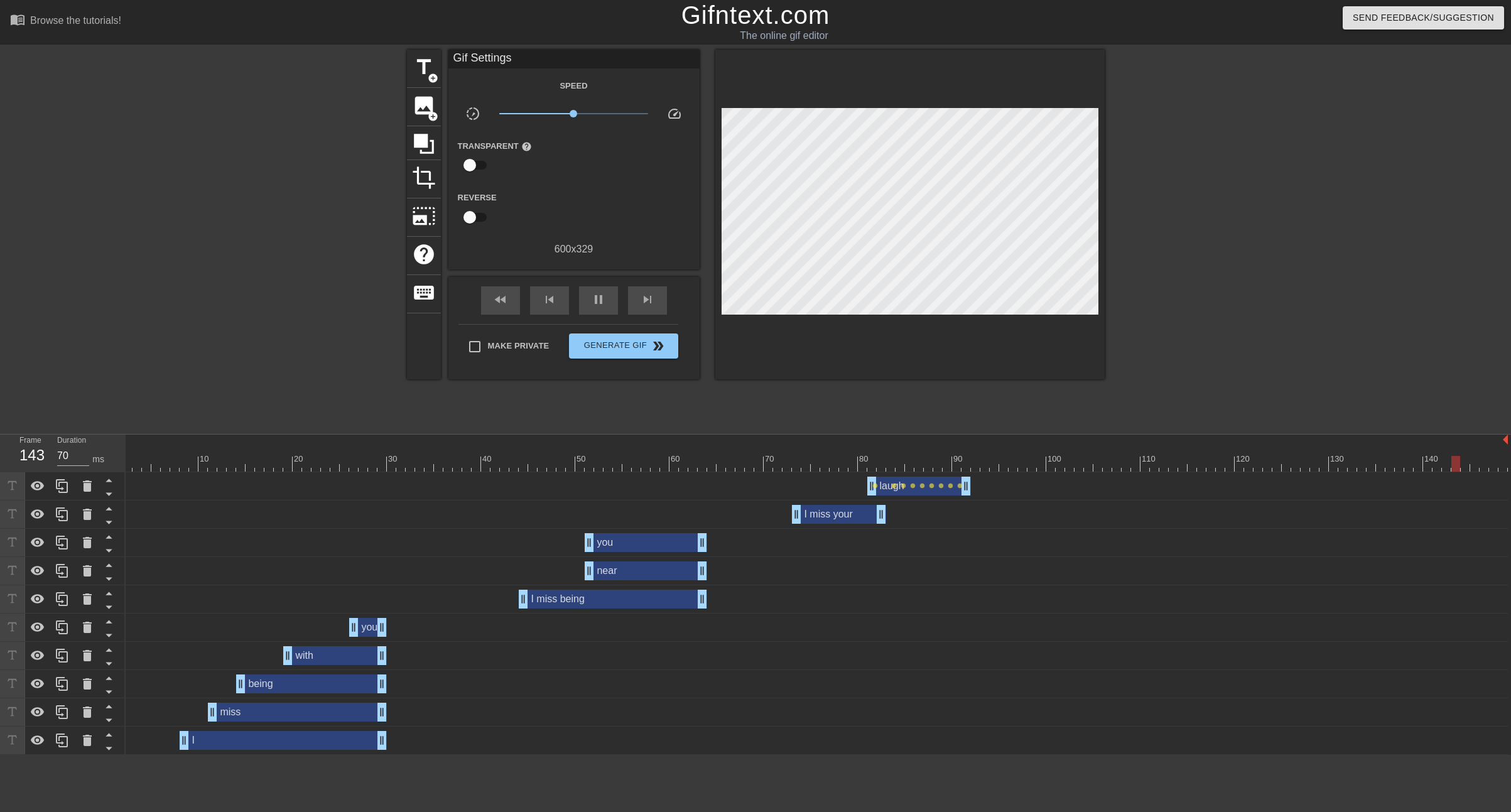 click on "Gif Settings Speed slow_motion_video x1.00 speed Transparent help Reverse 600  x  329 fast_rewind skip_previous pause skip_next Make Private Generate Gif double_arrow" at bounding box center [574, 214] 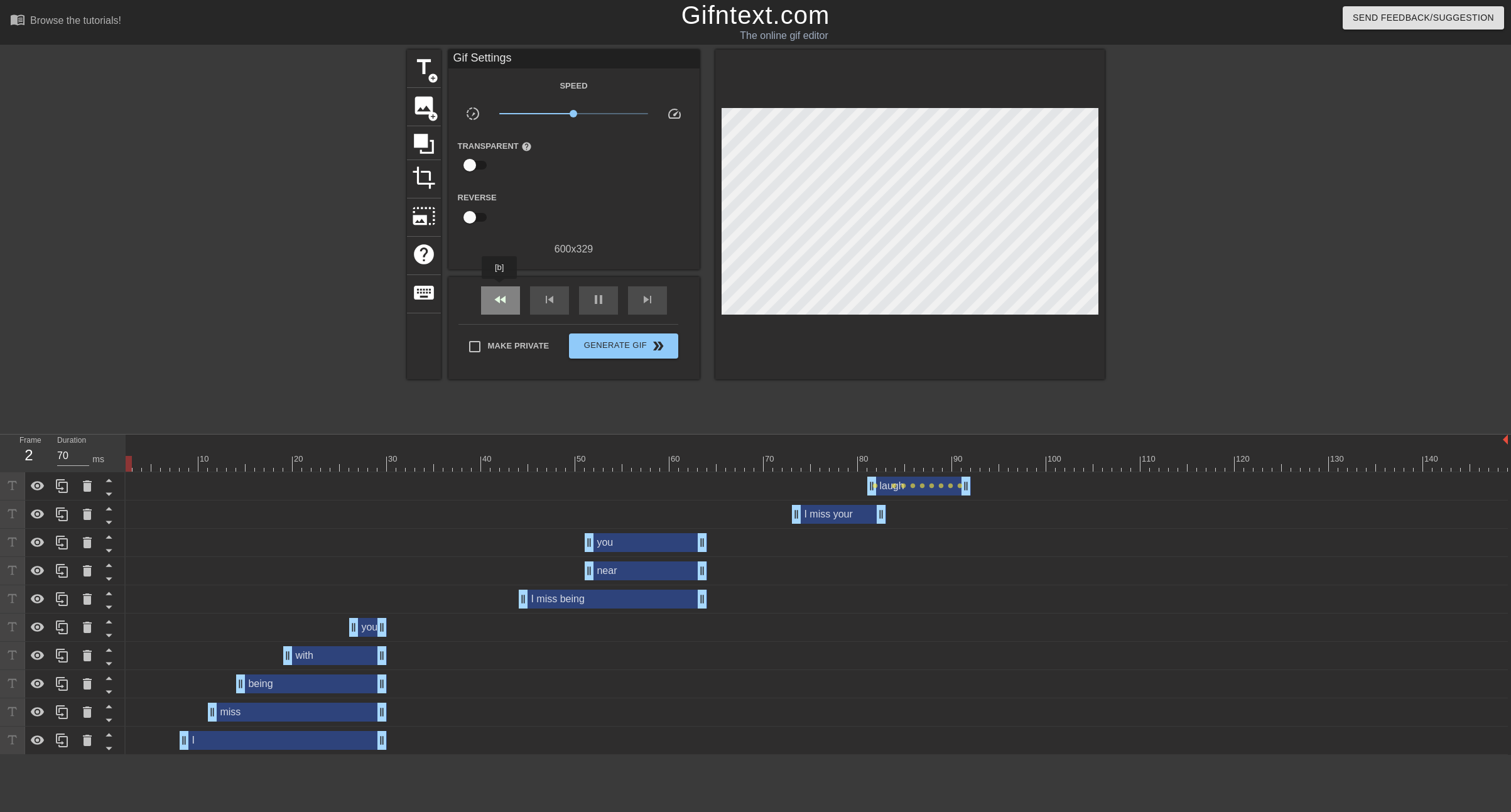 click on "fast_rewind" at bounding box center (501, 300) 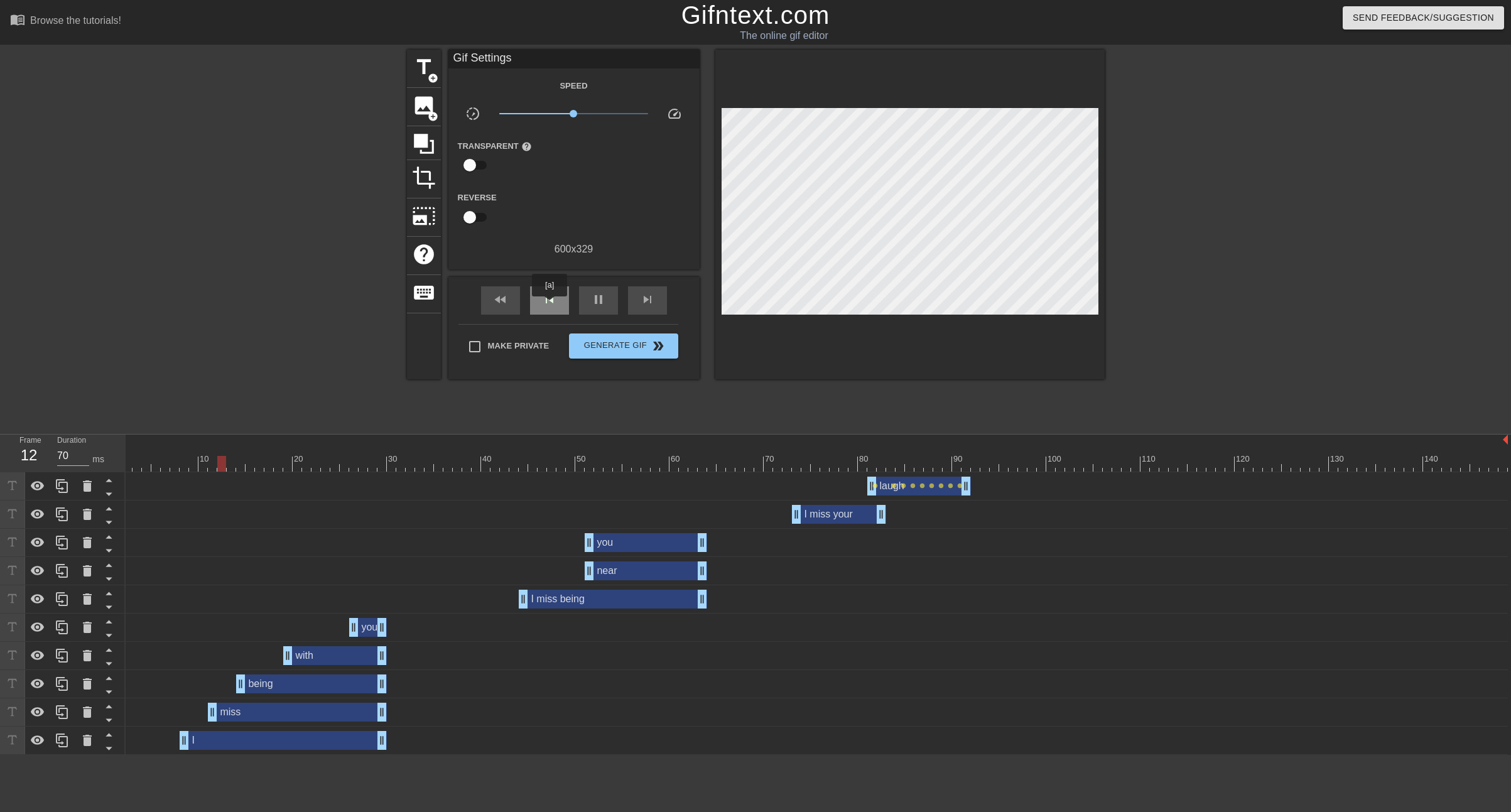 click on "skip_previous" at bounding box center (550, 300) 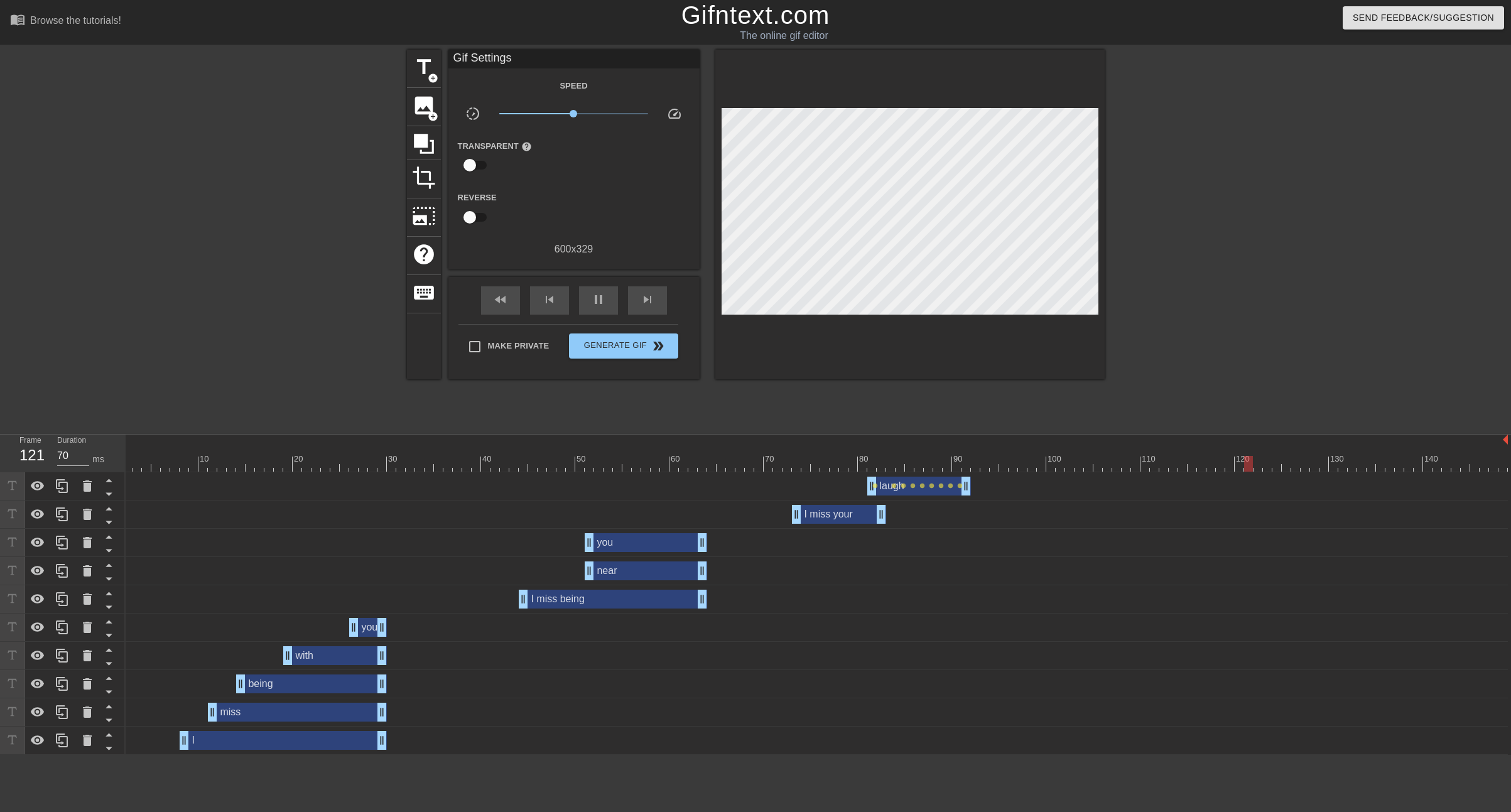 click on "laugh drag_handle drag_handle" at bounding box center (919, 486) 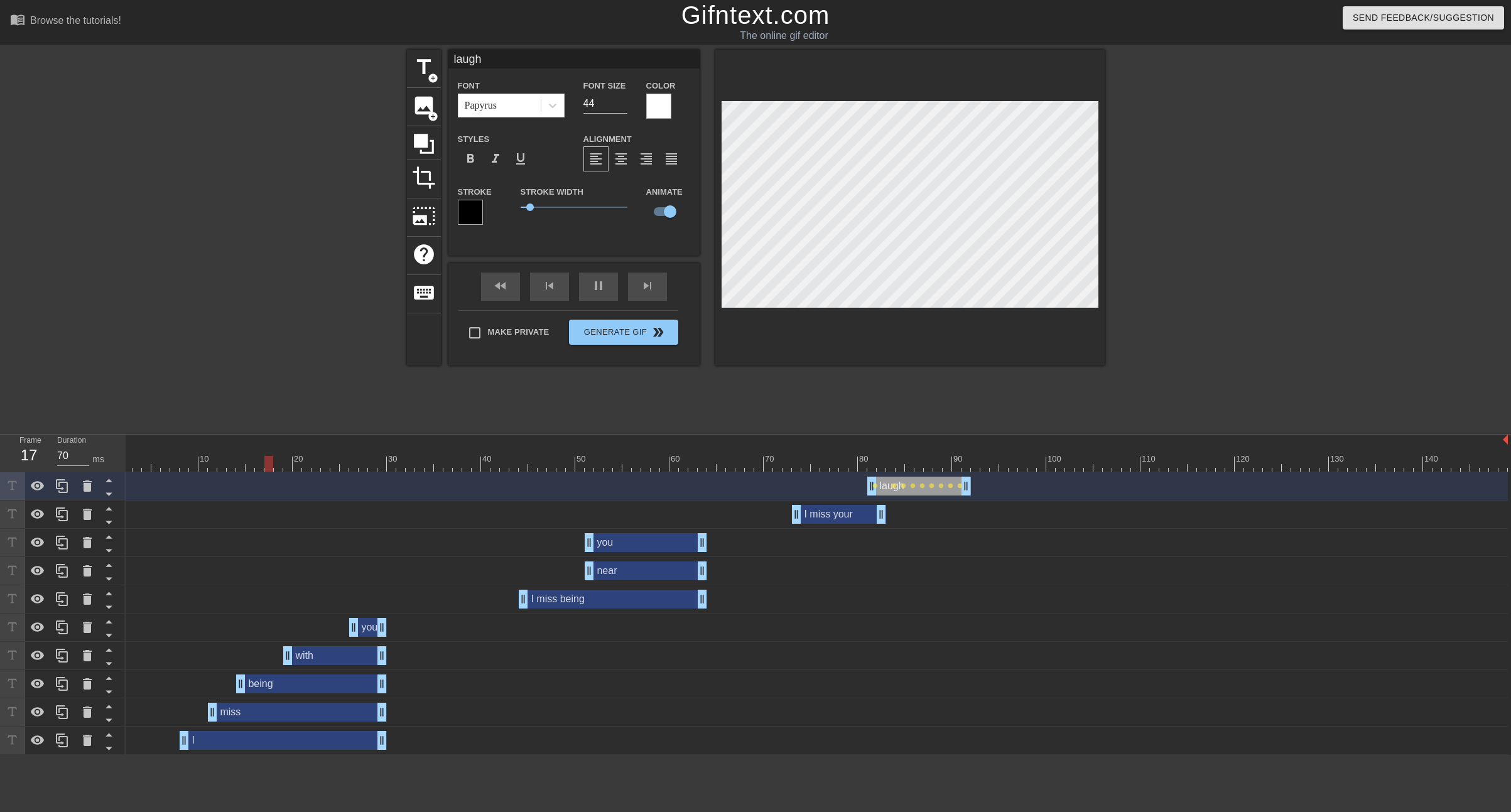 click at bounding box center [811, 463] 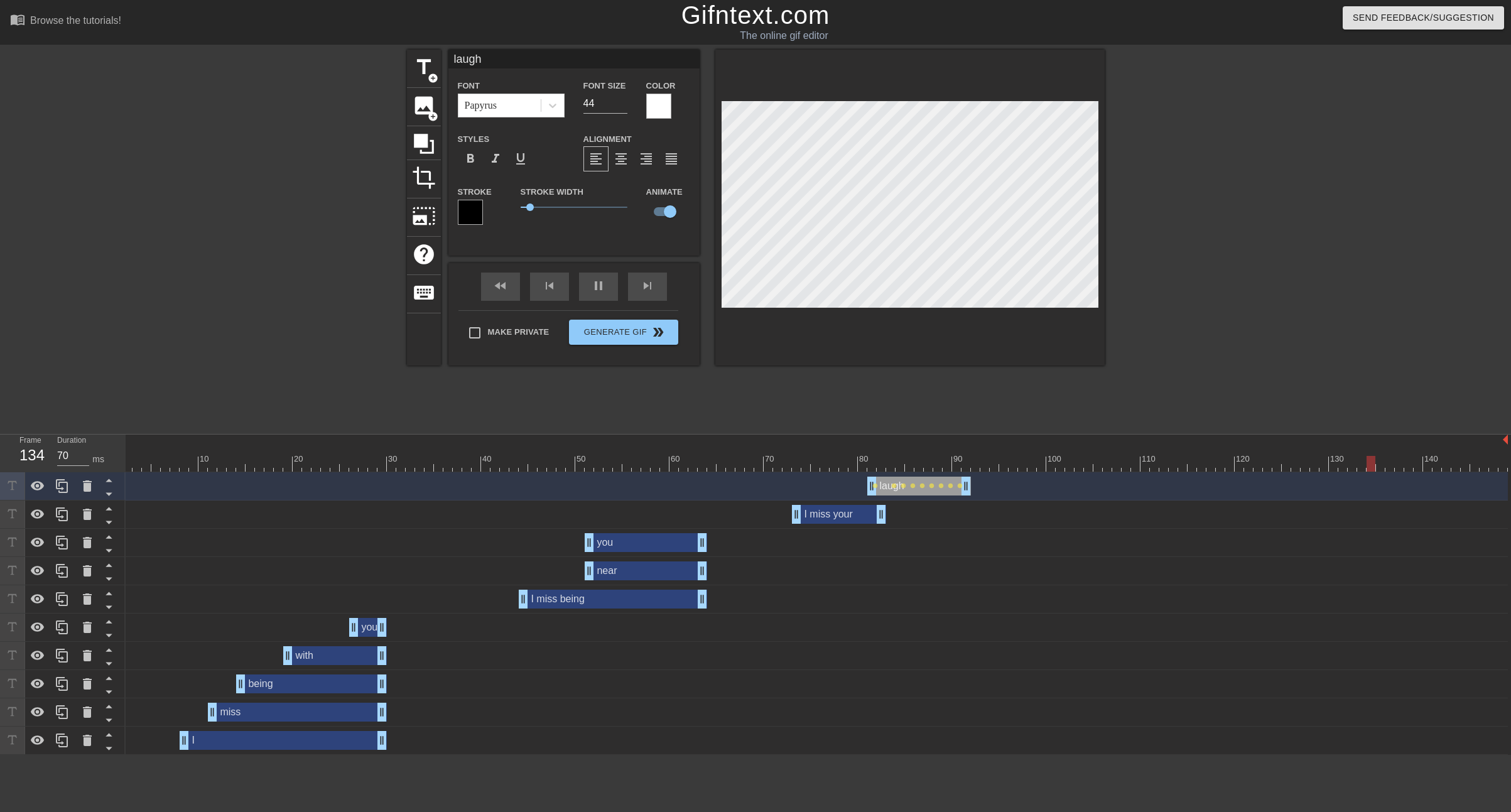 click on "I drag_handle drag_handle" at bounding box center [283, 740] 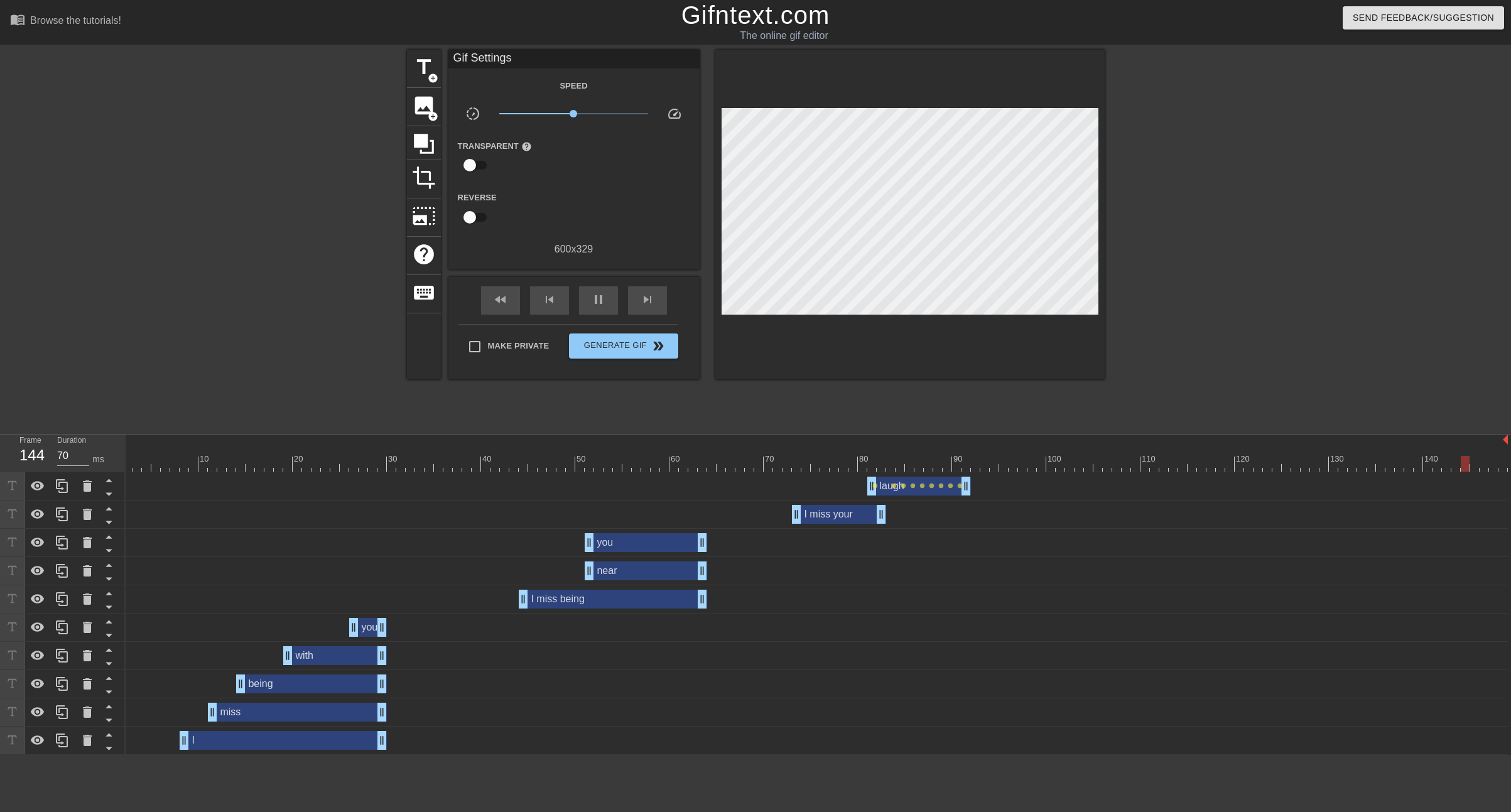 click on "miss drag_handle drag_handle" at bounding box center (811, 712) 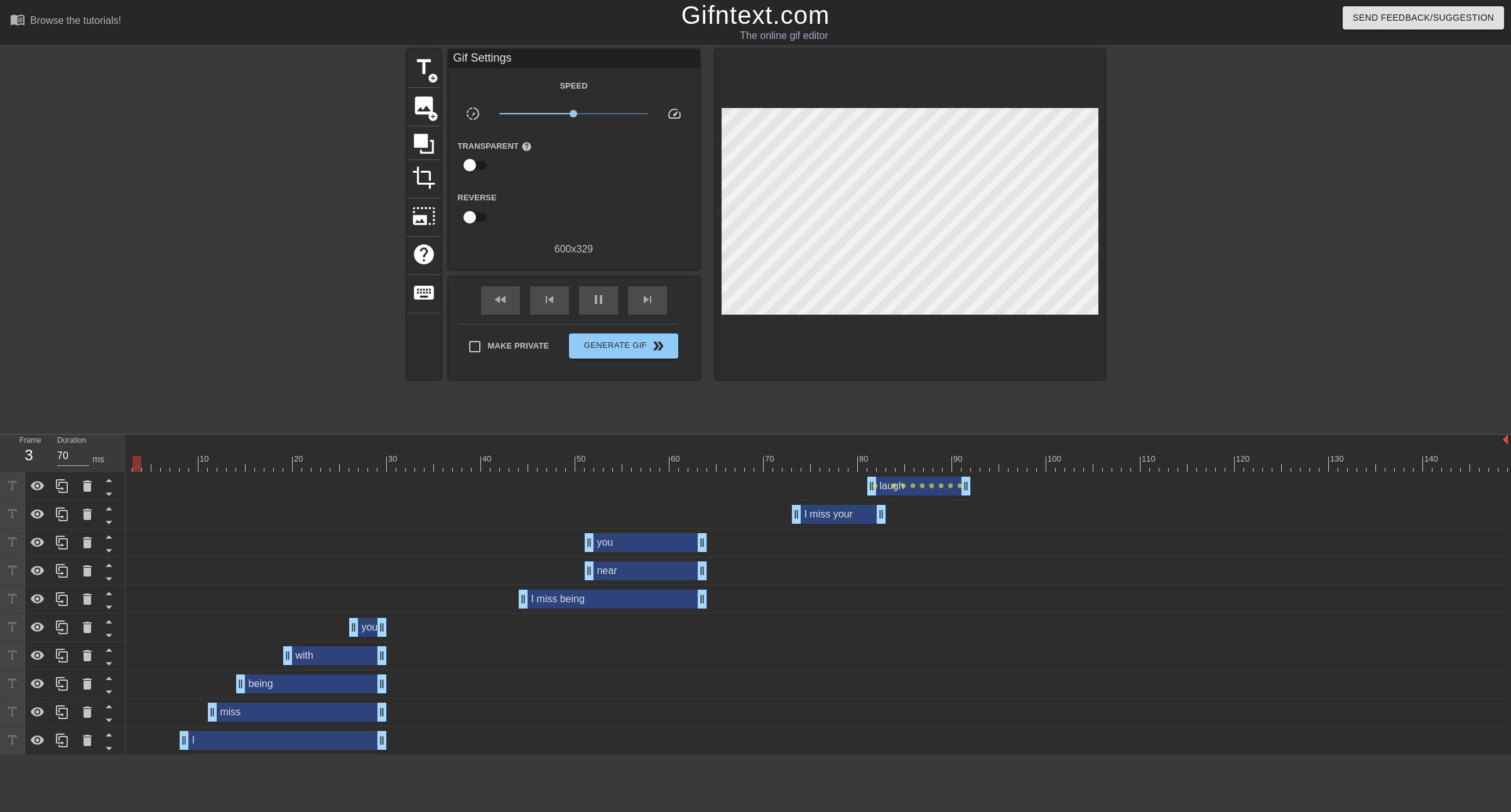 click on "miss drag_handle drag_handle" at bounding box center (297, 712) 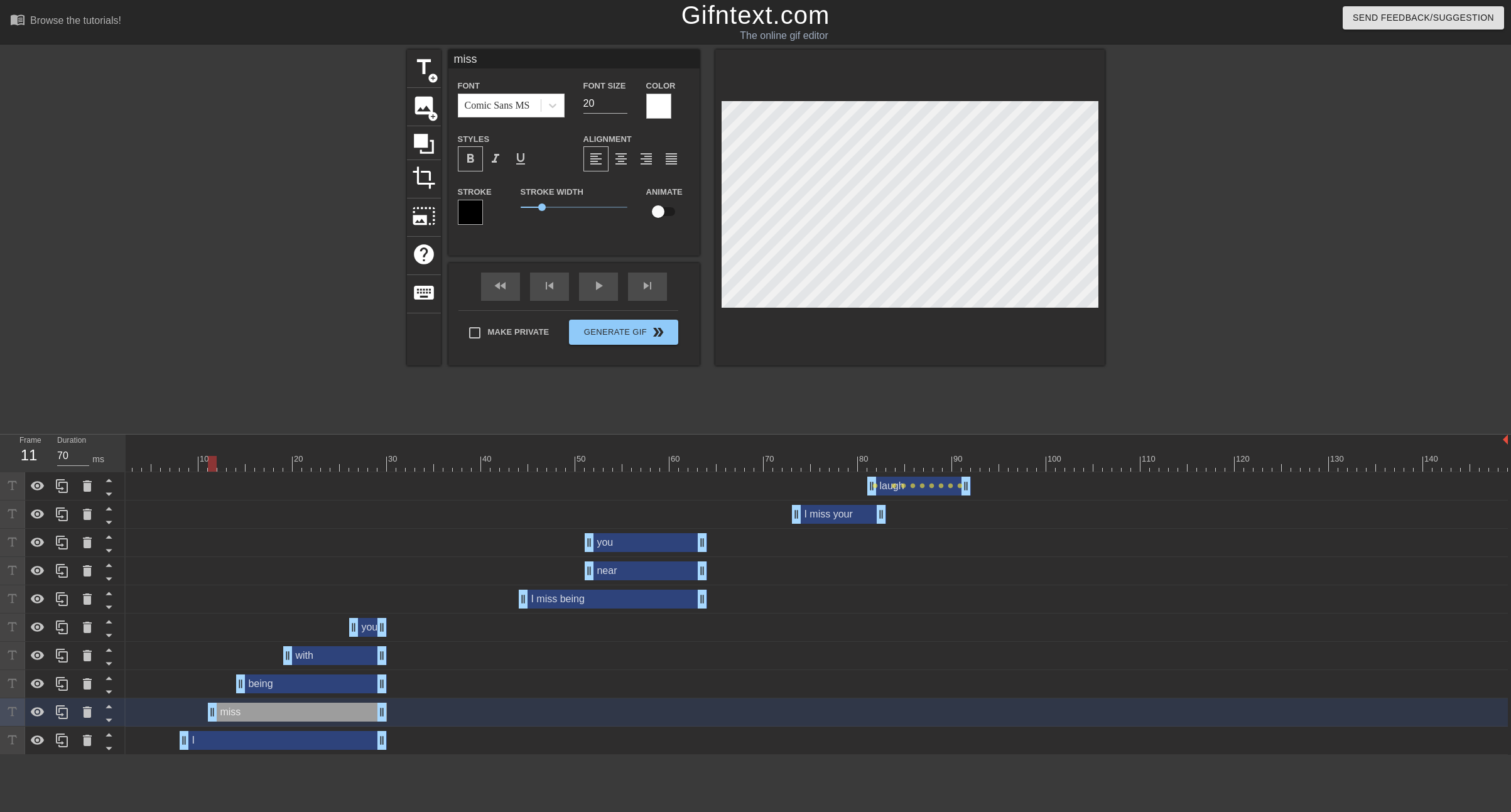 click on "miss drag_handle drag_handle" at bounding box center [297, 712] 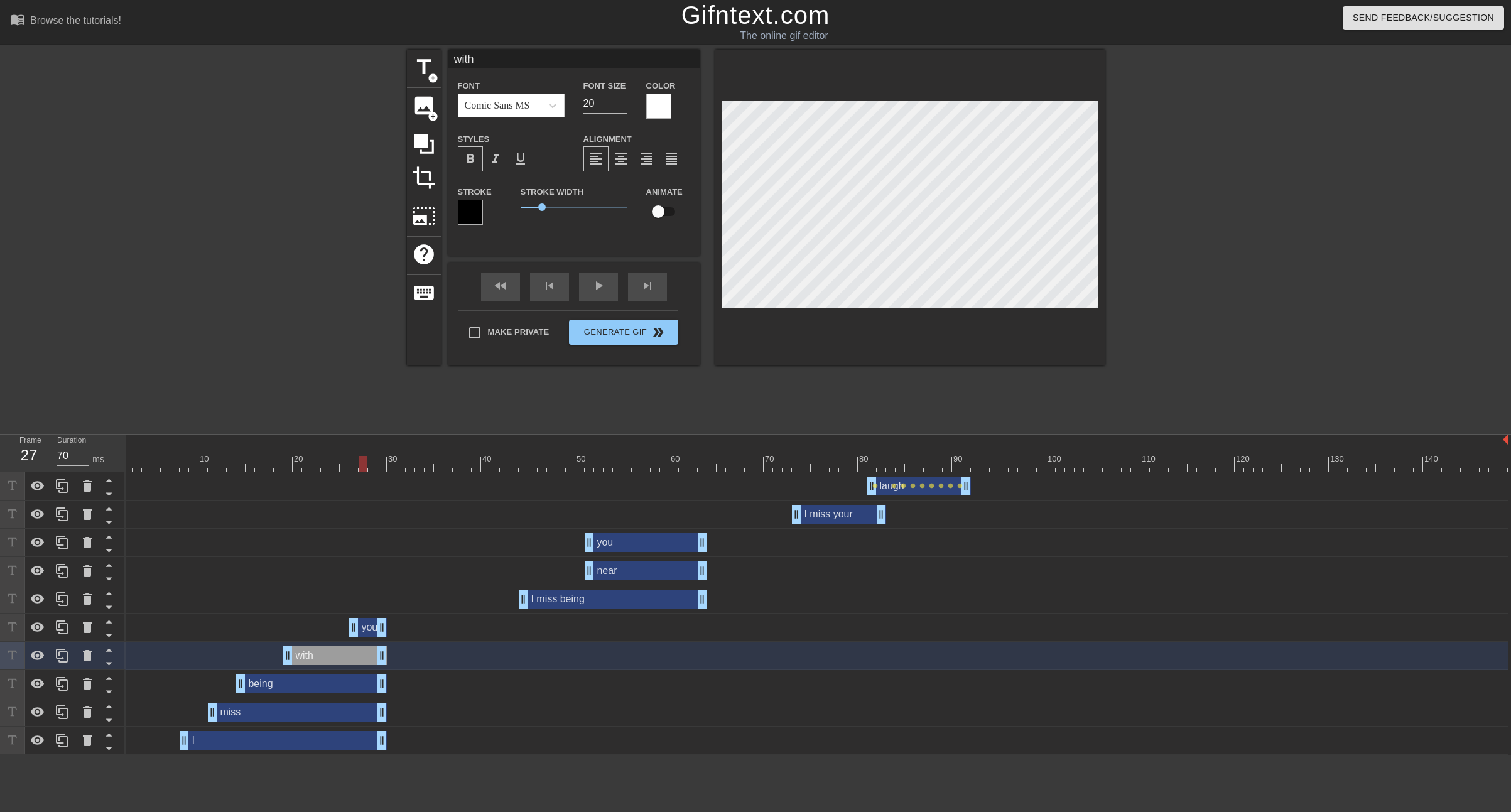 type on "you" 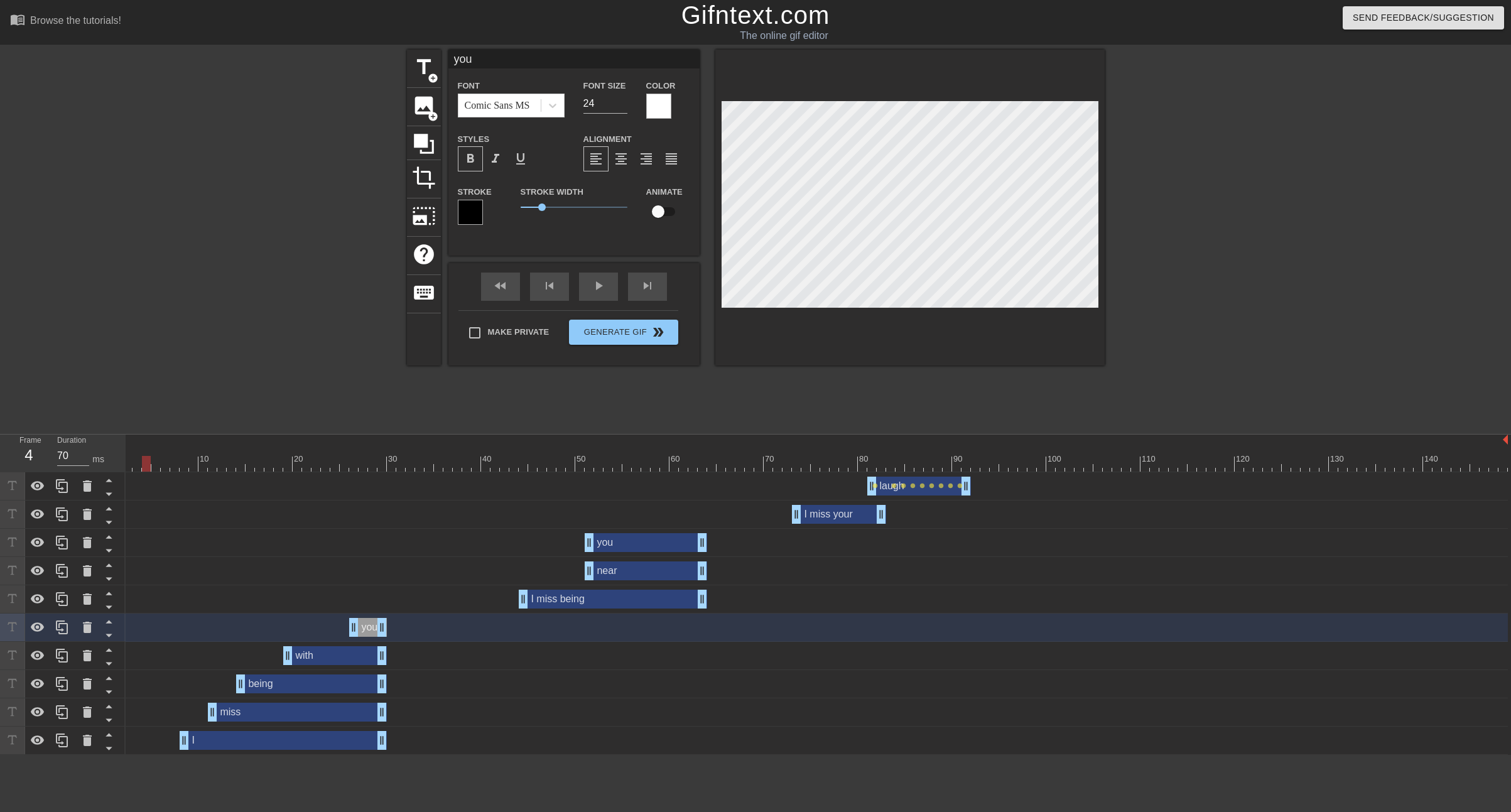 click at bounding box center [811, 463] 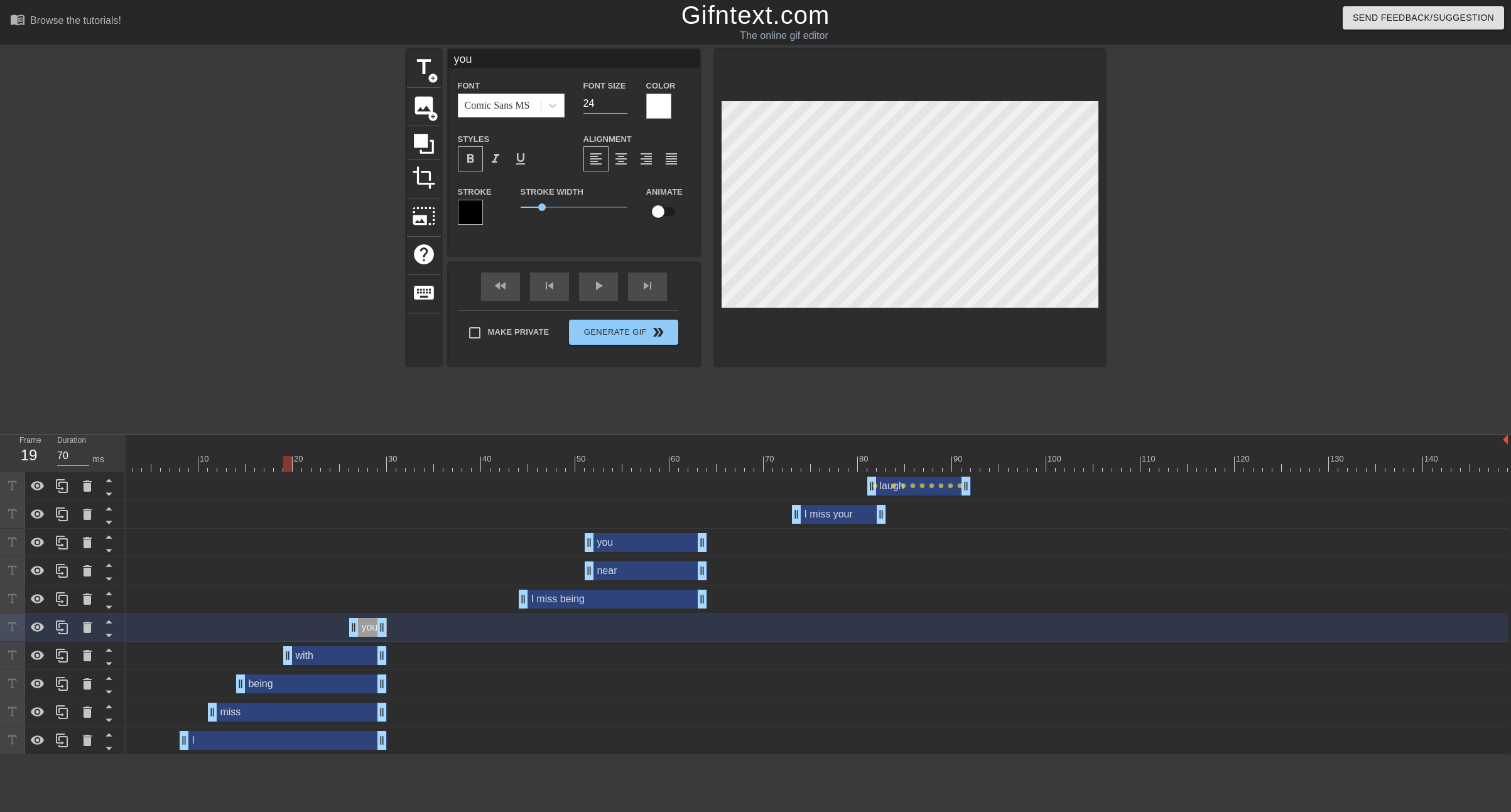 type on "with" 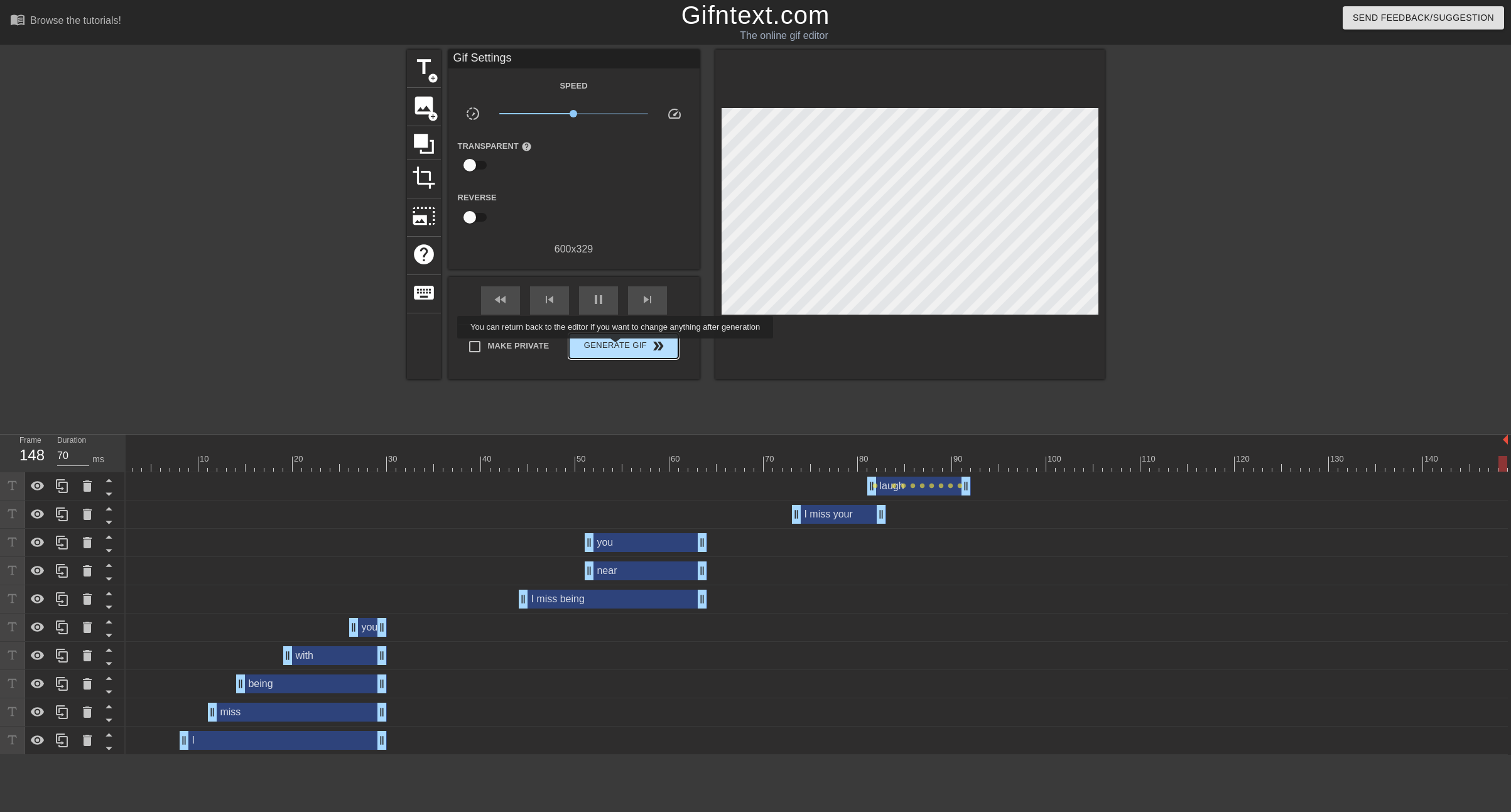 click on "Generate Gif double_arrow" at bounding box center (623, 346) 